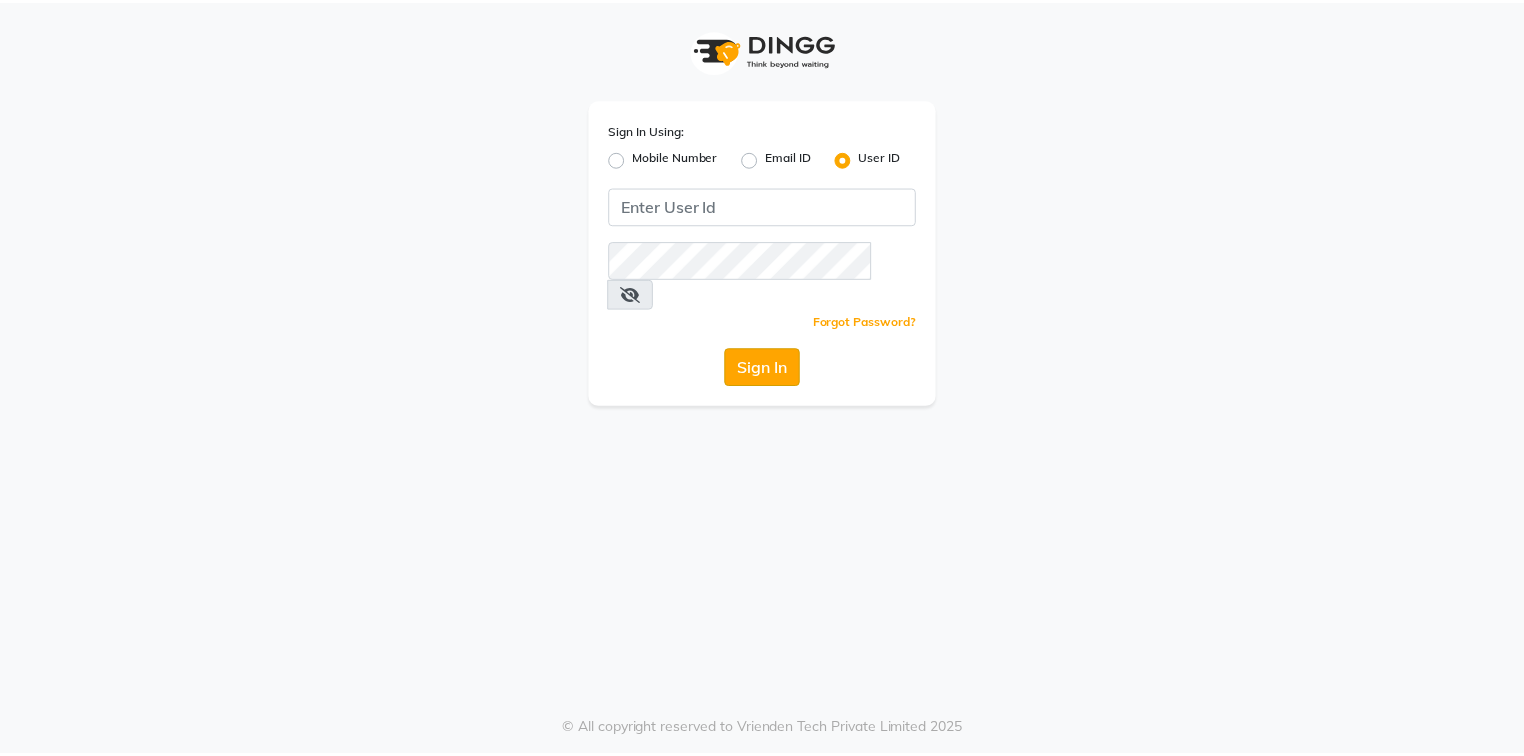 scroll, scrollTop: 0, scrollLeft: 0, axis: both 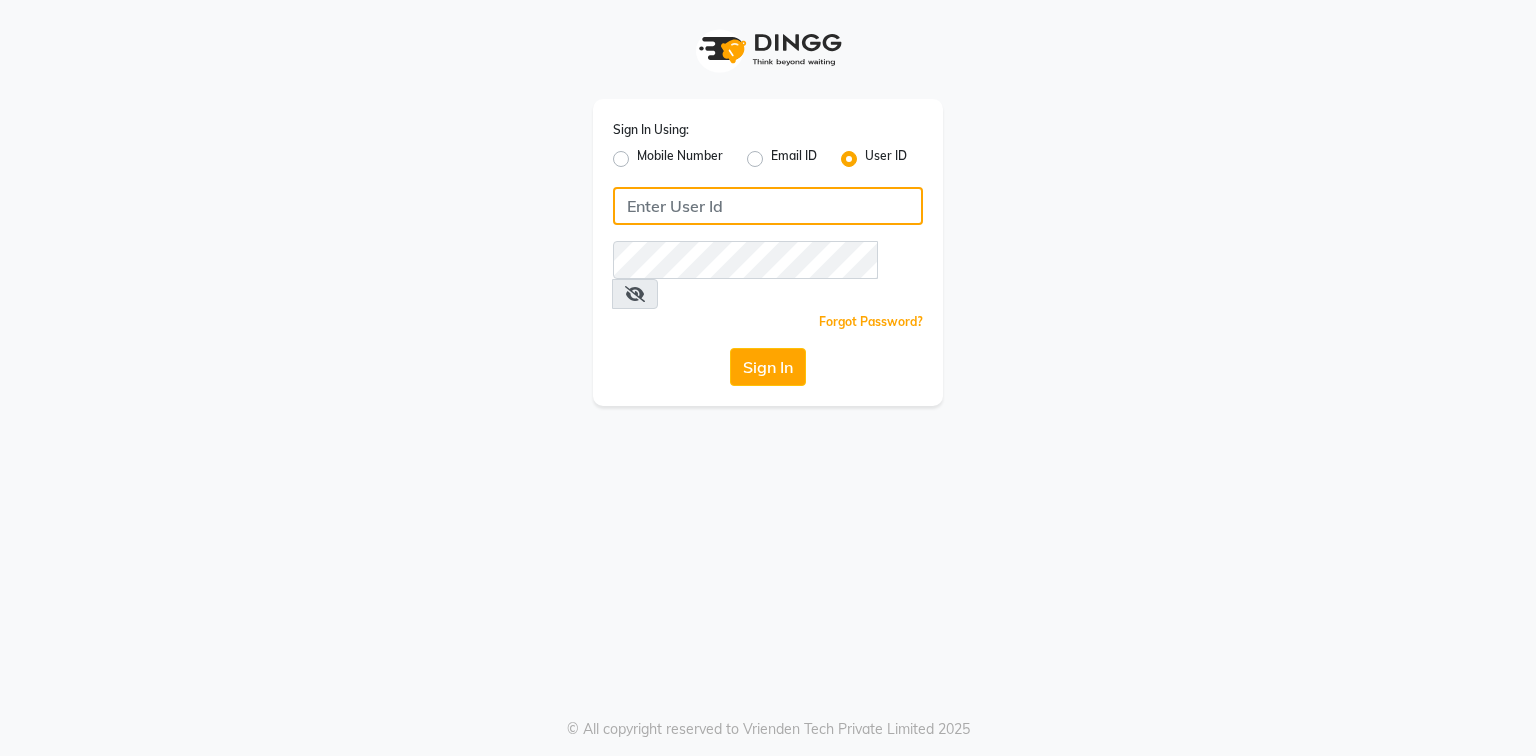 click 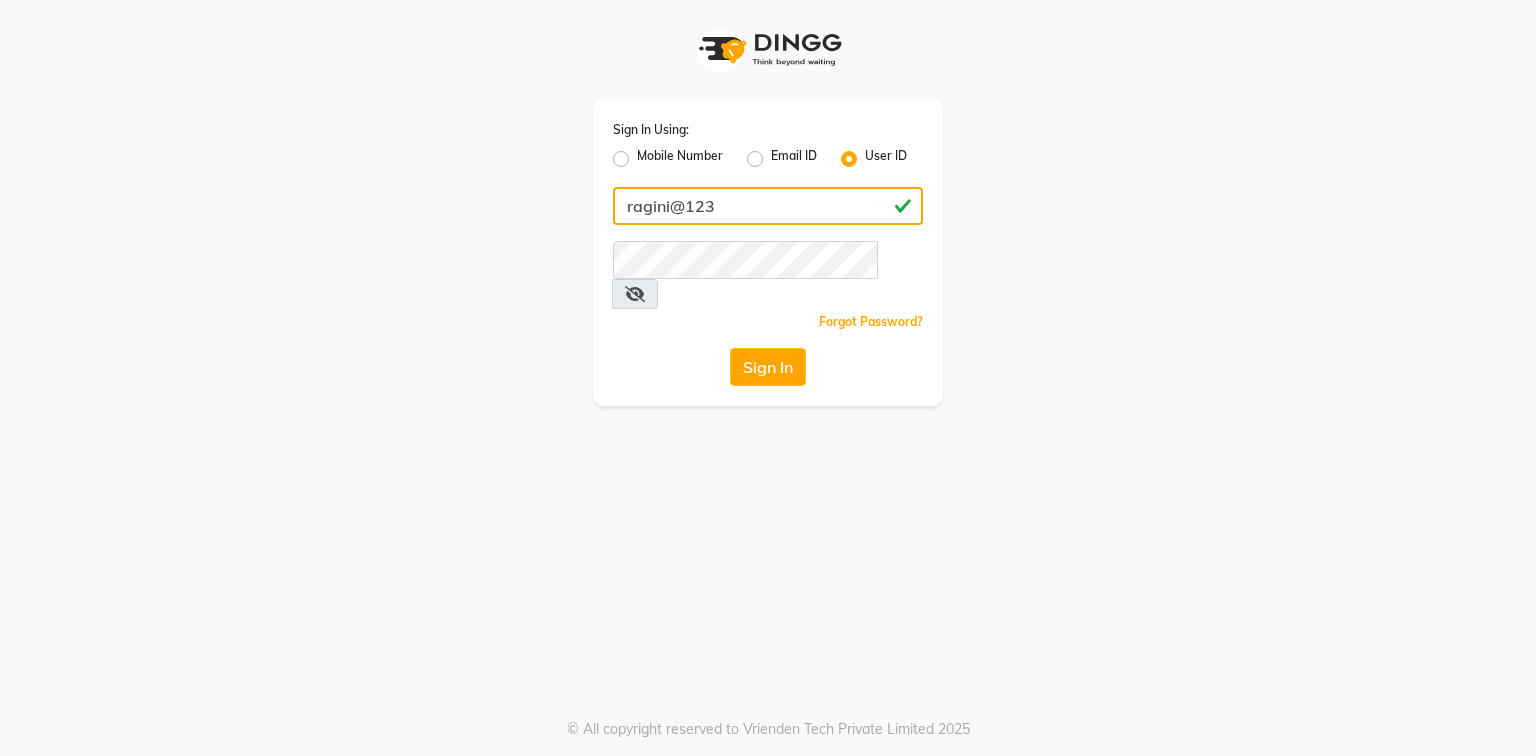 type on "ragini@123" 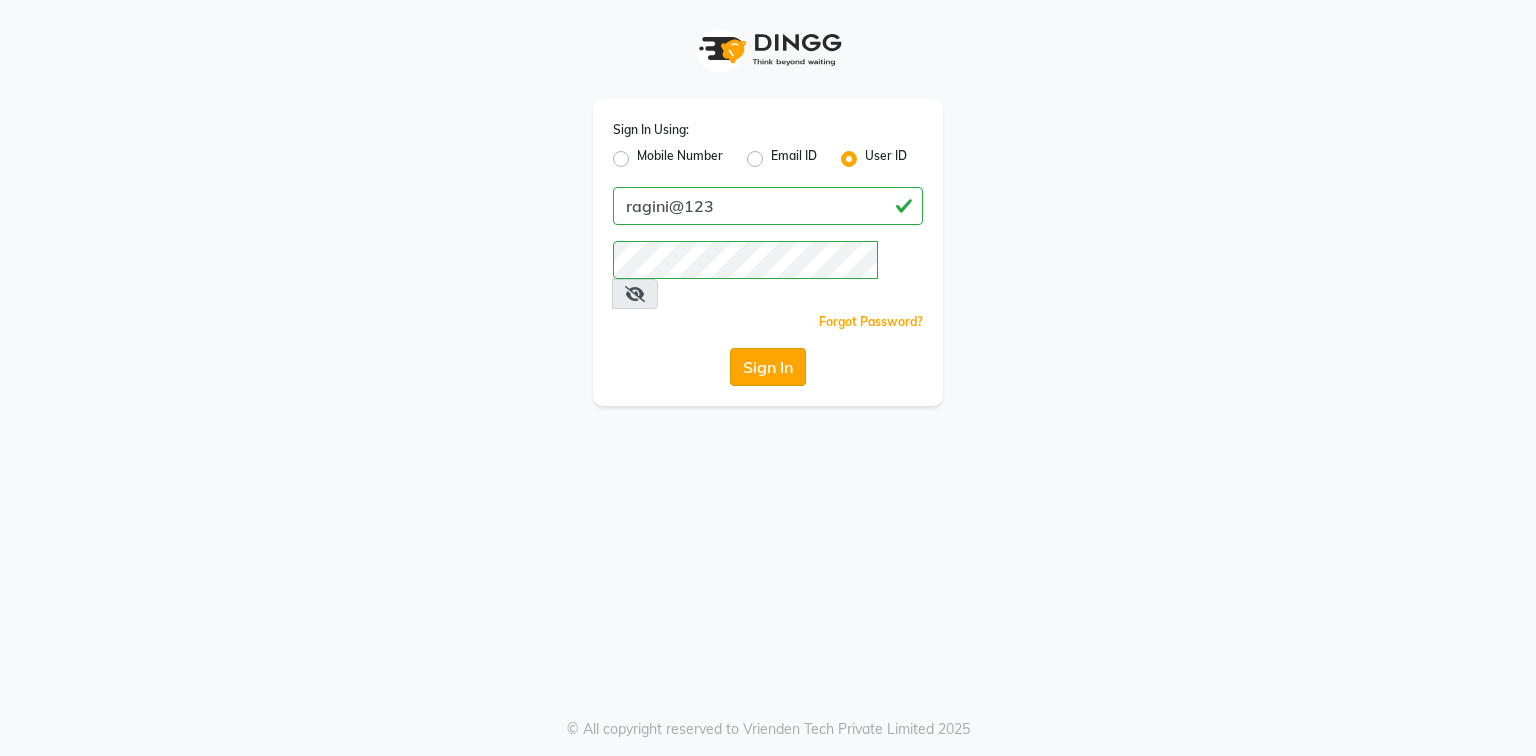click on "Sign In" 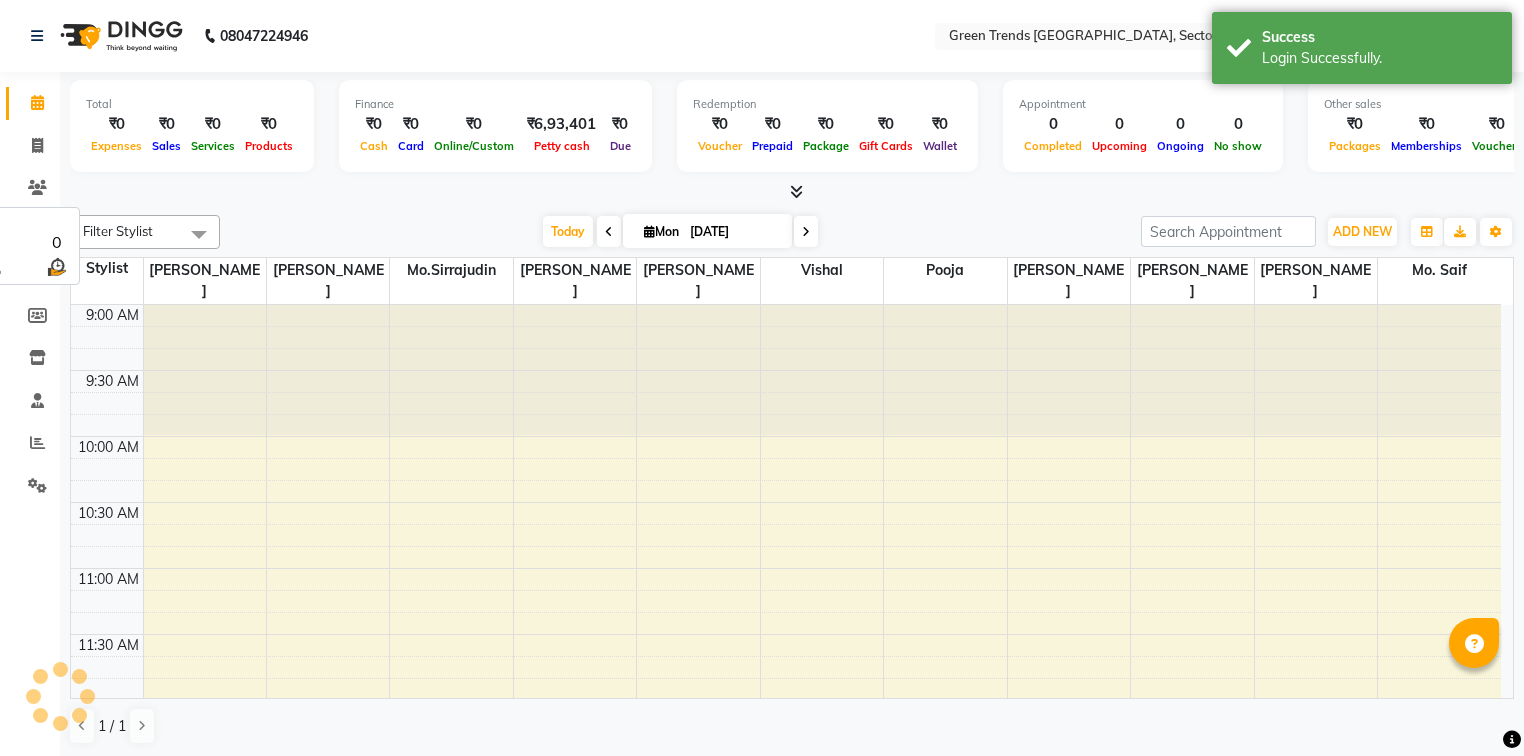 scroll, scrollTop: 0, scrollLeft: 0, axis: both 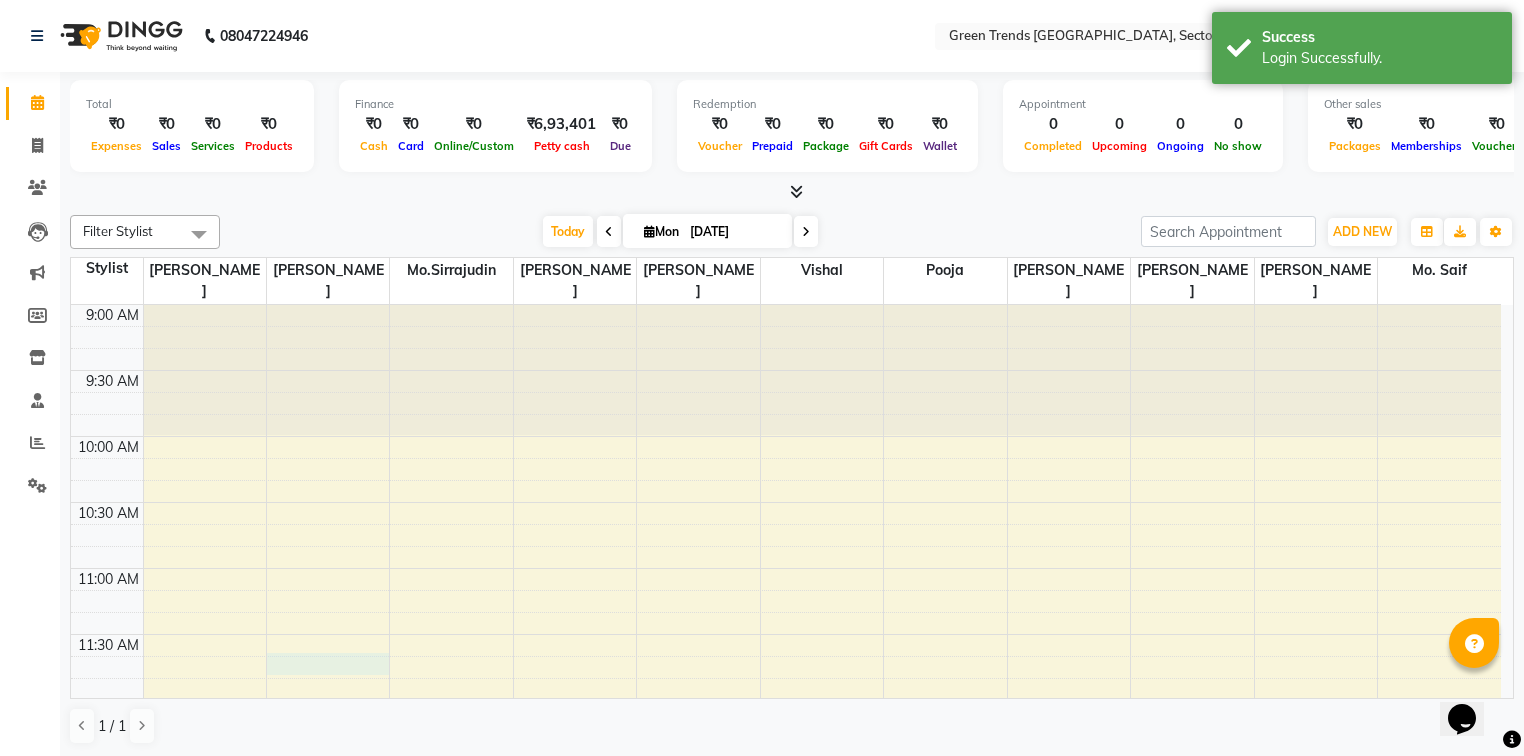 click on "9:00 AM 9:30 AM 10:00 AM 10:30 AM 11:00 AM 11:30 AM 12:00 PM 12:30 PM 1:00 PM 1:30 PM 2:00 PM 2:30 PM 3:00 PM 3:30 PM 4:00 PM 4:30 PM 5:00 PM 5:30 PM 6:00 PM 6:30 PM 7:00 PM 7:30 PM 8:00 PM 8:30 PM 9:00 PM 9:30 PM 10:00 PM 10:30 PM" at bounding box center (786, 1228) 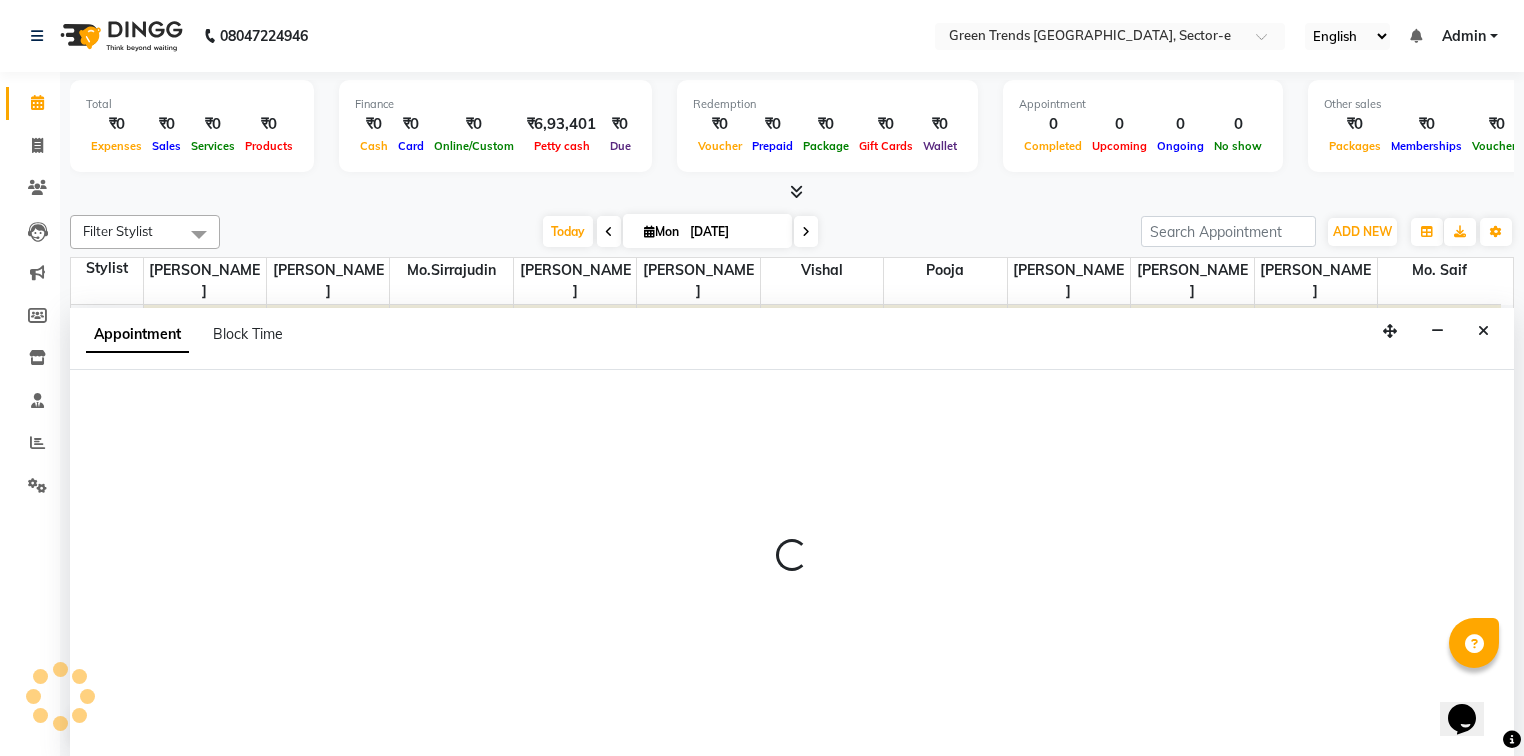 scroll, scrollTop: 0, scrollLeft: 0, axis: both 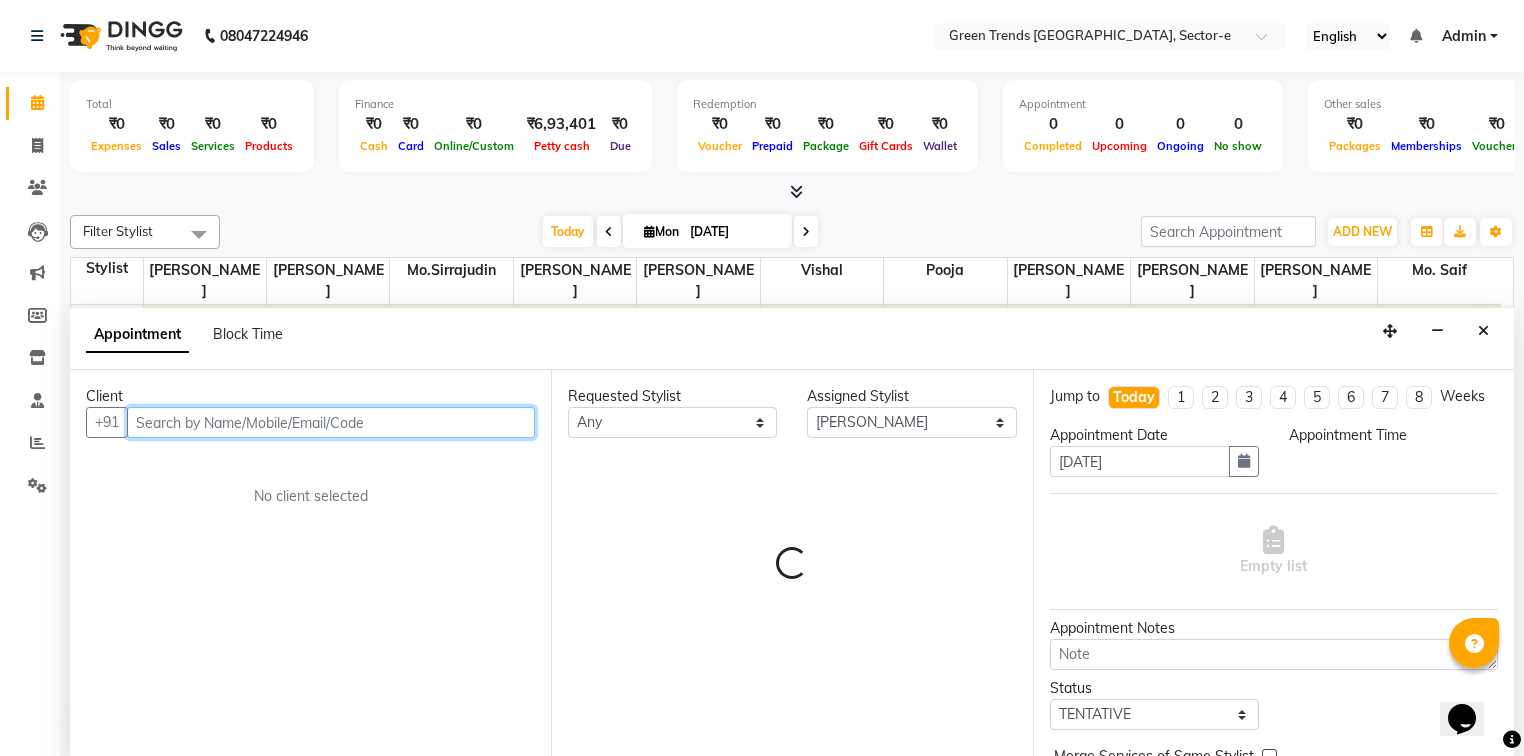 select on "705" 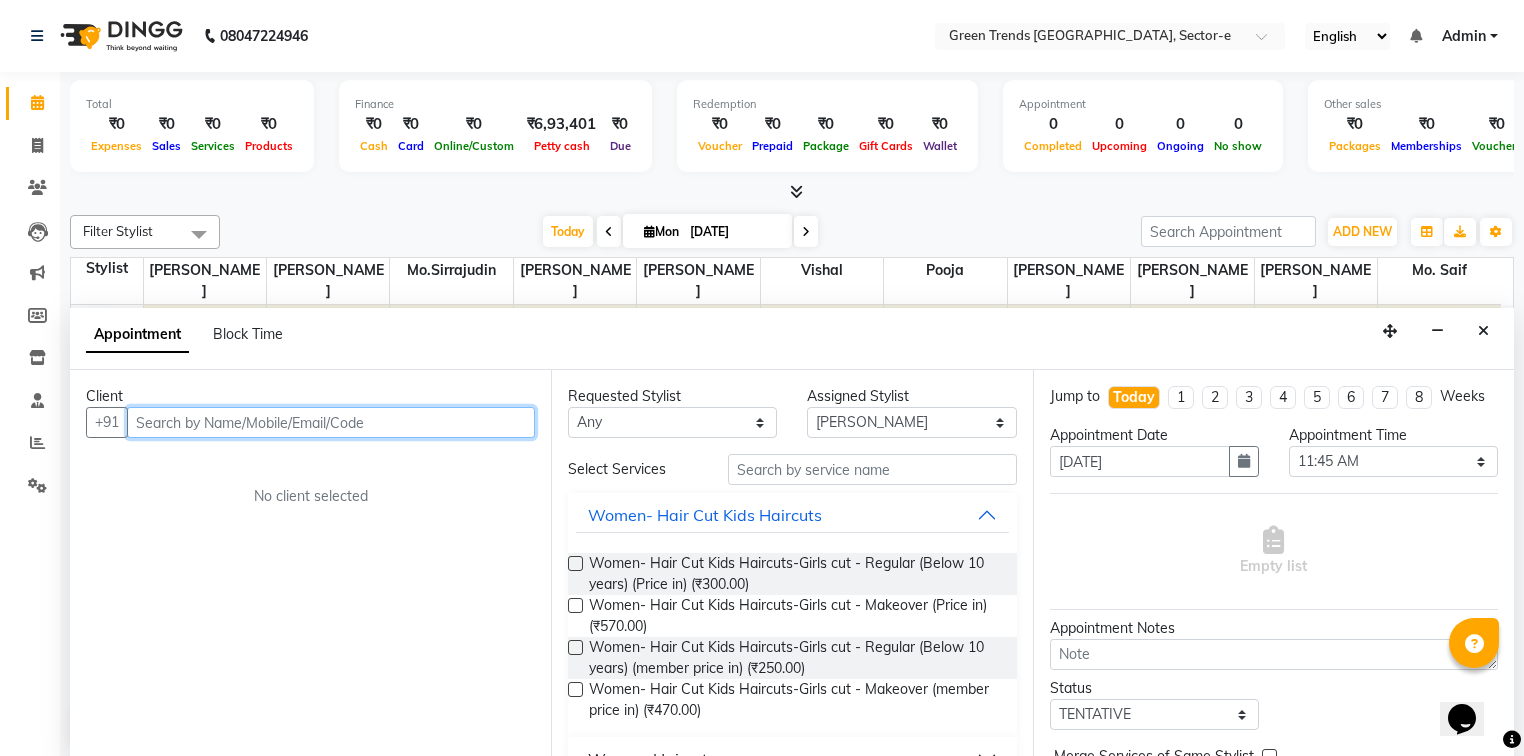 click at bounding box center (331, 422) 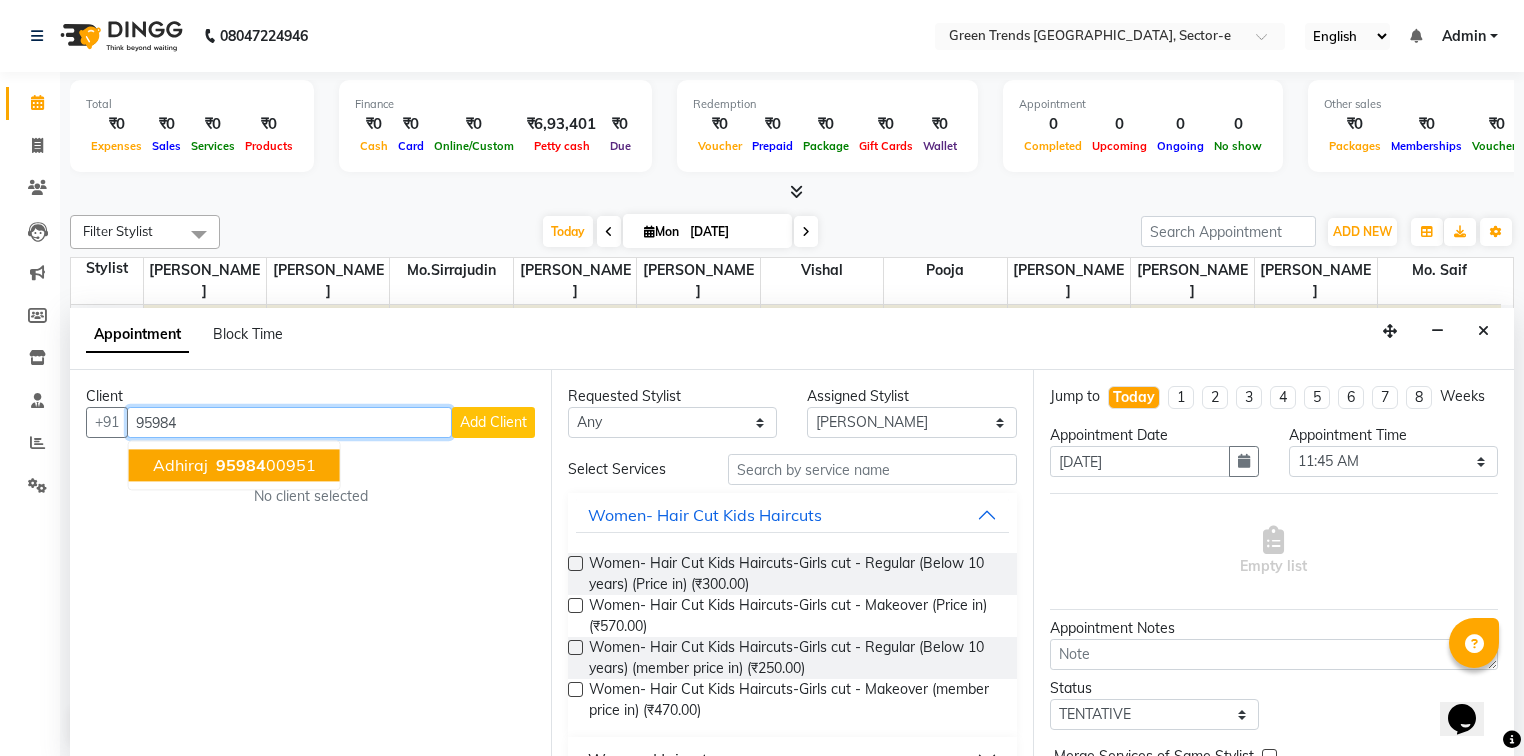 click on "95984" at bounding box center (241, 466) 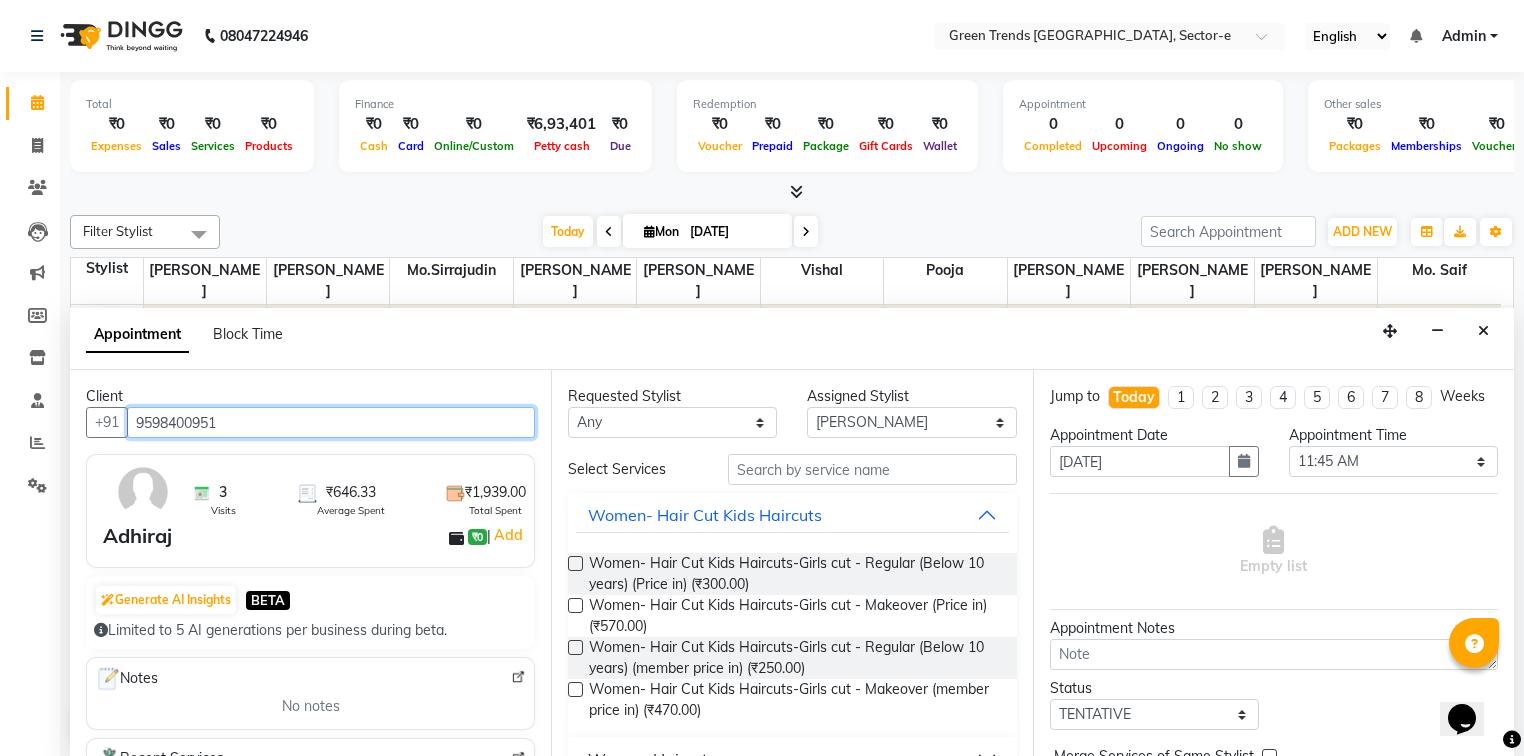type on "9598400951" 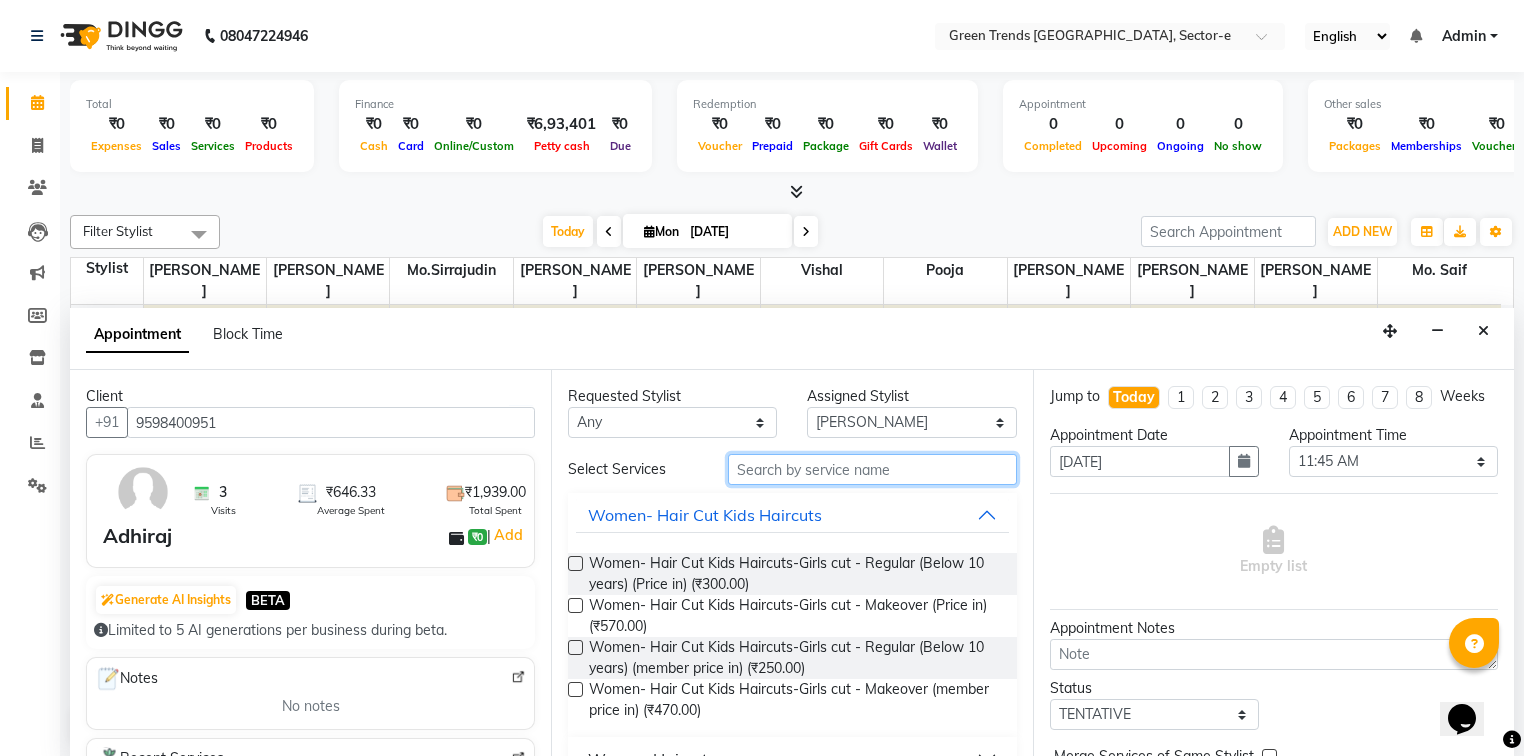click at bounding box center (872, 469) 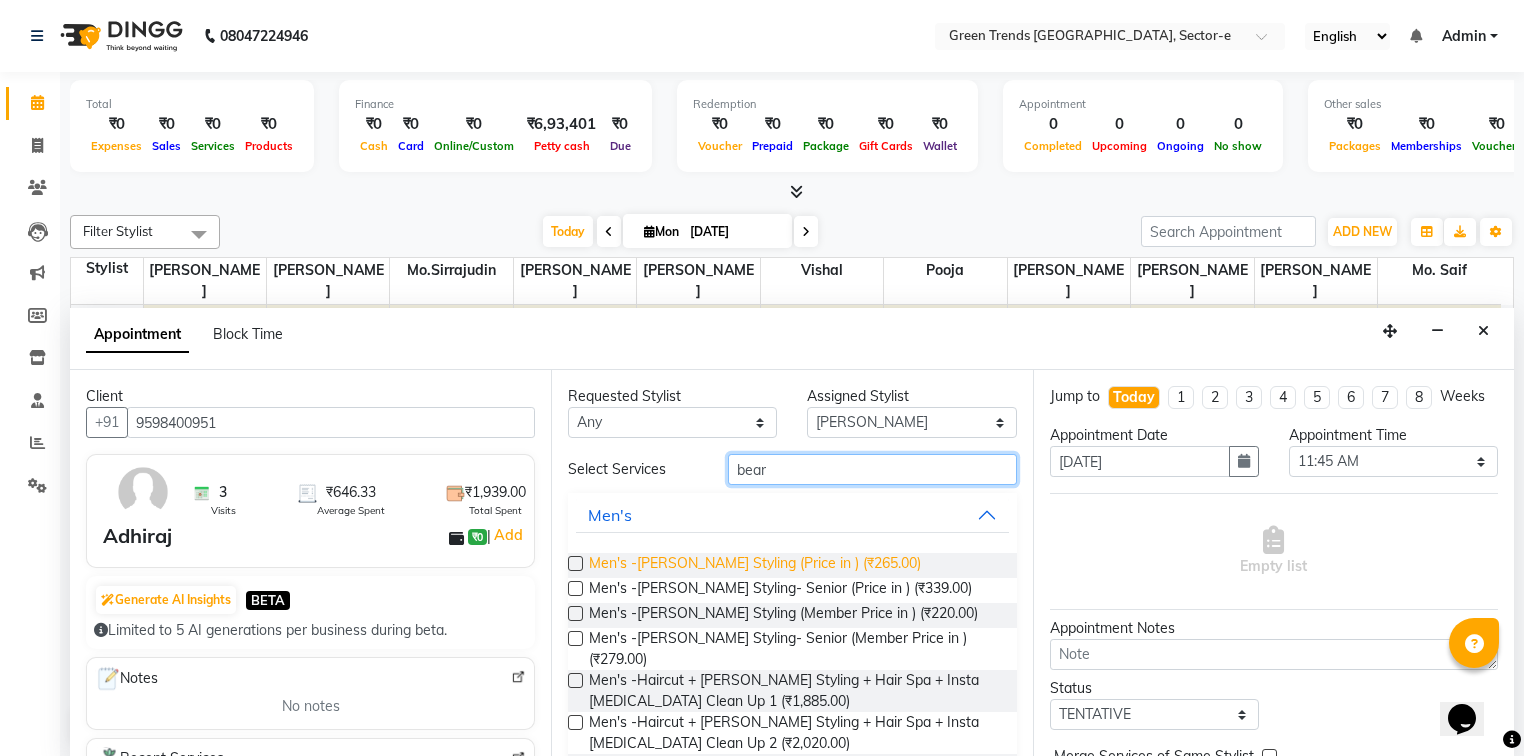 type on "bear" 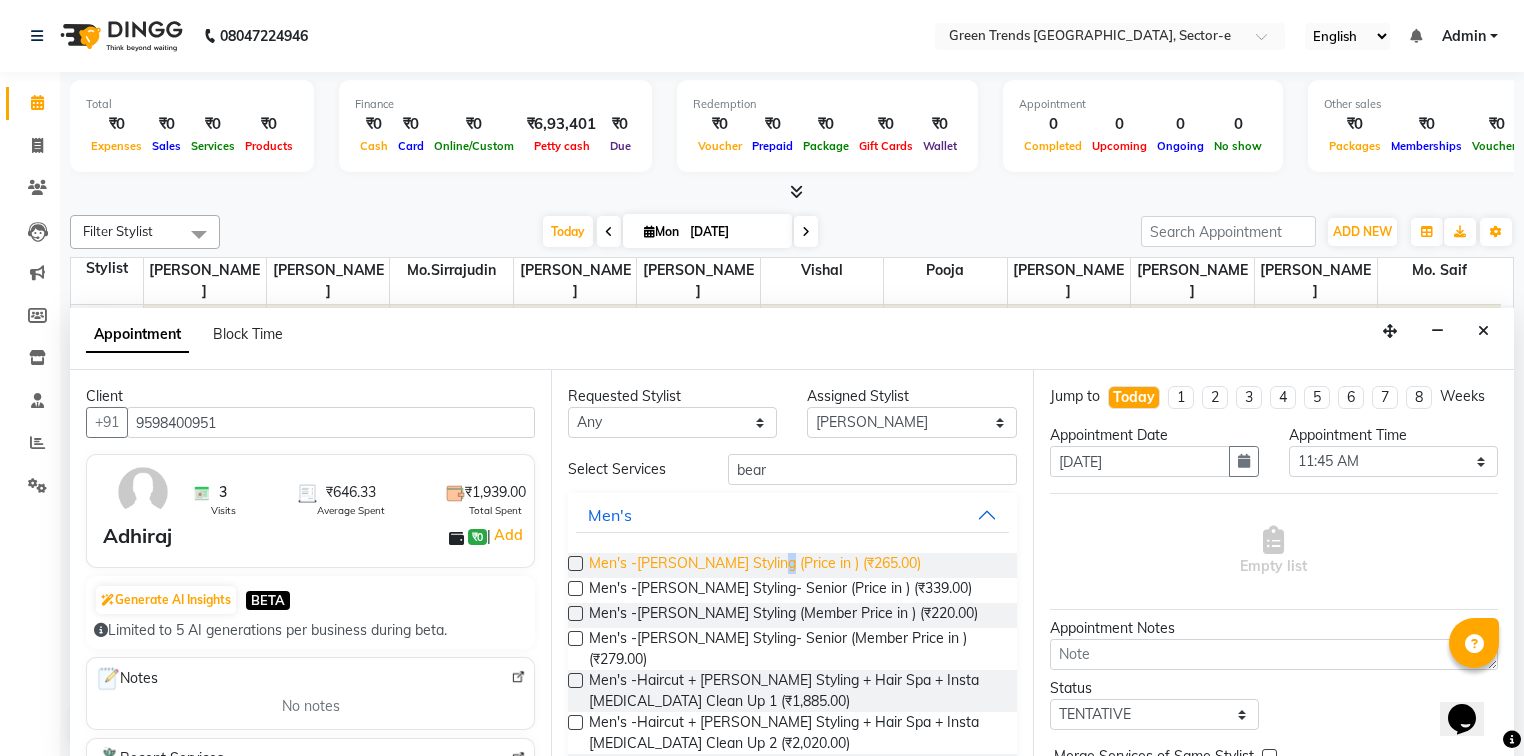click on "Men's -[PERSON_NAME] Styling  (Price in ) (₹265.00)" at bounding box center (755, 565) 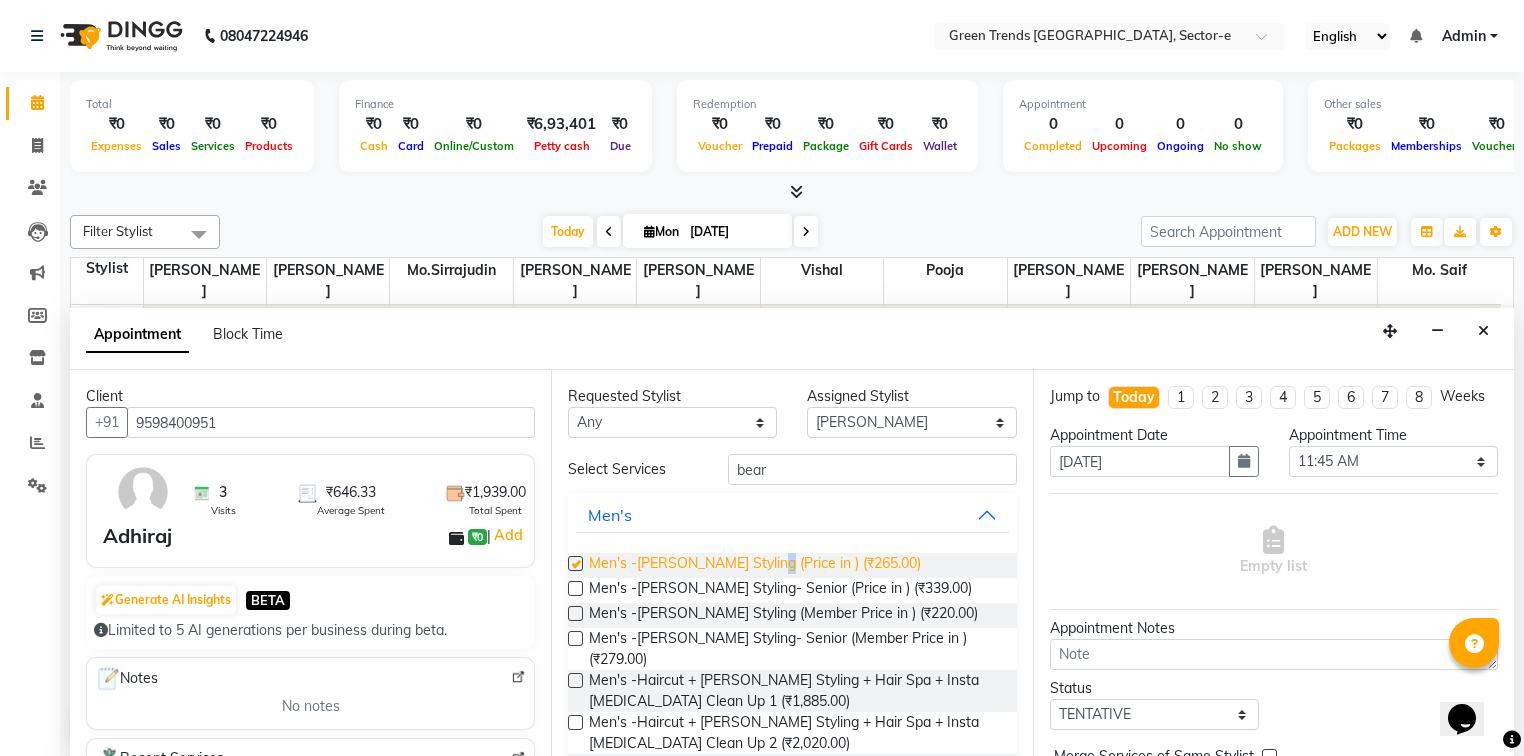 checkbox on "false" 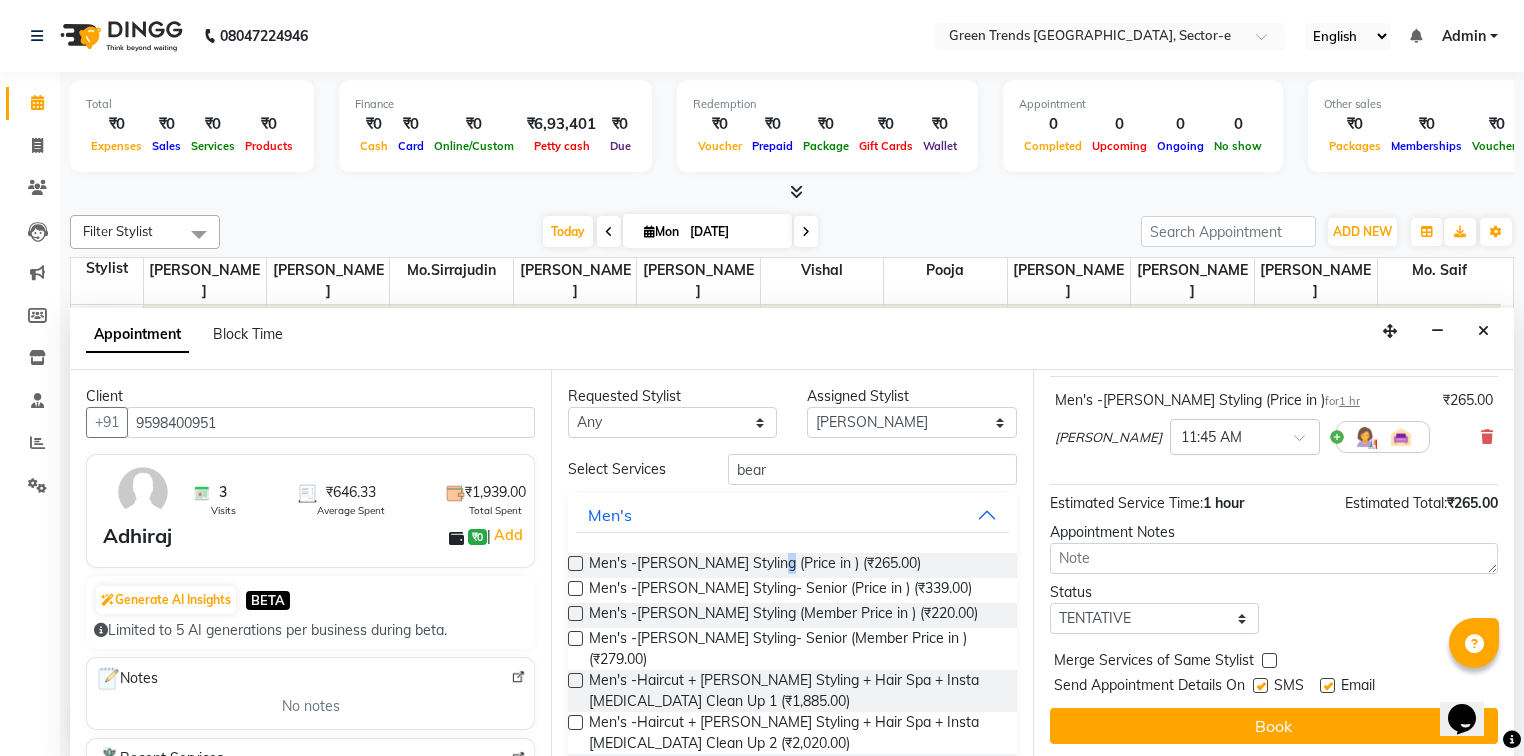 scroll, scrollTop: 118, scrollLeft: 0, axis: vertical 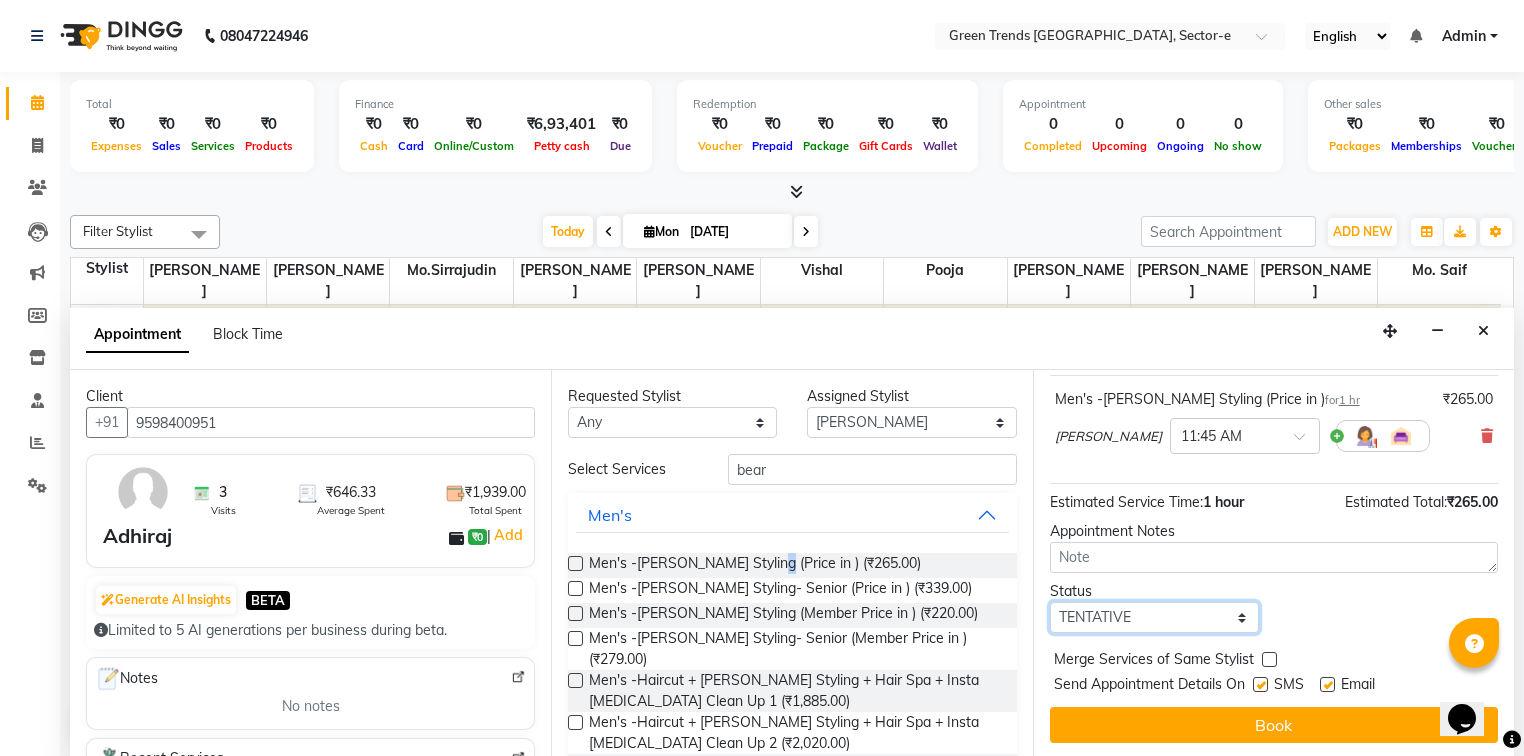 click on "Select TENTATIVE CONFIRM CHECK-IN UPCOMING" at bounding box center [1154, 617] 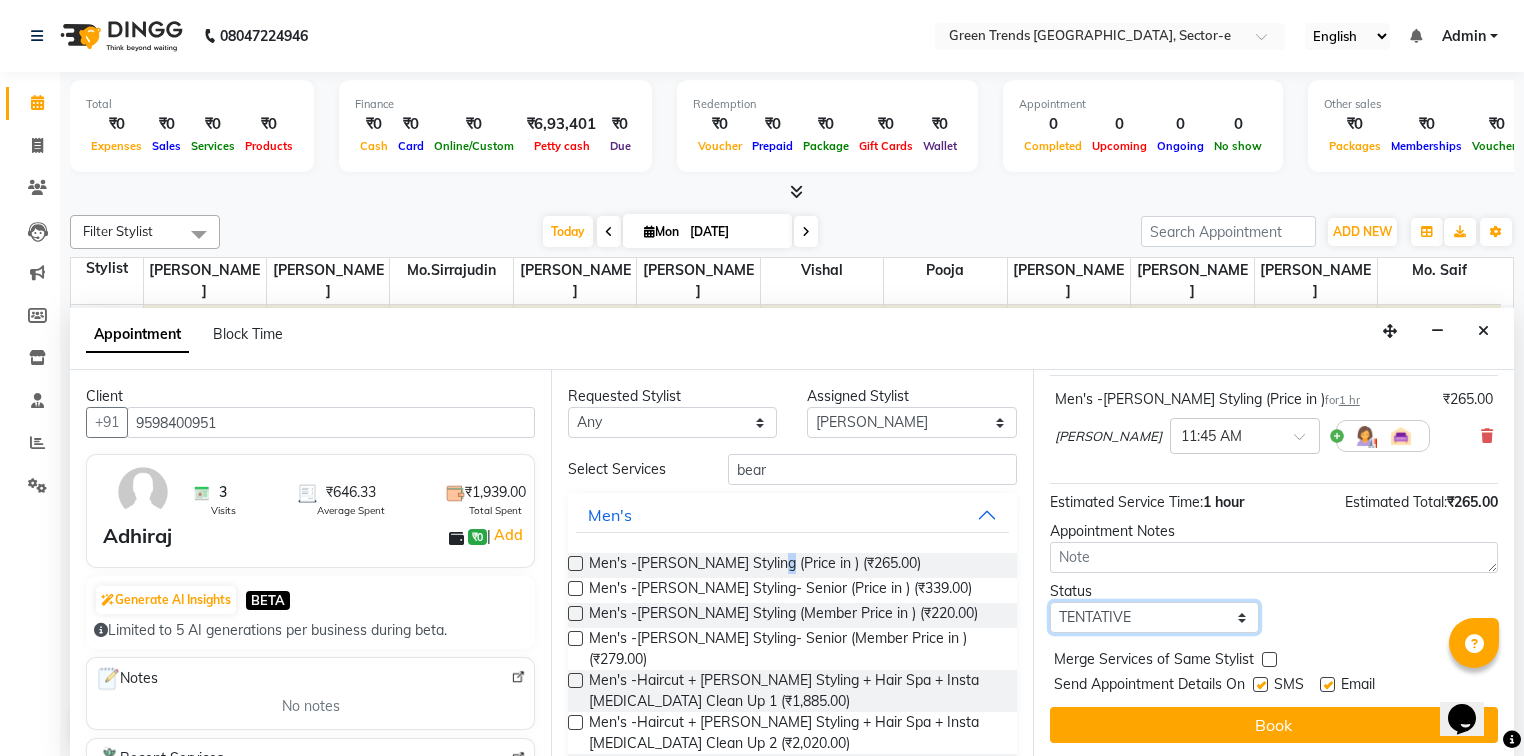select on "confirm booking" 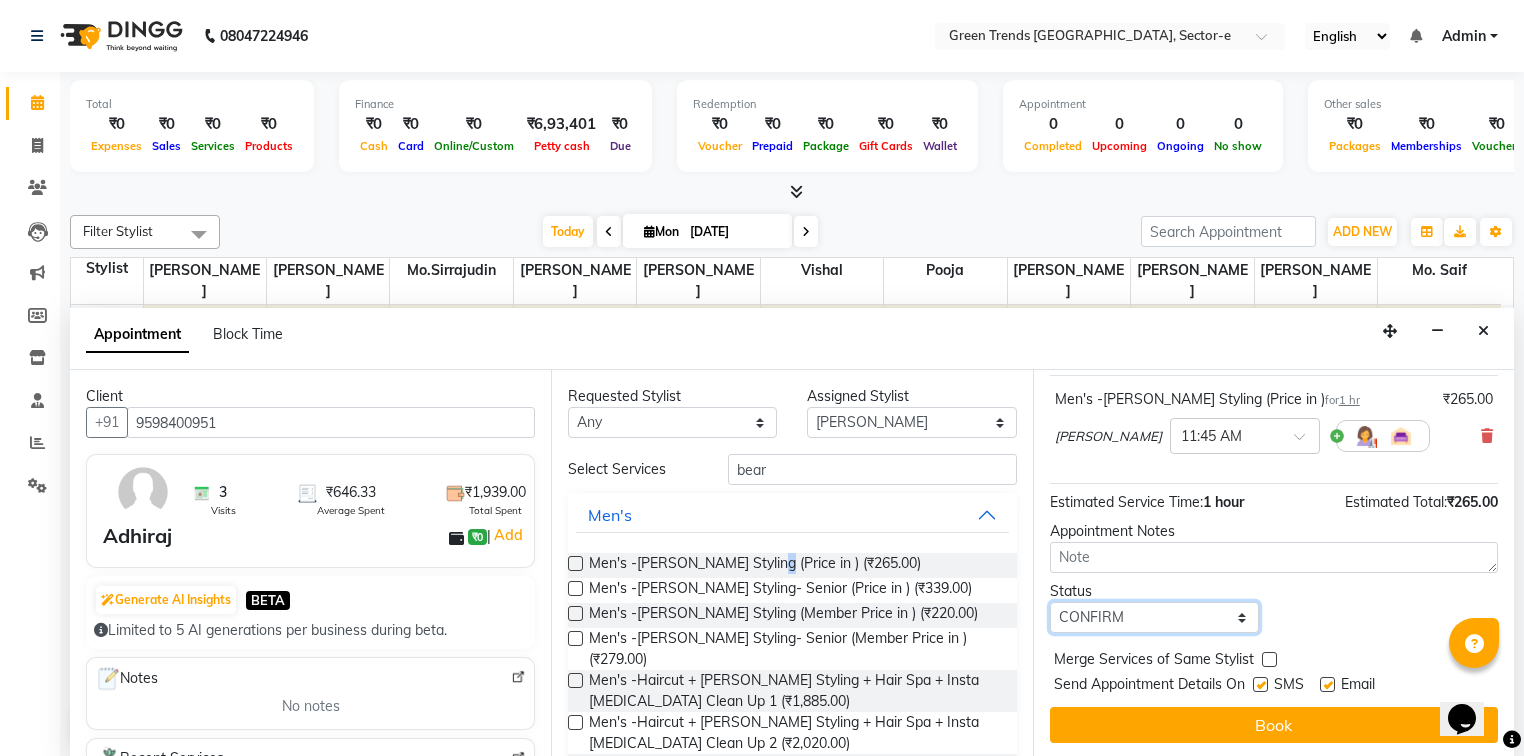 click on "Select TENTATIVE CONFIRM CHECK-IN UPCOMING" at bounding box center (1154, 617) 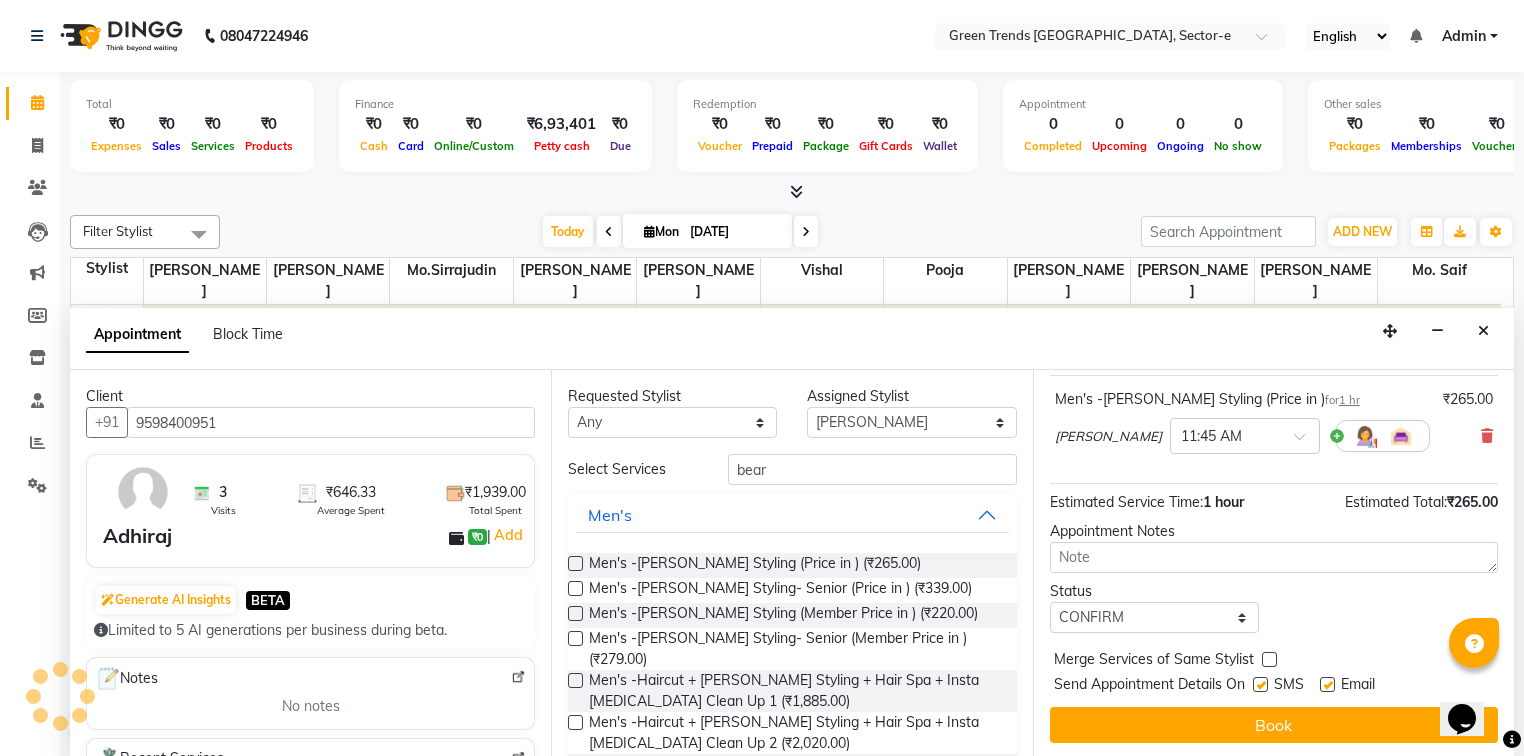 click at bounding box center (1260, 684) 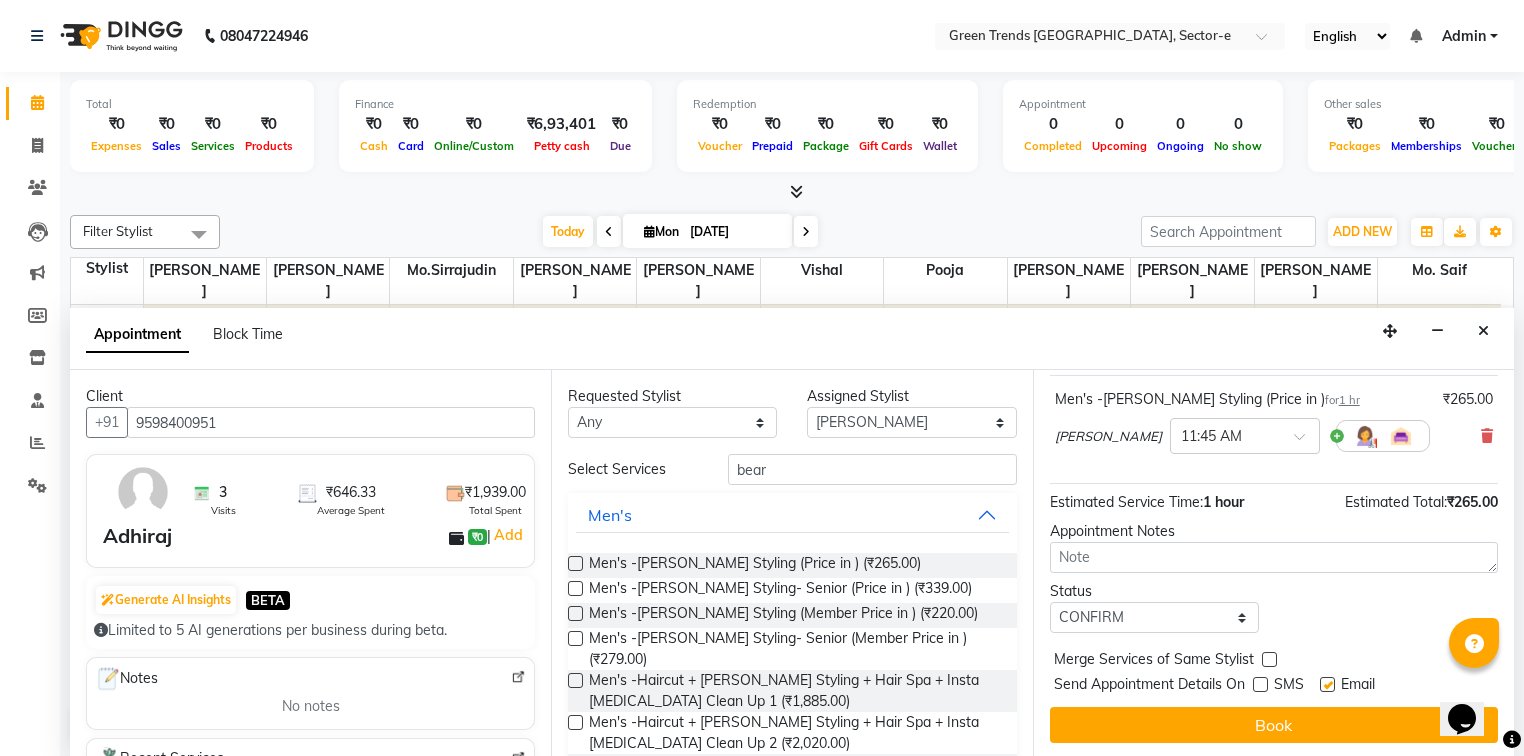click at bounding box center (1327, 684) 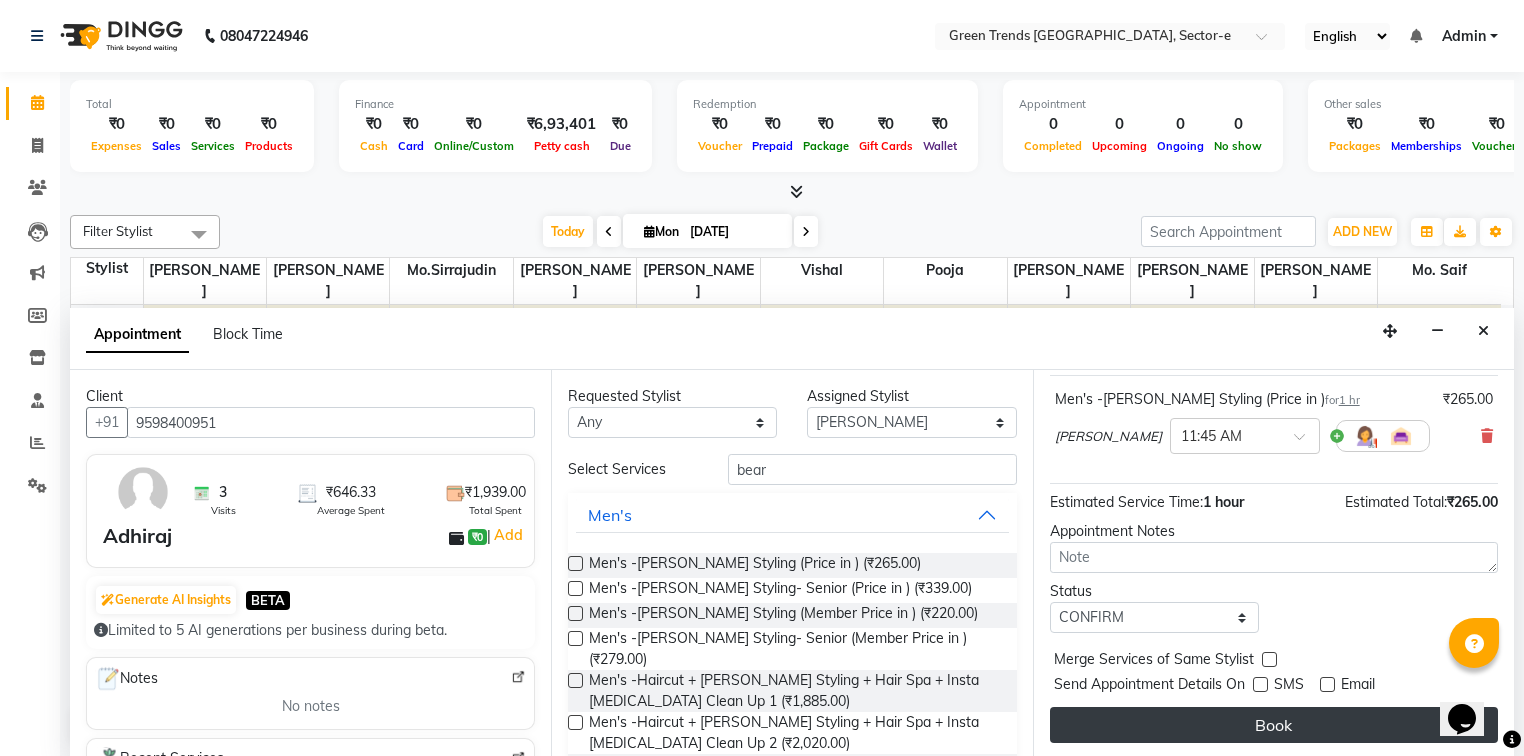 click on "Book" at bounding box center [1274, 725] 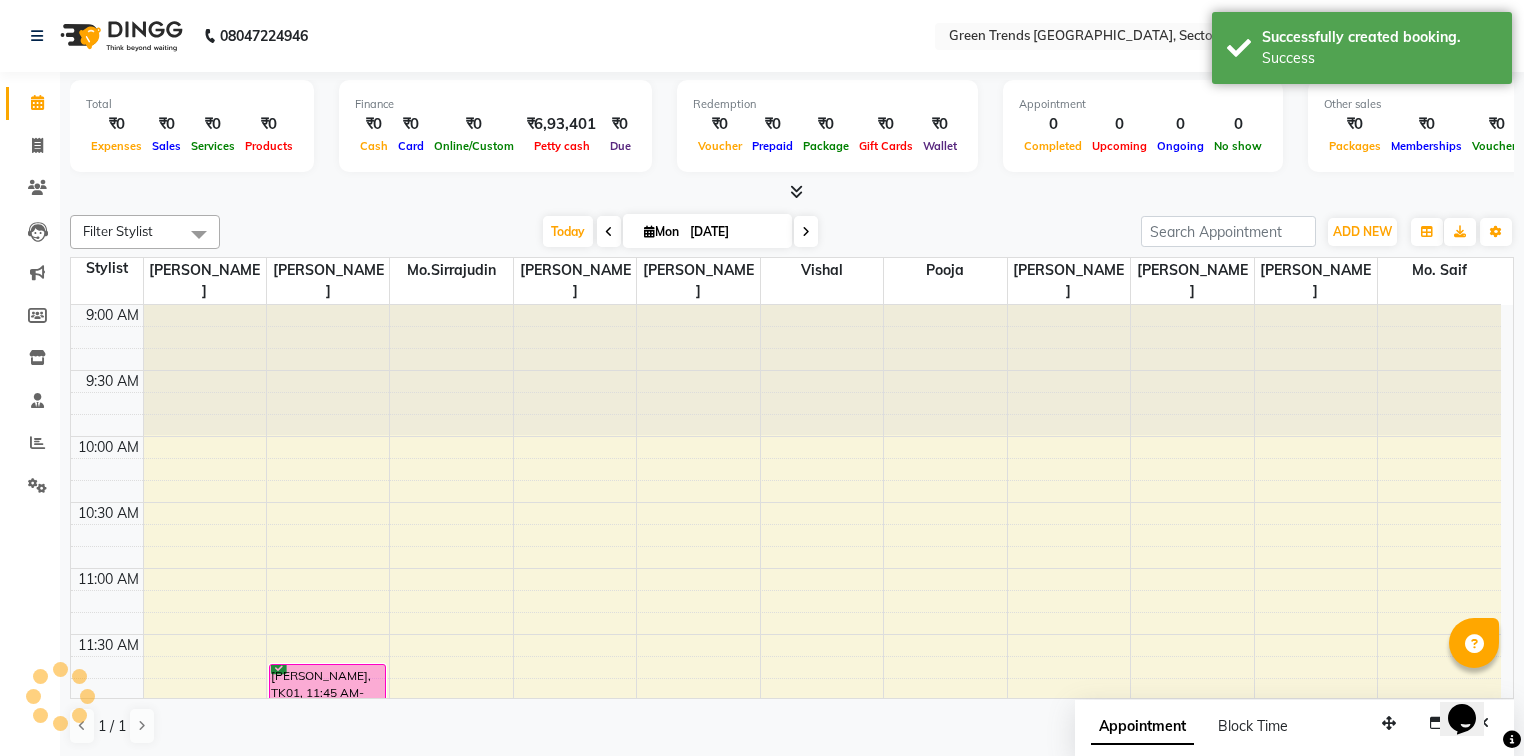scroll, scrollTop: 0, scrollLeft: 0, axis: both 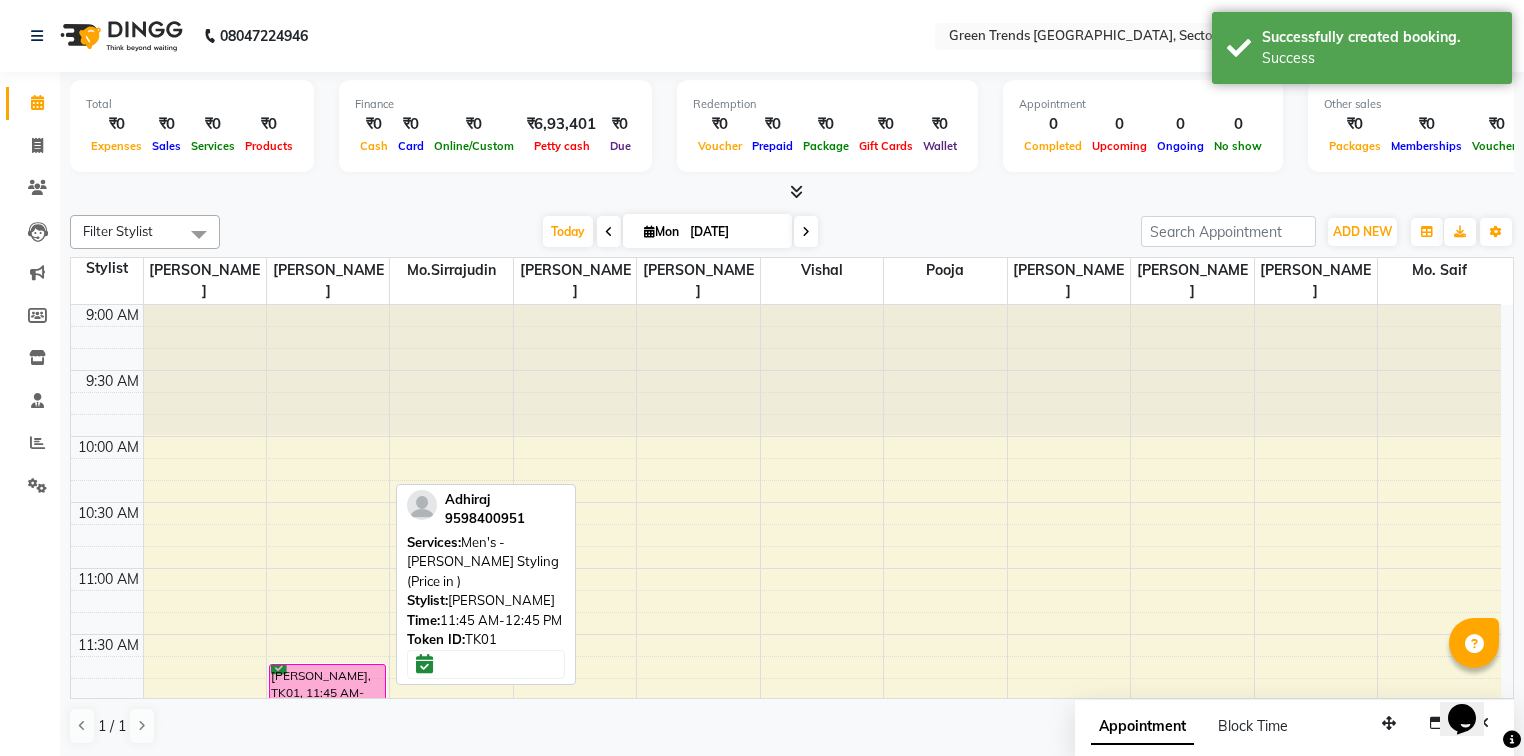 click on "[PERSON_NAME], TK01, 11:45 AM-12:45 PM, Men's -[PERSON_NAME] Styling  (Price in )" at bounding box center [327, 729] 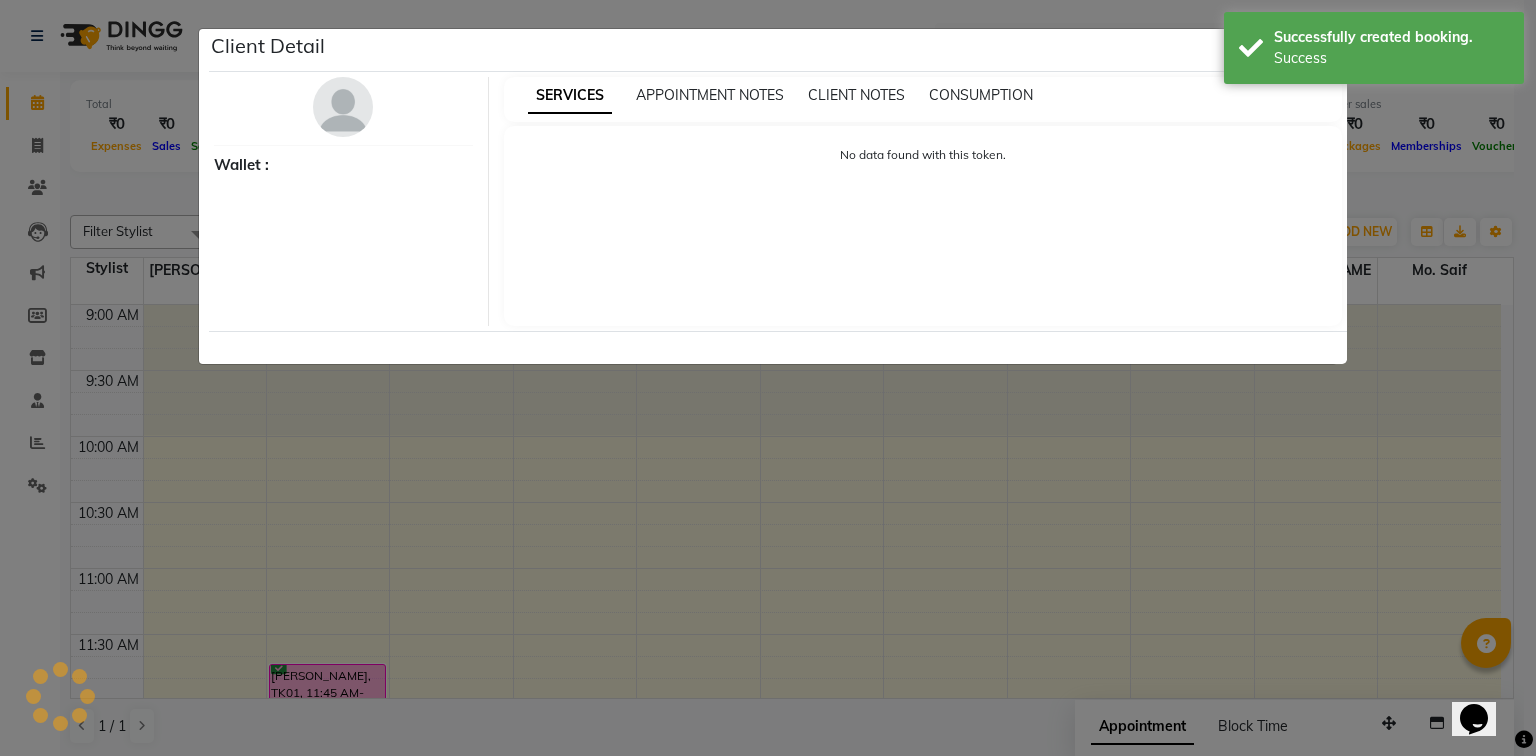 select on "6" 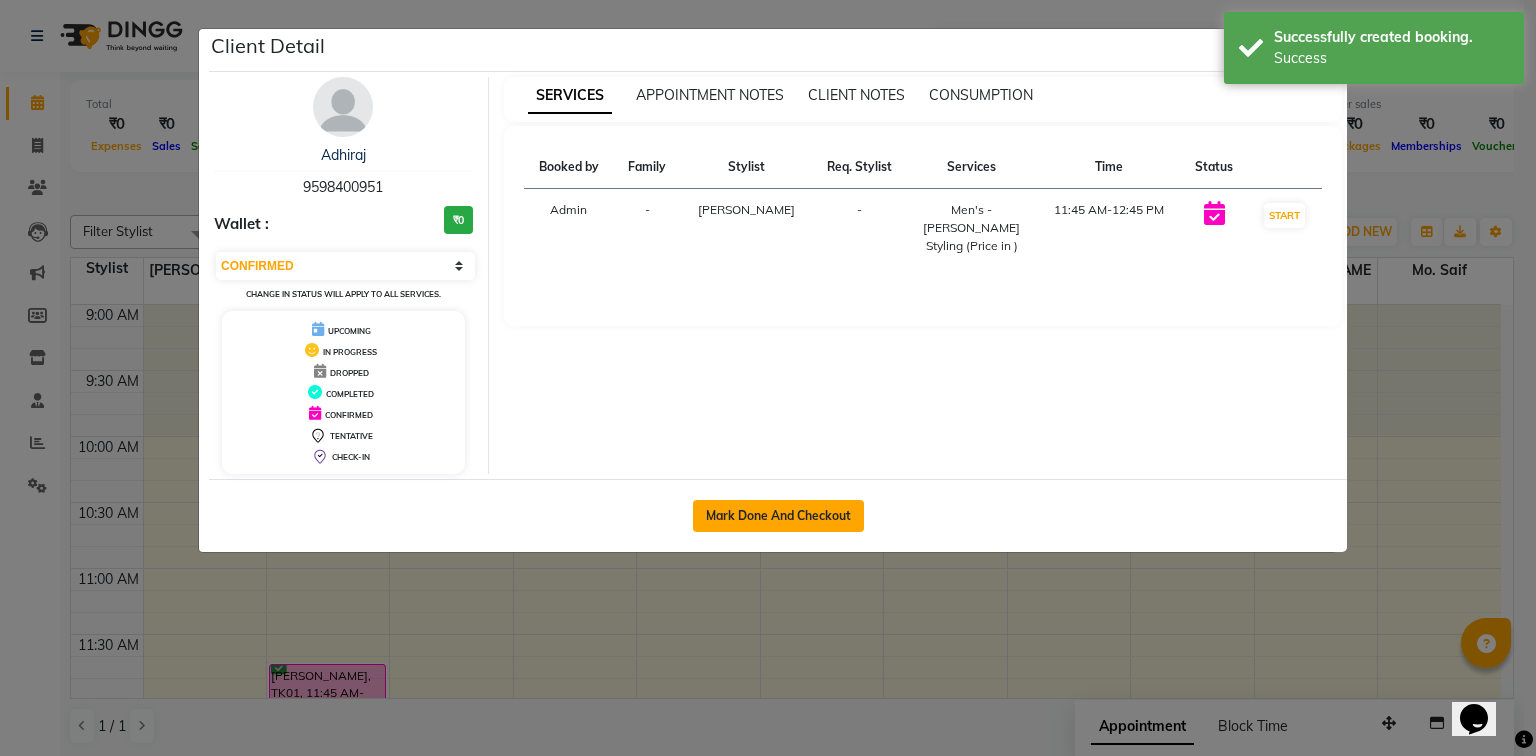 click on "Mark Done And Checkout" 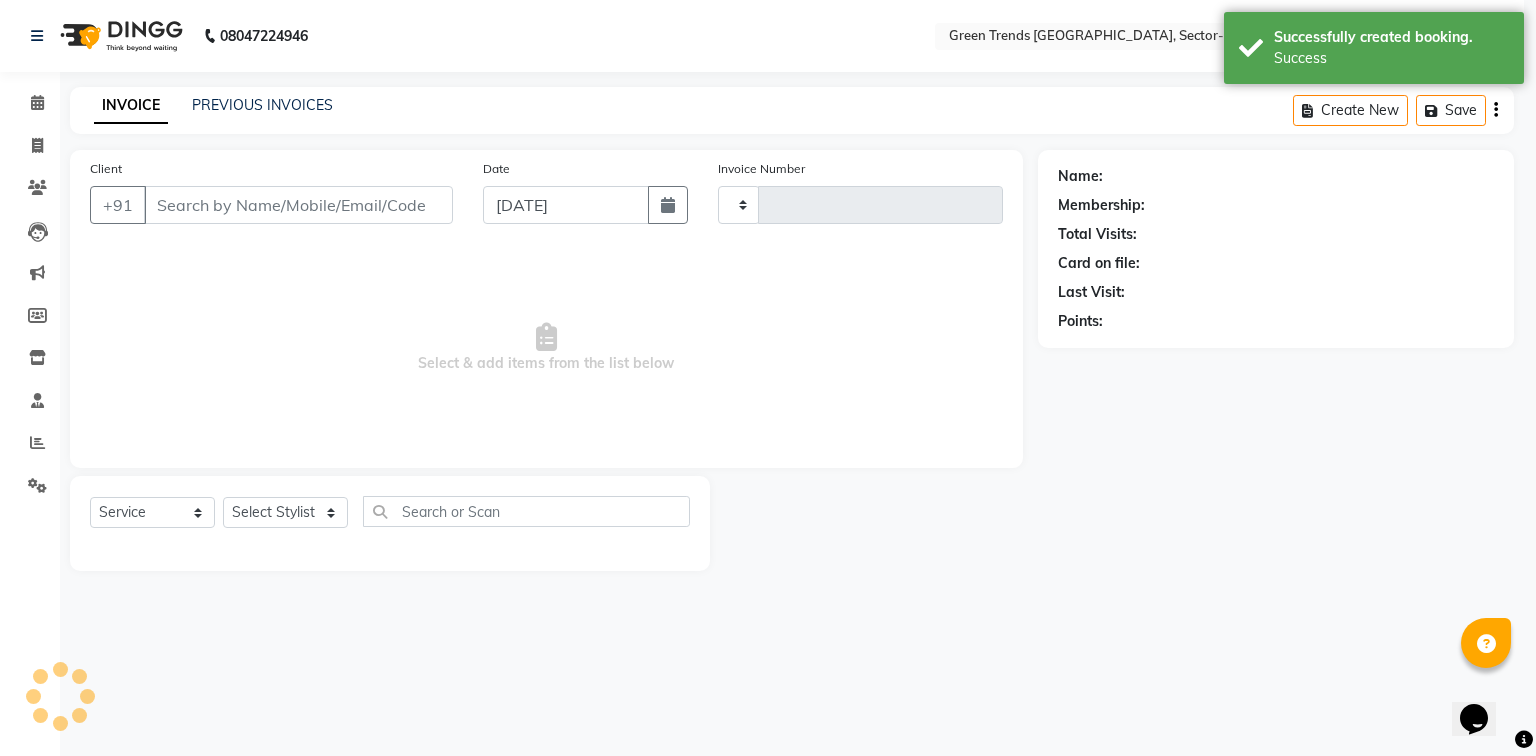 type on "0682" 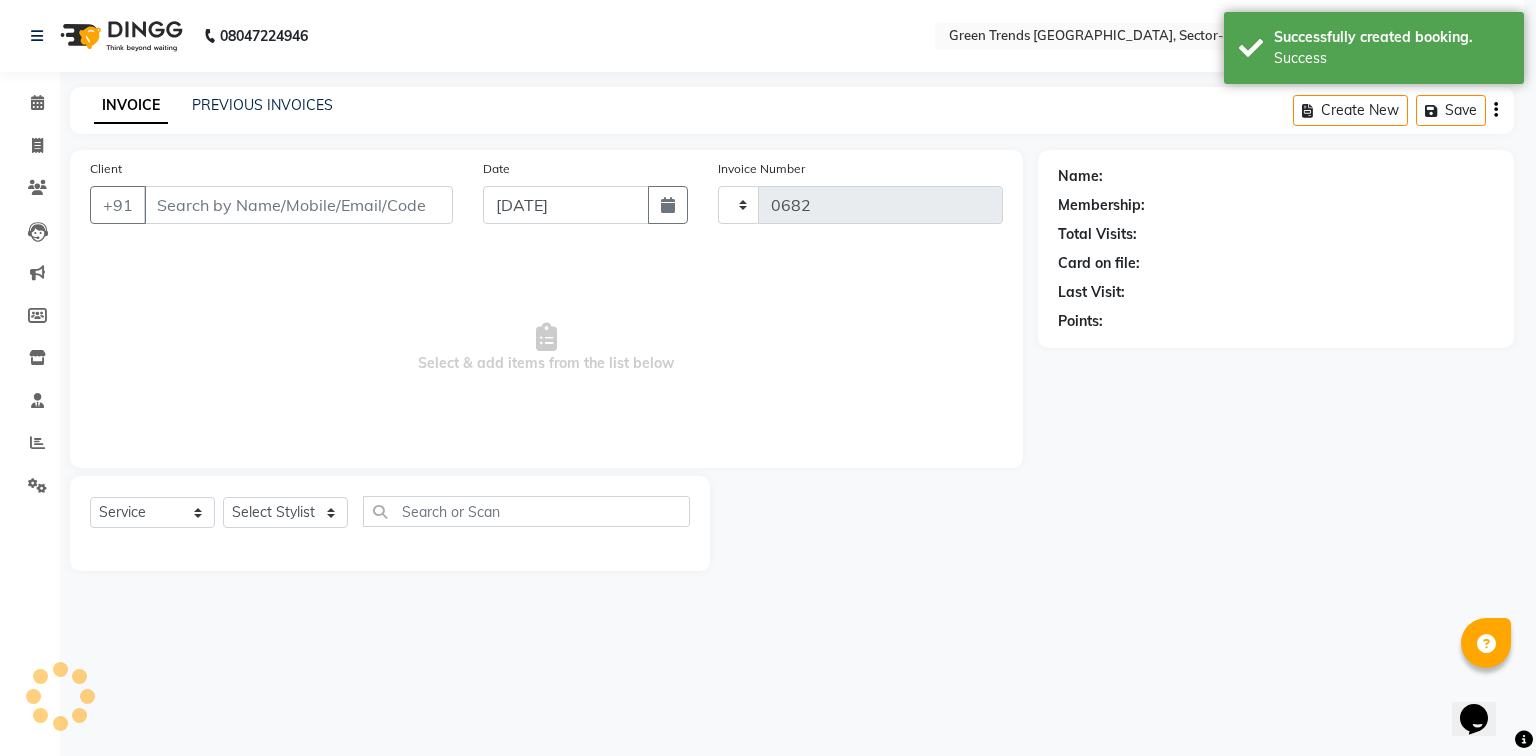 select on "7023" 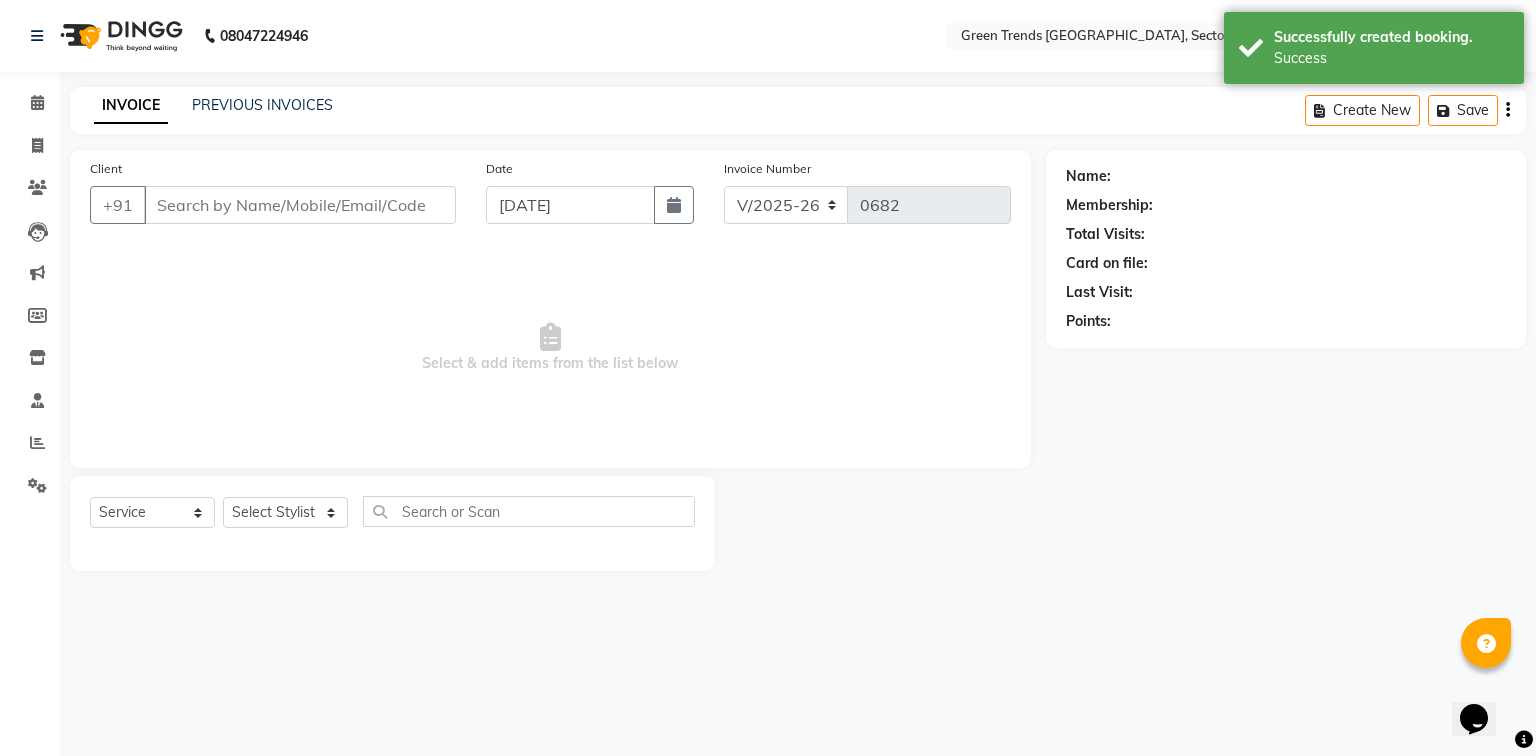 type on "9598400951" 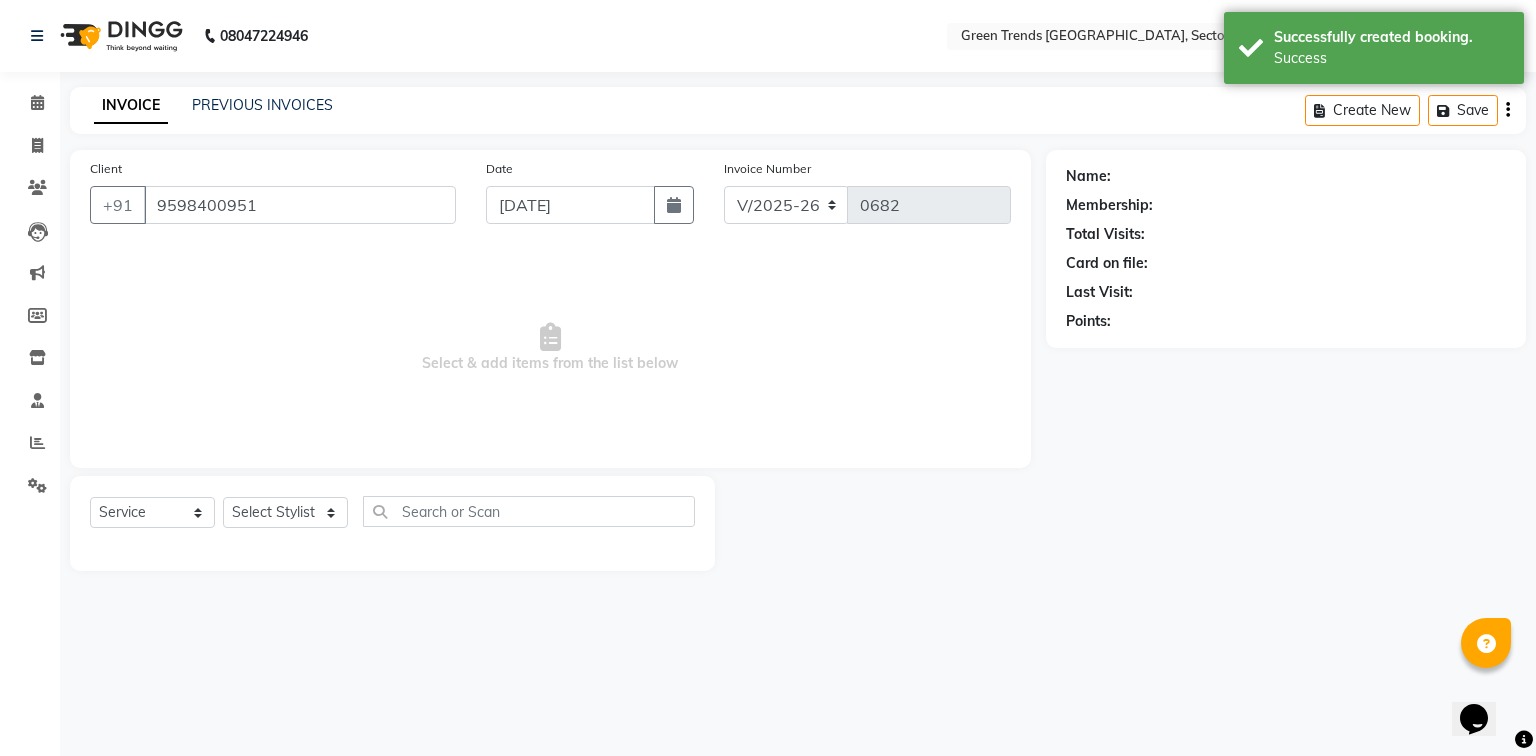 select on "58749" 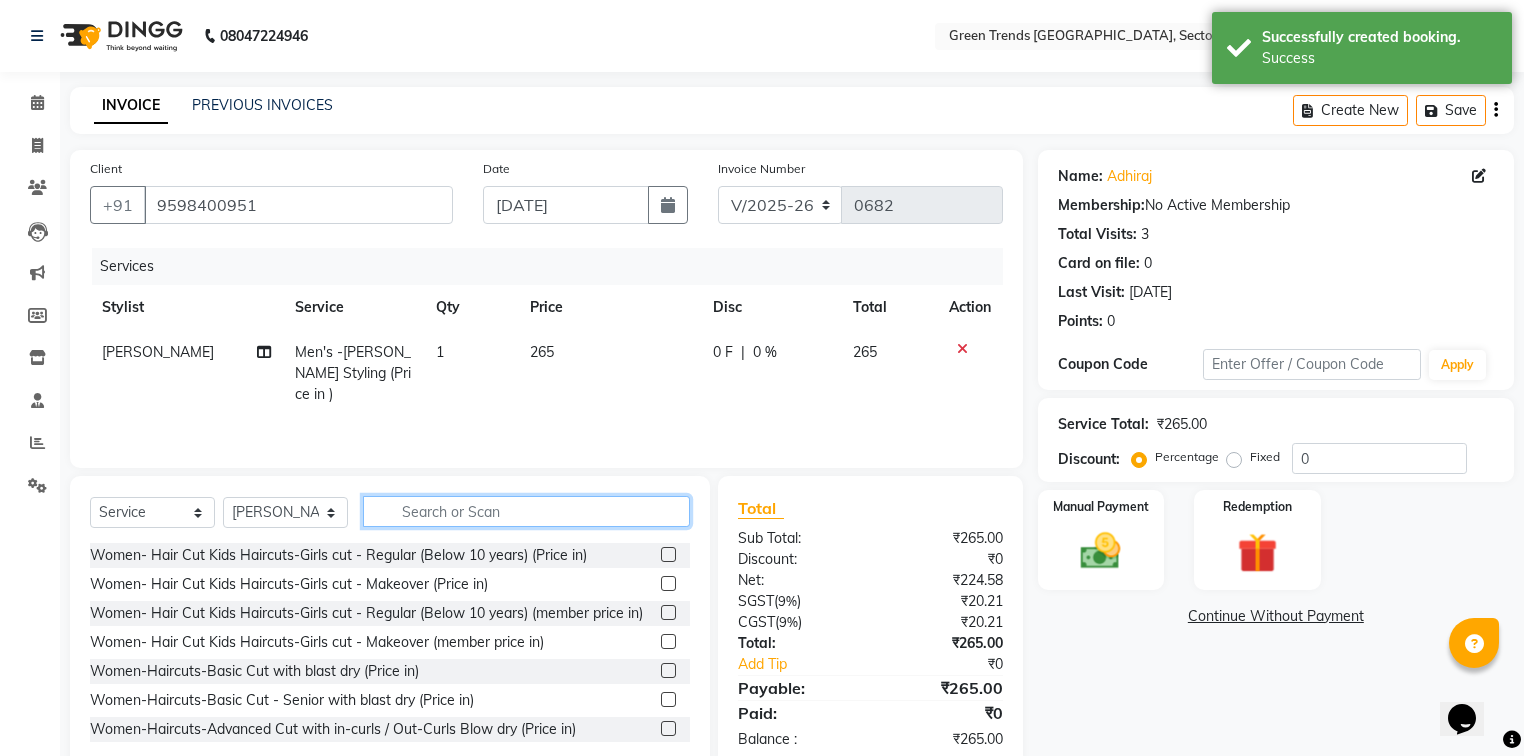 click 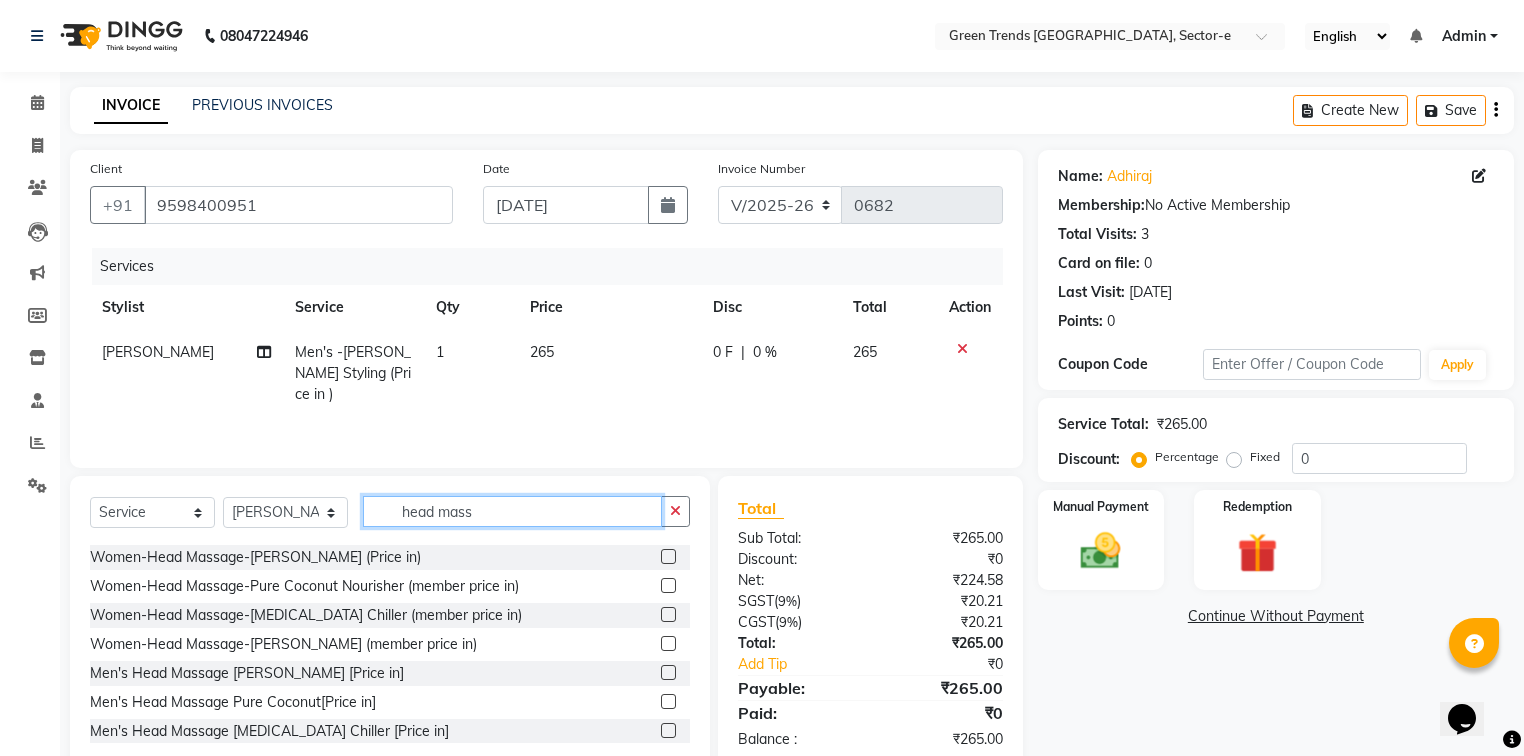 scroll, scrollTop: 60, scrollLeft: 0, axis: vertical 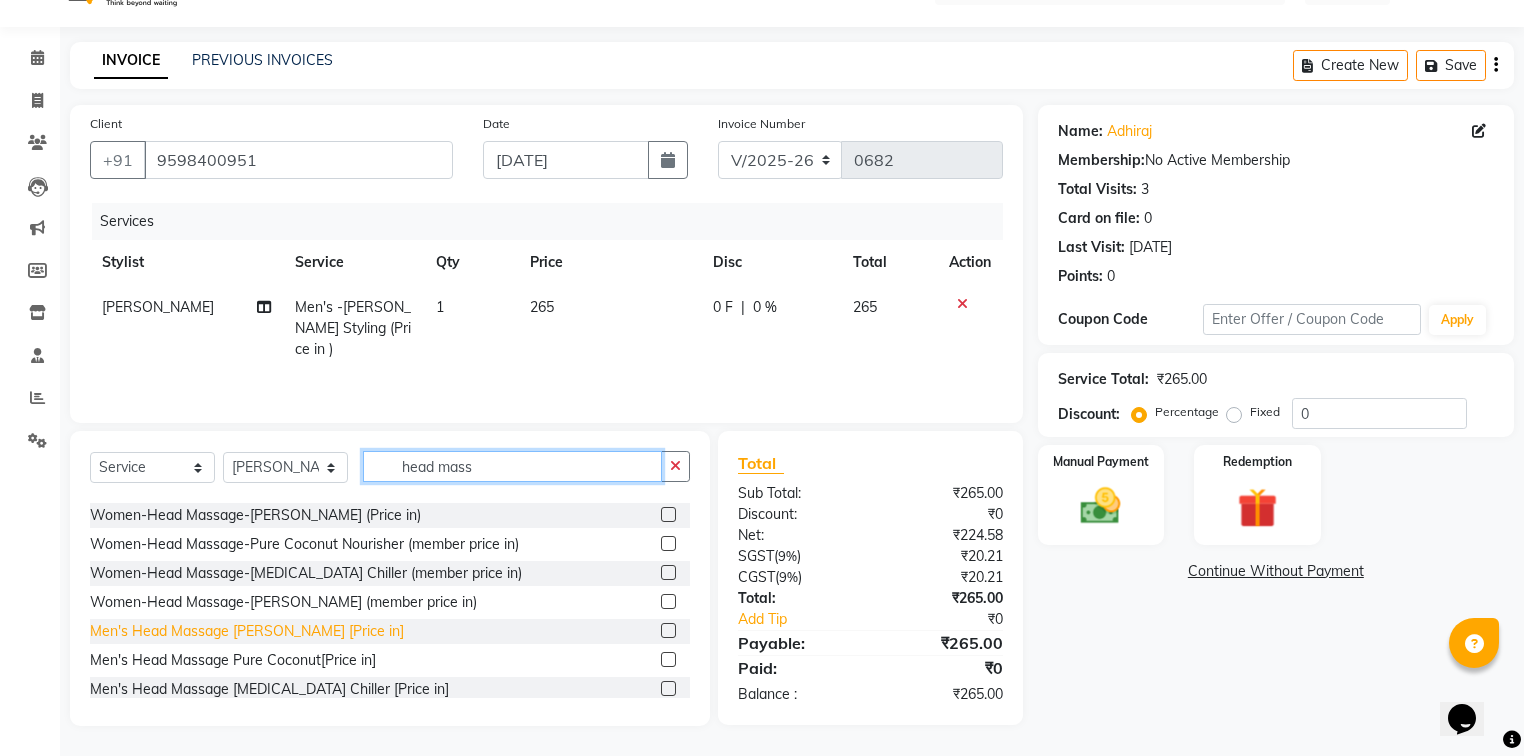 type on "head mass" 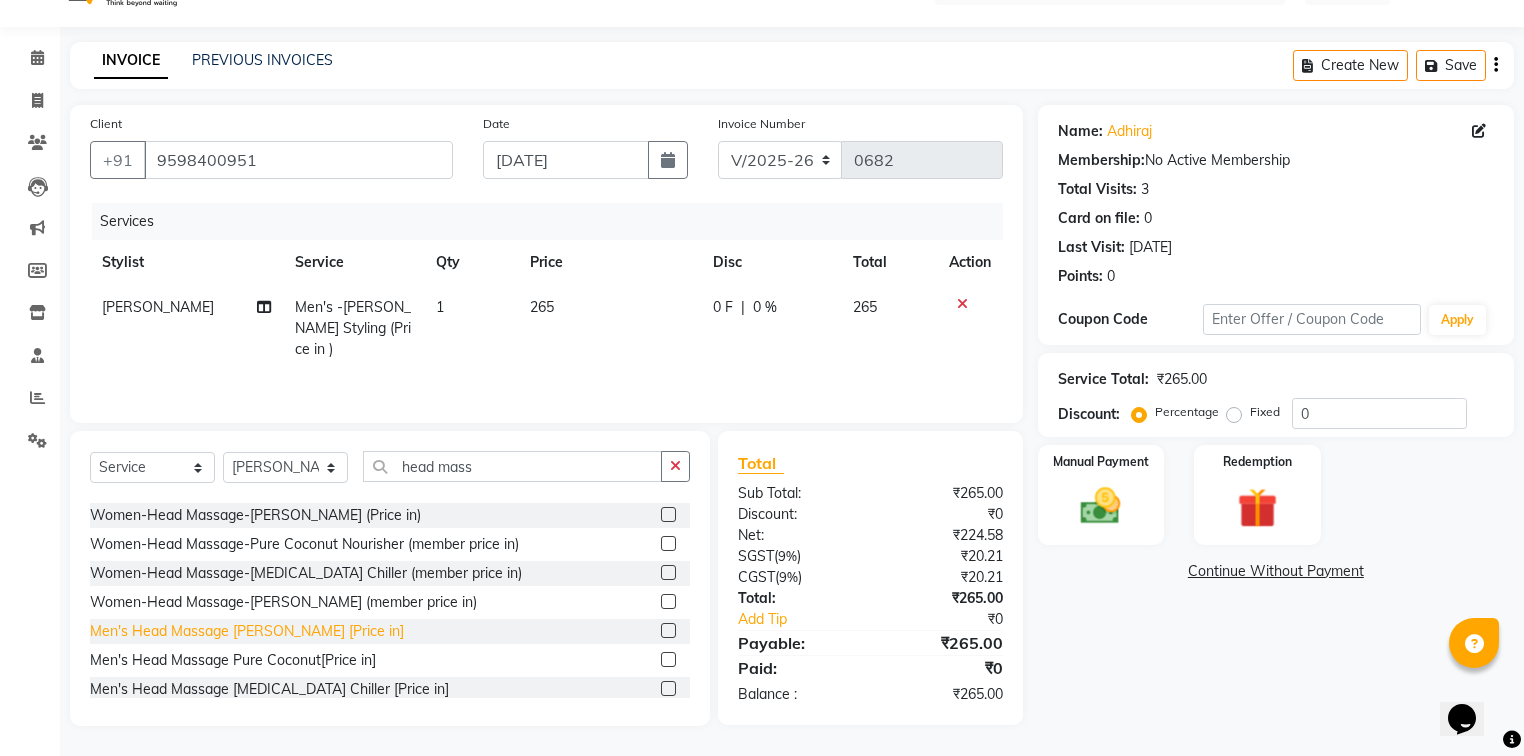 click on "Men's Head Massage [PERSON_NAME] [Price in]" 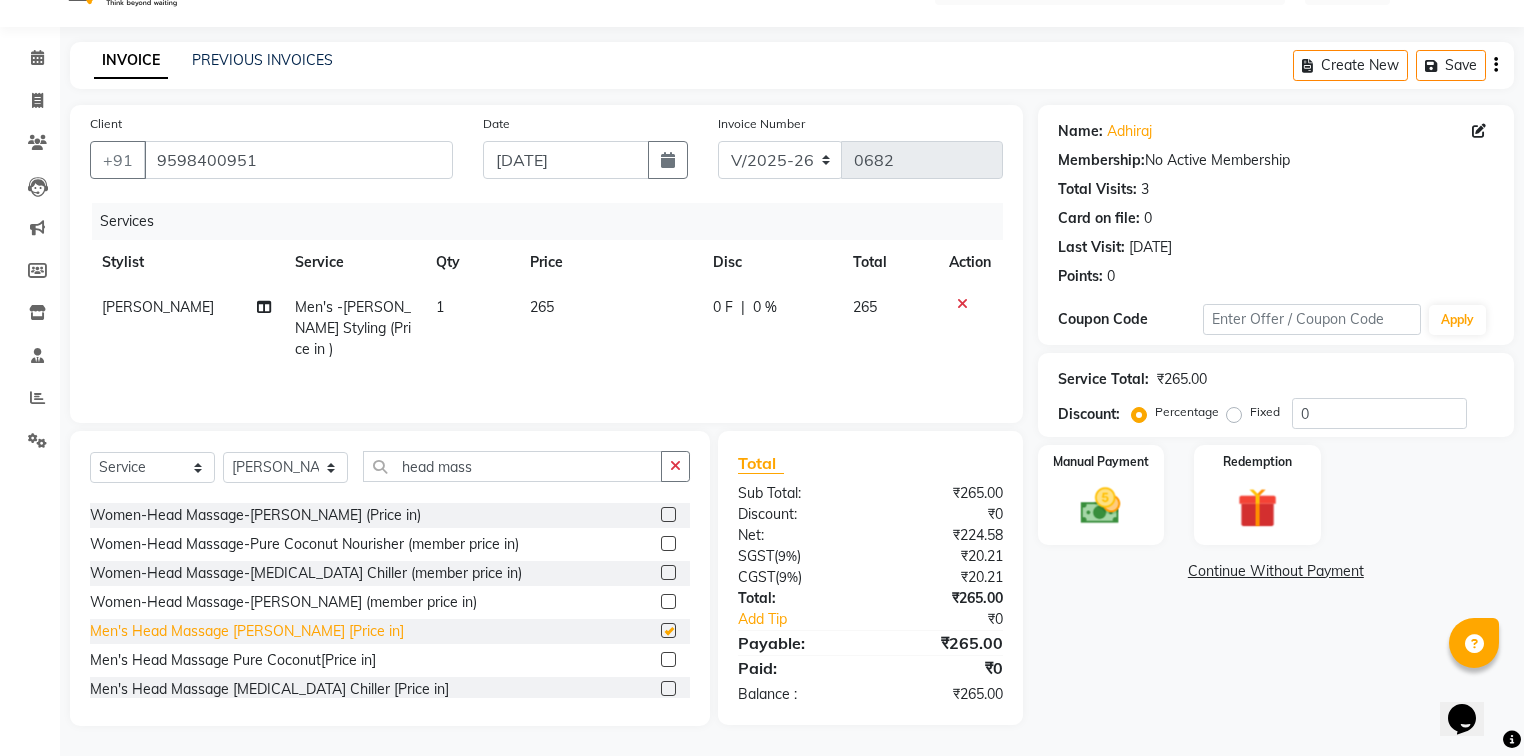 checkbox on "false" 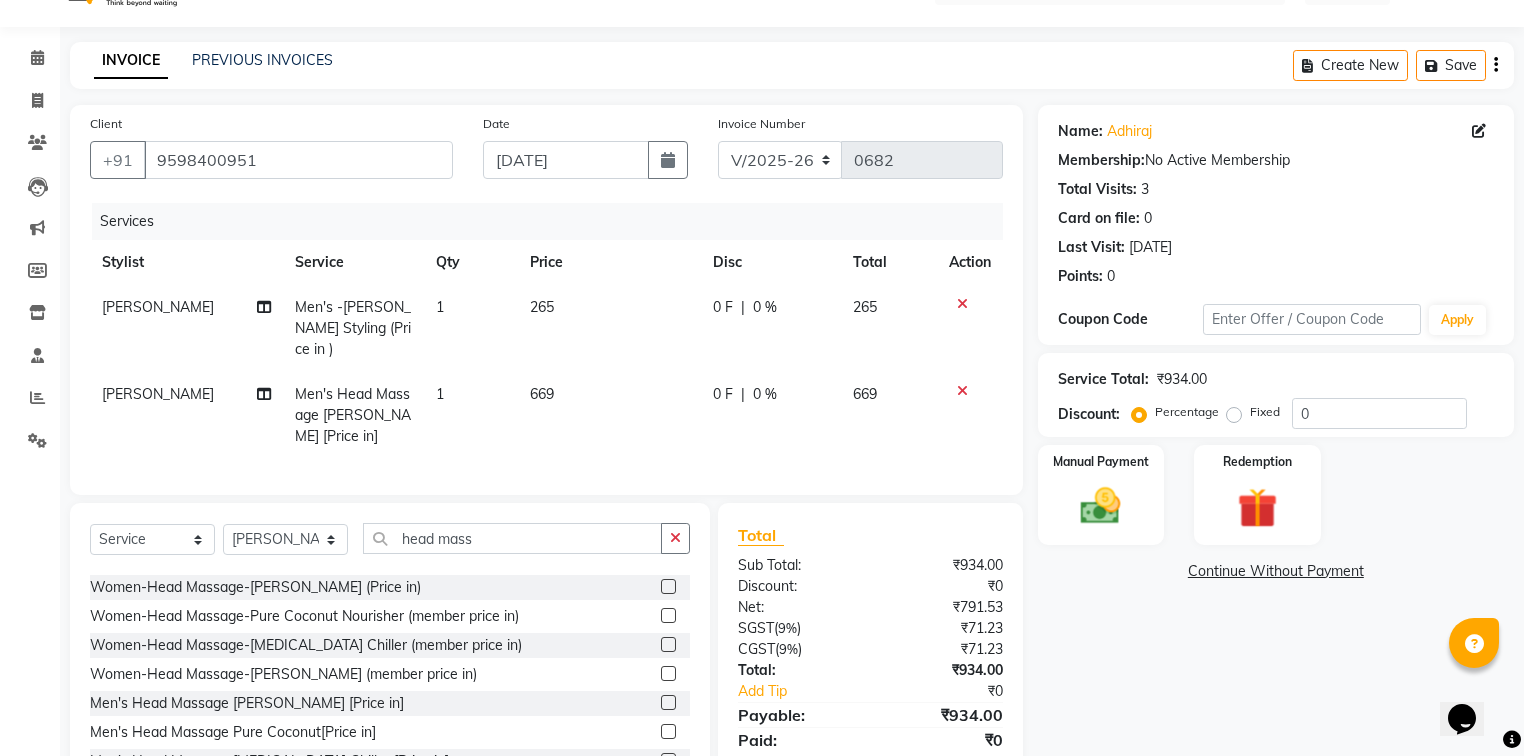click on "0 %" 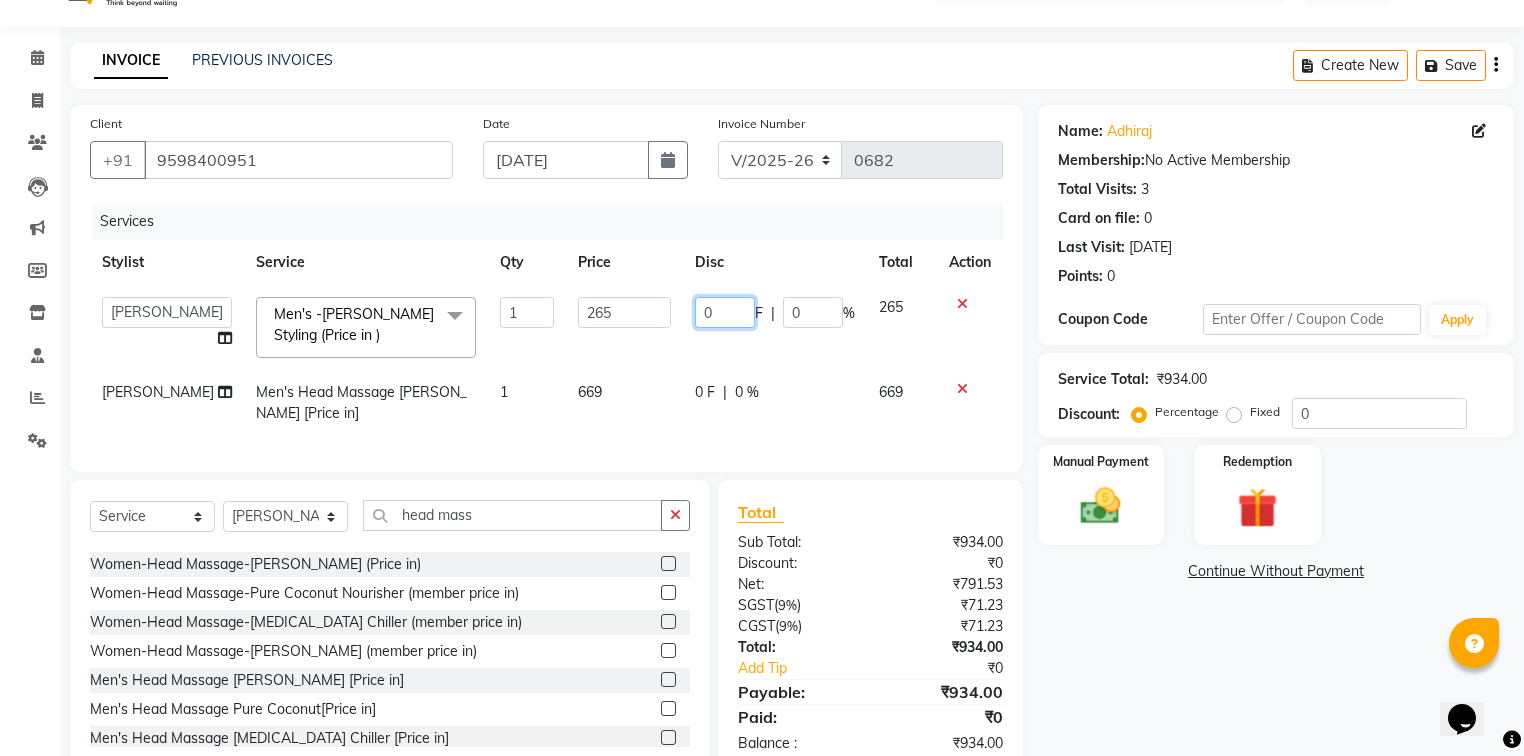 click on "0" 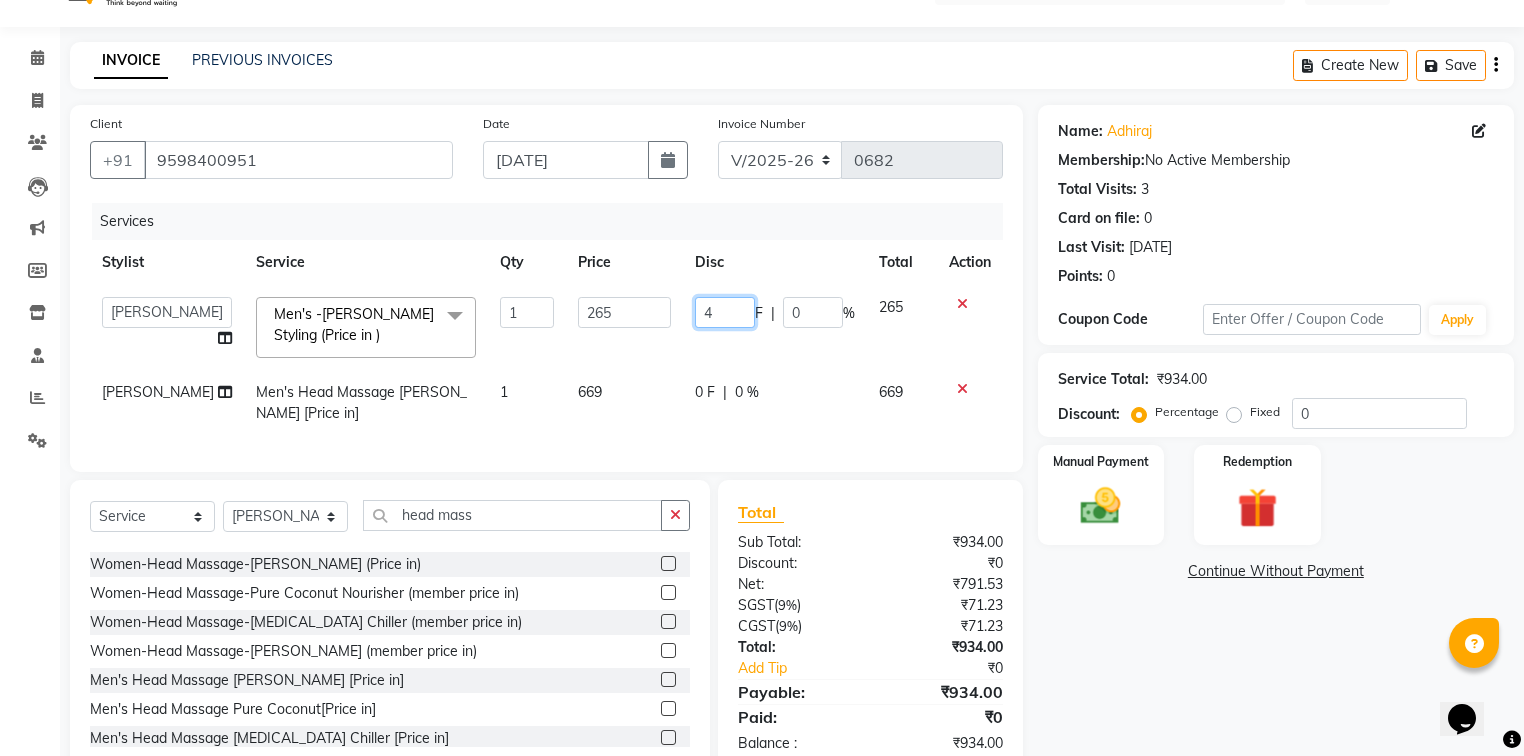type on "45" 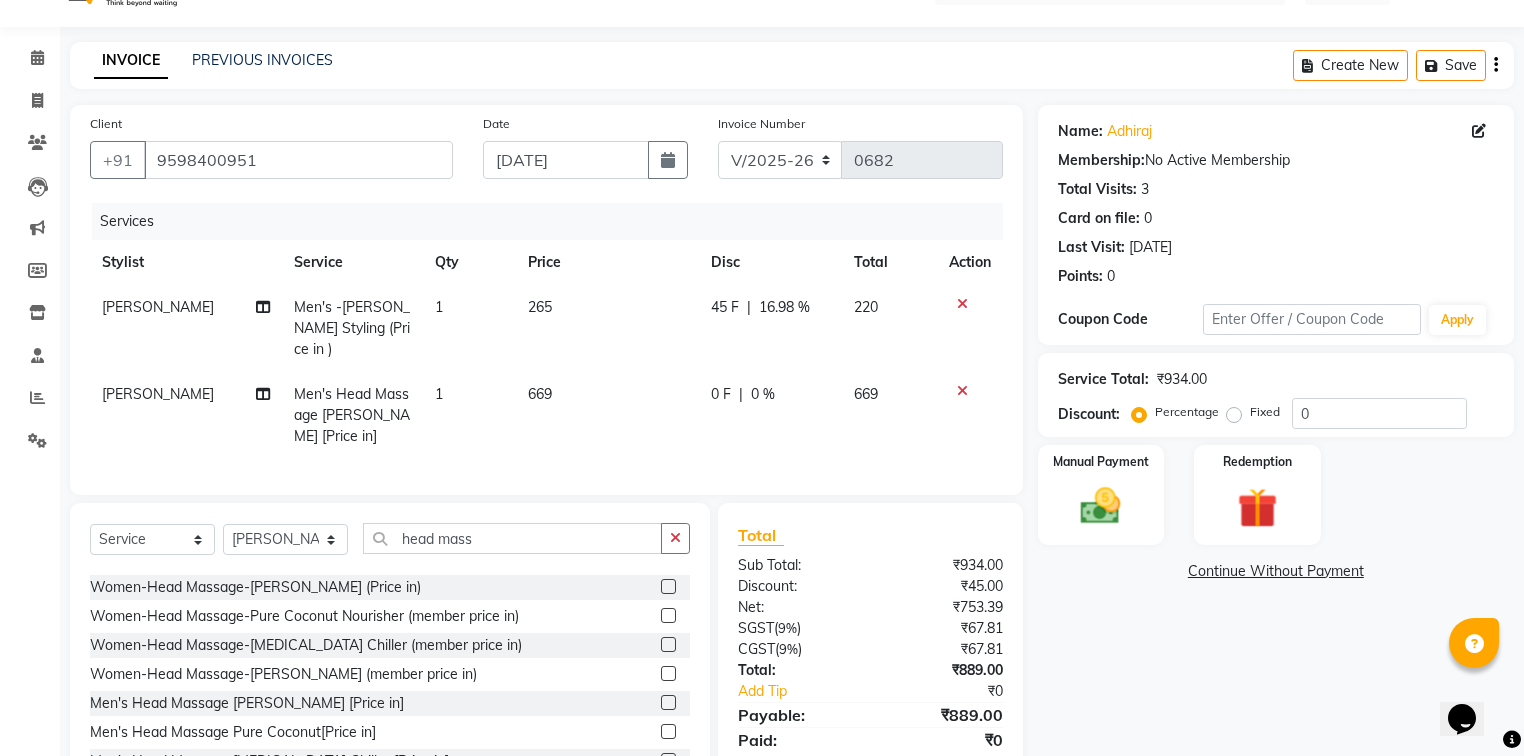 click on "0 F | 0 %" 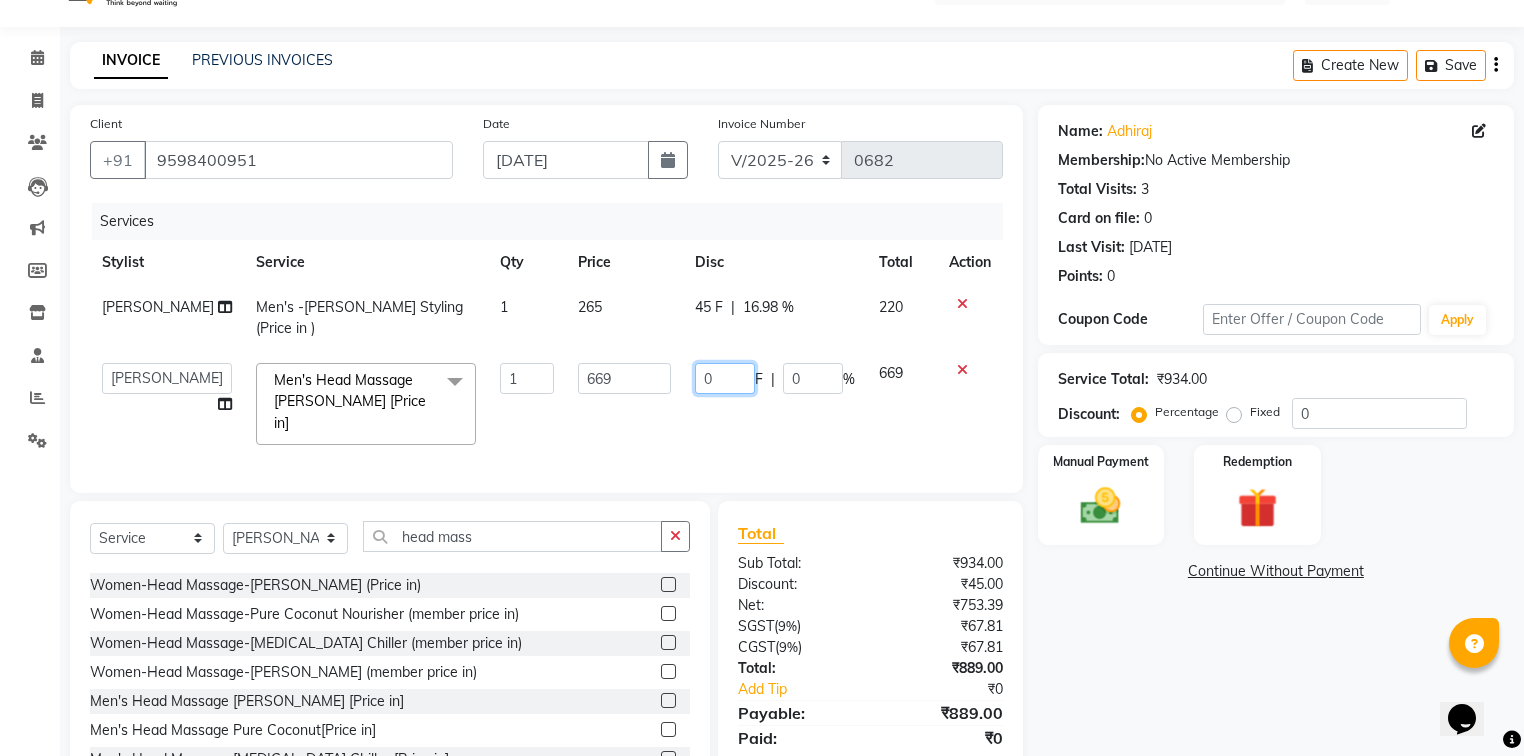 click on "0" 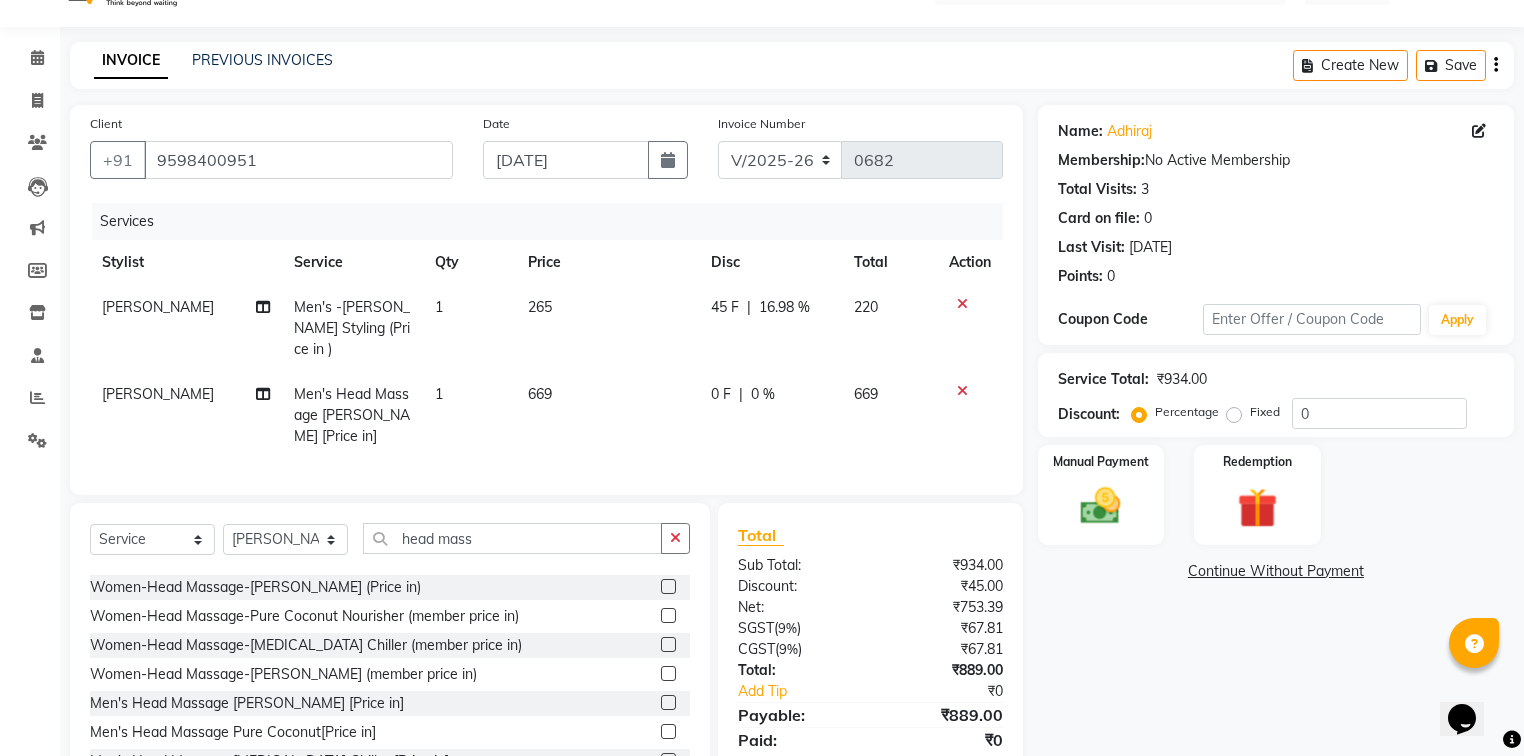 click on "0 F | 0 %" 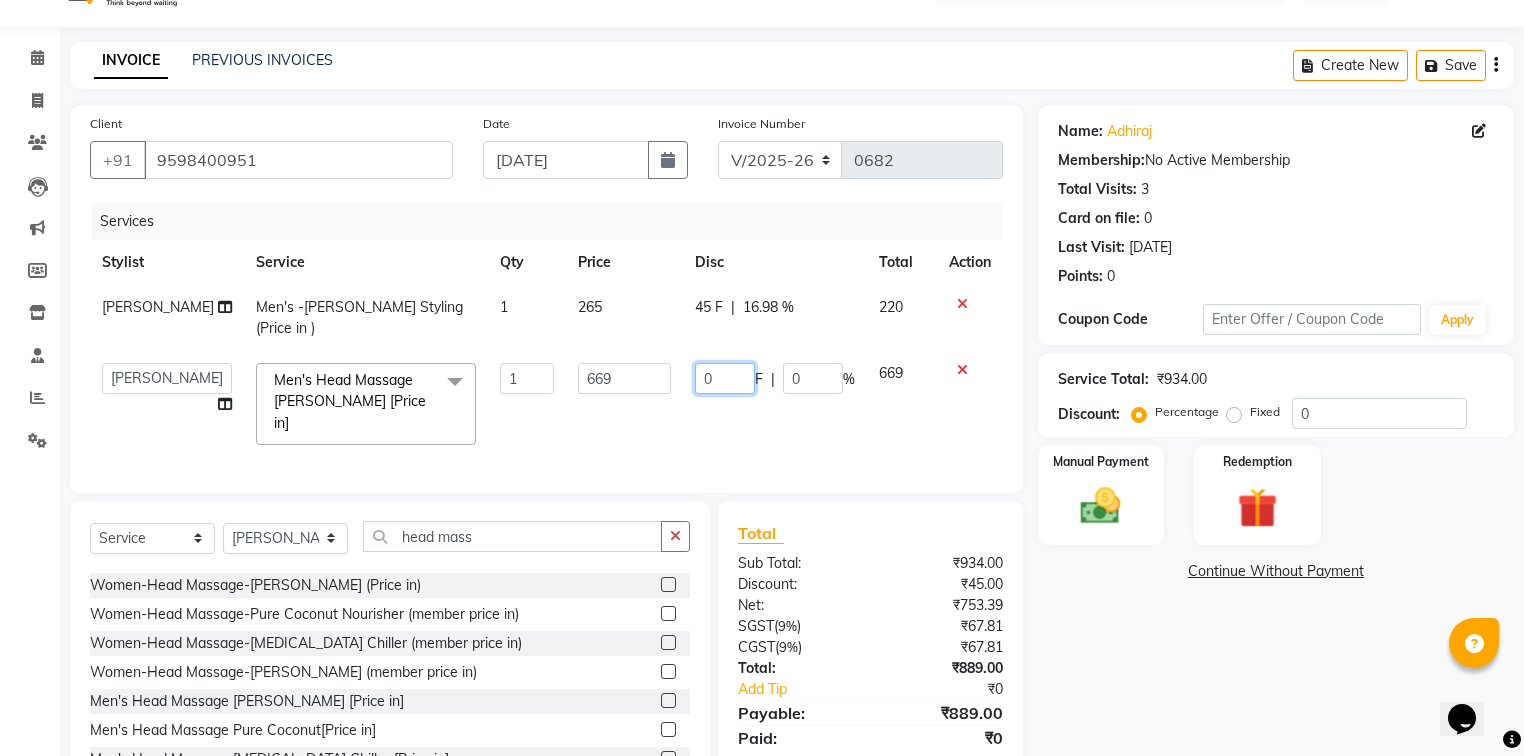 click on "0" 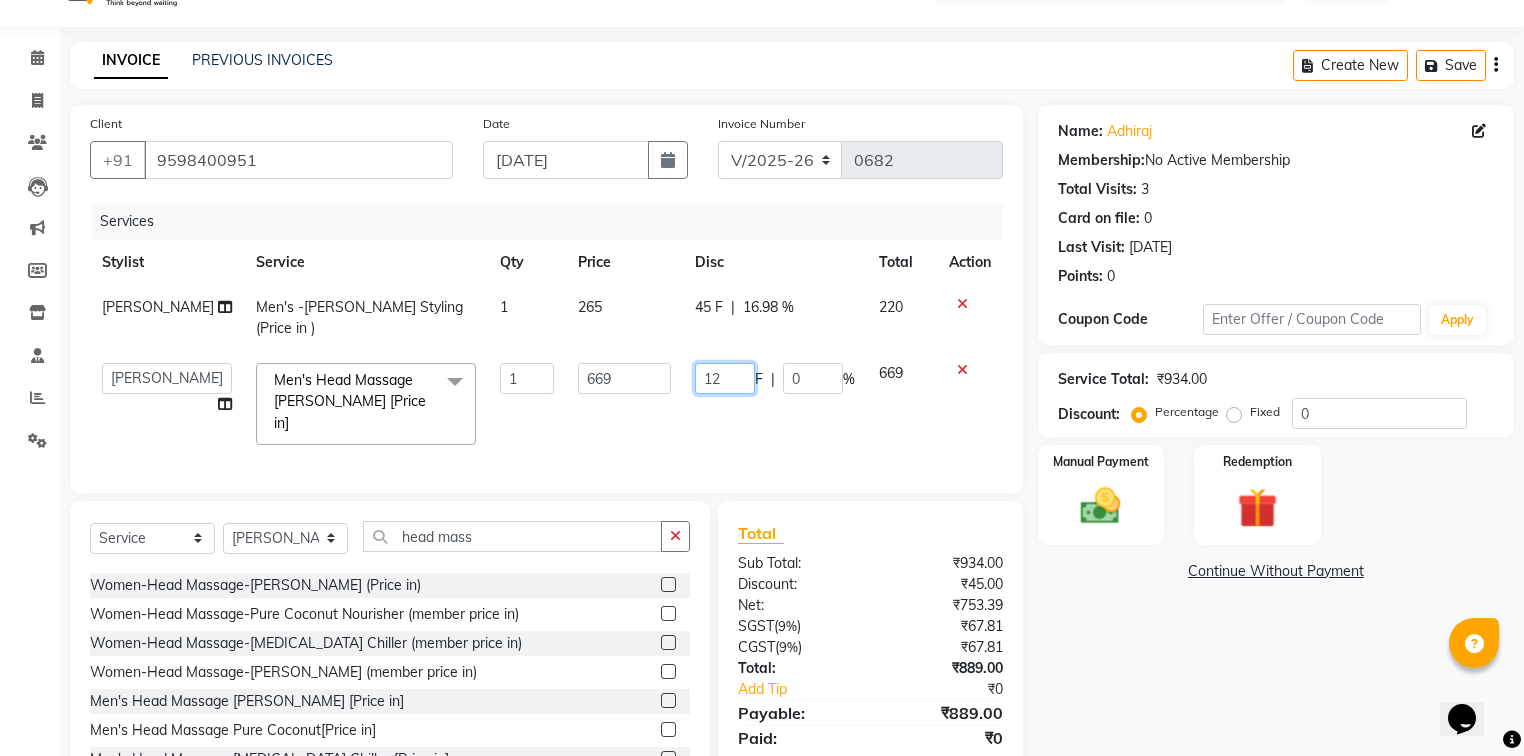 type on "120" 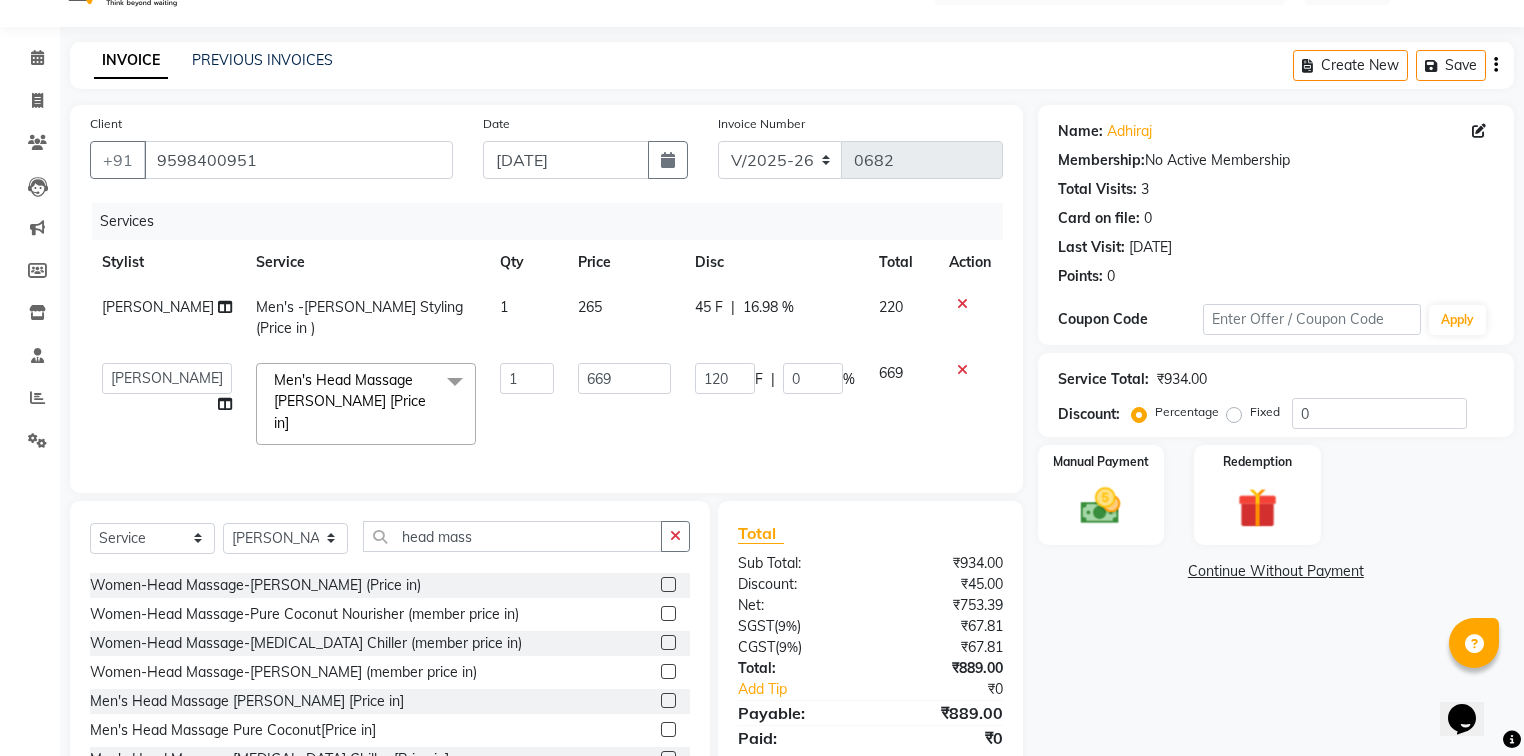 click on "Total:" 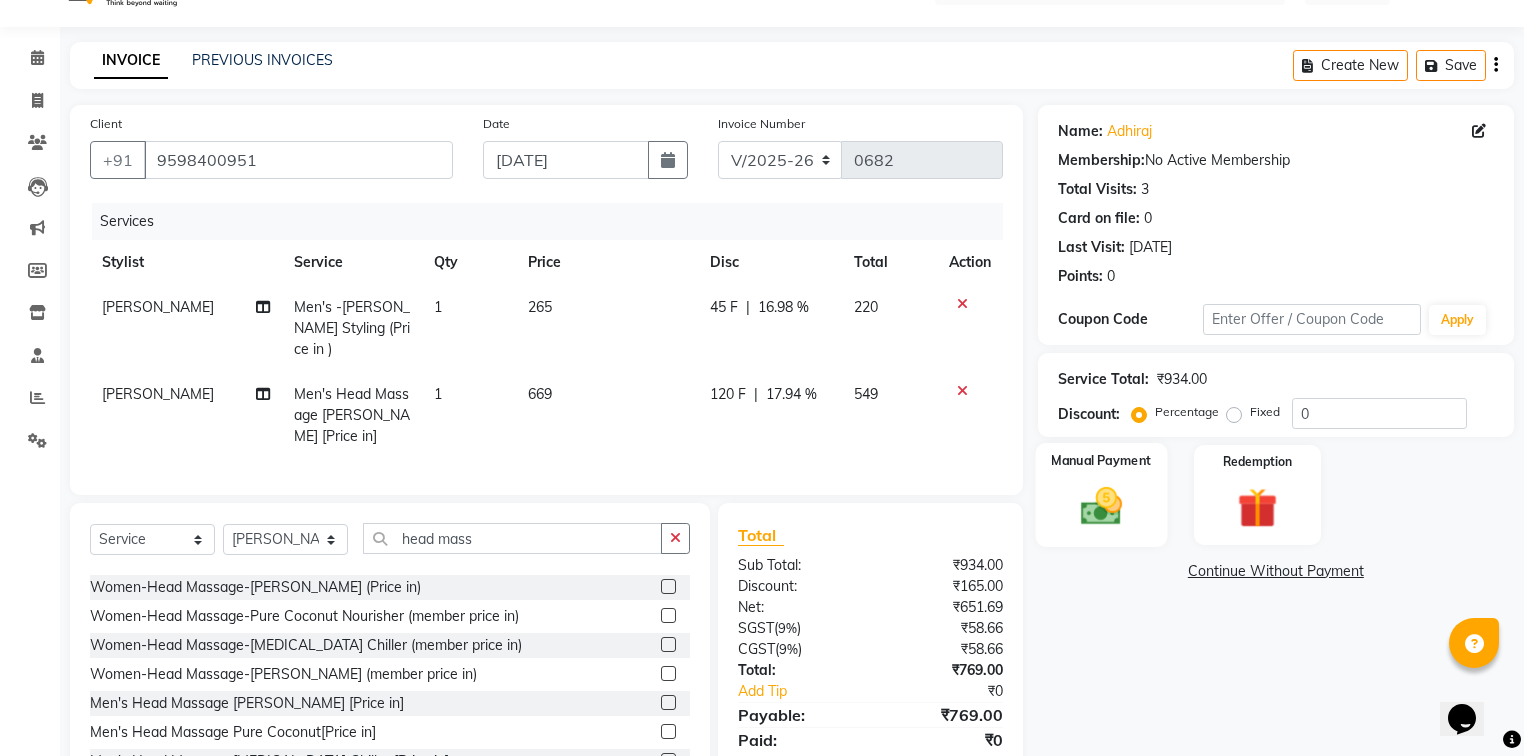 click on "Manual Payment" 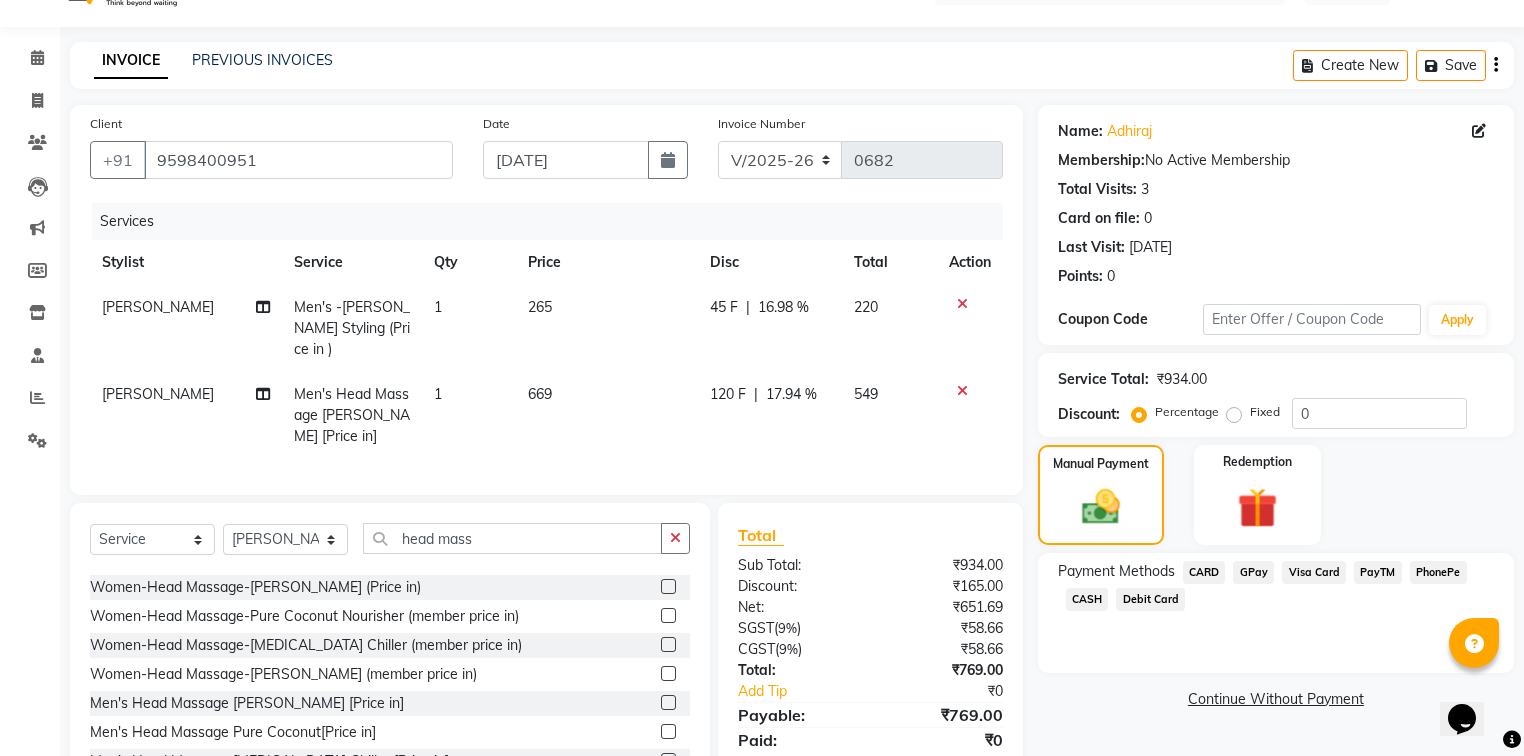 click on "GPay" 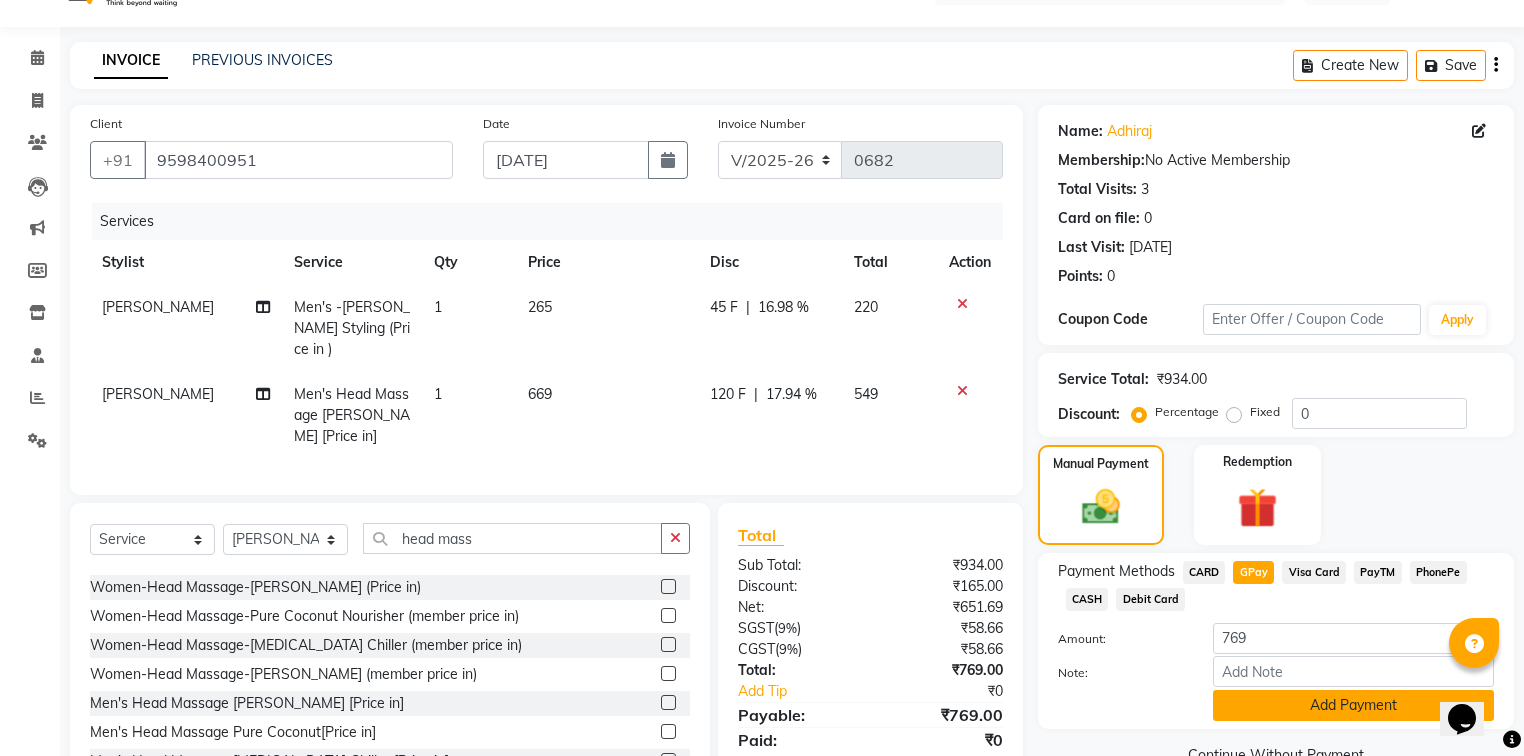 click on "Add Payment" 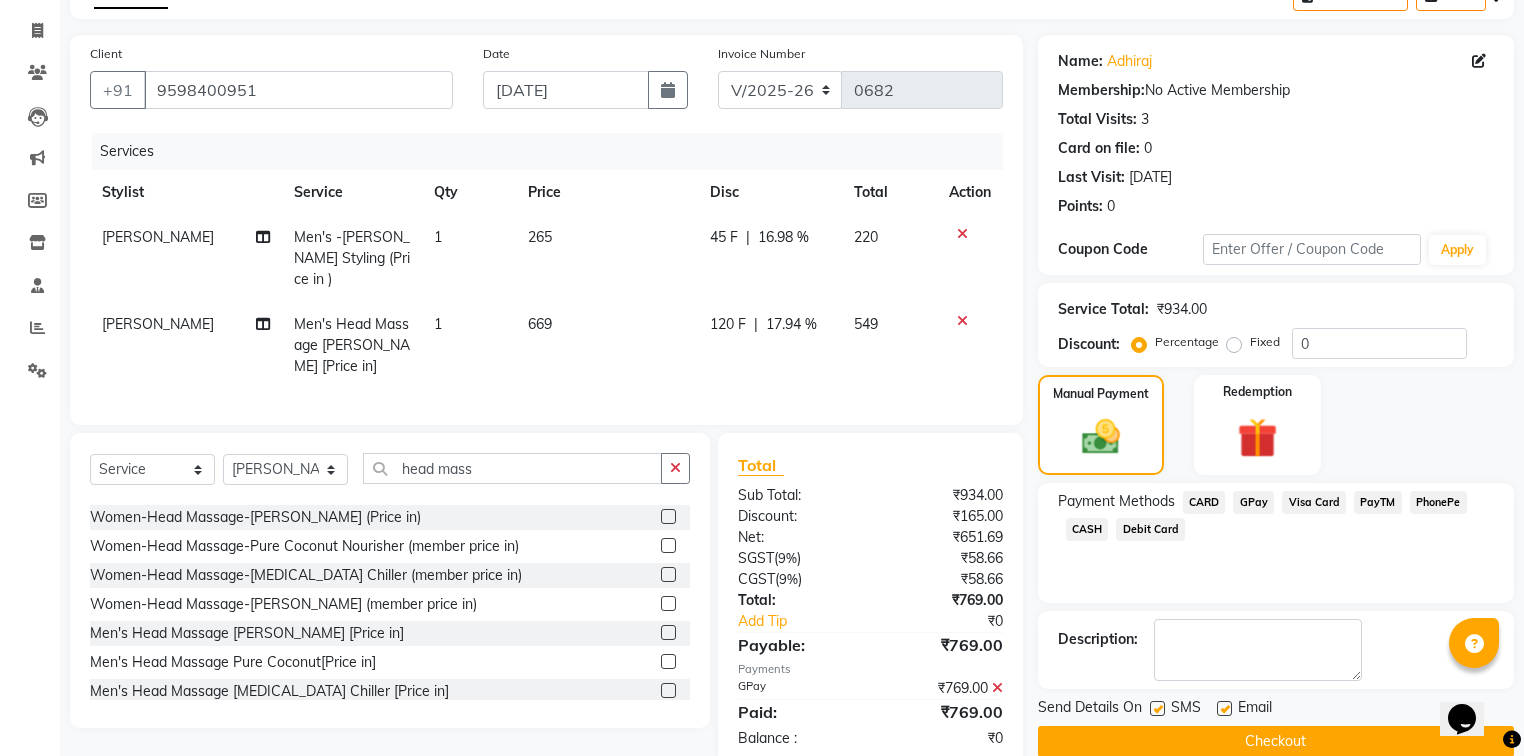 scroll, scrollTop: 139, scrollLeft: 0, axis: vertical 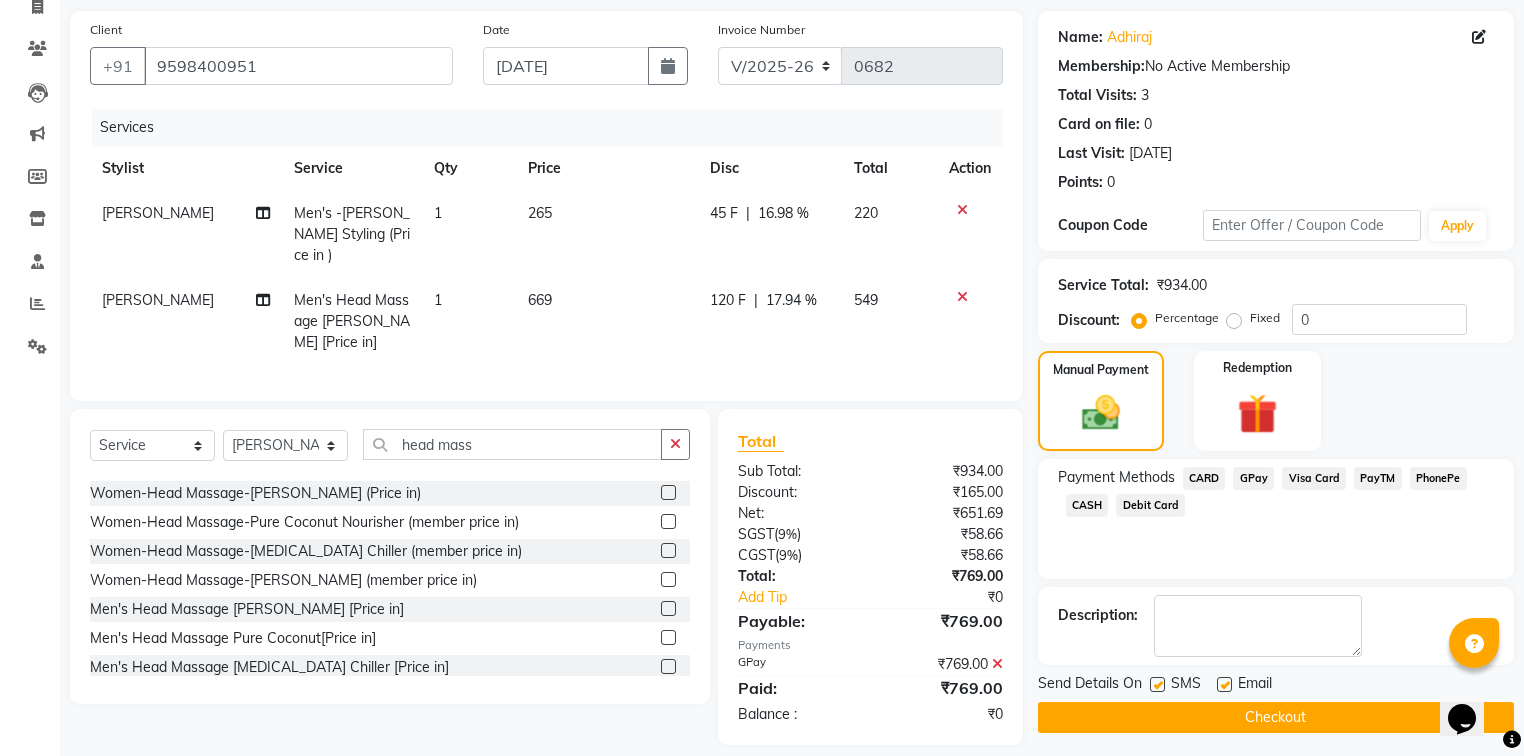 drag, startPoint x: 1220, startPoint y: 681, endPoint x: 1199, endPoint y: 684, distance: 21.213203 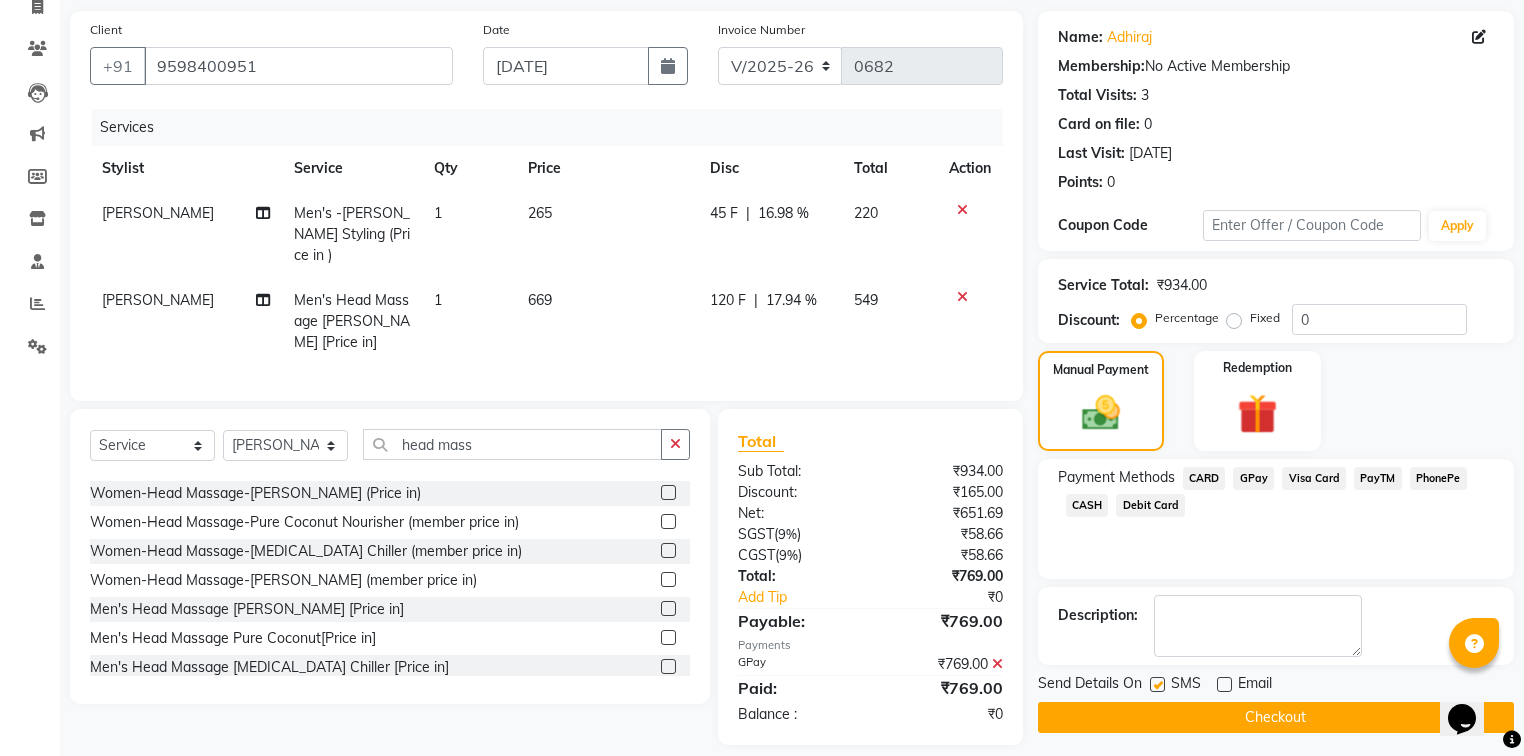 click 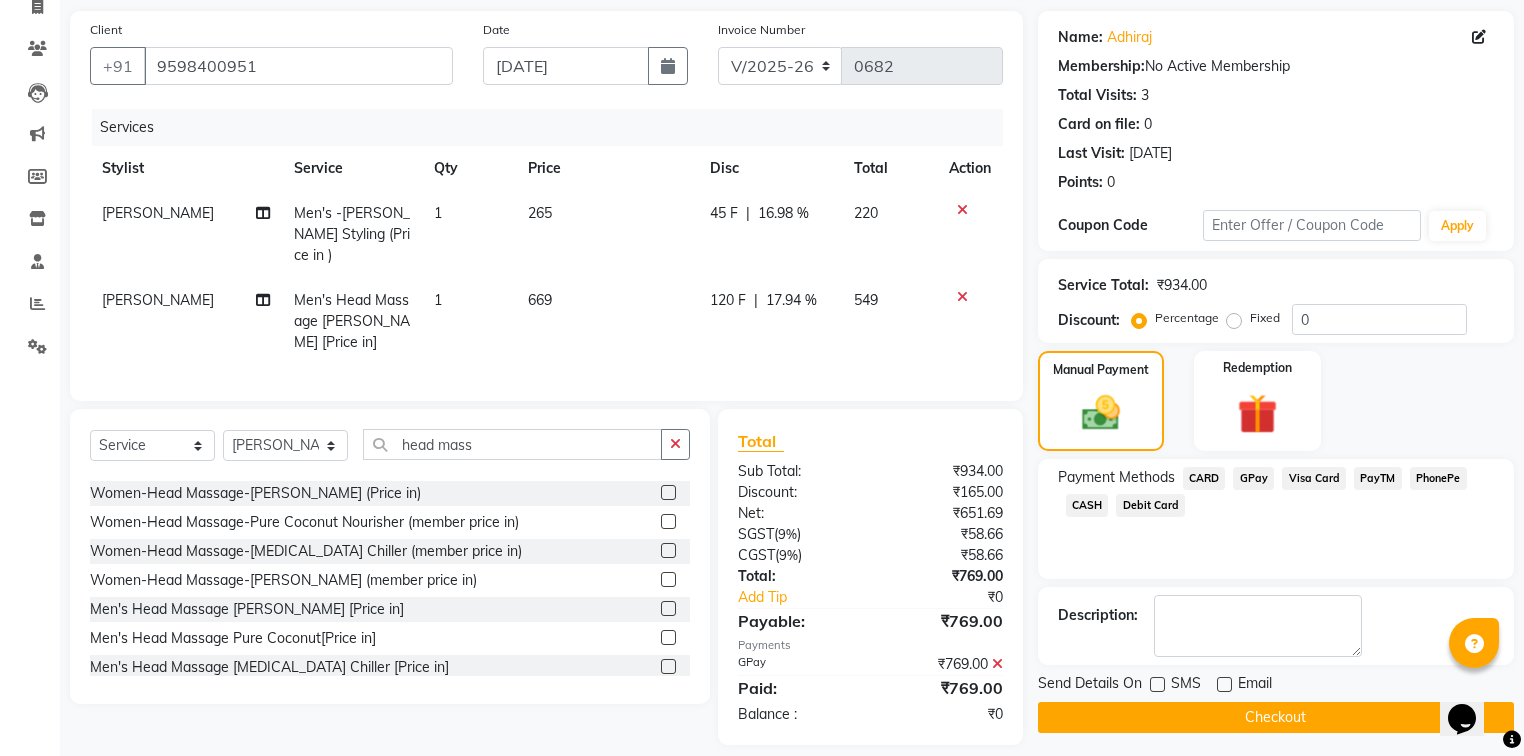 click on "Checkout" 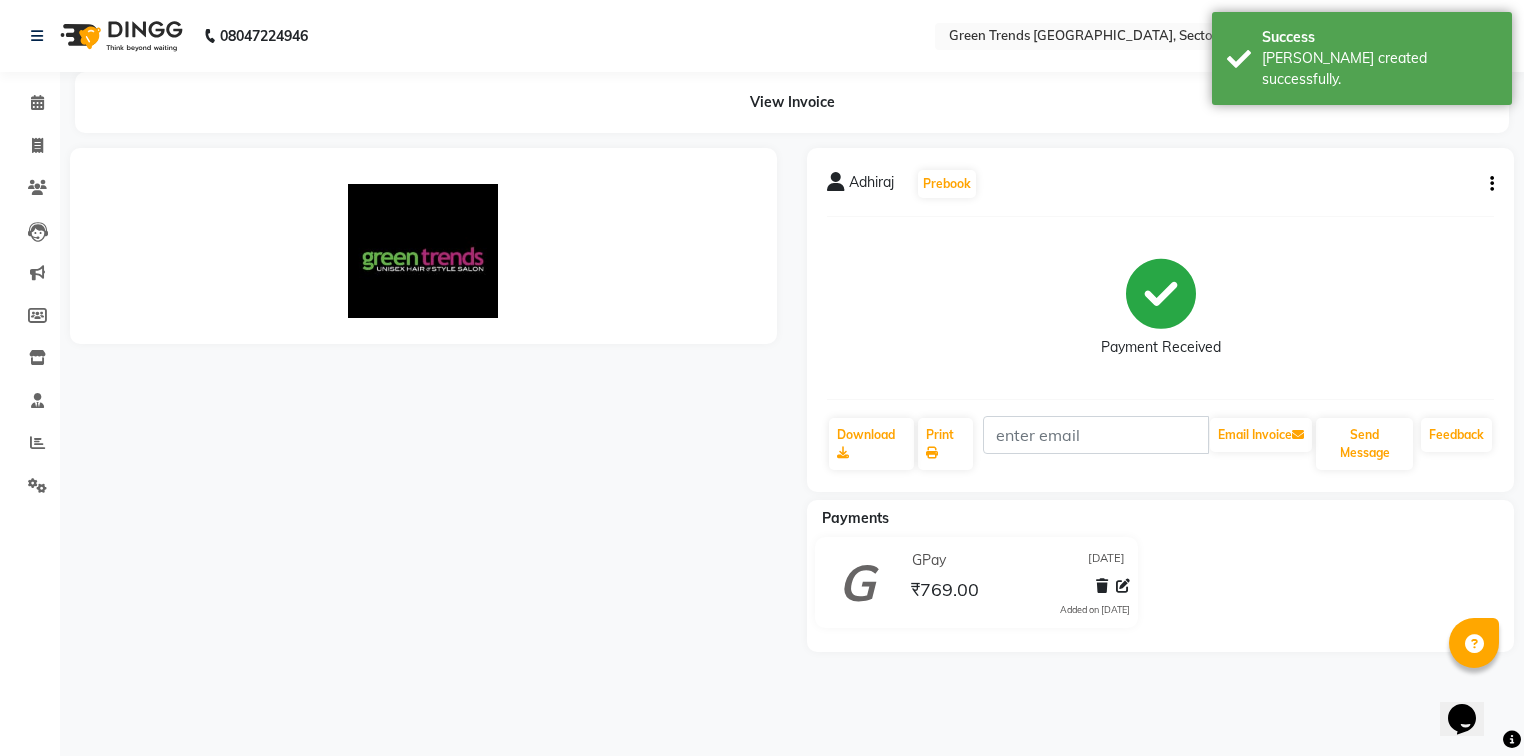 scroll, scrollTop: 0, scrollLeft: 0, axis: both 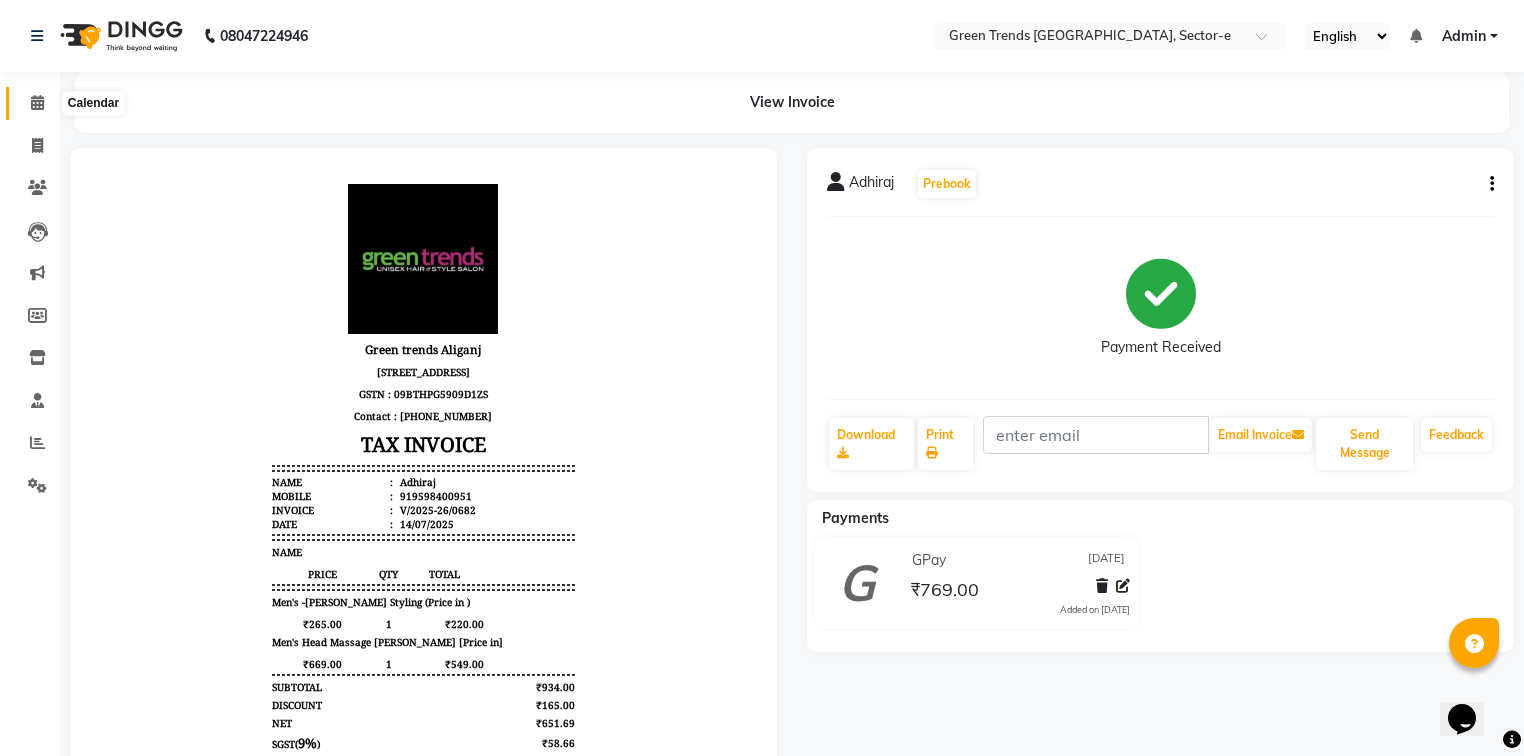 click 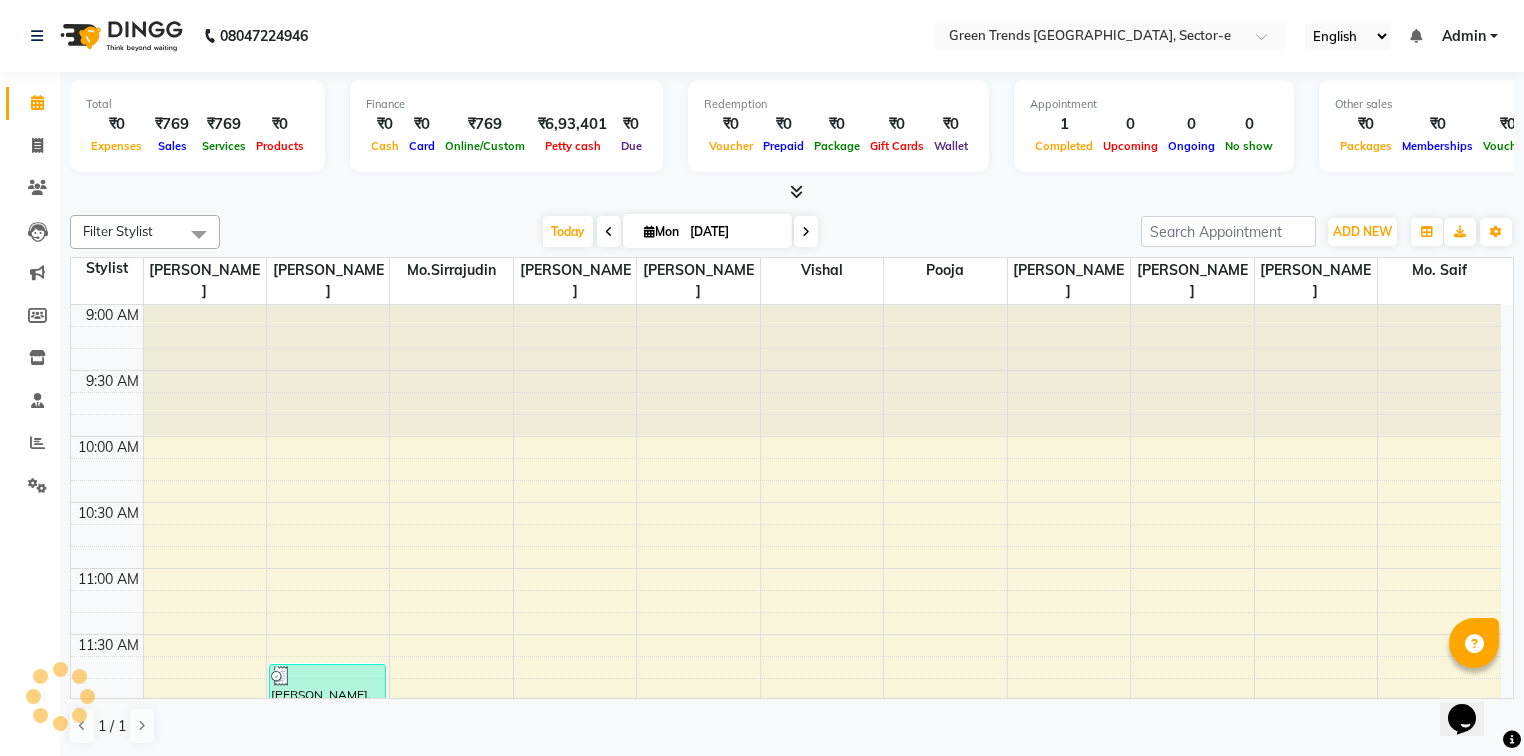 scroll, scrollTop: 0, scrollLeft: 0, axis: both 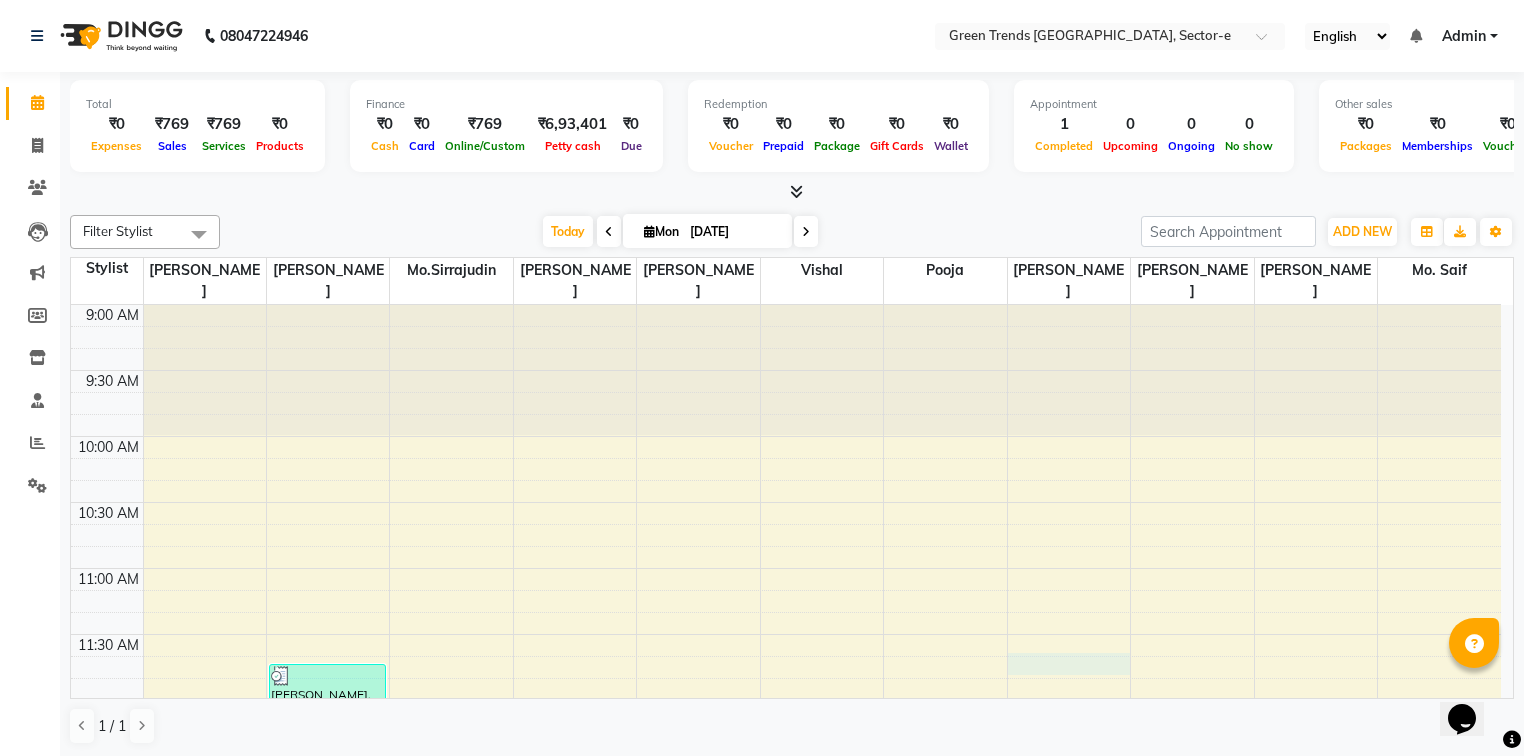 click on "9:00 AM 9:30 AM 10:00 AM 10:30 AM 11:00 AM 11:30 AM 12:00 PM 12:30 PM 1:00 PM 1:30 PM 2:00 PM 2:30 PM 3:00 PM 3:30 PM 4:00 PM 4:30 PM 5:00 PM 5:30 PM 6:00 PM 6:30 PM 7:00 PM 7:30 PM 8:00 PM 8:30 PM 9:00 PM 9:30 PM 10:00 PM 10:30 PM     [PERSON_NAME], TK01, 11:45 AM-01:05 PM, Men's -[PERSON_NAME] Styling  (Price in ),Men's Head Massage [PERSON_NAME] [Price in]" at bounding box center (786, 1228) 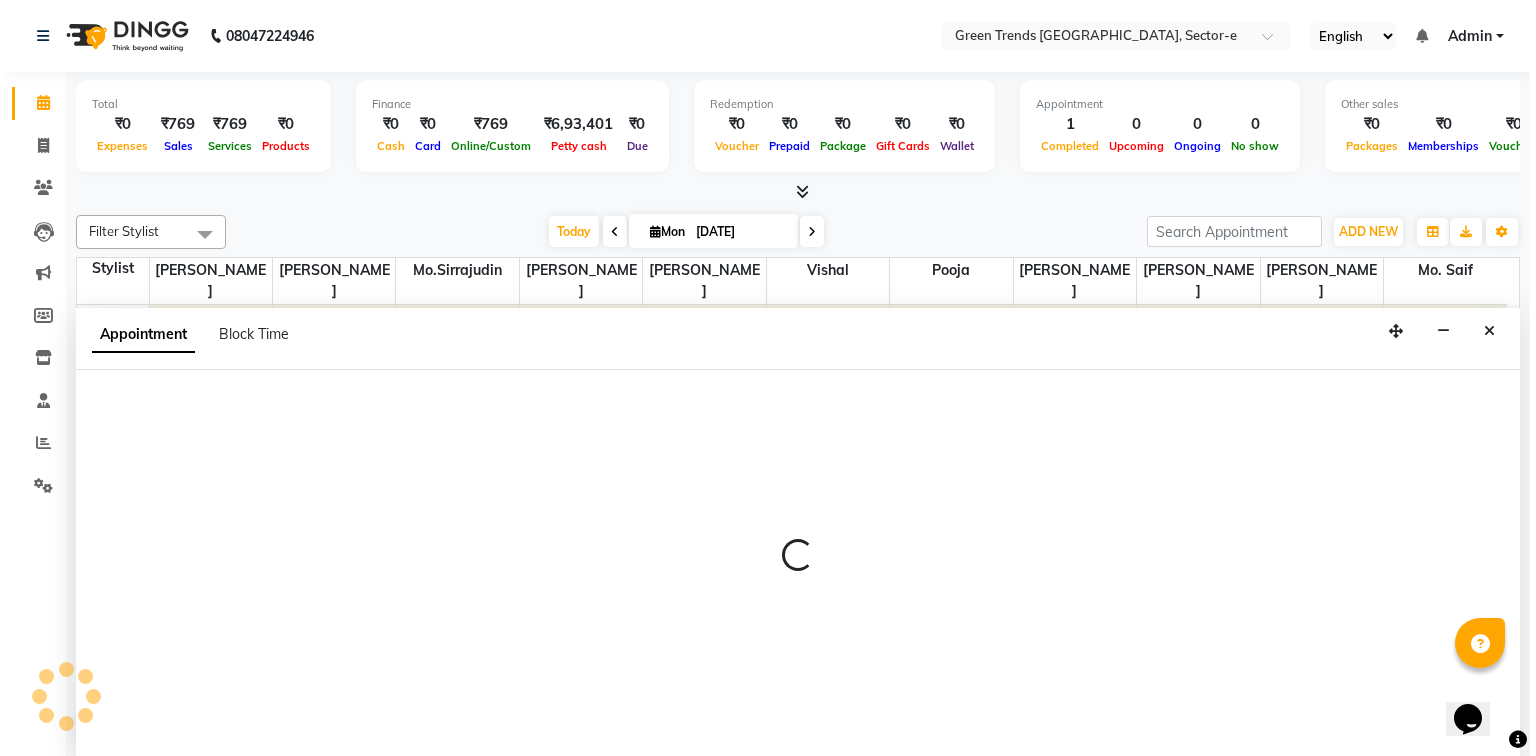 scroll, scrollTop: 0, scrollLeft: 0, axis: both 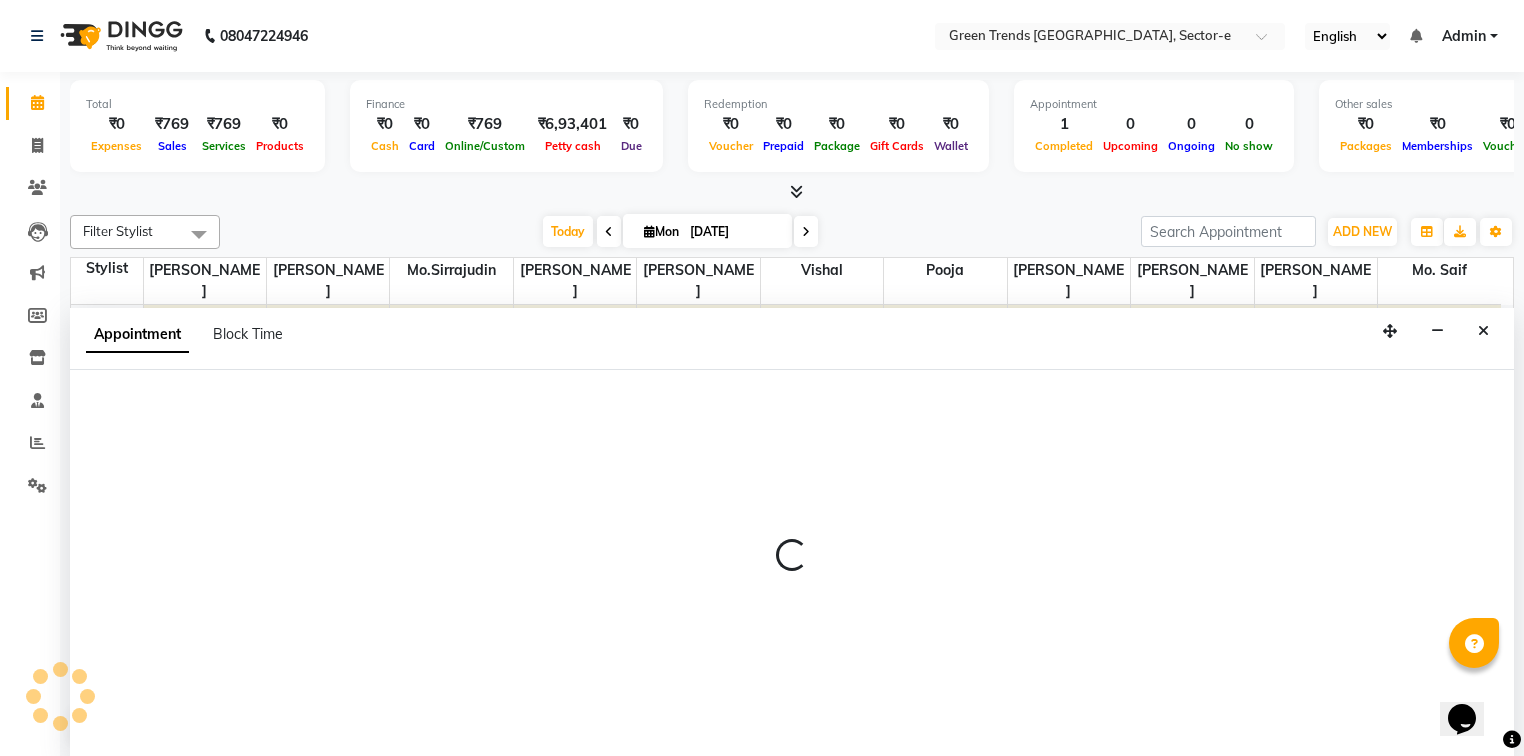 select on "58756" 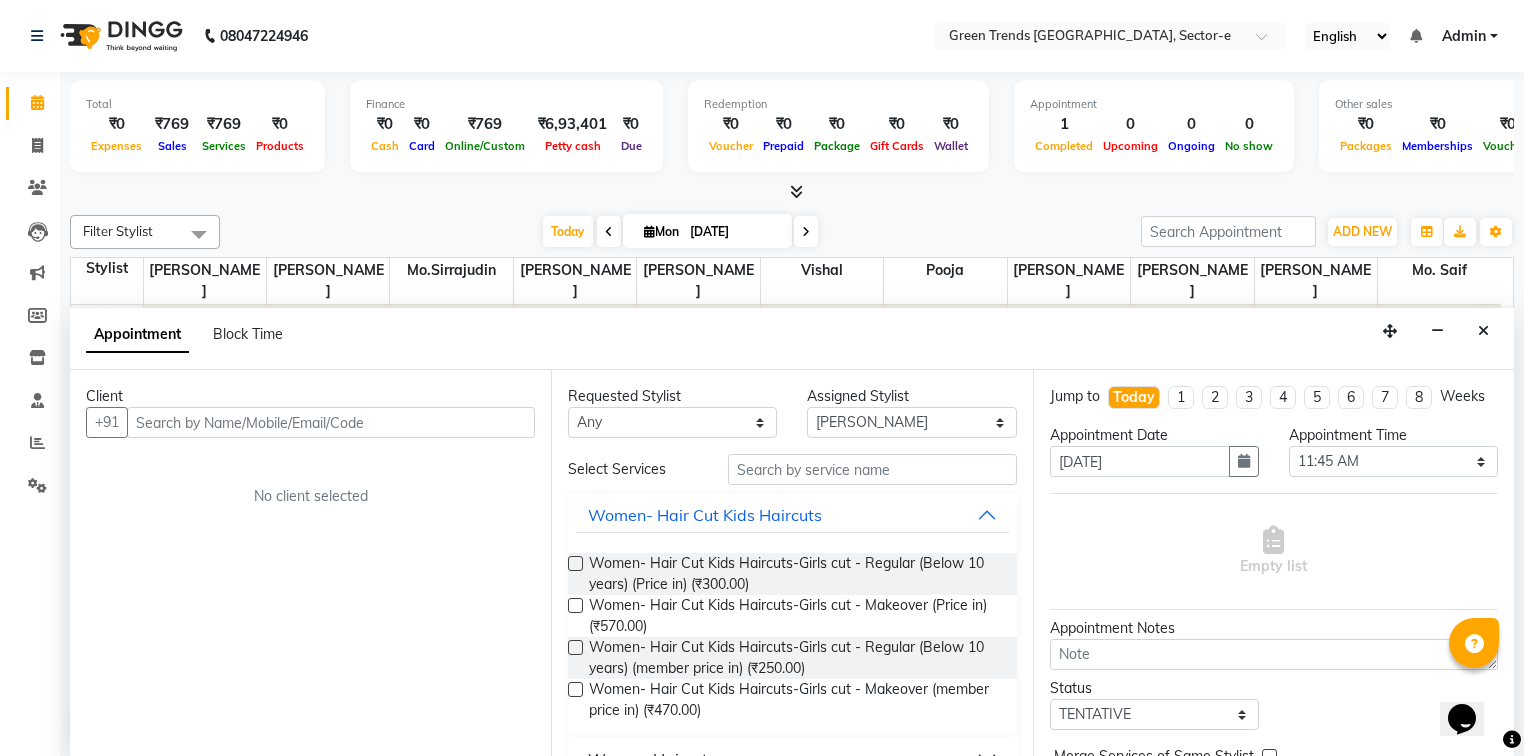 click at bounding box center [331, 422] 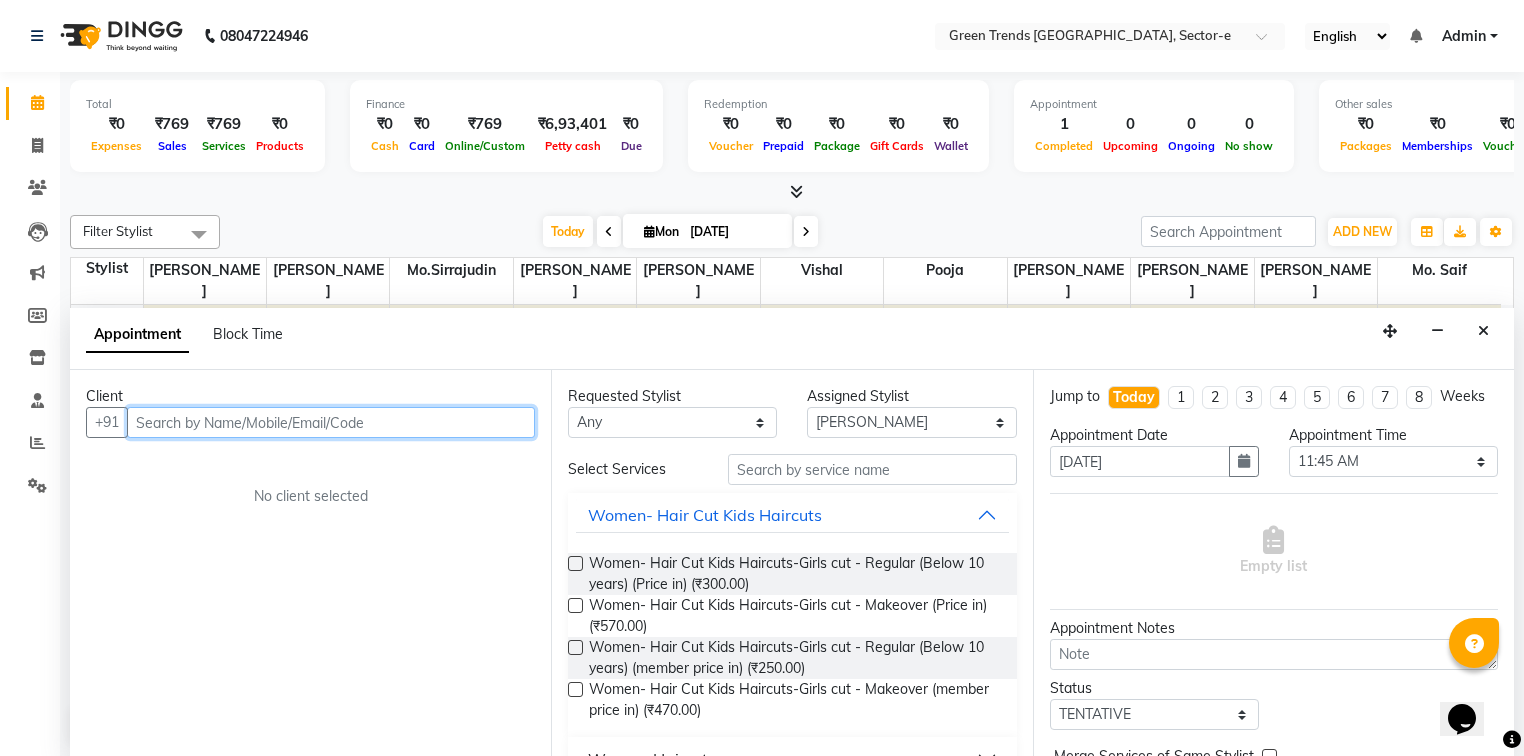 click at bounding box center [331, 422] 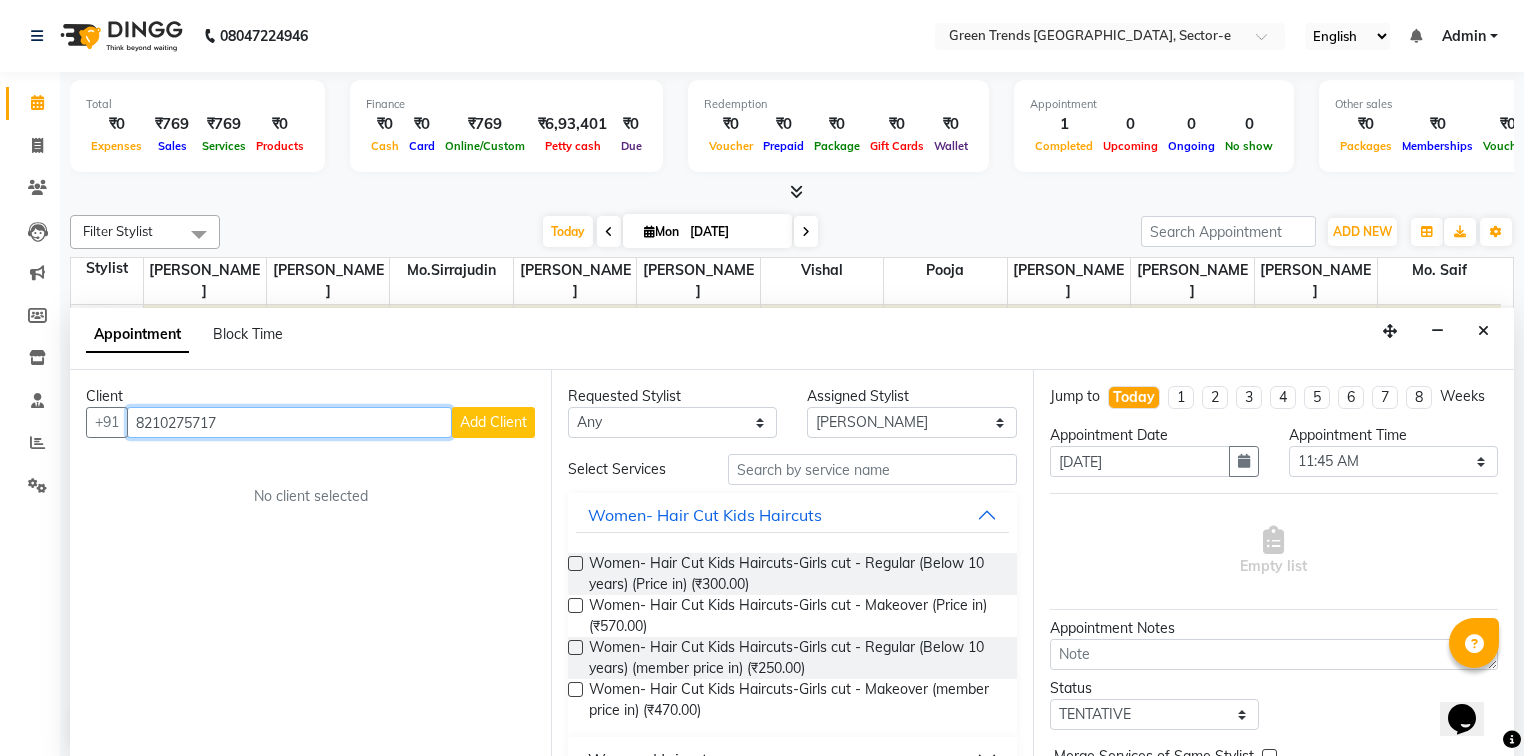 type on "8210275717" 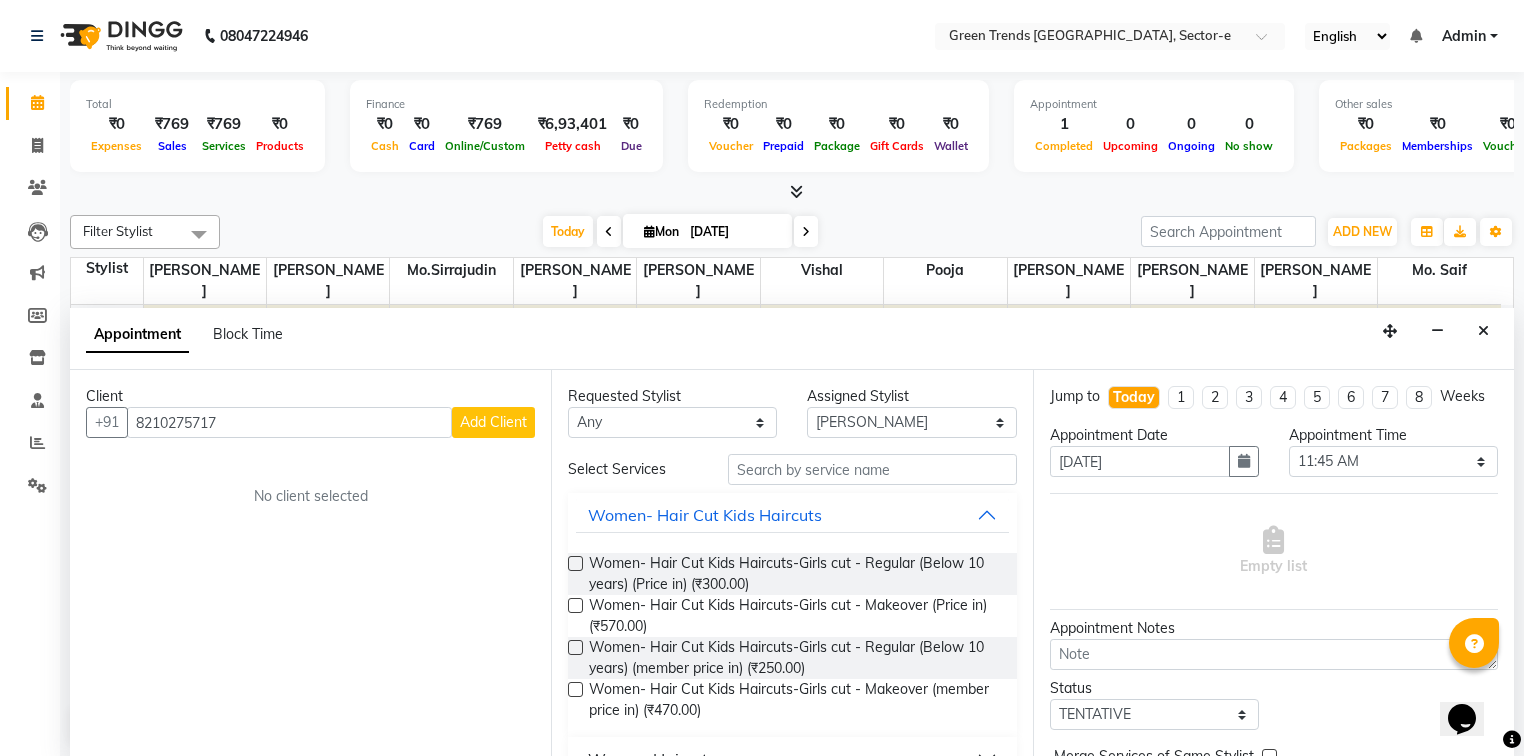 click on "Add Client" at bounding box center (493, 422) 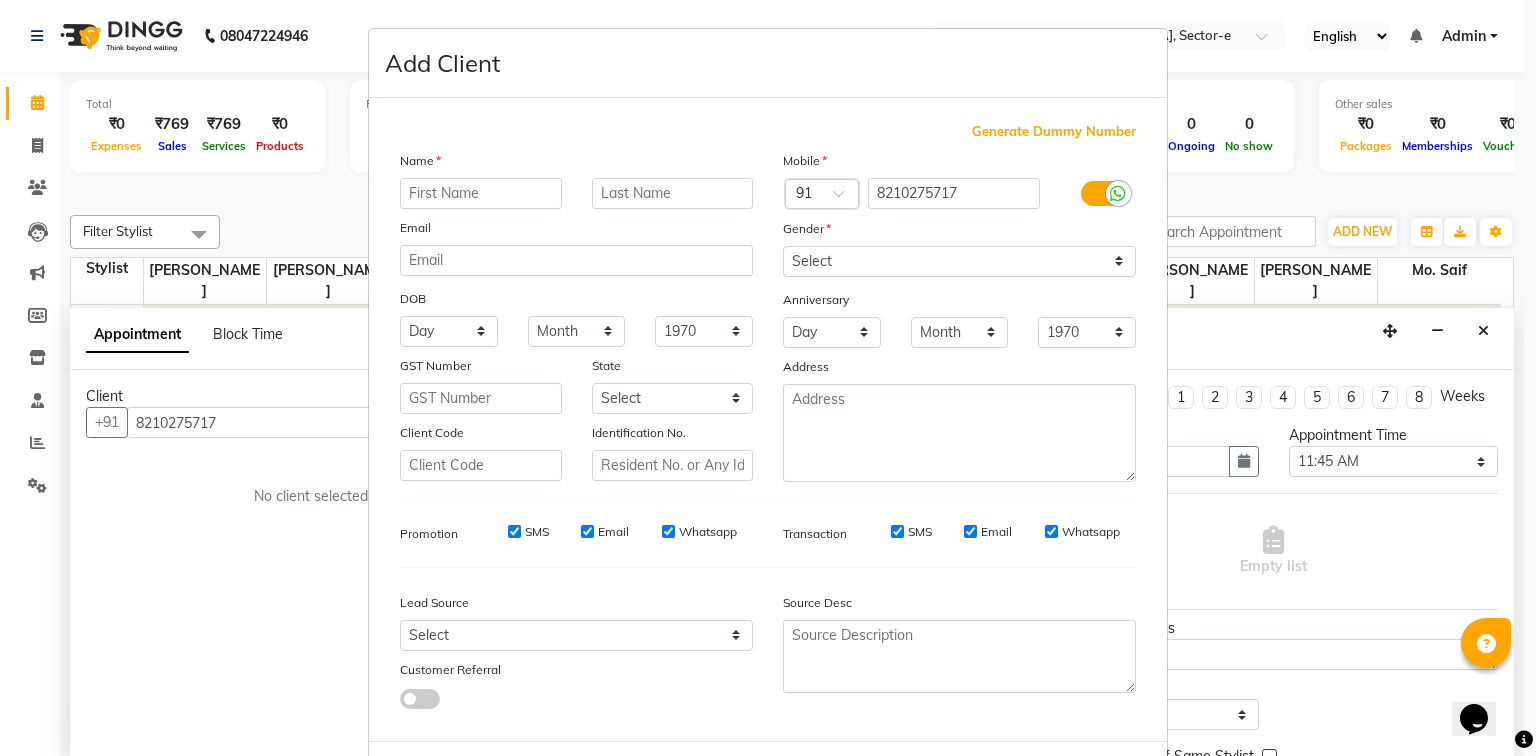click at bounding box center (481, 193) 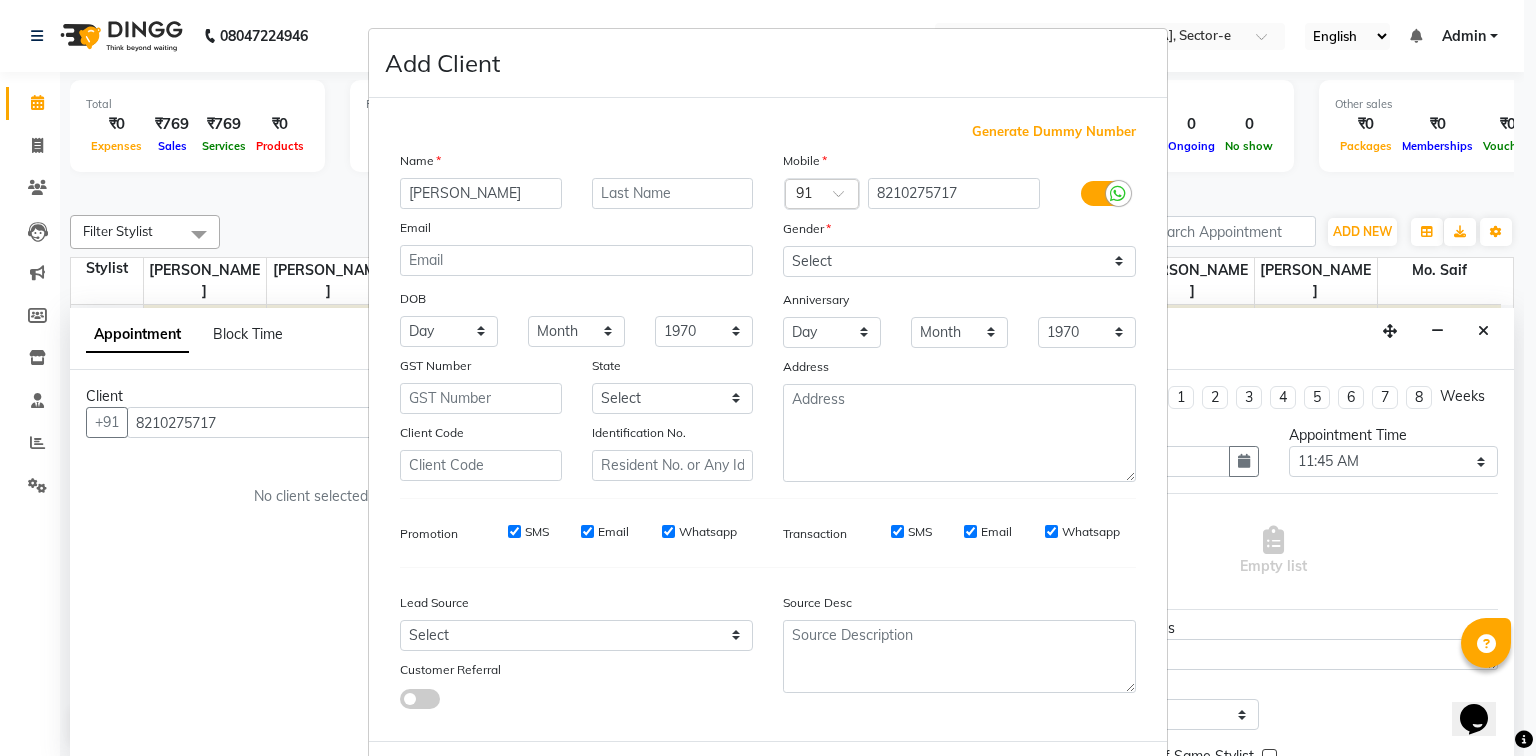 type on "[PERSON_NAME]" 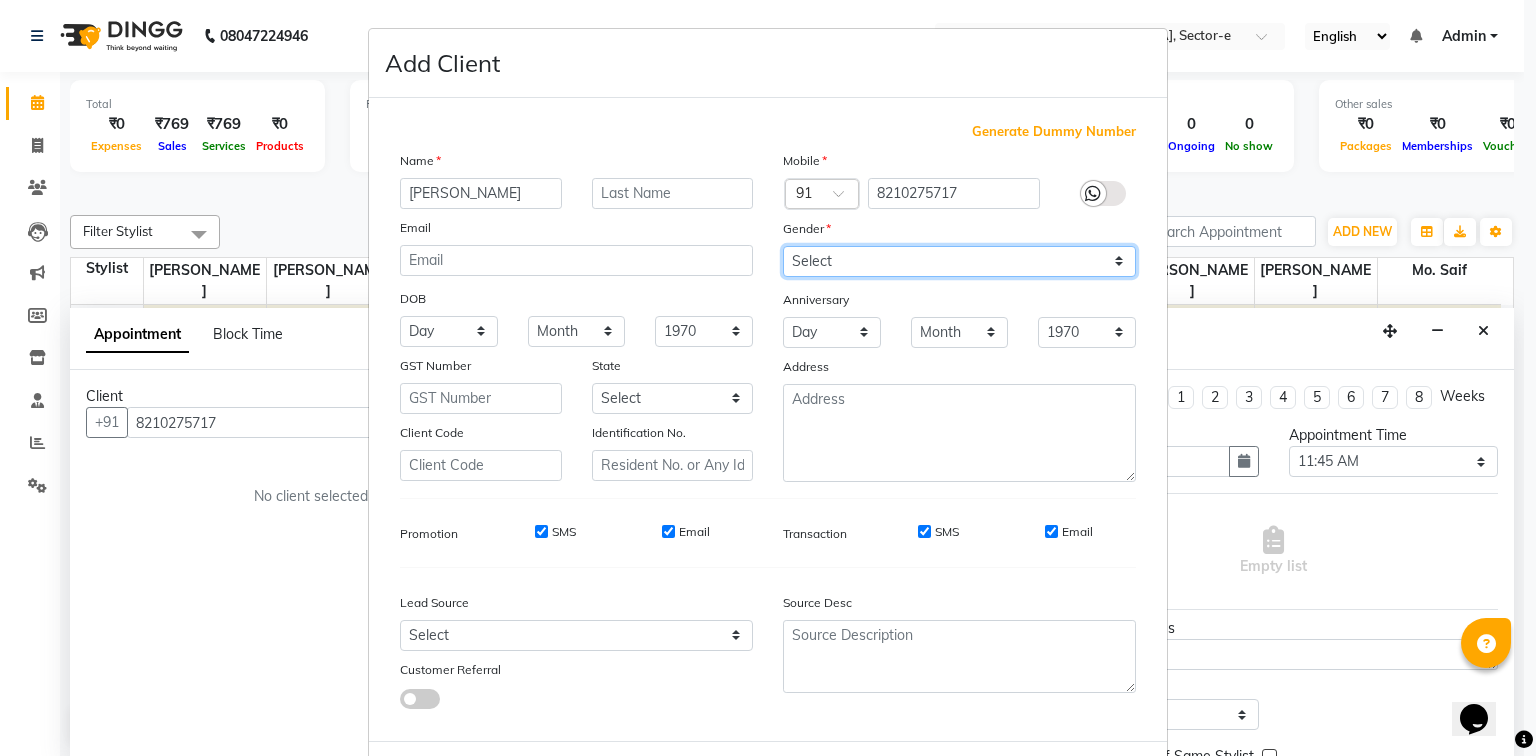 click on "Select [DEMOGRAPHIC_DATA] [DEMOGRAPHIC_DATA] Other Prefer Not To Say" at bounding box center (959, 261) 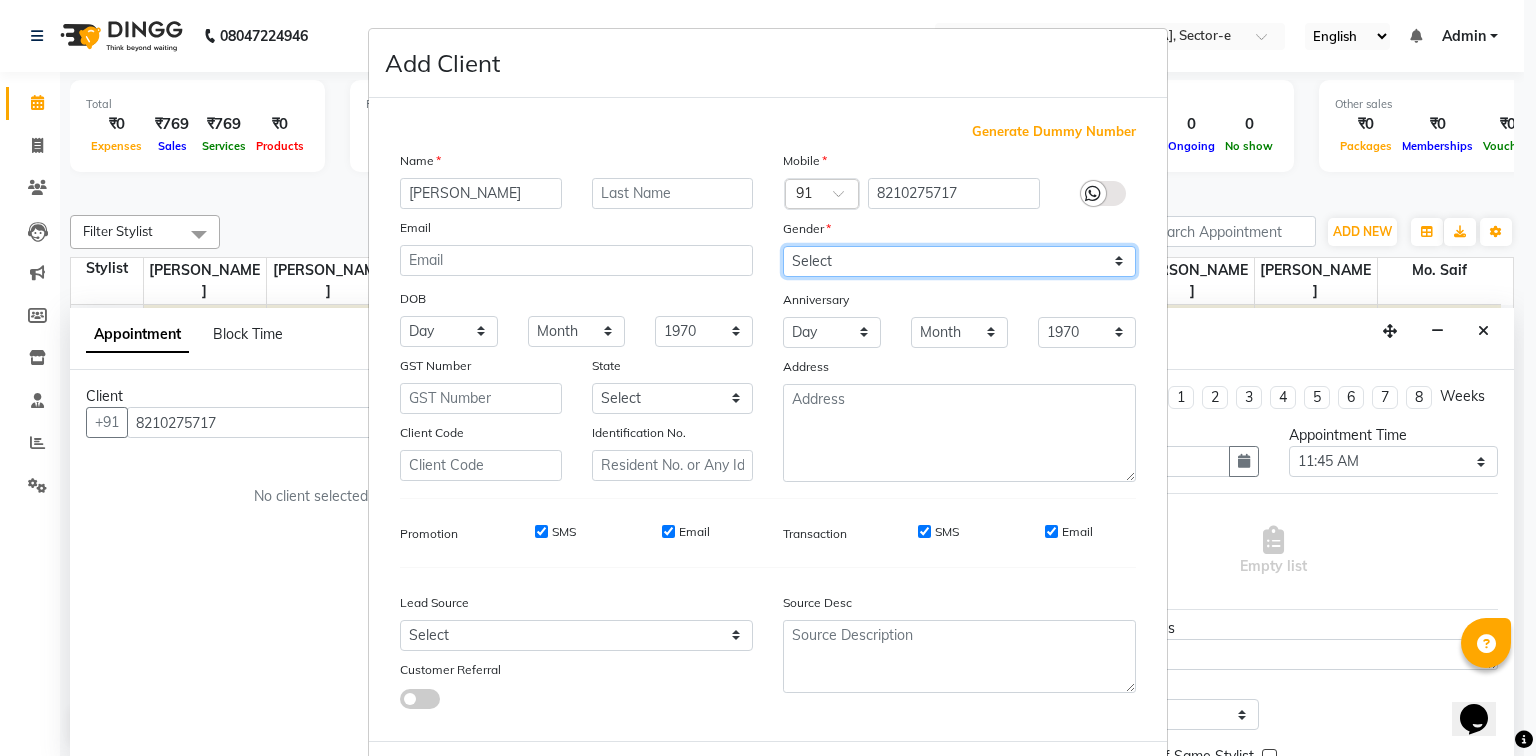 select on "[DEMOGRAPHIC_DATA]" 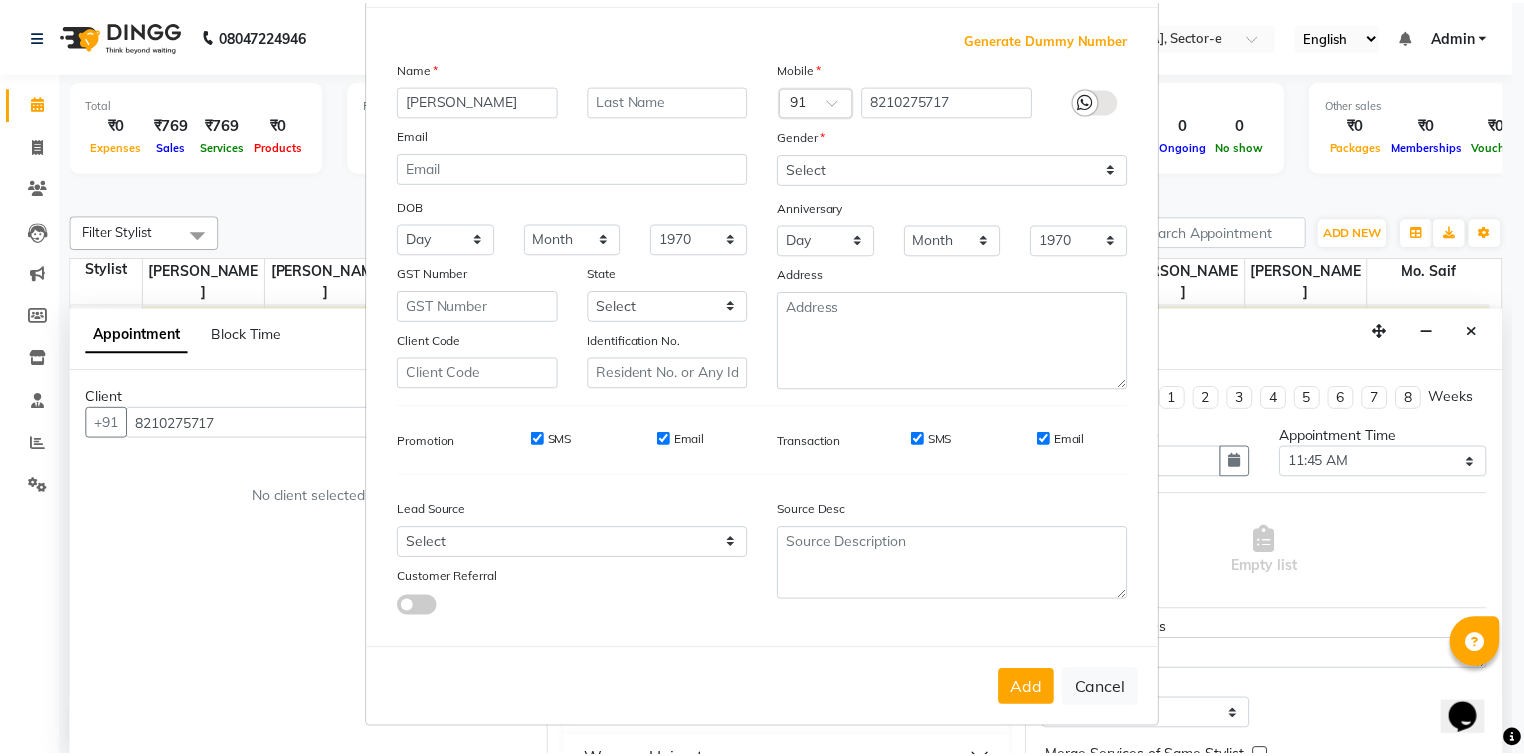 scroll, scrollTop: 95, scrollLeft: 0, axis: vertical 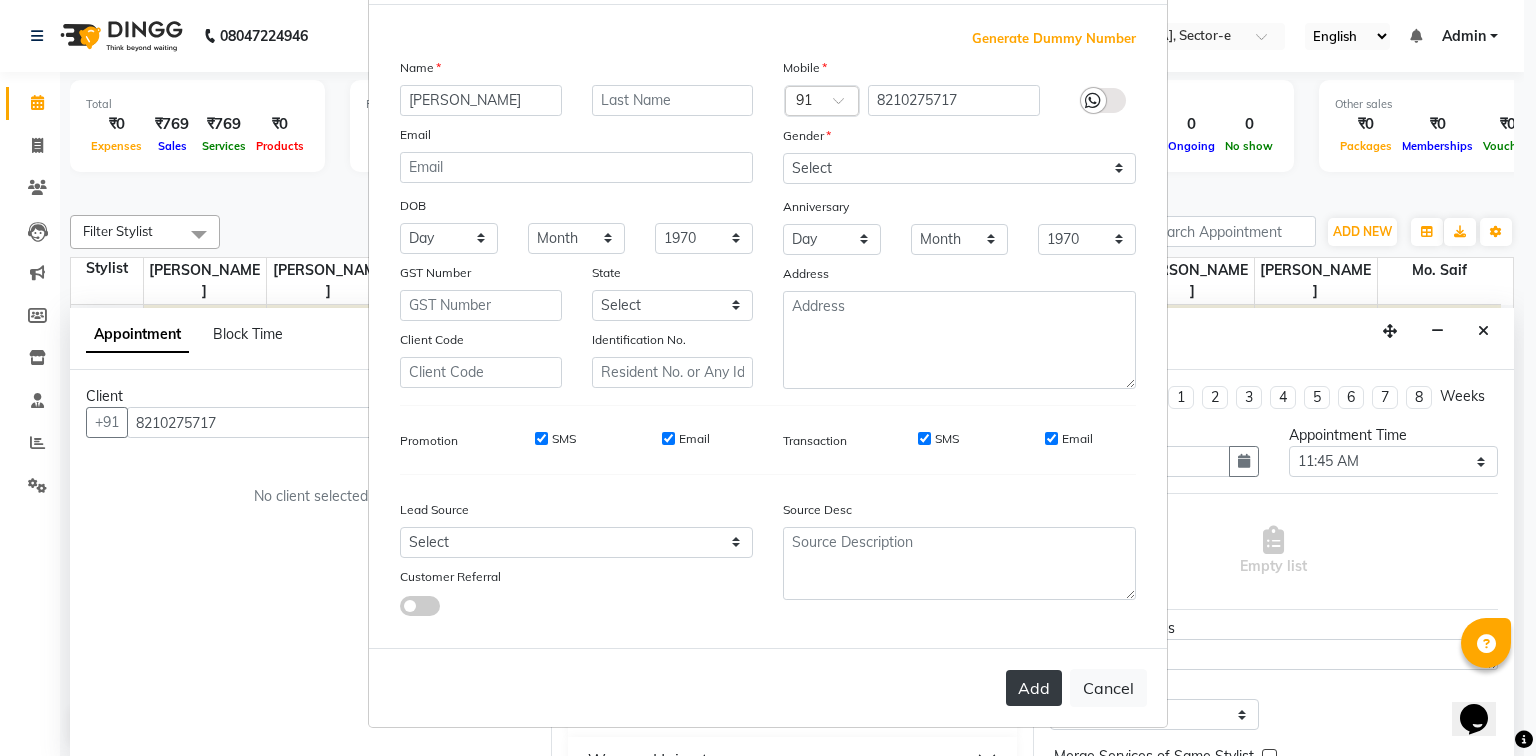 click on "Add" at bounding box center [1034, 688] 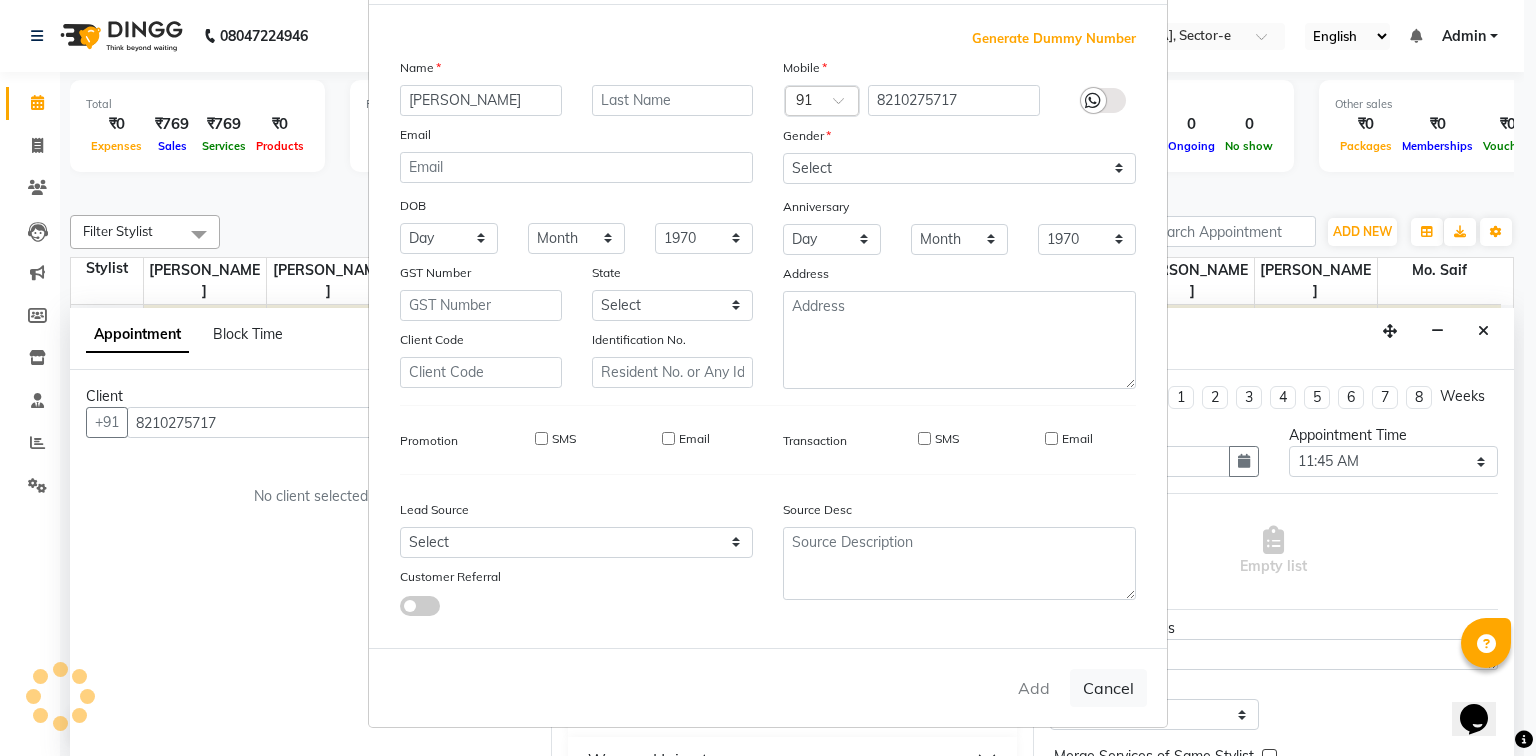 type 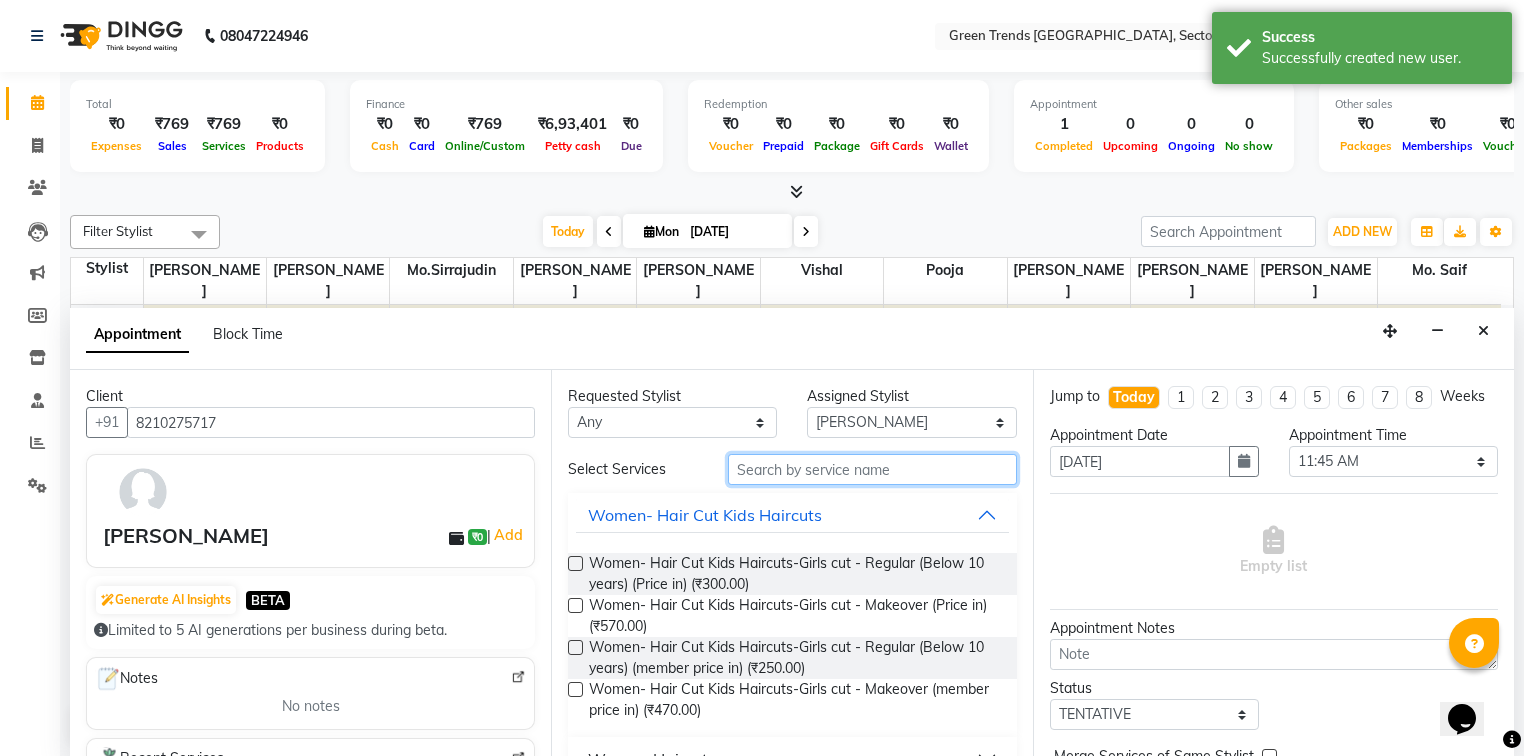 click at bounding box center (872, 469) 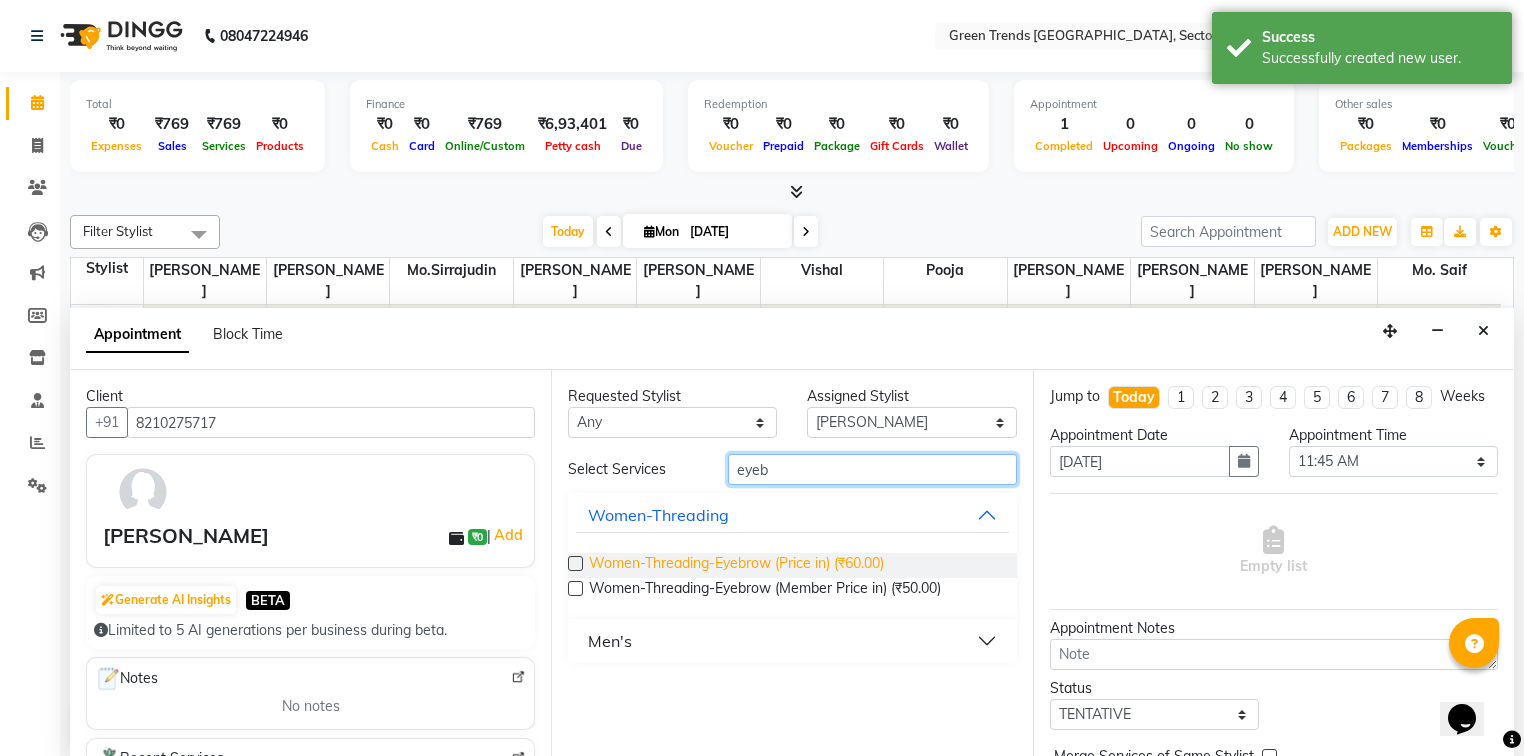 type on "eyeb" 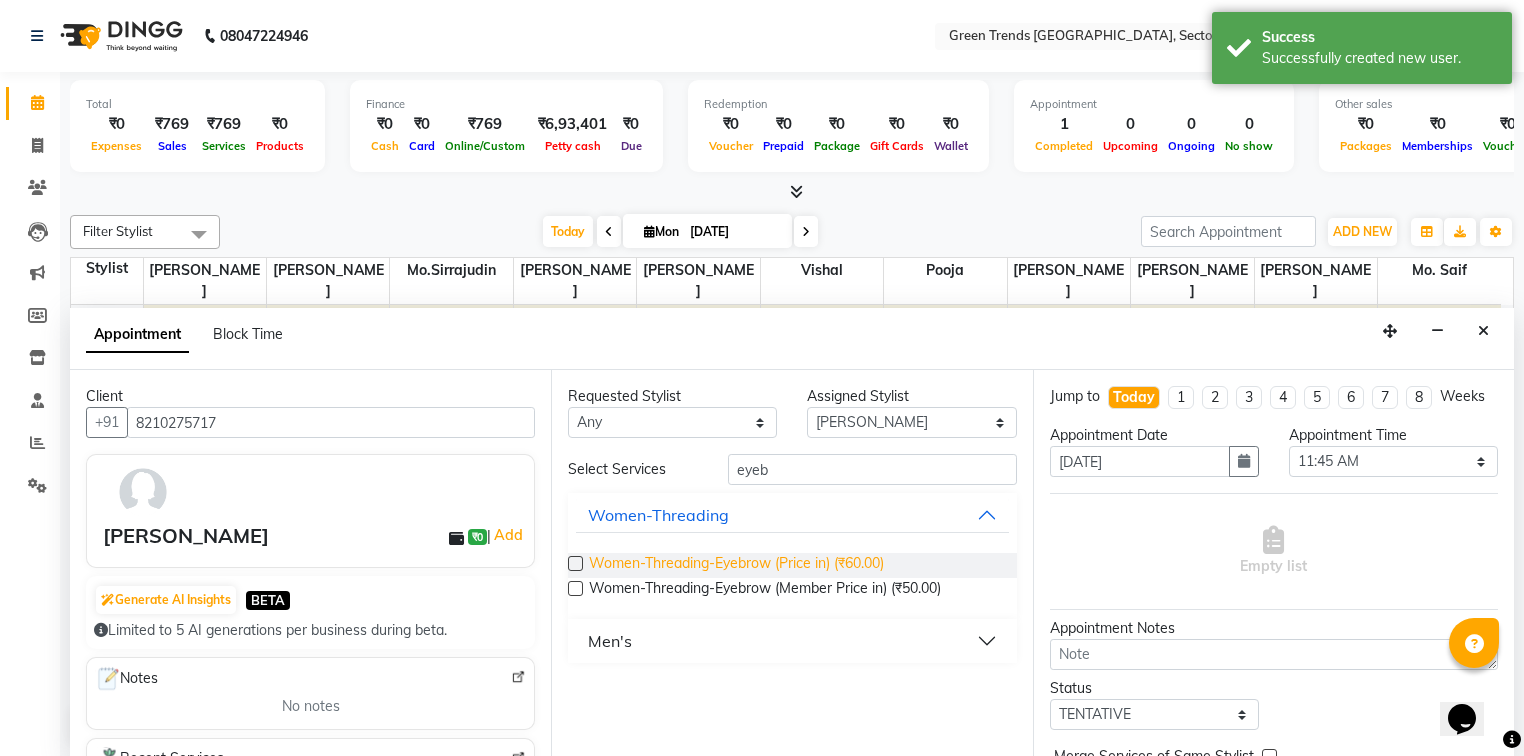 click on "Women-Threading-Eyebrow (Price in) (₹60.00)" at bounding box center (736, 565) 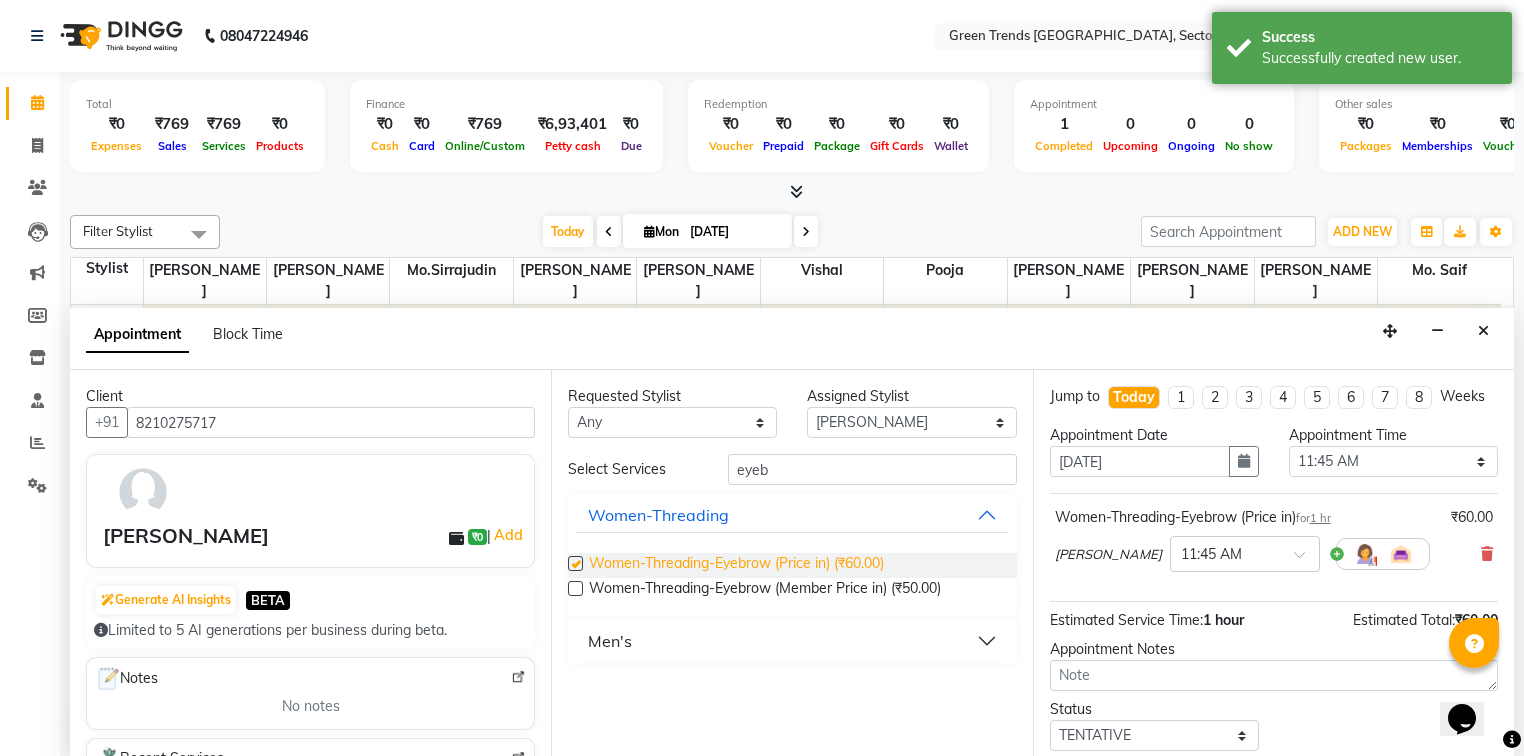 checkbox on "false" 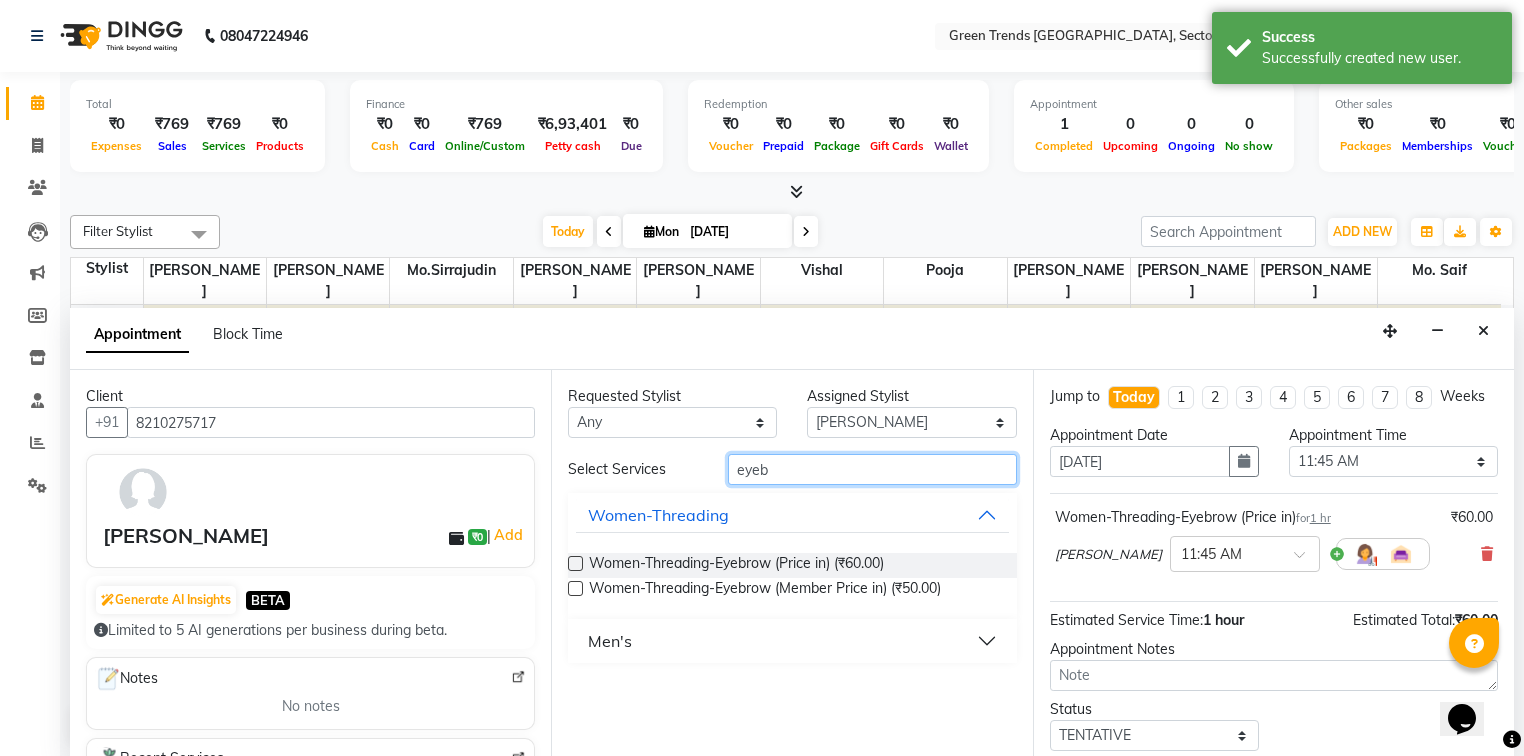 click on "eyeb" at bounding box center [872, 469] 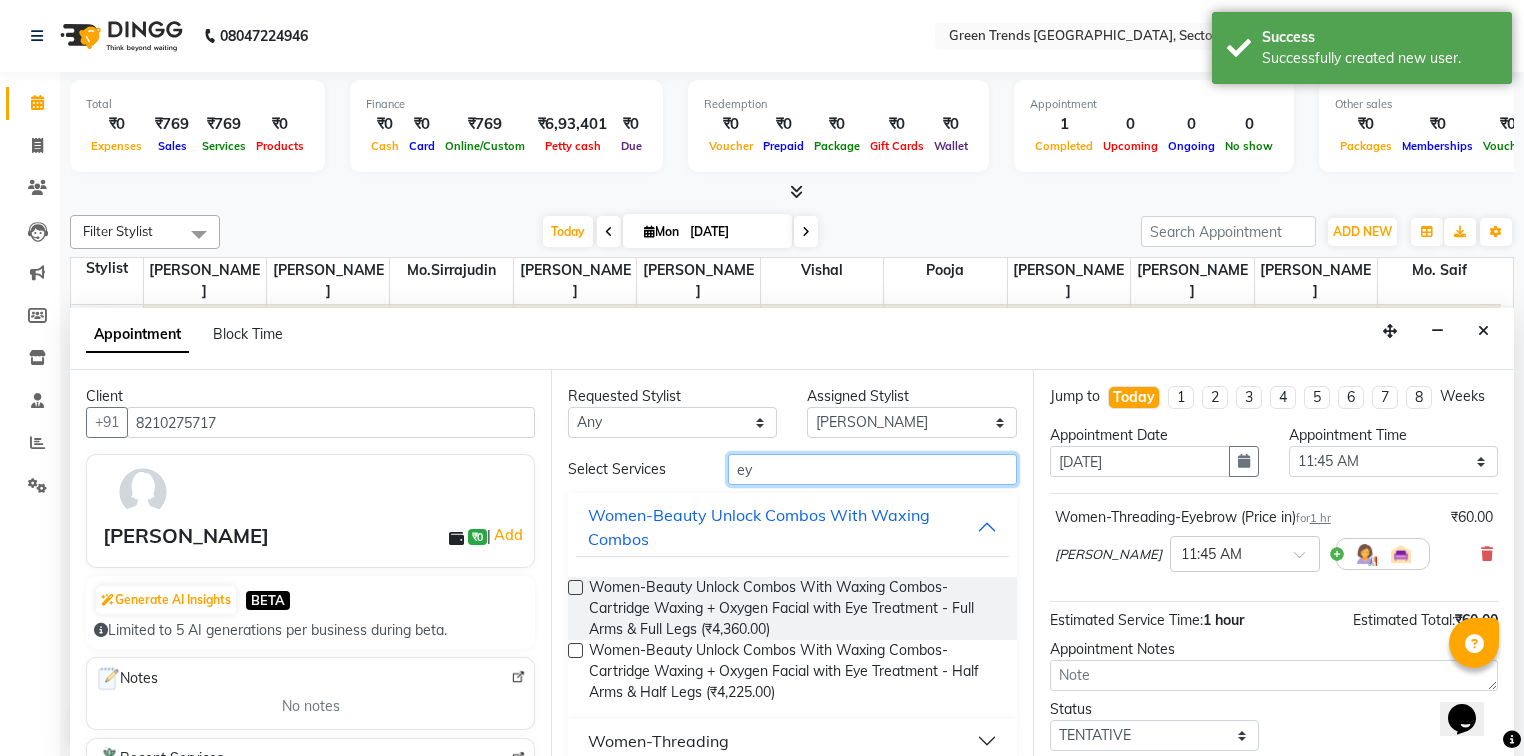 type on "e" 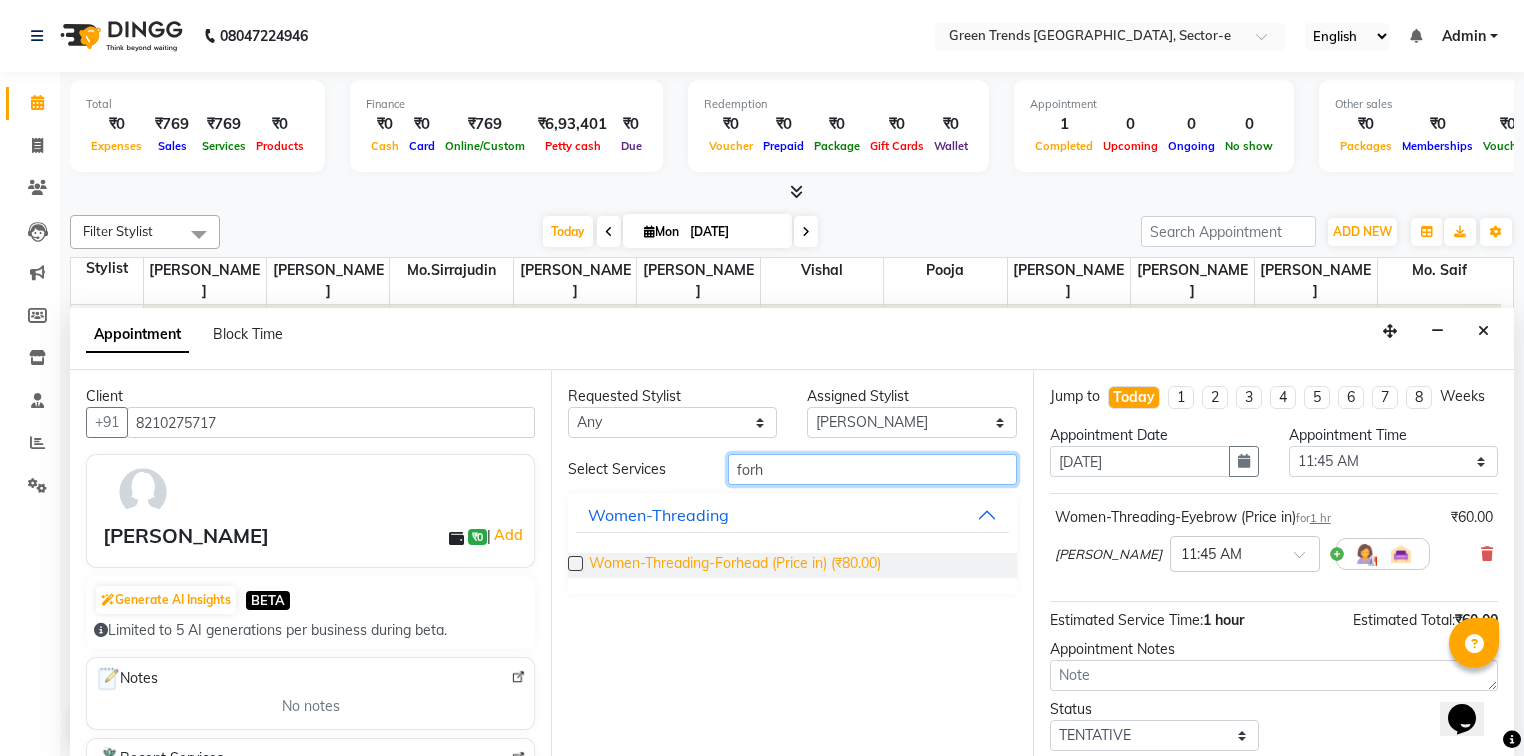 type on "forh" 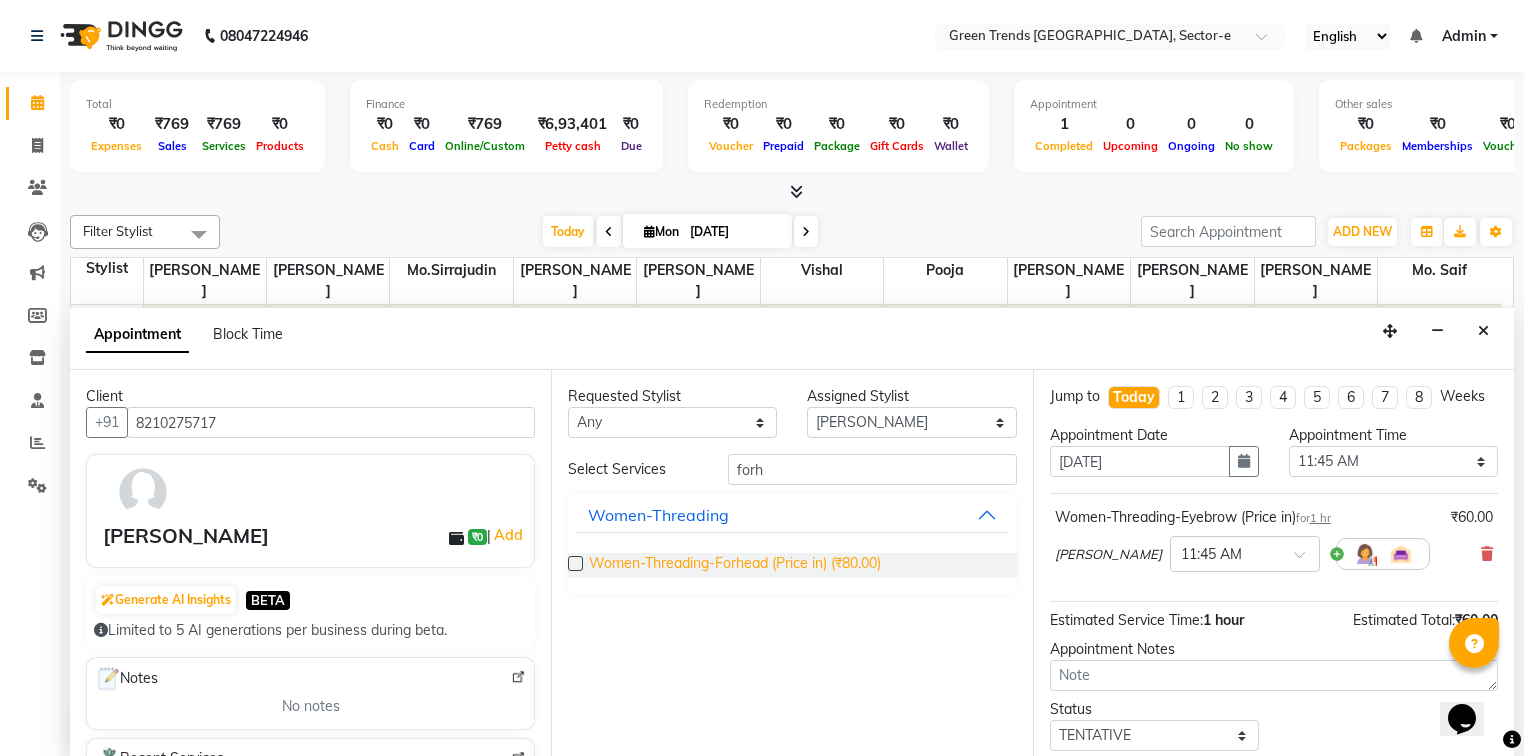 click on "Women-Threading-Forhead (Price in) (₹80.00)" at bounding box center (735, 565) 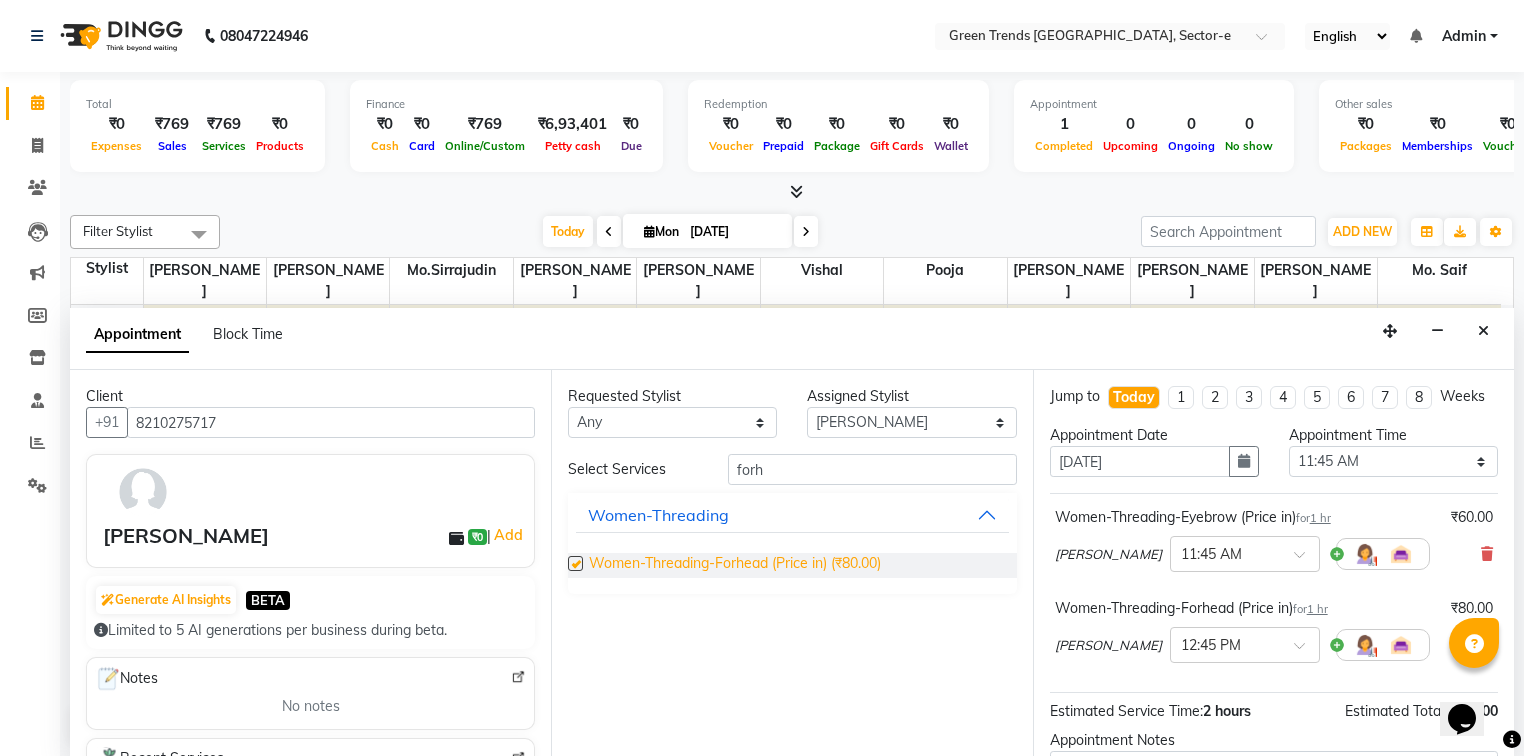 checkbox on "false" 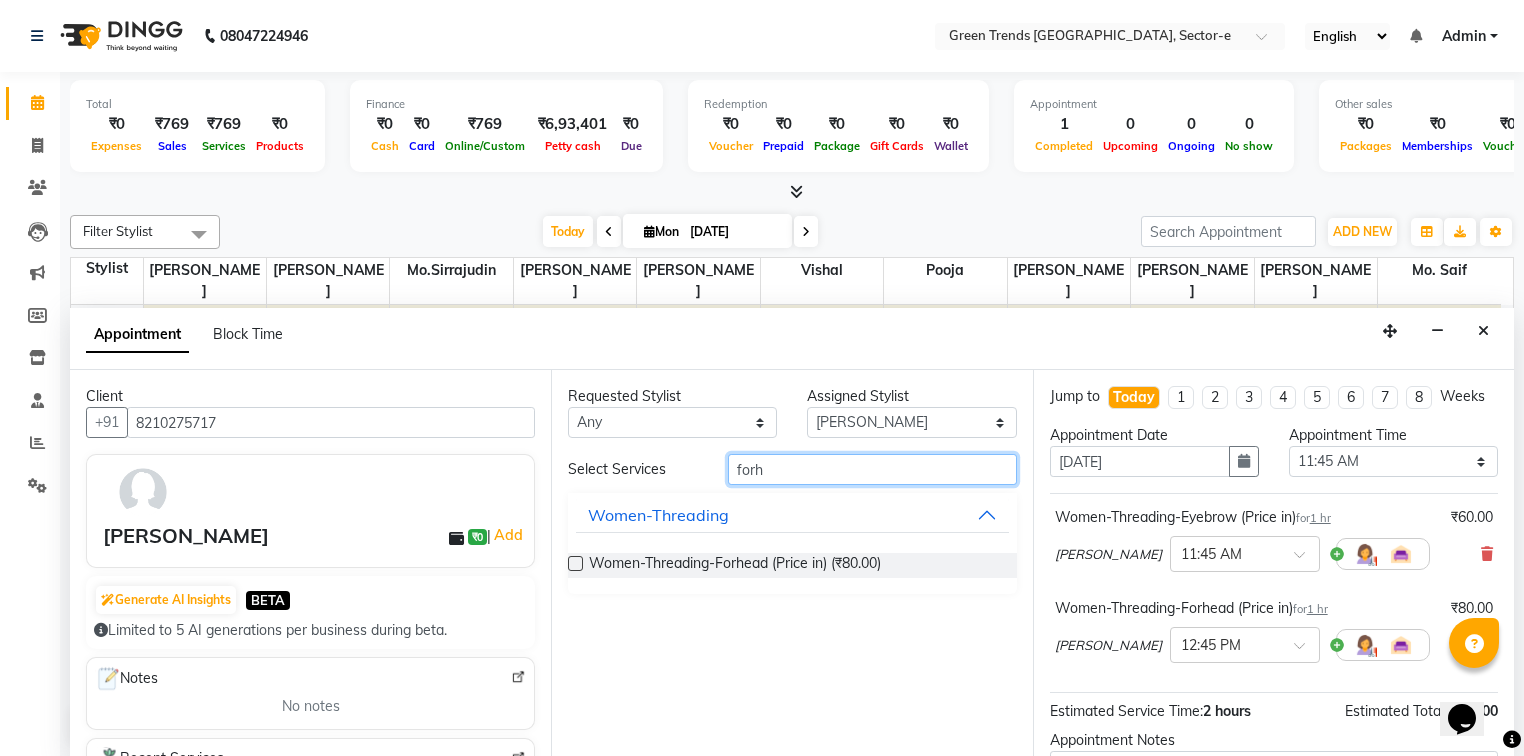 click on "forh" at bounding box center [872, 469] 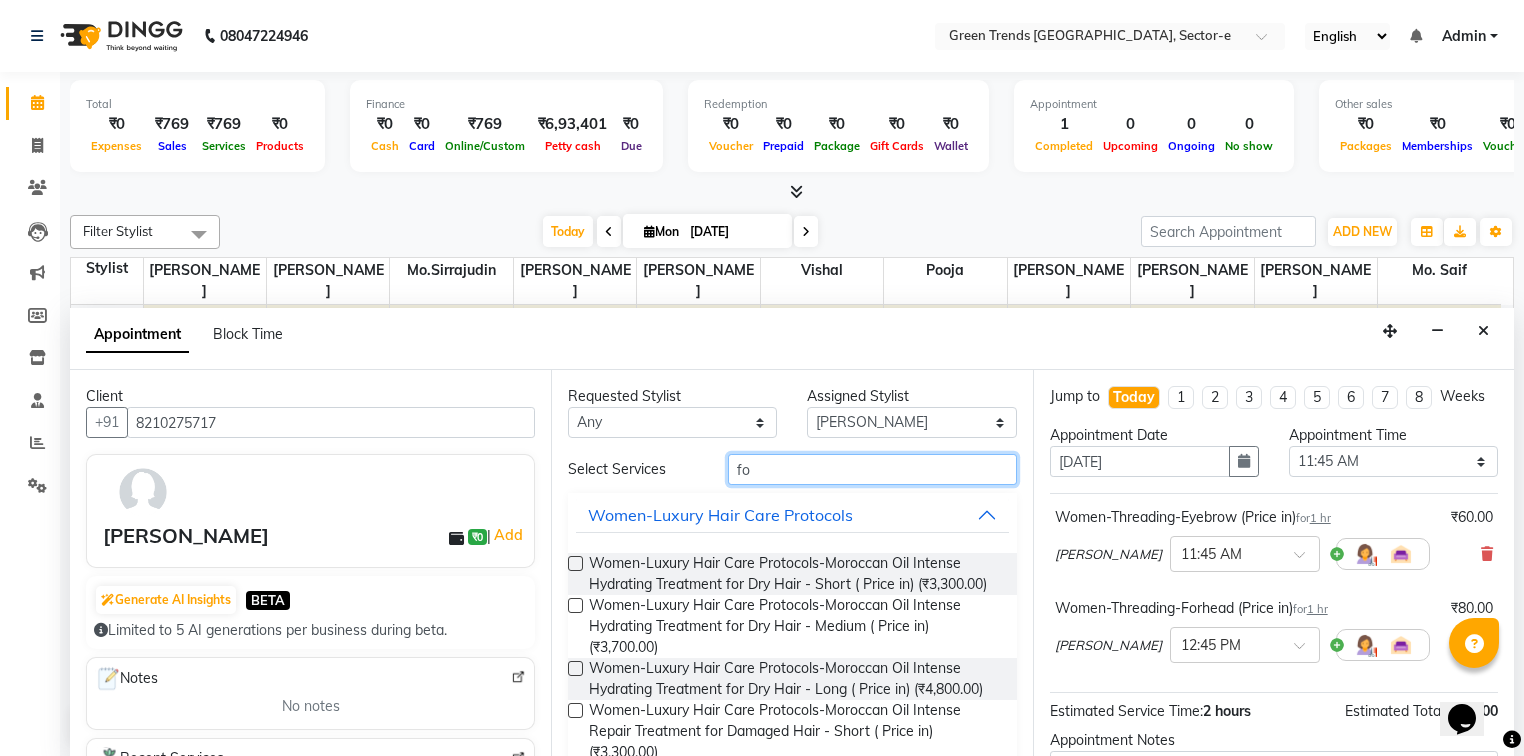 type on "f" 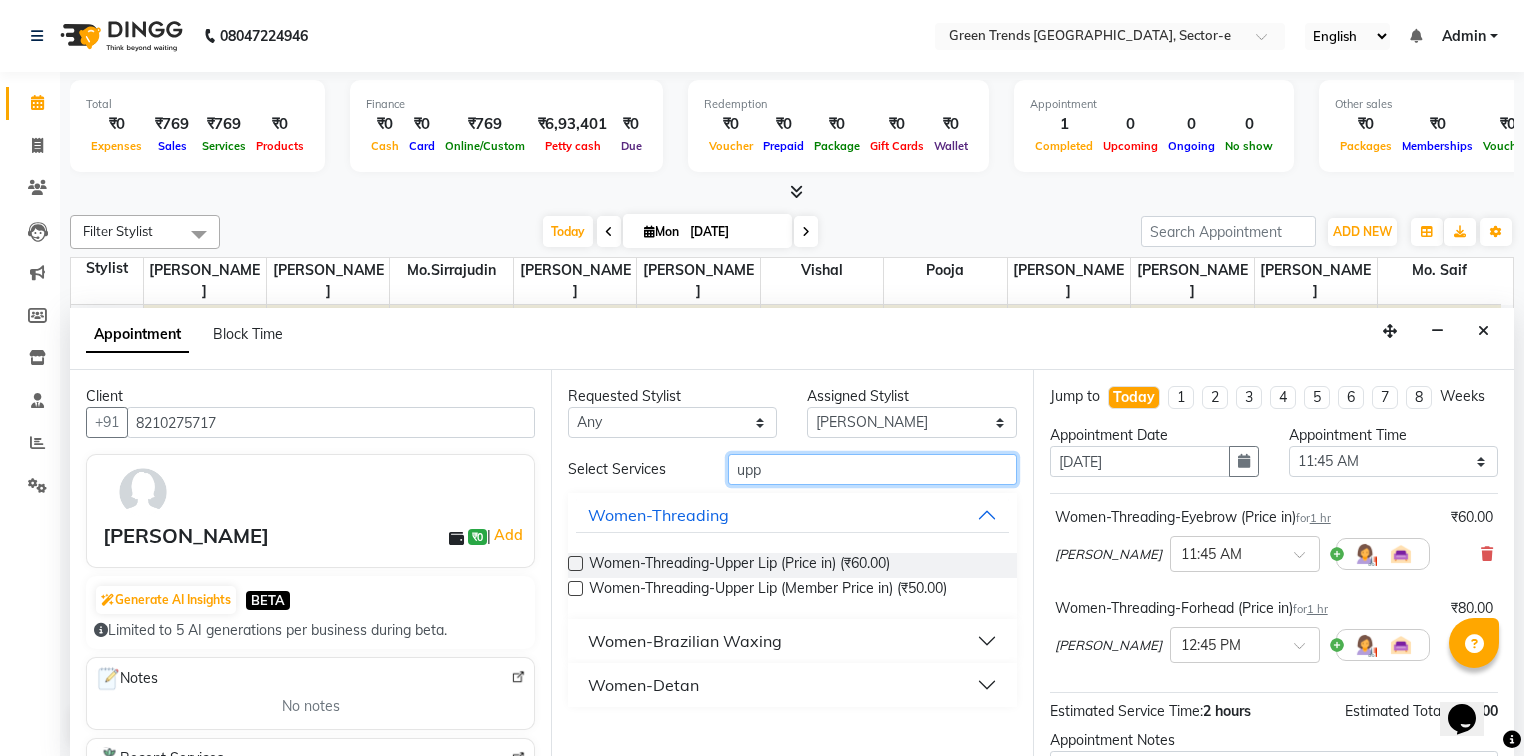 type on "upp" 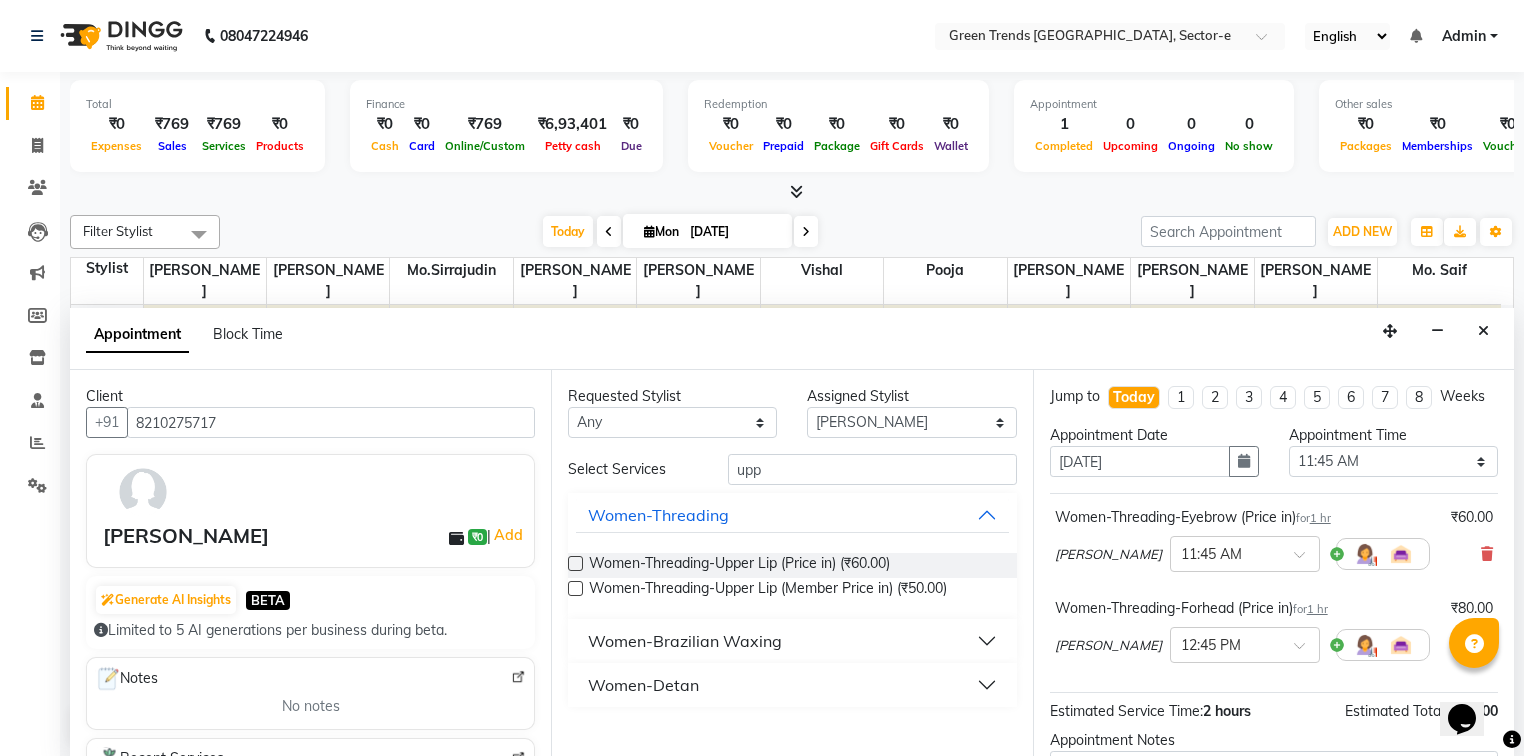 click on "Women-Brazilian Waxing" at bounding box center (685, 641) 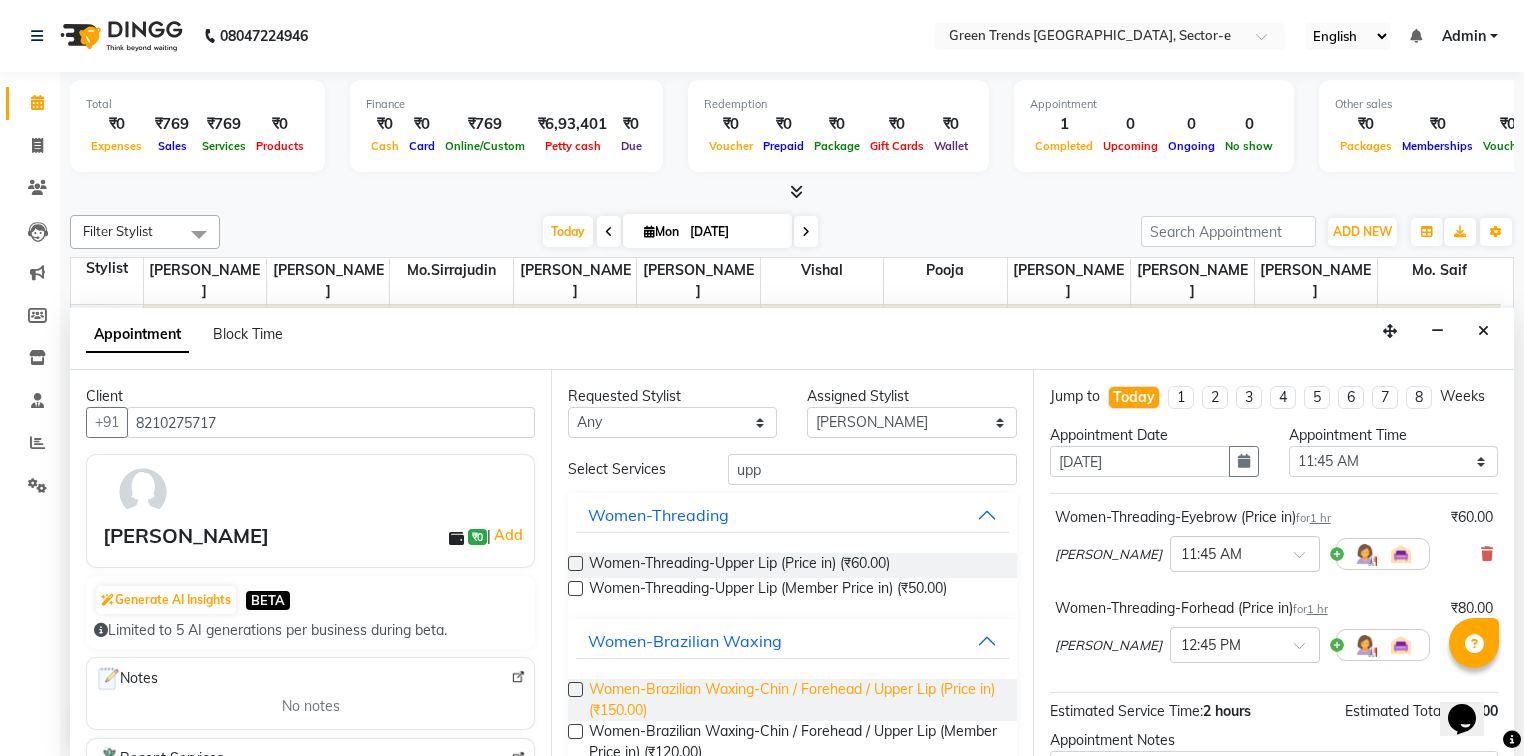 click on "Women-Brazilian Waxing-Chin / Forehead / Upper Lip (Price in) (₹150.00)" at bounding box center [794, 700] 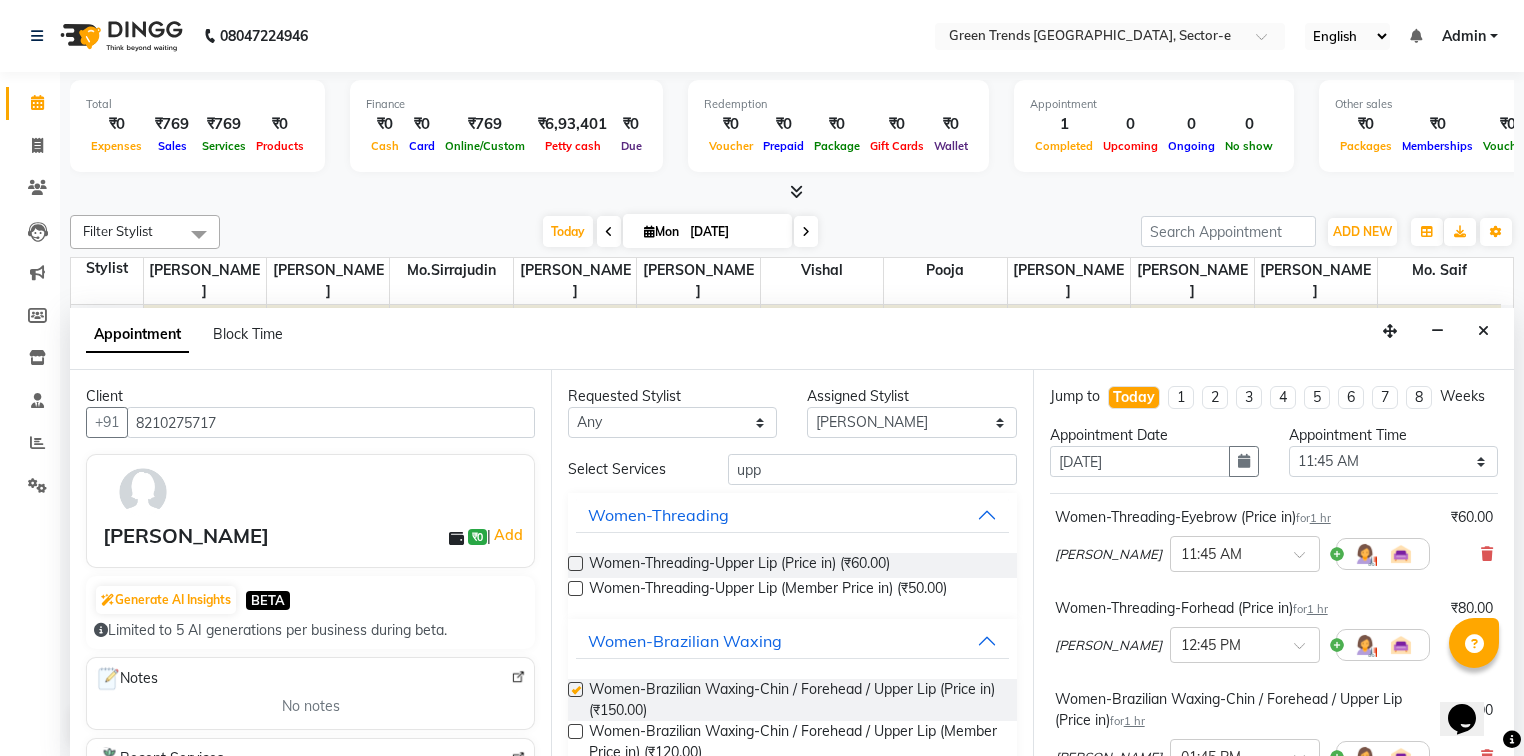 checkbox on "false" 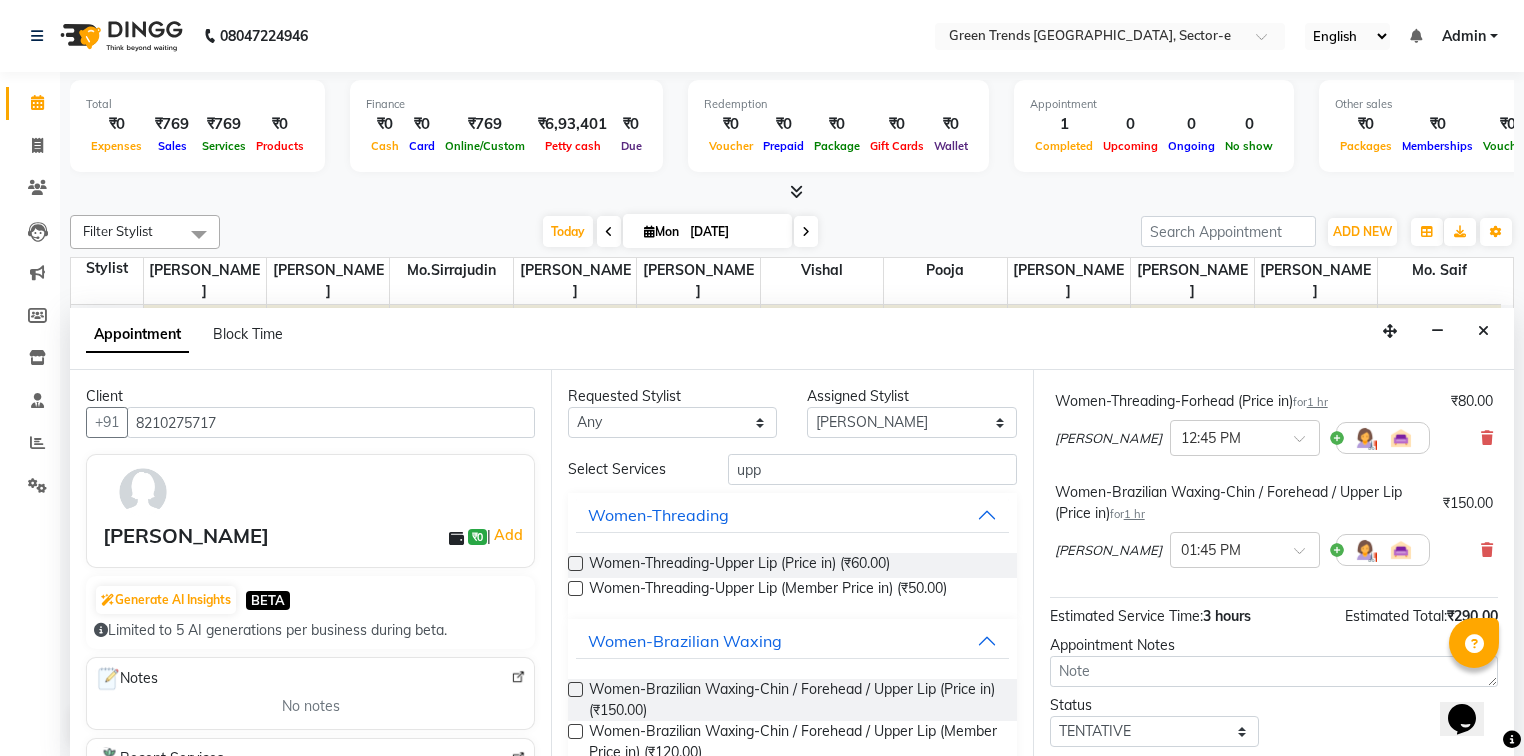 scroll, scrollTop: 210, scrollLeft: 0, axis: vertical 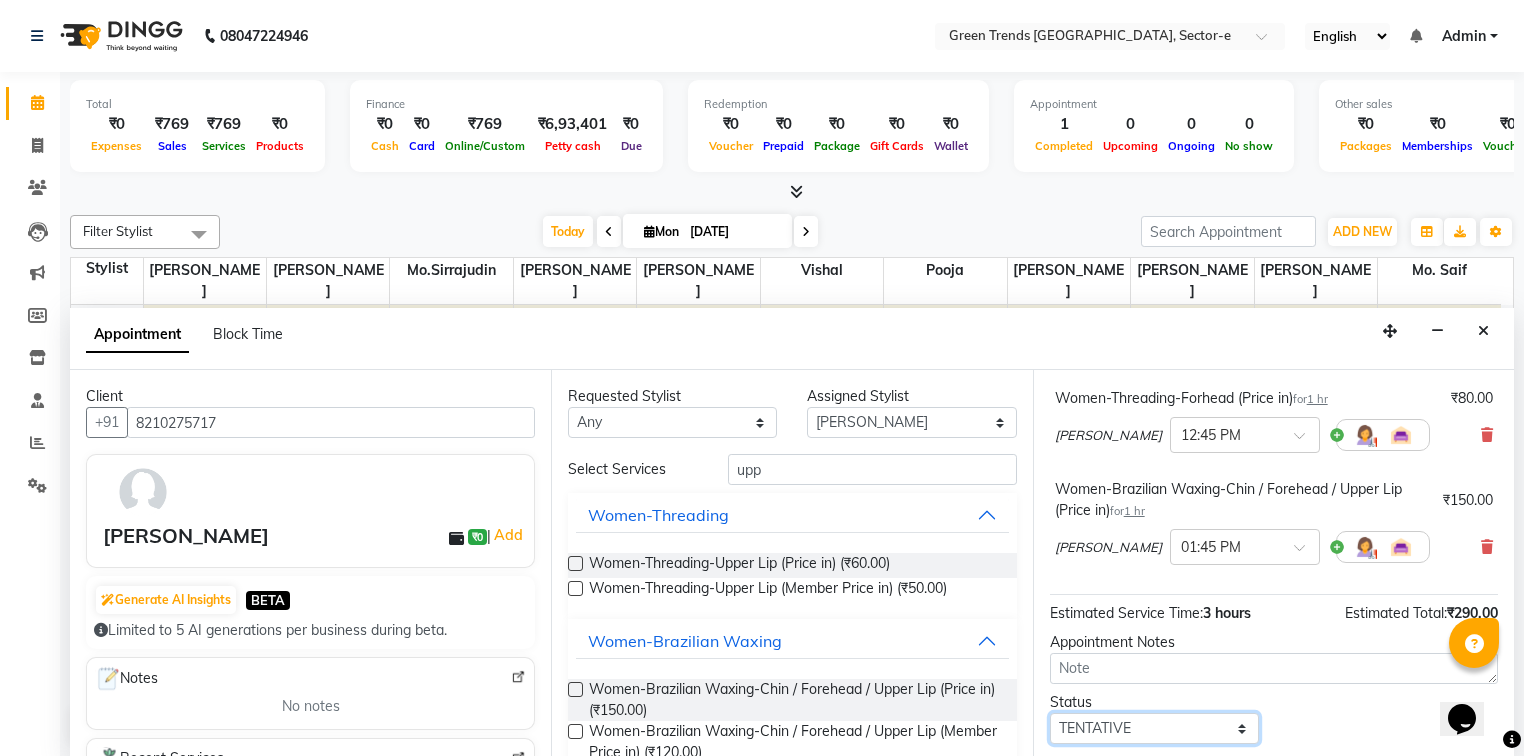 click on "Select TENTATIVE CONFIRM CHECK-IN UPCOMING" at bounding box center [1154, 728] 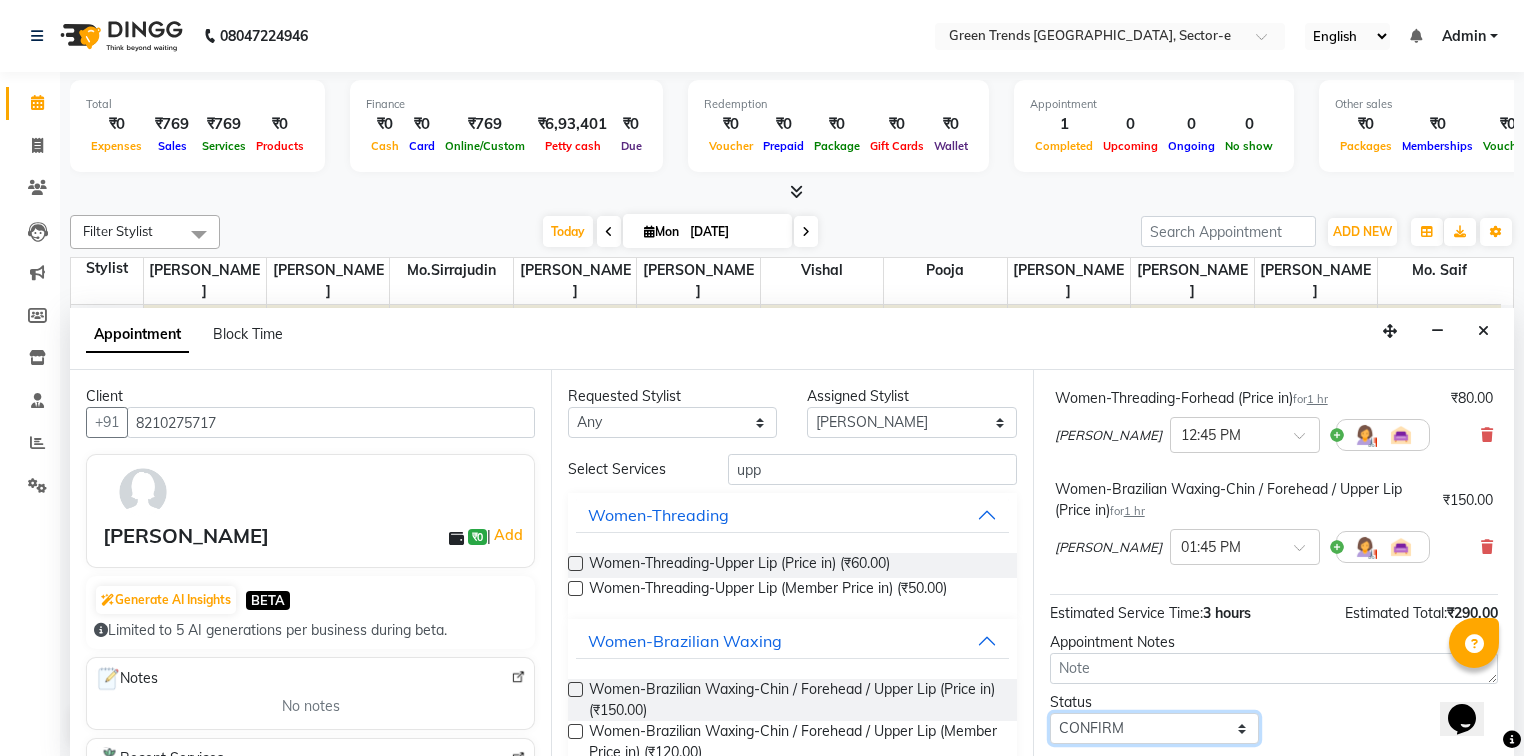 click on "Select TENTATIVE CONFIRM CHECK-IN UPCOMING" at bounding box center (1154, 728) 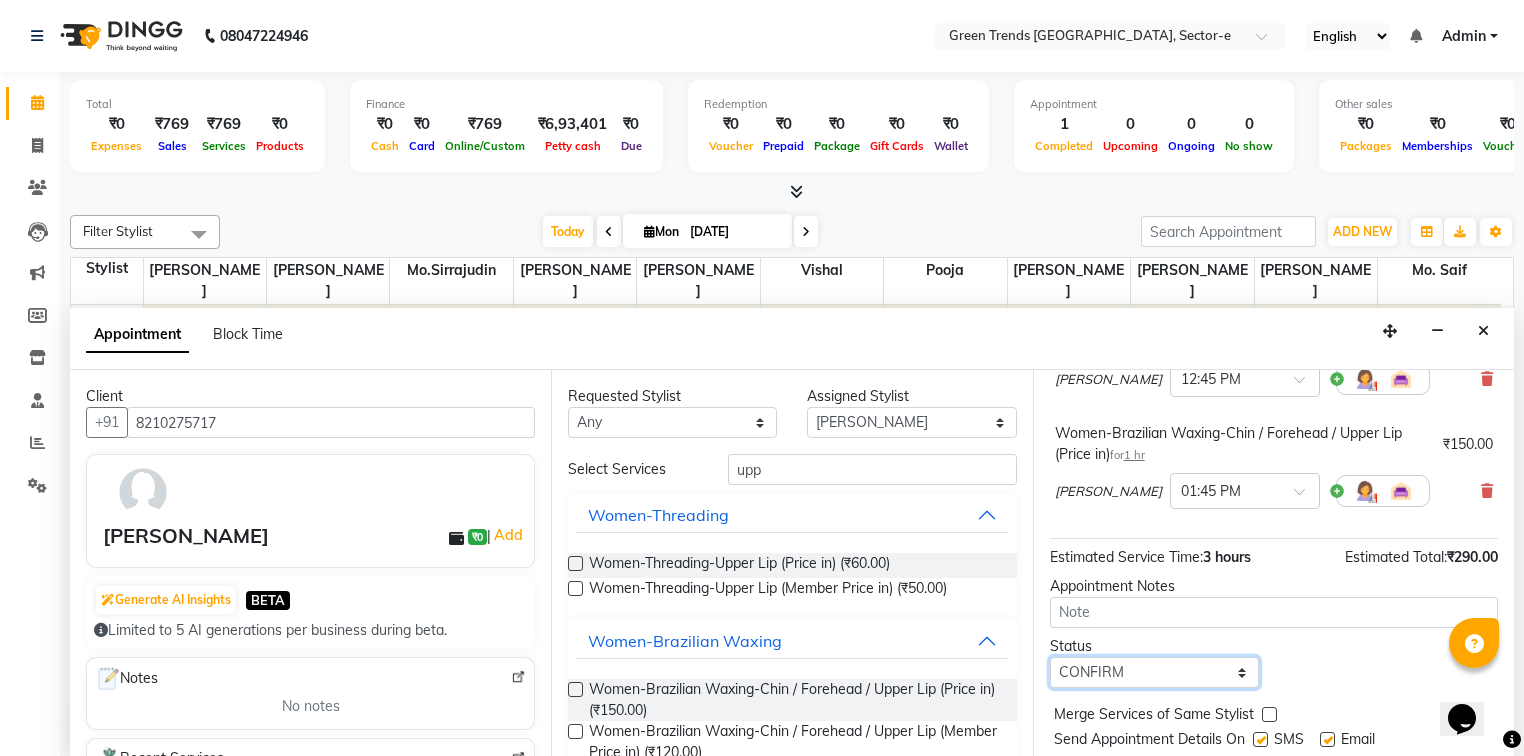 scroll, scrollTop: 321, scrollLeft: 0, axis: vertical 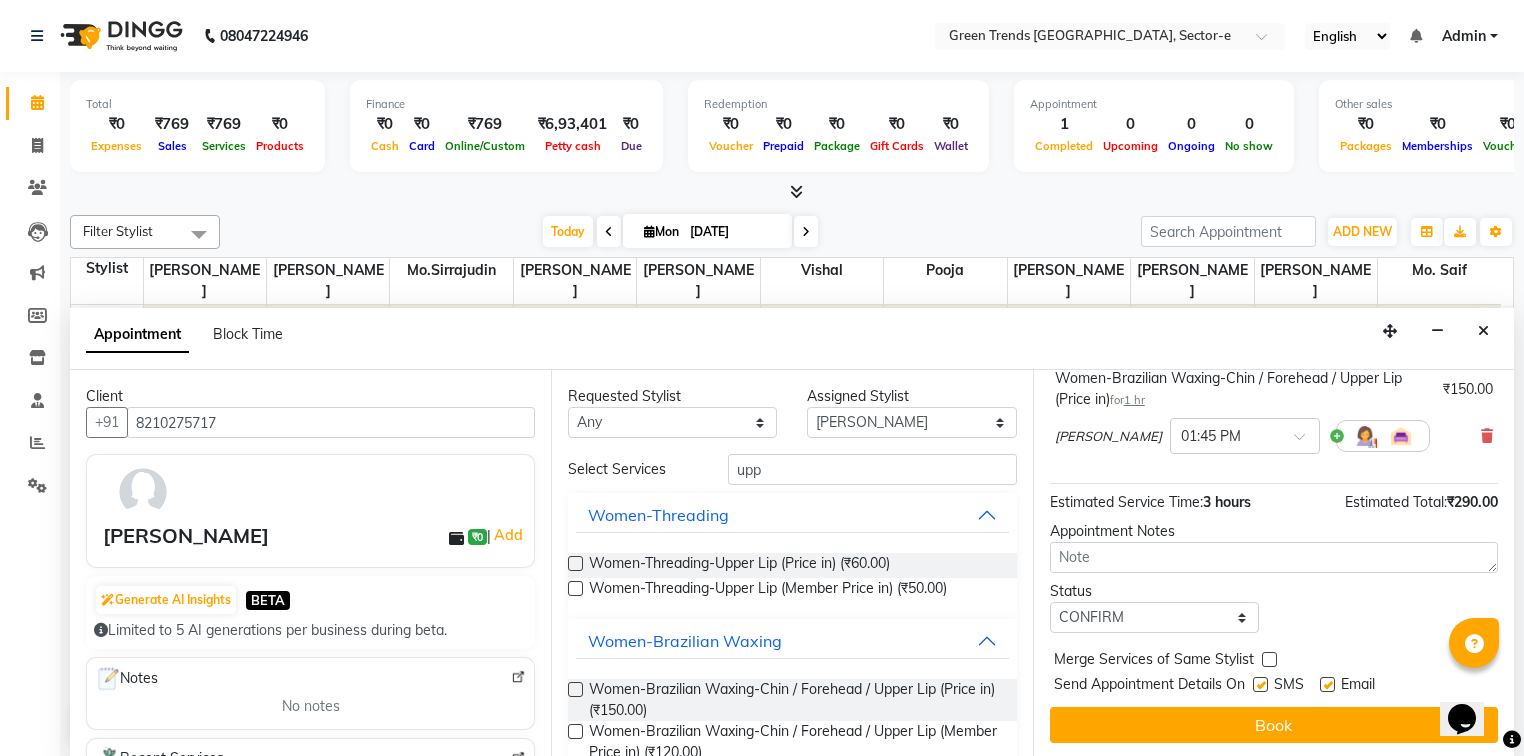 click at bounding box center (1260, 684) 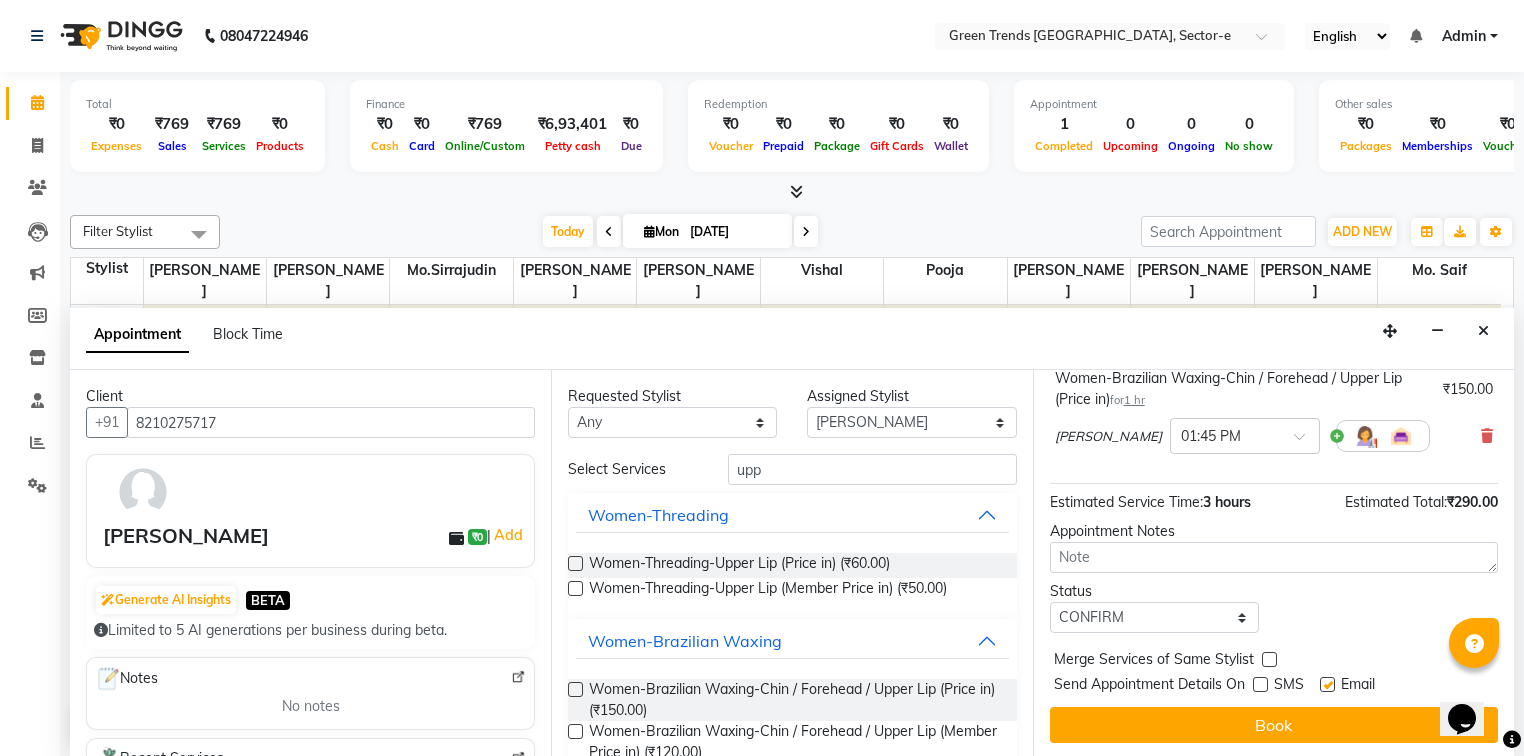 click at bounding box center (1327, 684) 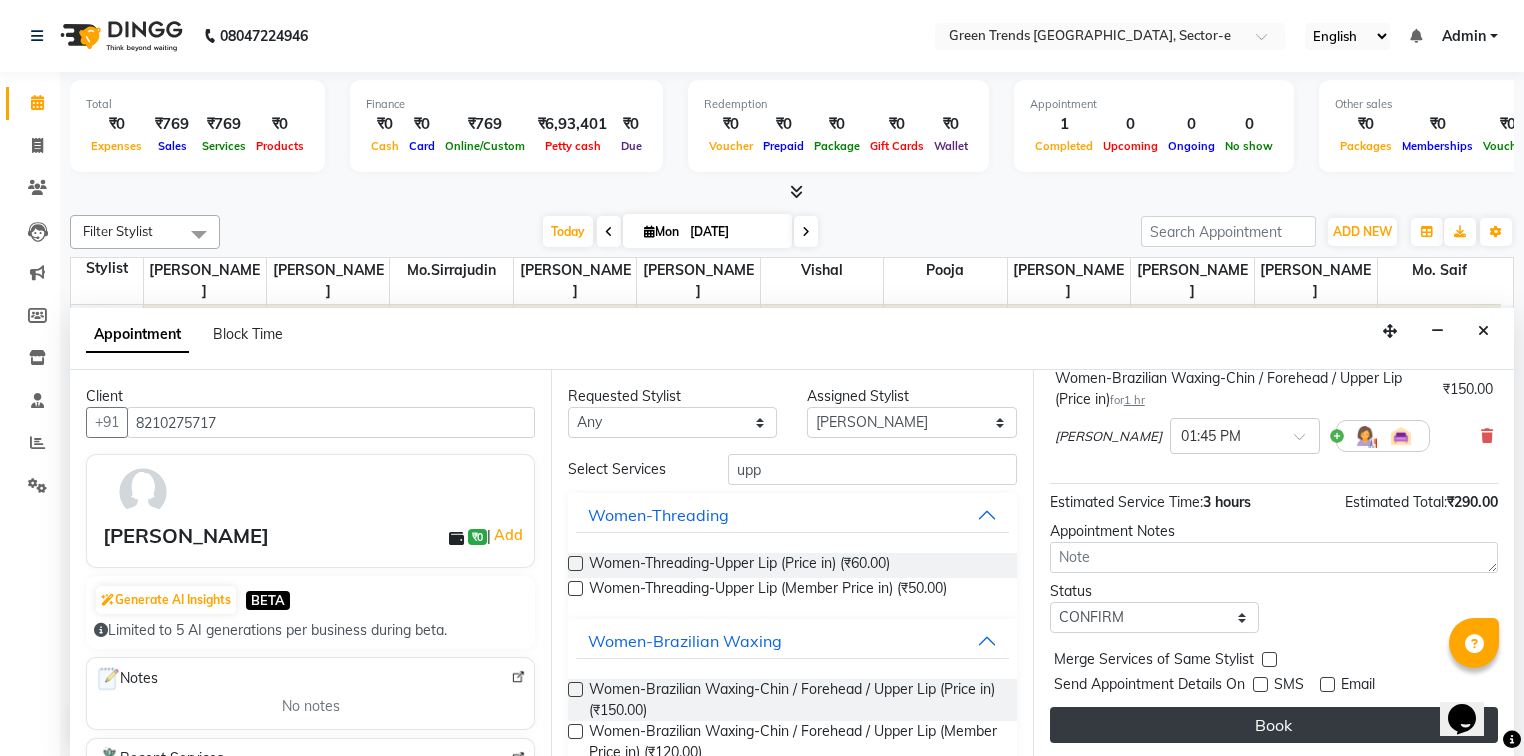 click on "Book" at bounding box center (1274, 725) 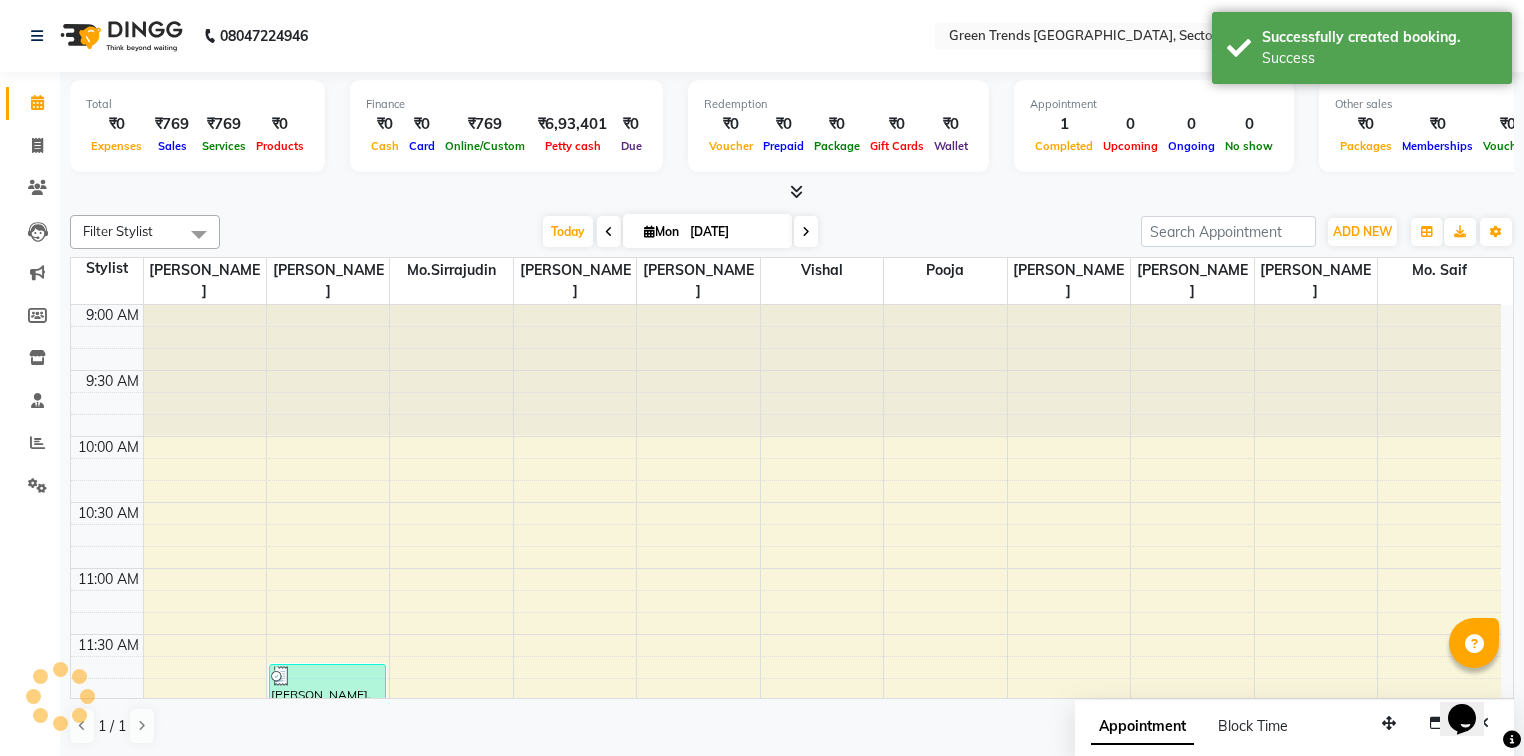 scroll, scrollTop: 0, scrollLeft: 0, axis: both 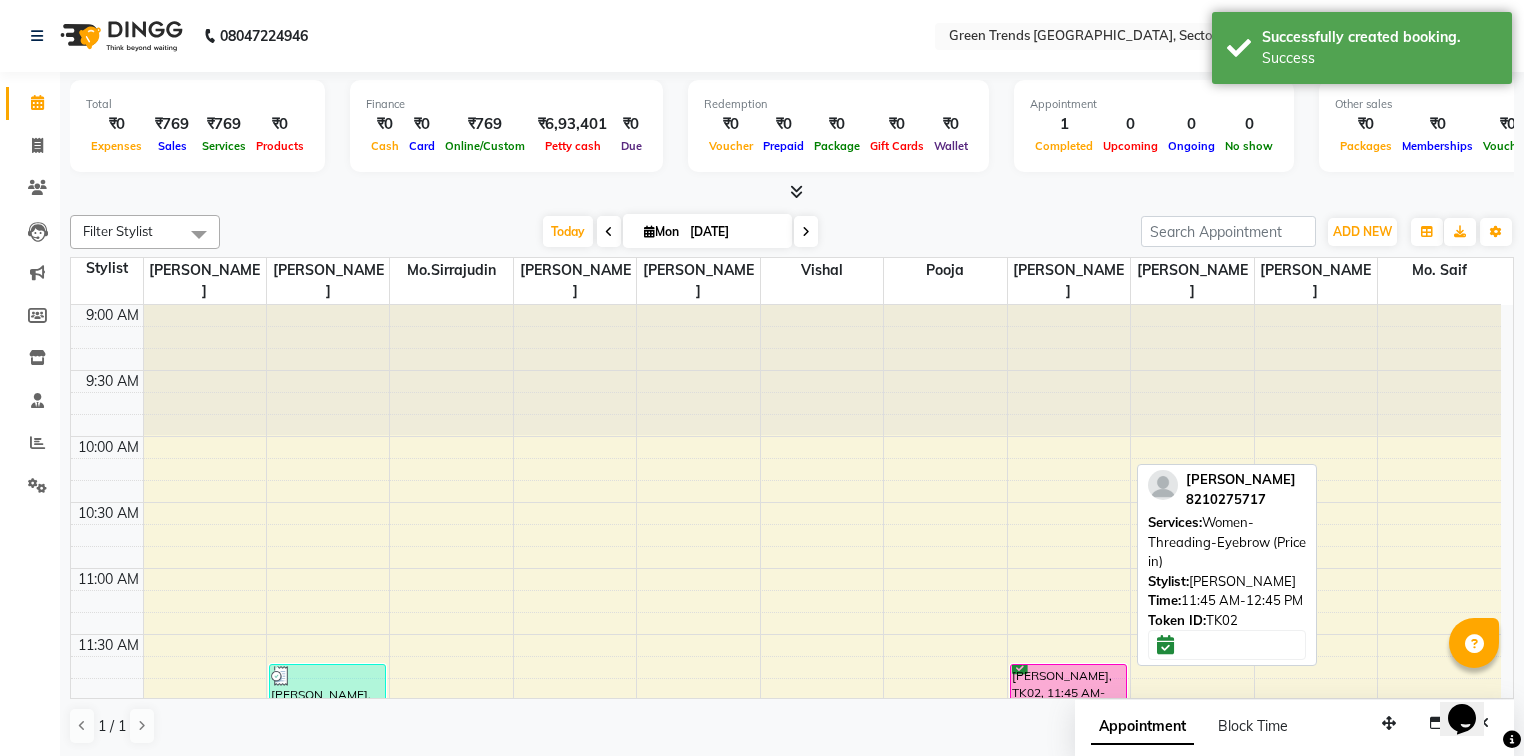 click on "[PERSON_NAME], TK02, 11:45 AM-12:45 PM, Women-Threading-Eyebrow (Price in)" at bounding box center (1068, 729) 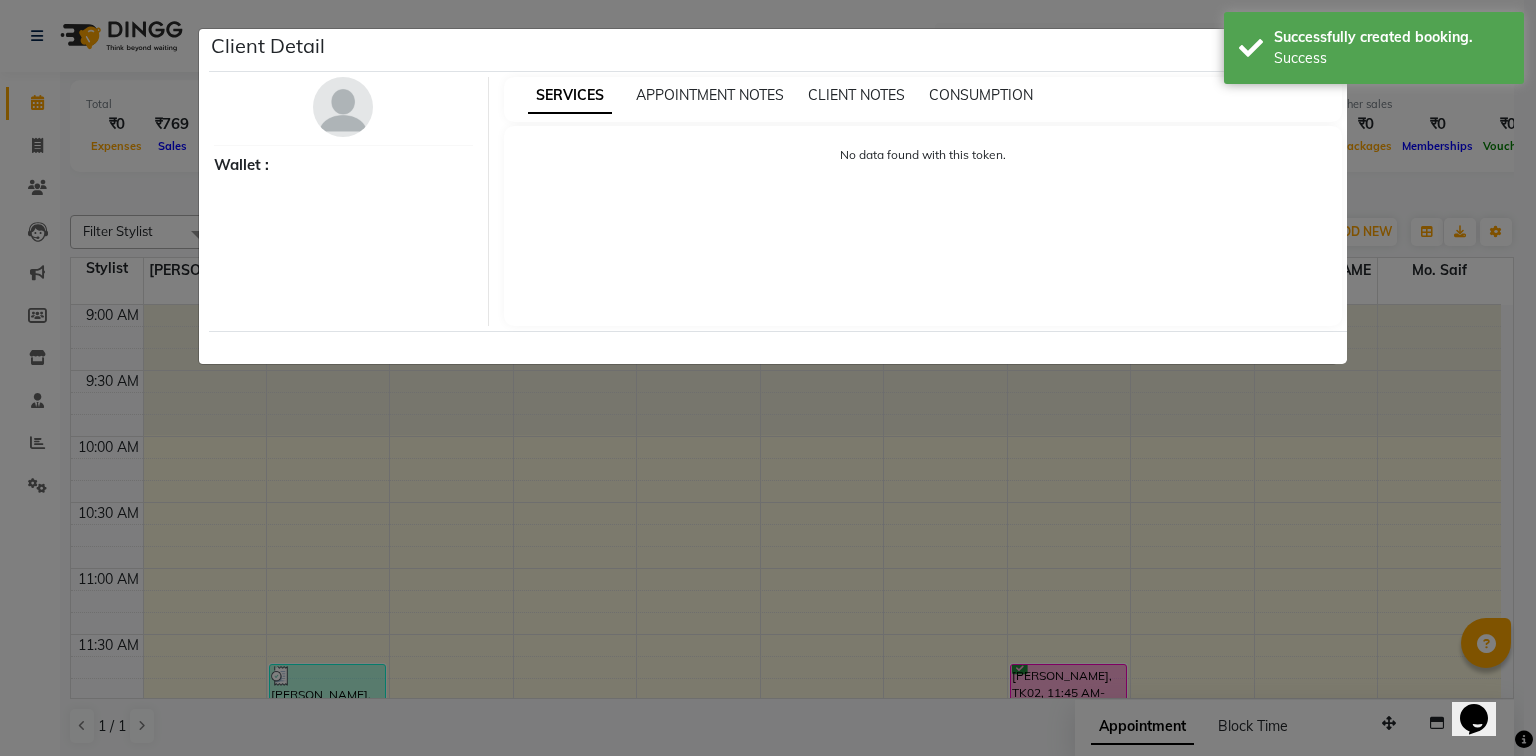 select on "6" 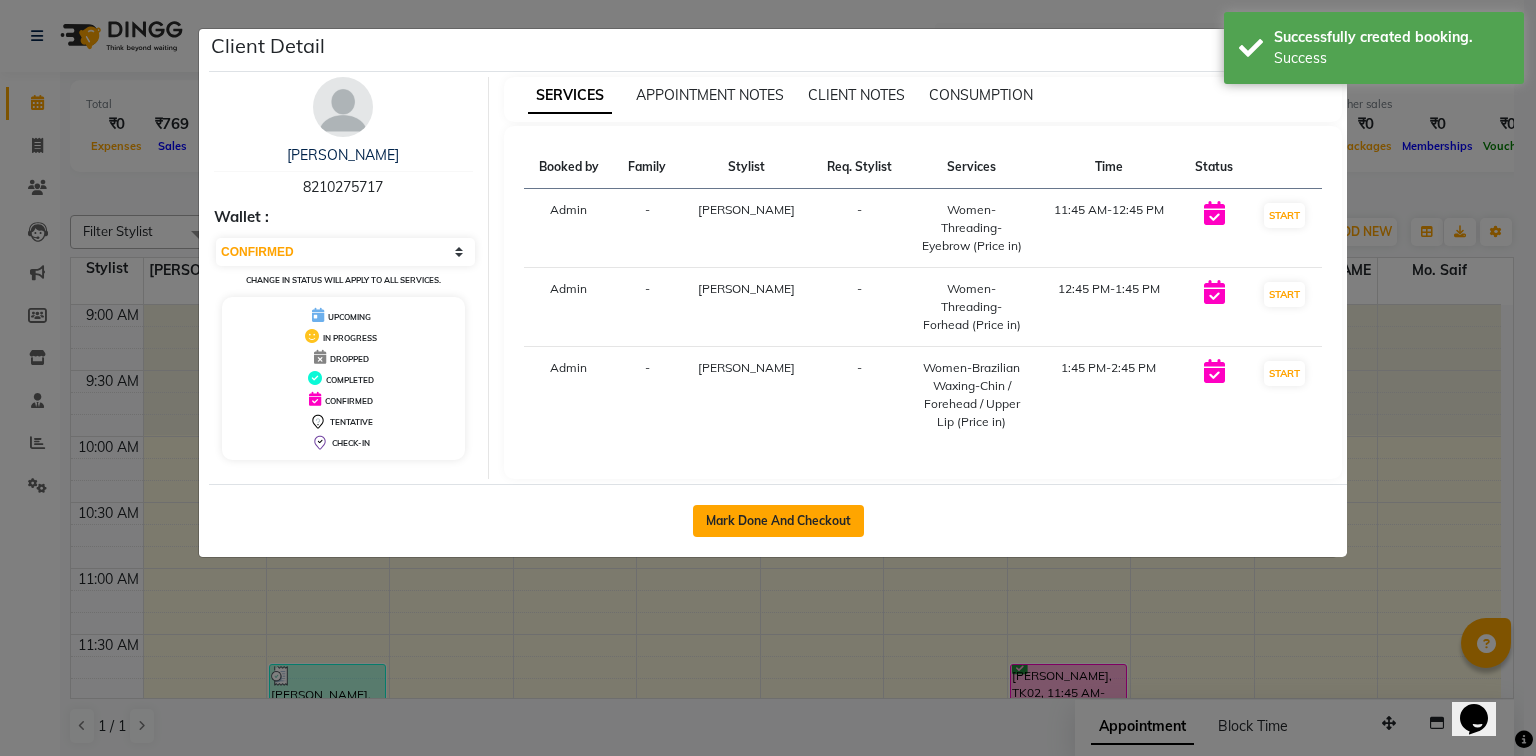 click on "Mark Done And Checkout" 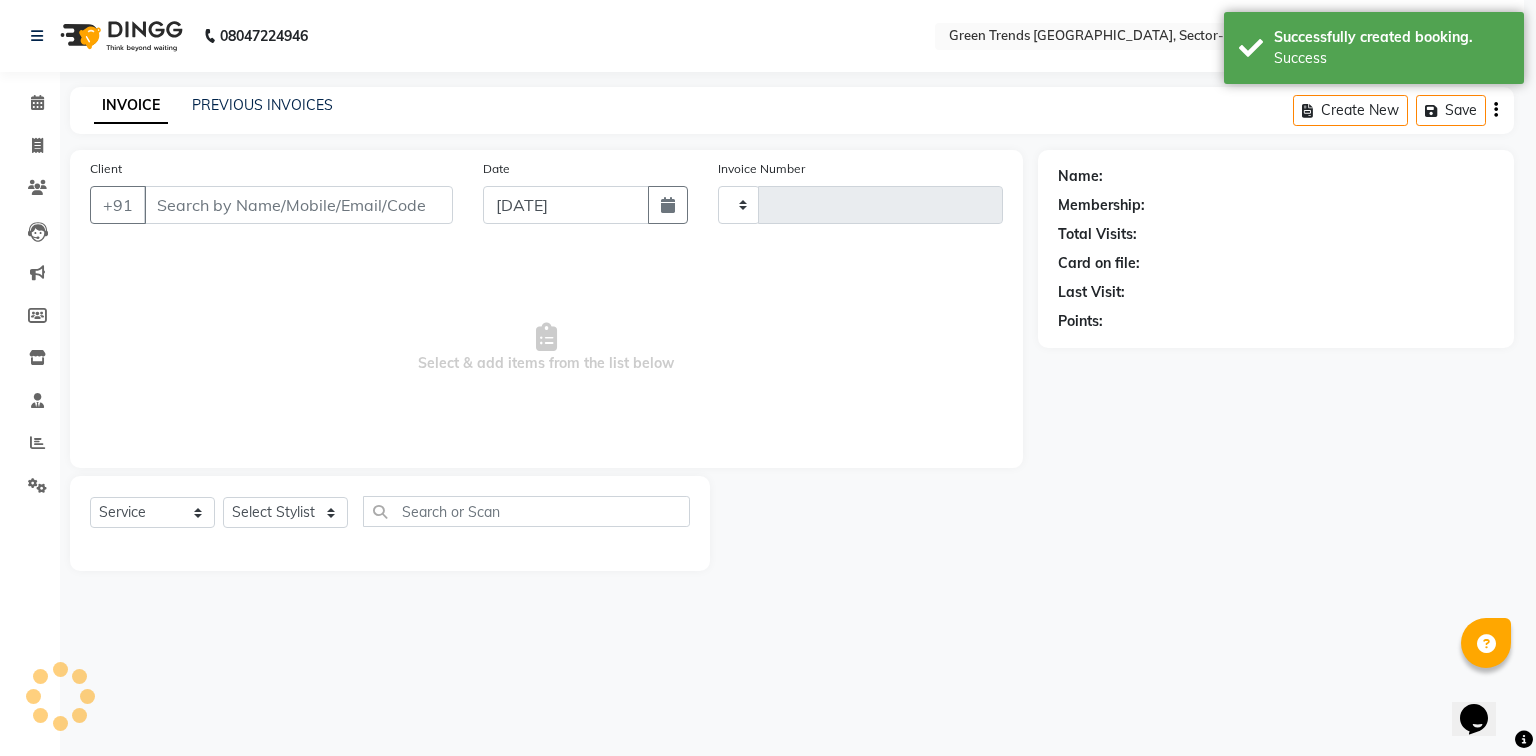 type on "0683" 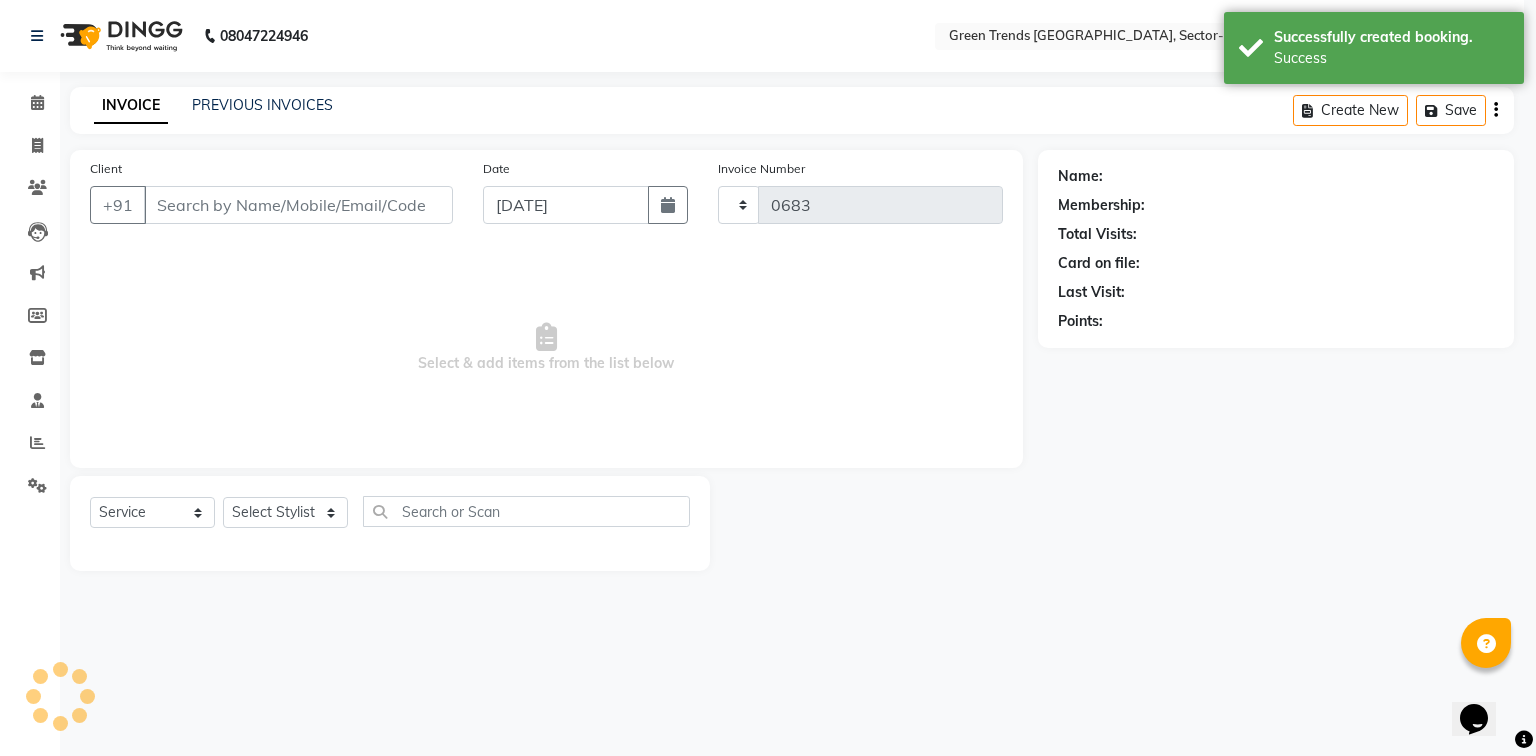 select on "7023" 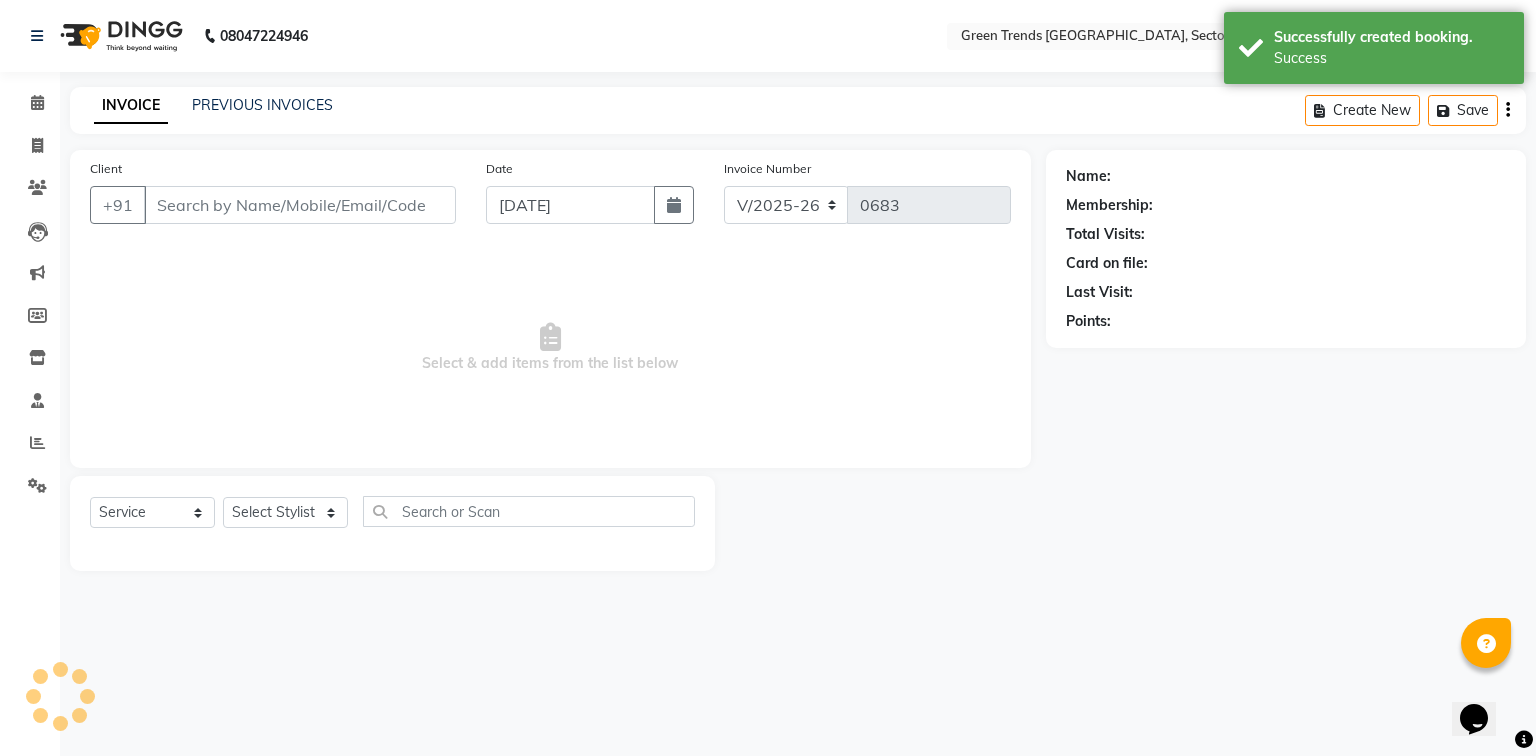 type on "8210275717" 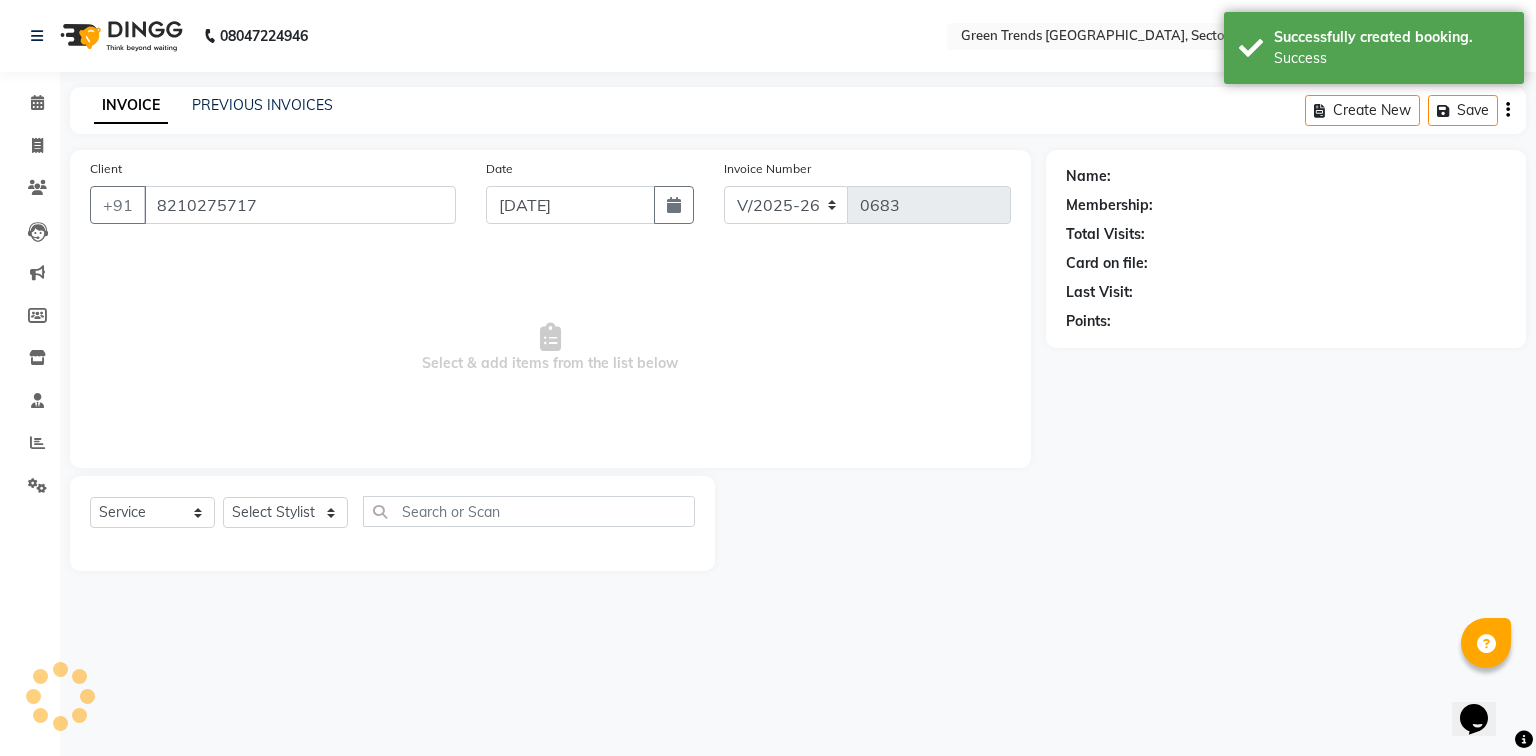 select on "58756" 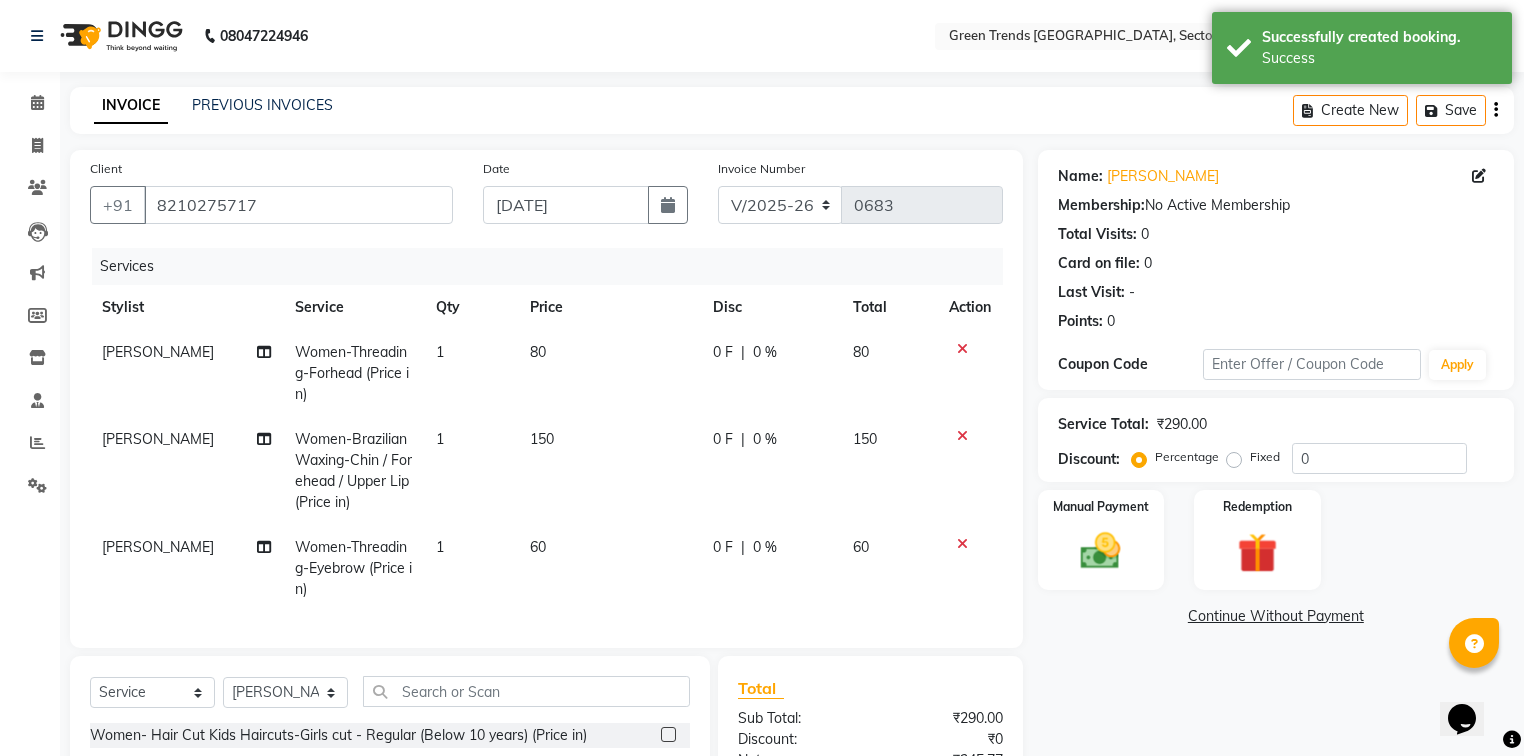 click on "[PERSON_NAME]" 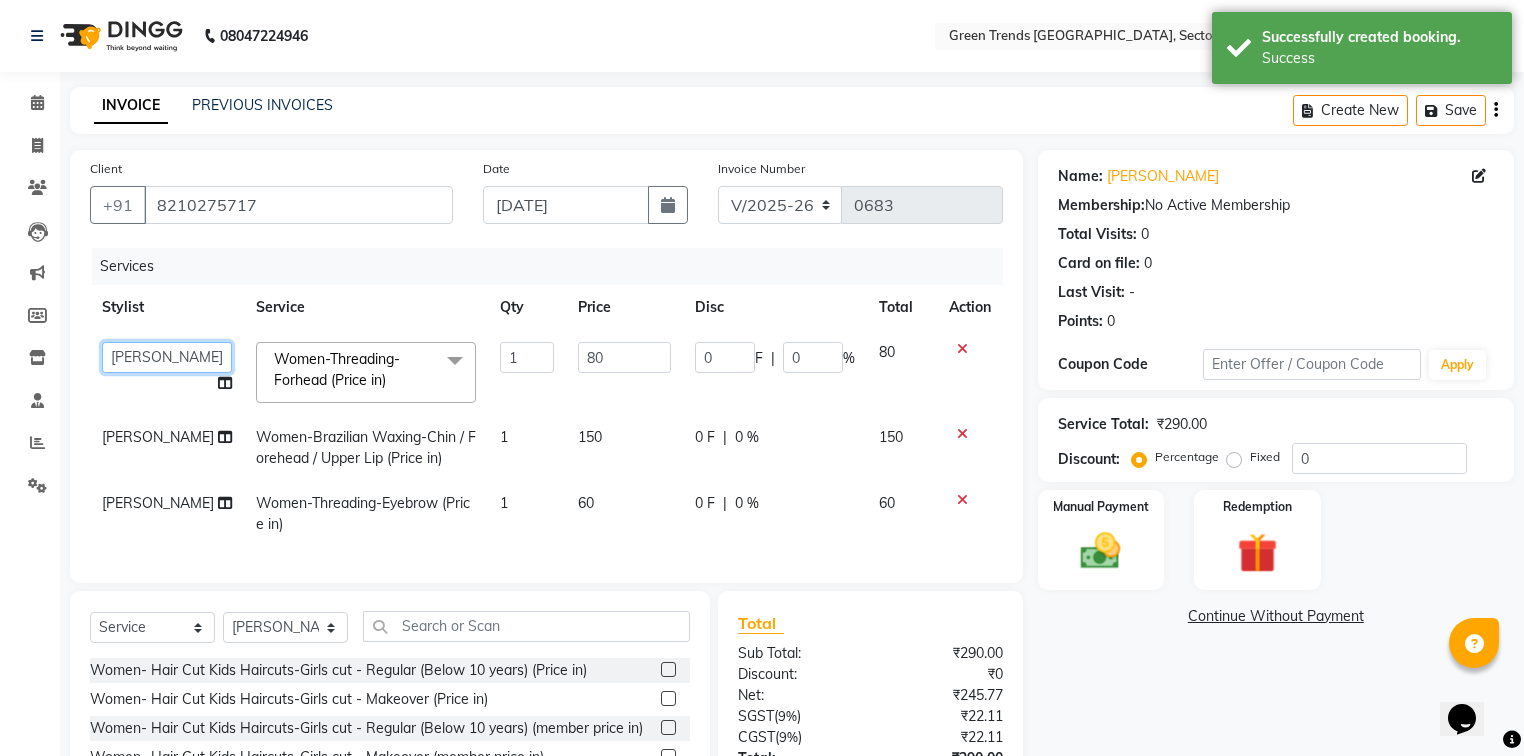 click on "[PERSON_NAME]   [PERSON_NAME]   Mo. [PERSON_NAME].[PERSON_NAME]   [PERSON_NAME]   Pooja   [PERSON_NAME]   [PERSON_NAME]   [PERSON_NAME]   Vishal" 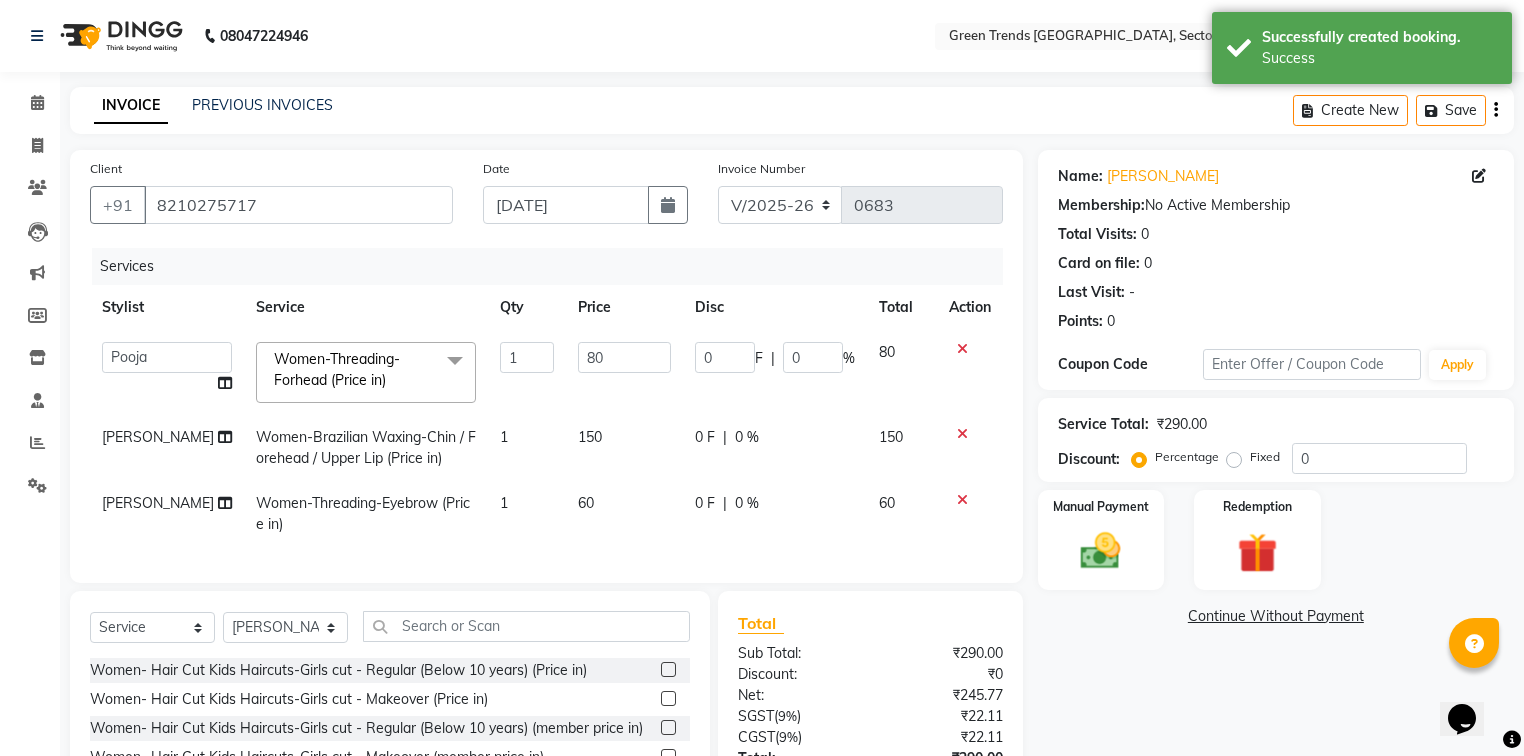 select on "58754" 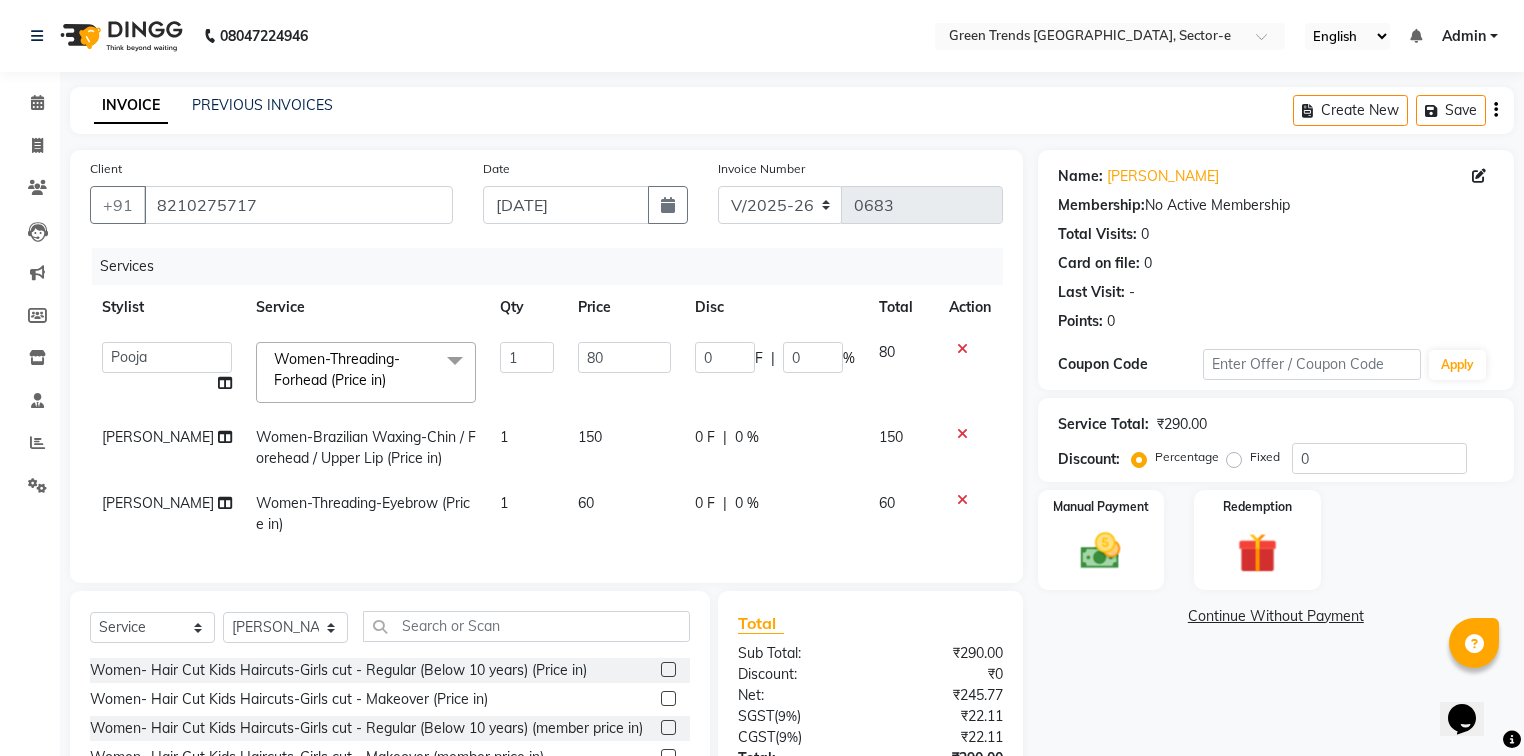 click on "[PERSON_NAME]" 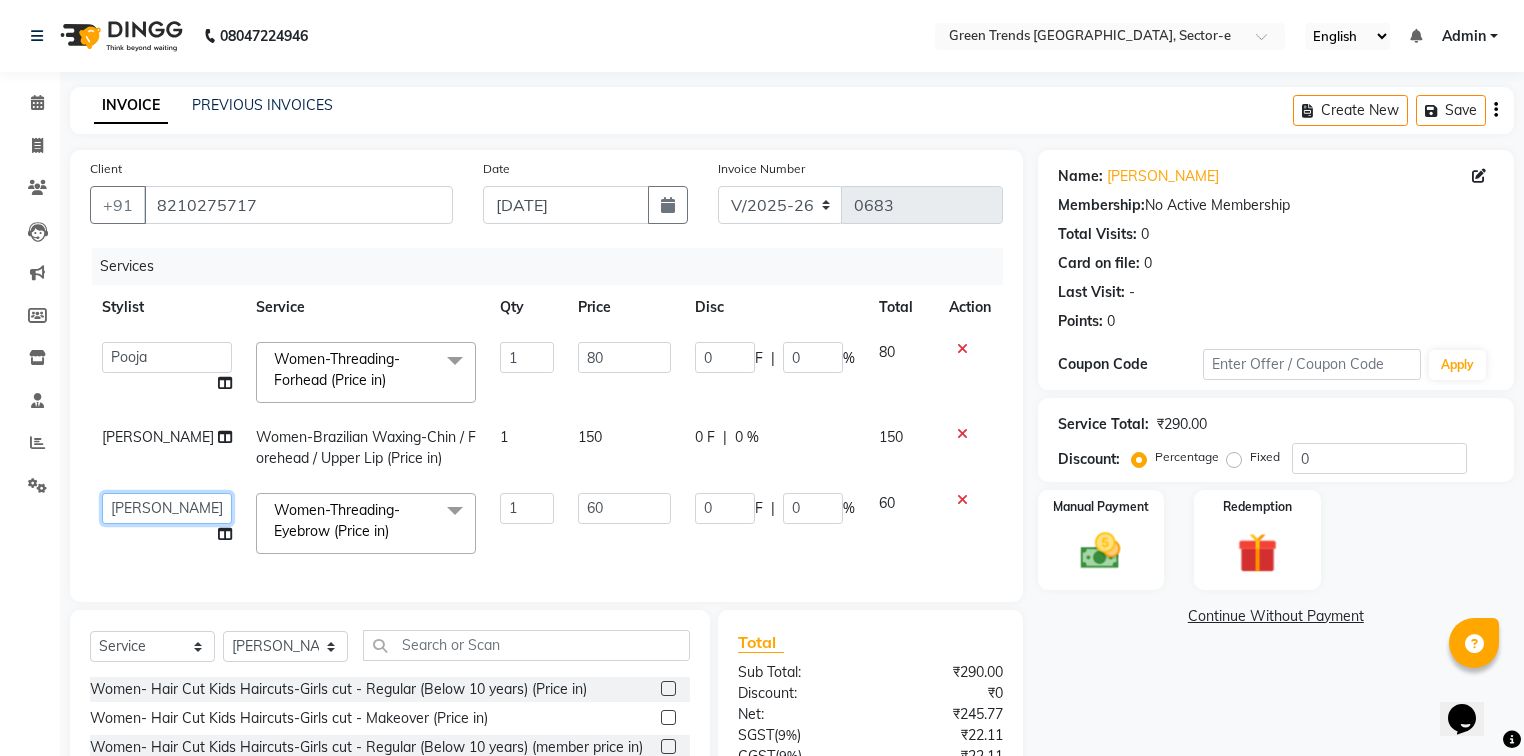 click on "[PERSON_NAME]   [PERSON_NAME]   Mo. [PERSON_NAME].[PERSON_NAME]   [PERSON_NAME]   Pooja   [PERSON_NAME]   [PERSON_NAME]   [PERSON_NAME]   Vishal" 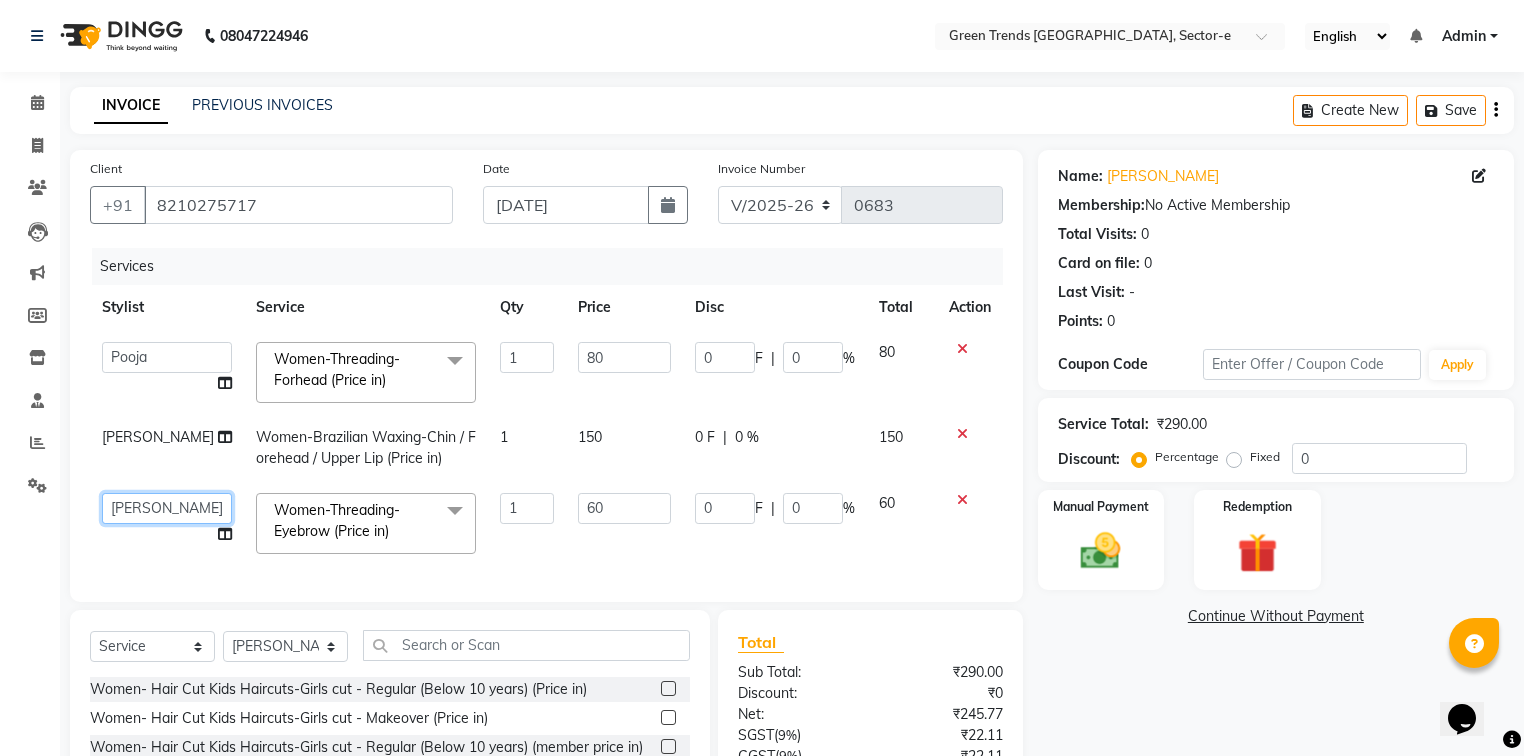 click on "[PERSON_NAME]   [PERSON_NAME]   Mo. [PERSON_NAME].[PERSON_NAME]   [PERSON_NAME]   Pooja   [PERSON_NAME]   [PERSON_NAME]   [PERSON_NAME]   Vishal" 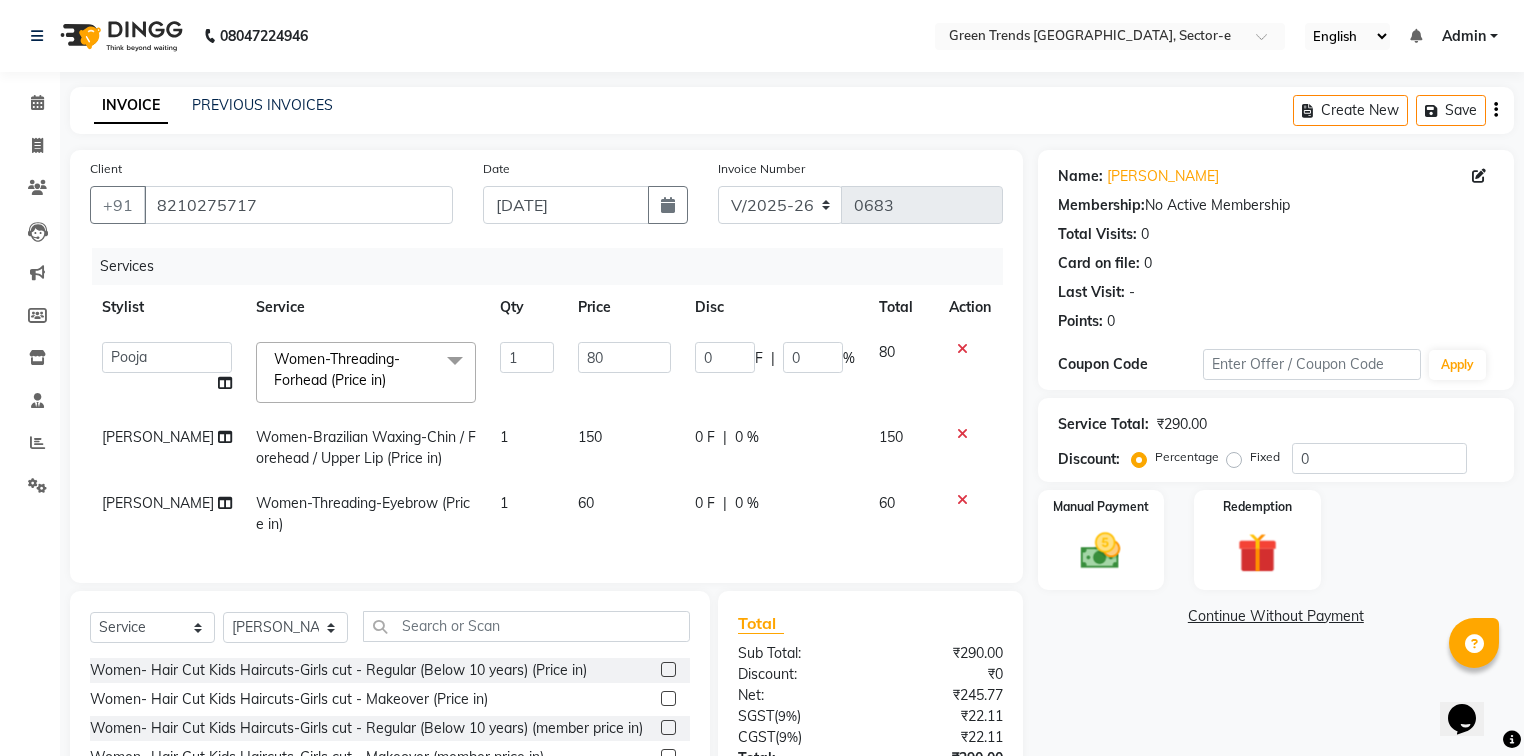 click on "[PERSON_NAME]" 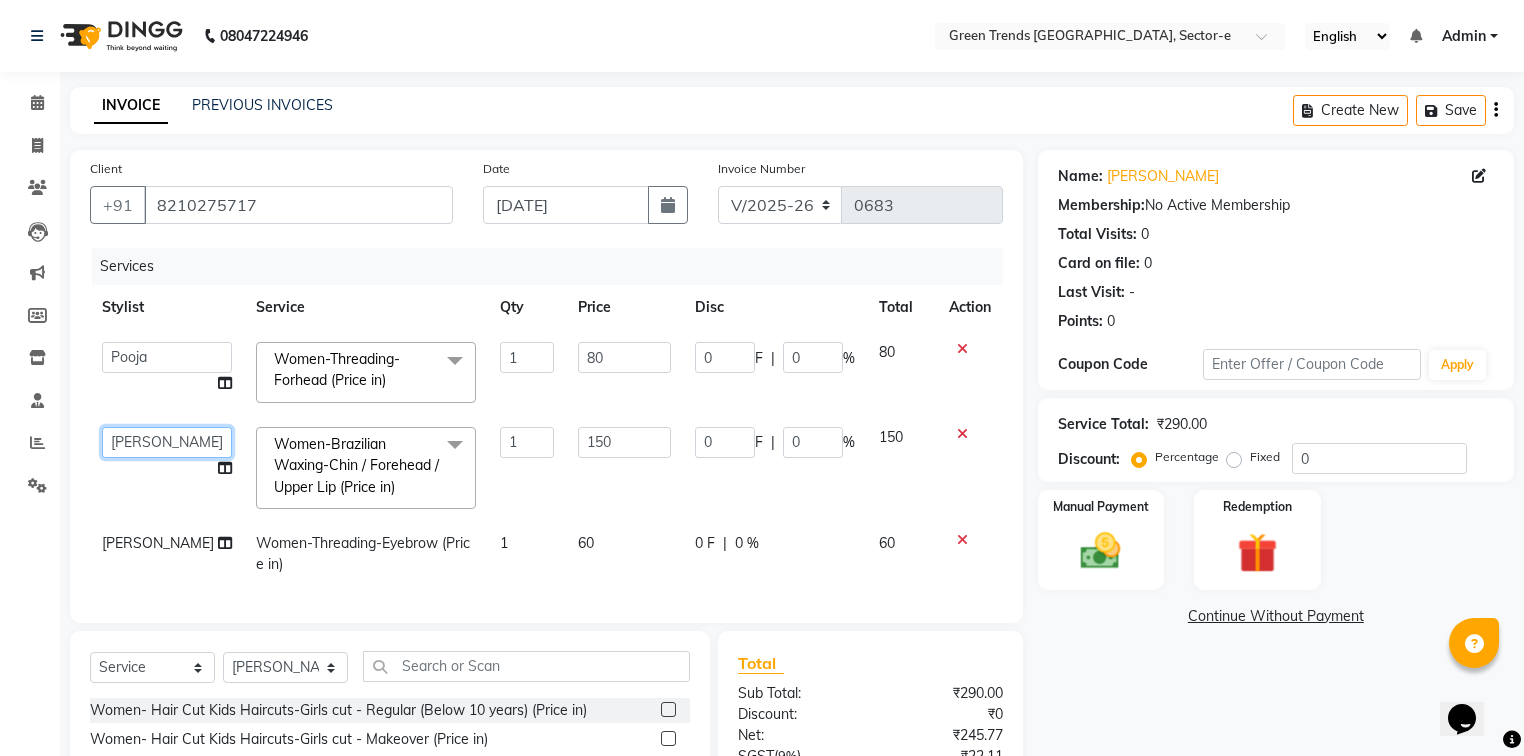 click on "[PERSON_NAME]   [PERSON_NAME]   Mo. [PERSON_NAME].[PERSON_NAME]   [PERSON_NAME]   Pooja   [PERSON_NAME]   [PERSON_NAME]   [PERSON_NAME]   Vishal" 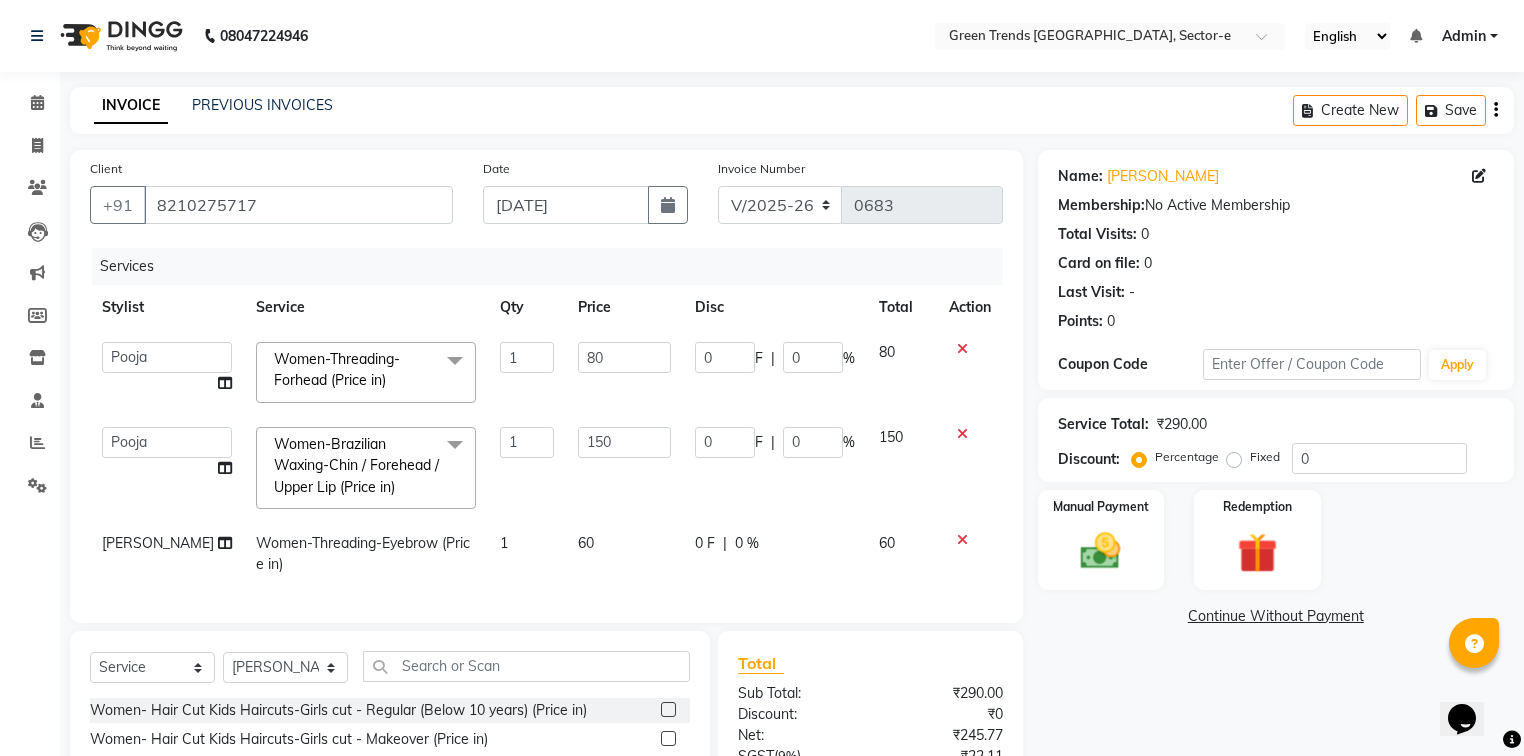 select on "58754" 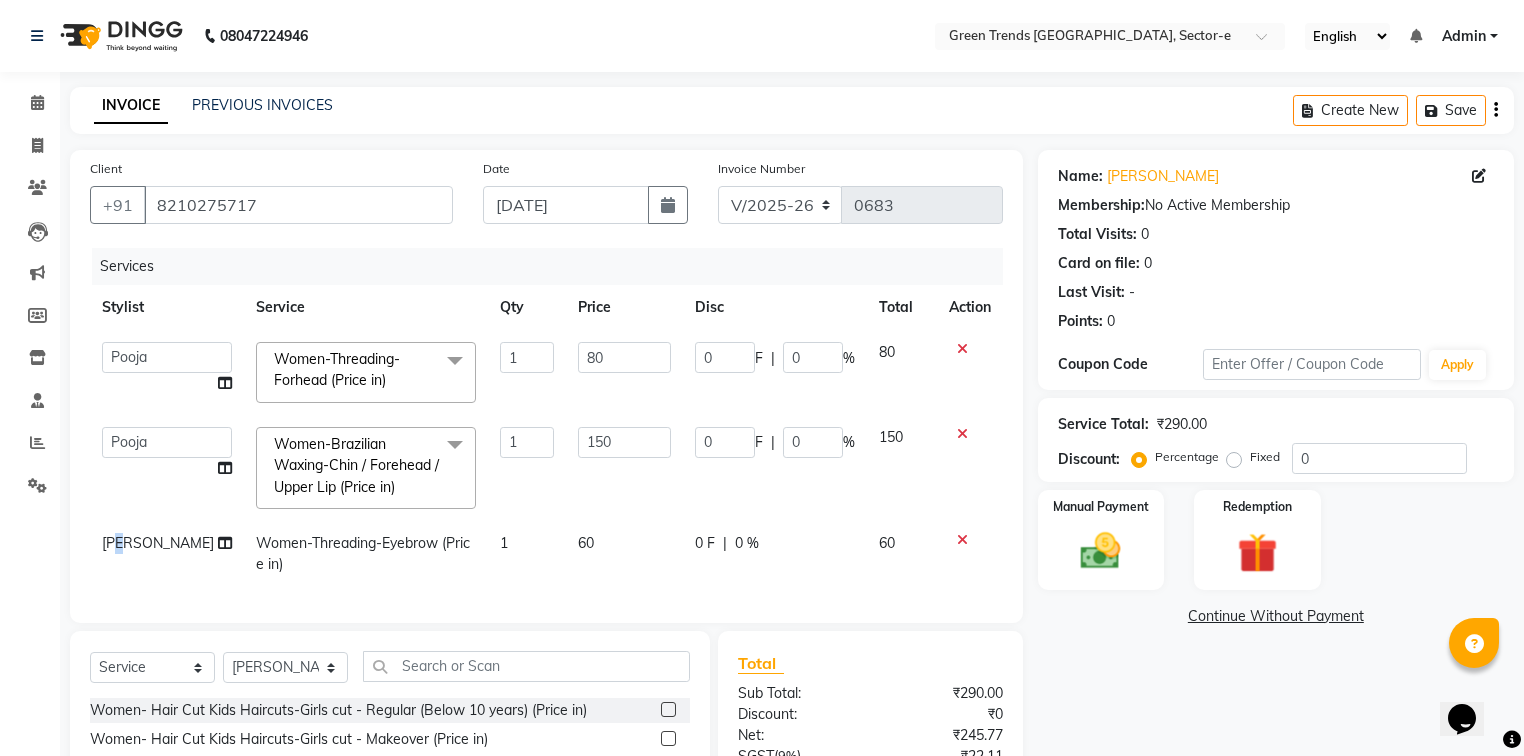click on "[PERSON_NAME]" 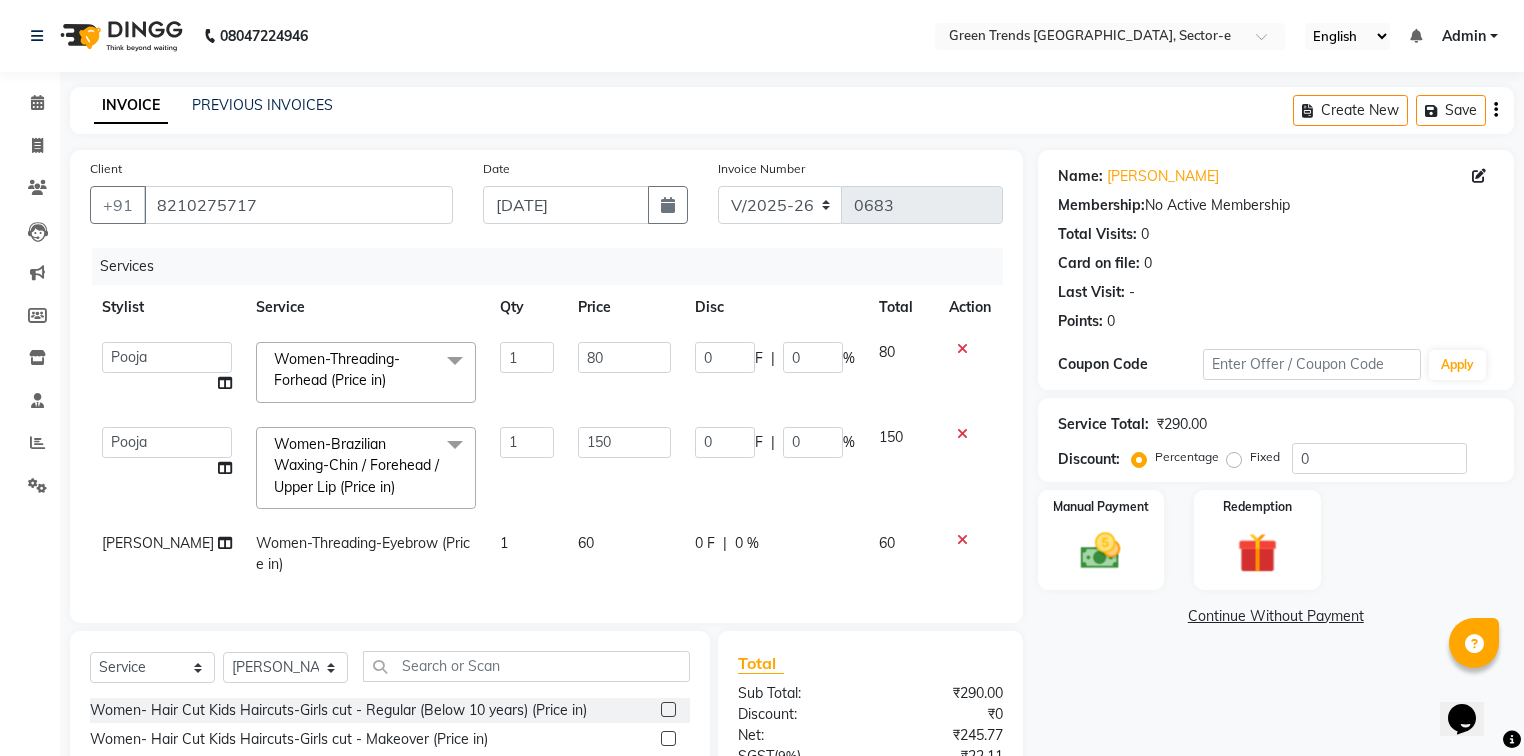 select on "58756" 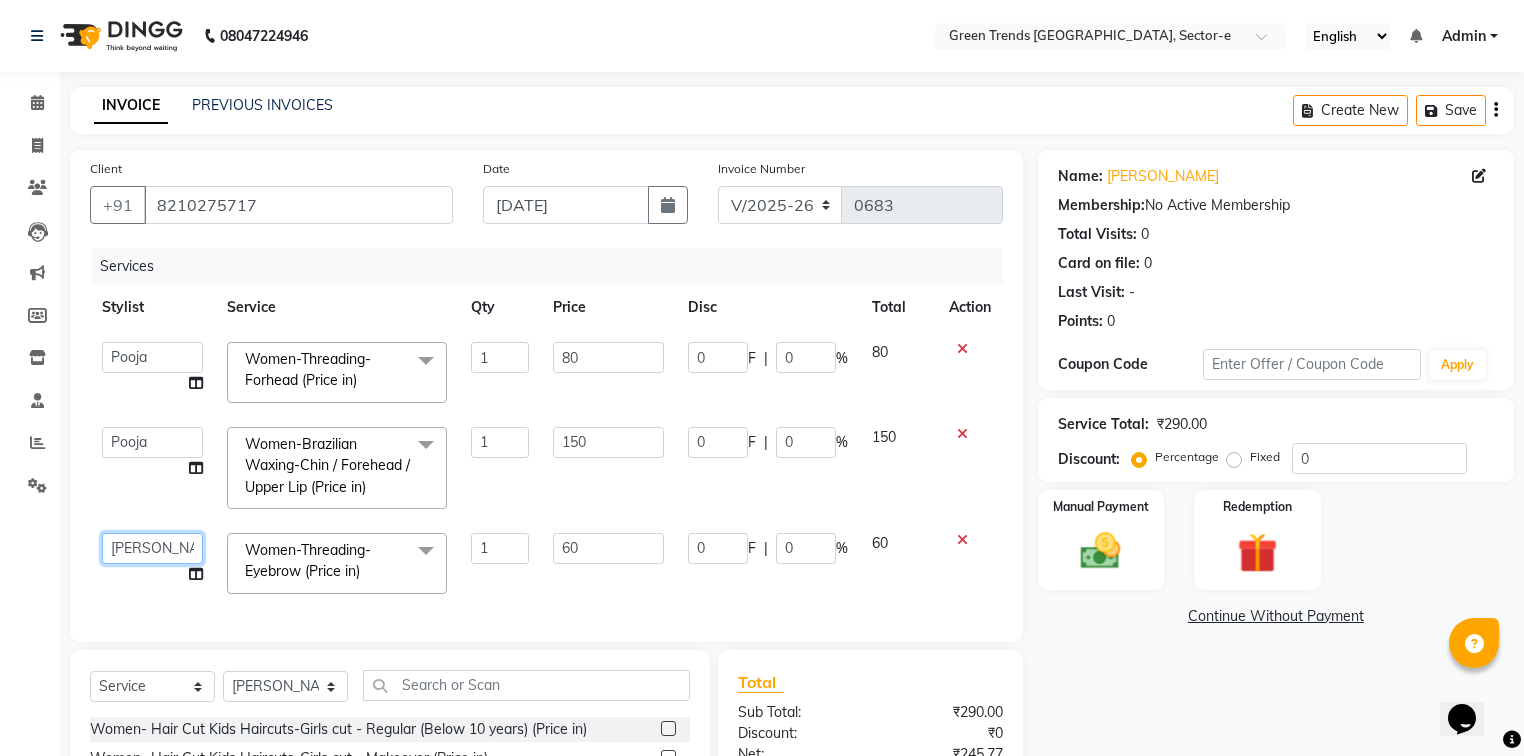 click on "[PERSON_NAME]   [PERSON_NAME]   Mo. [PERSON_NAME].[PERSON_NAME]   [PERSON_NAME]   Pooja   [PERSON_NAME]   [PERSON_NAME]   [PERSON_NAME]   Vishal" 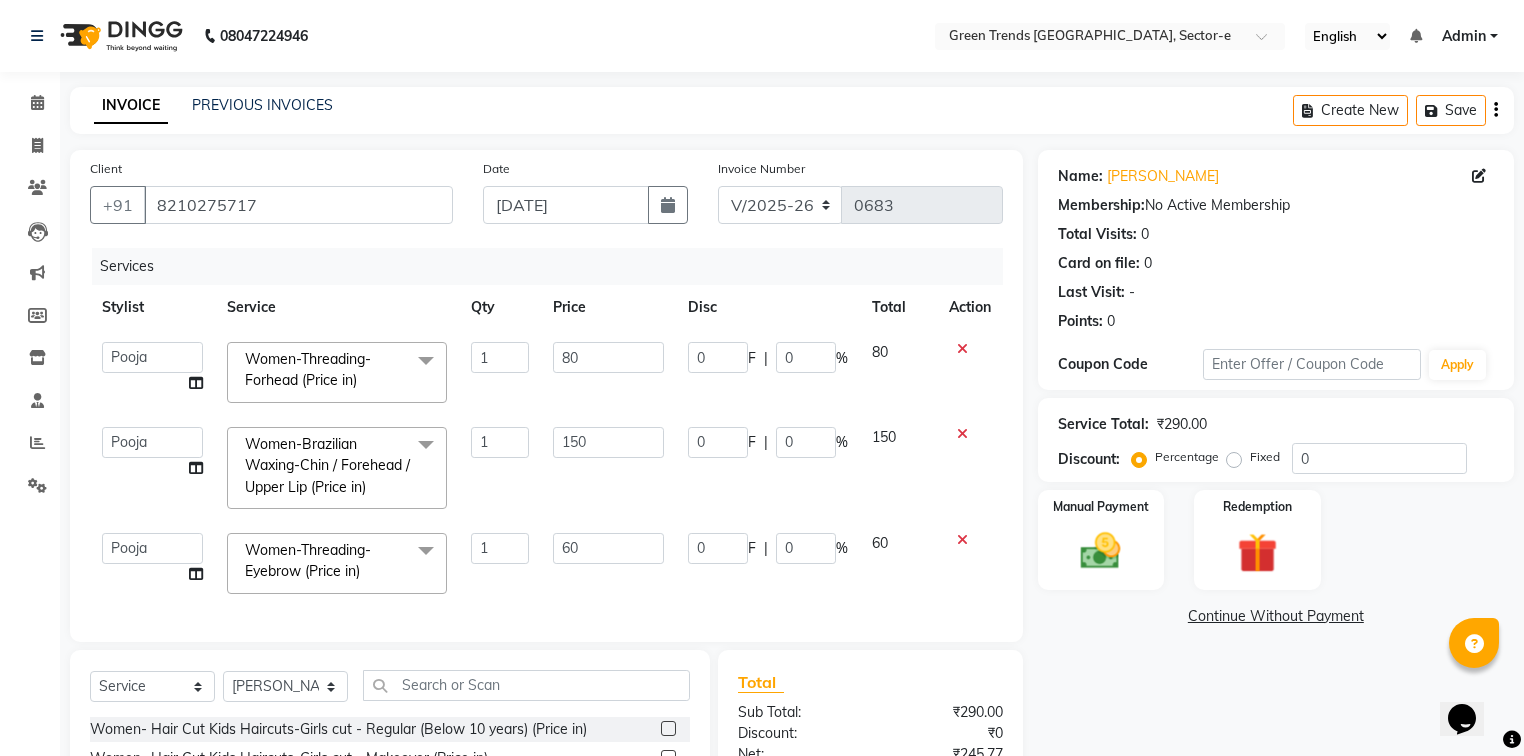 select on "58754" 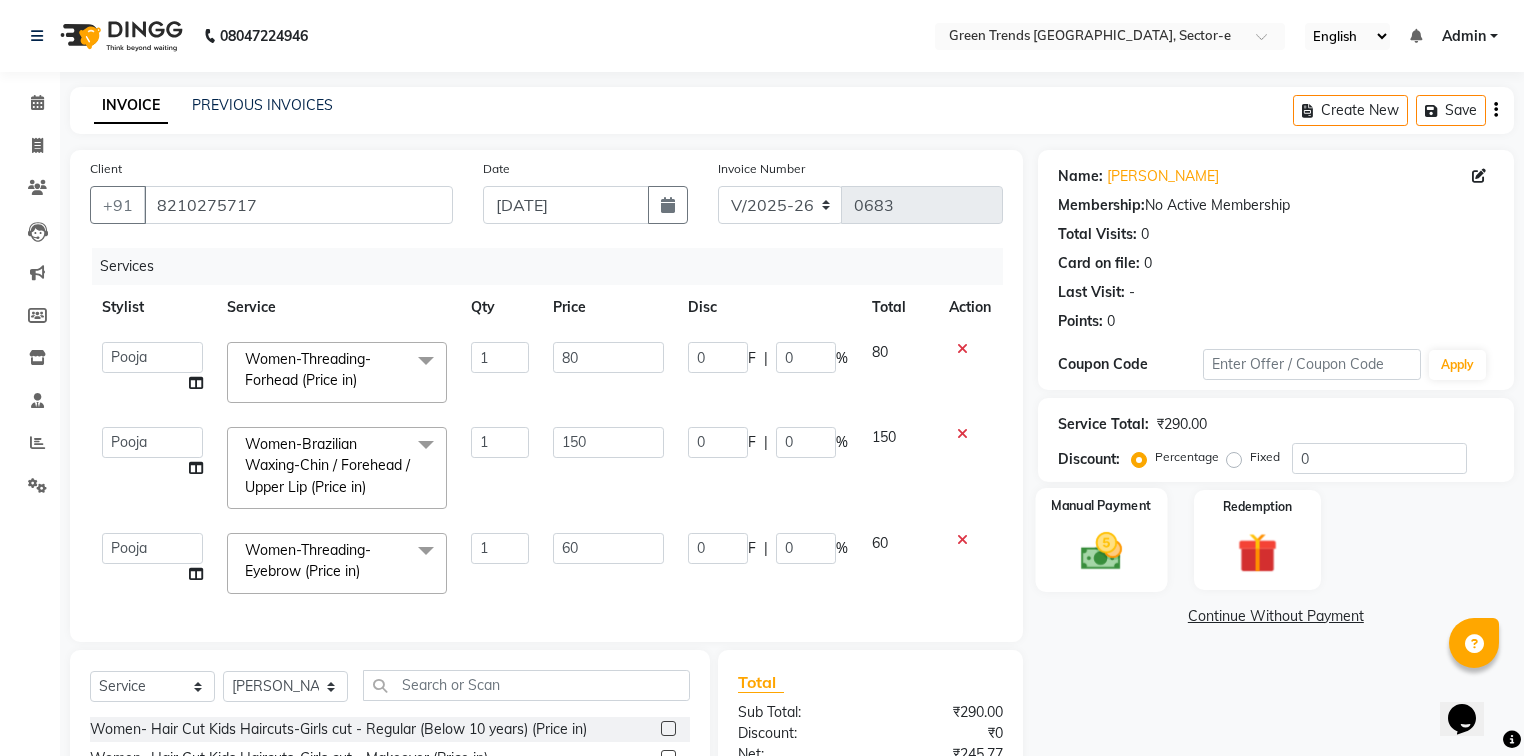 click on "Manual Payment" 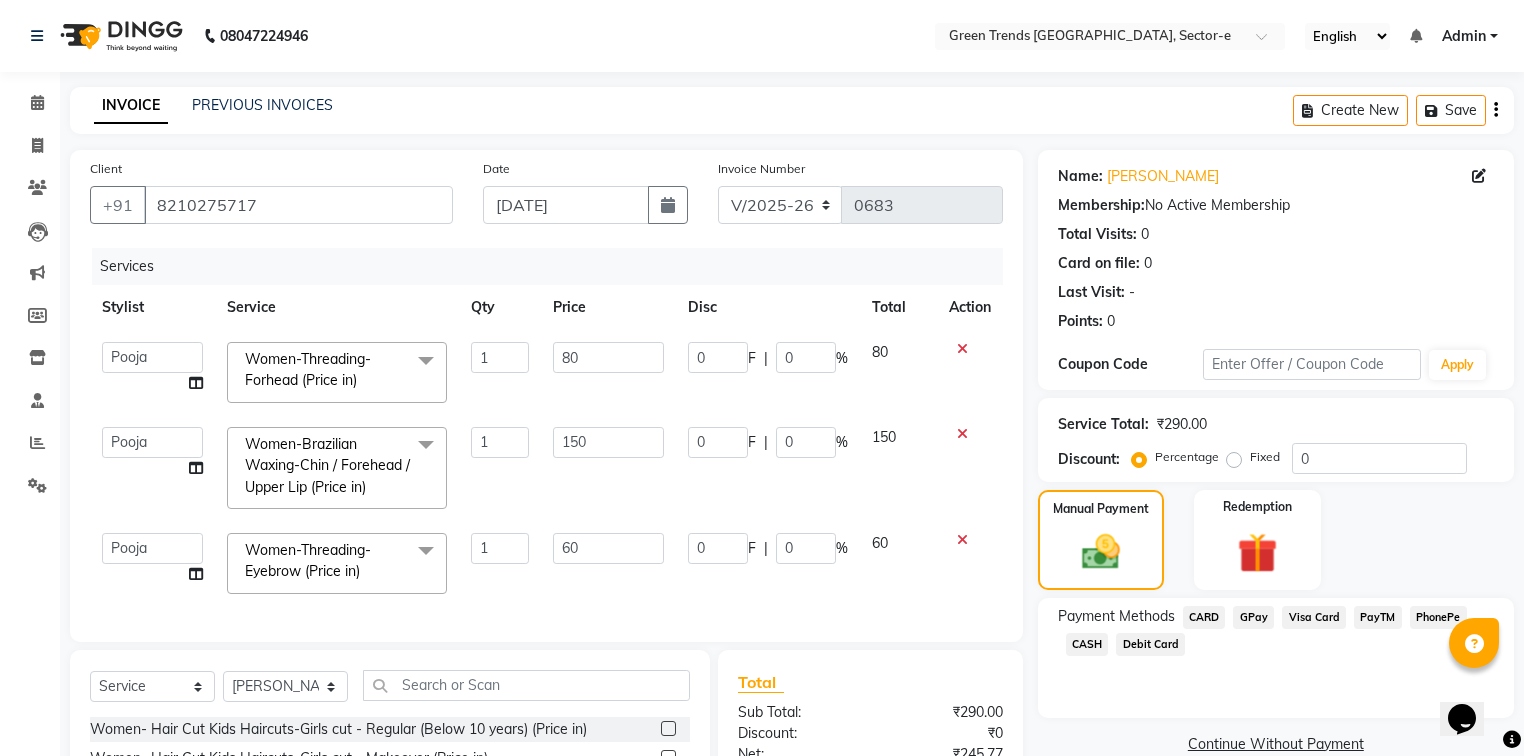 click on "GPay" 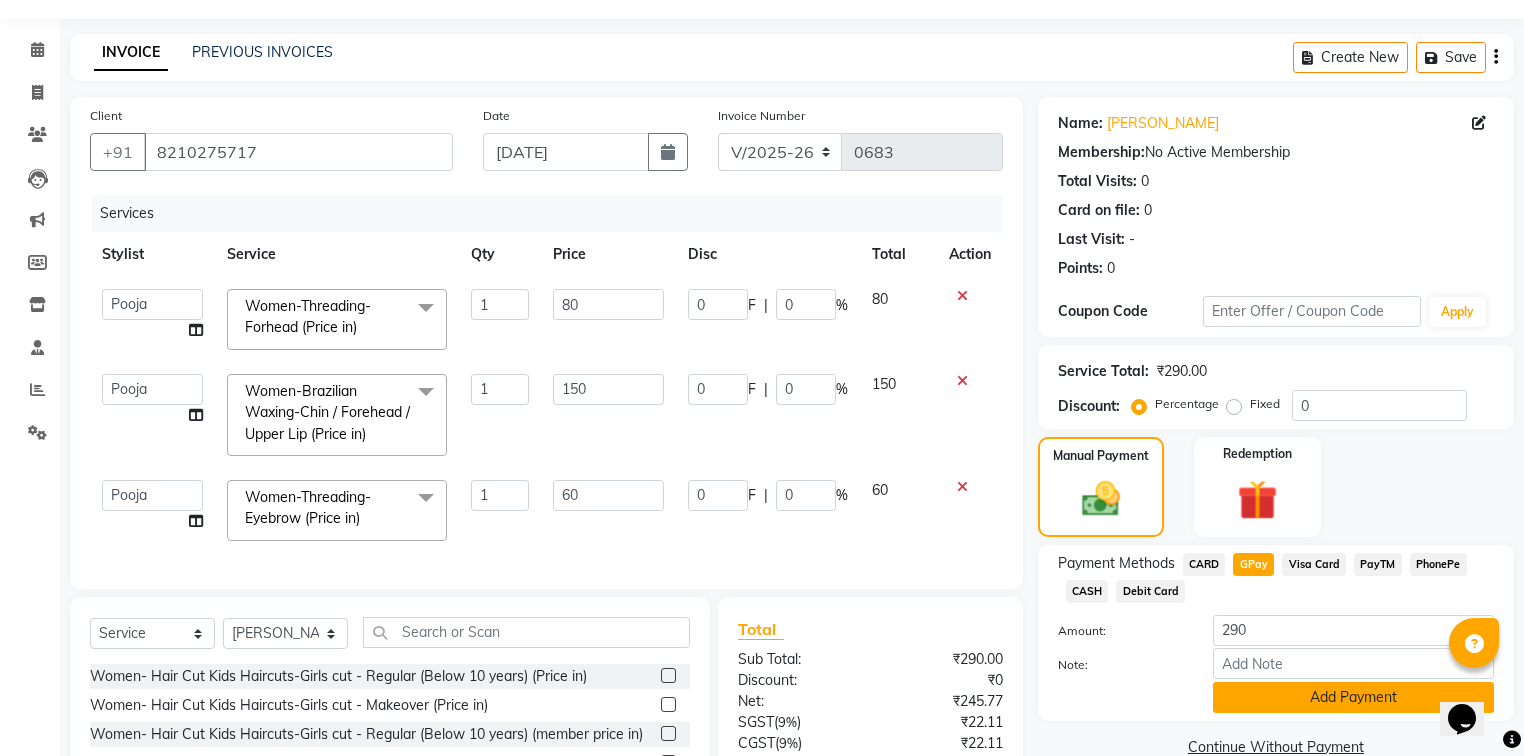 scroll, scrollTop: 136, scrollLeft: 0, axis: vertical 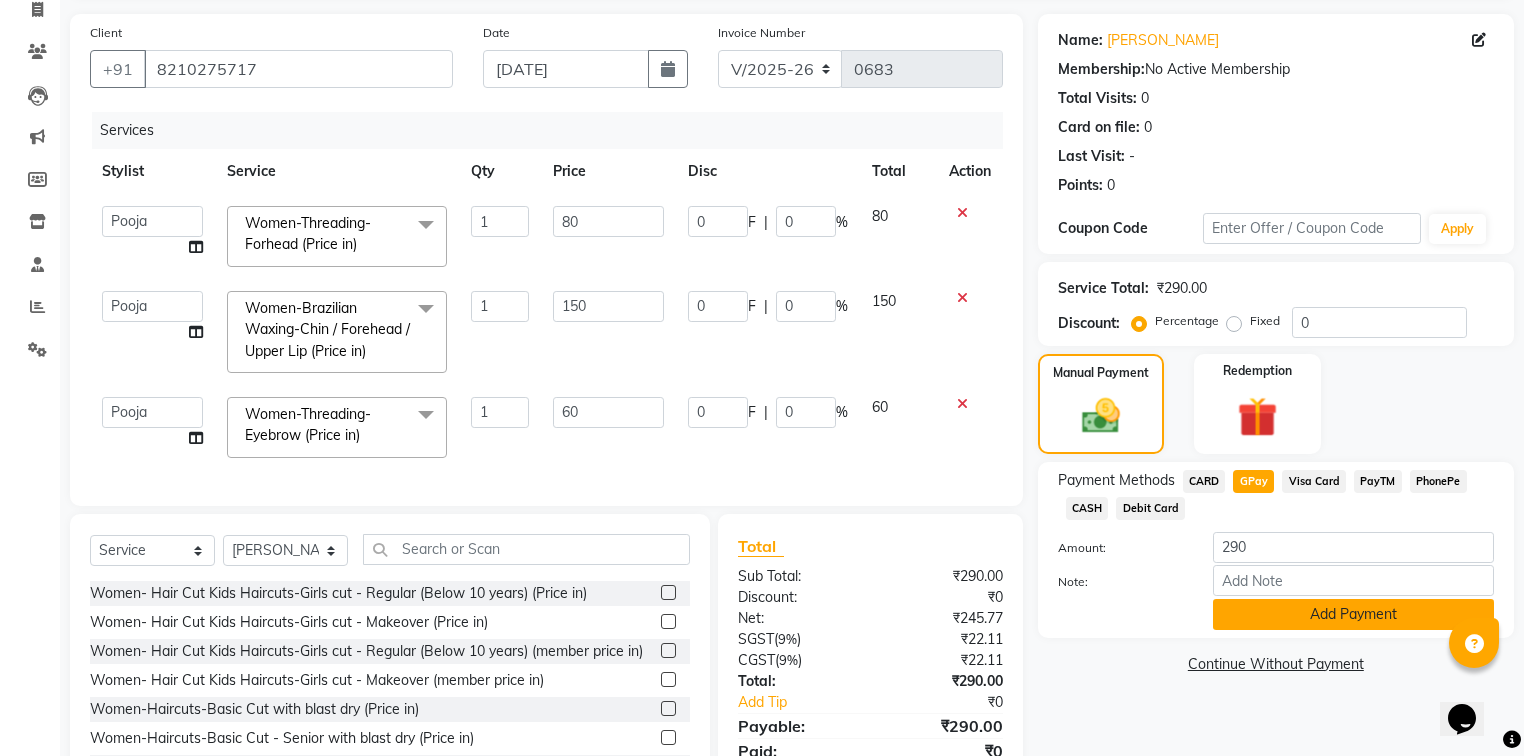 click on "Add Payment" 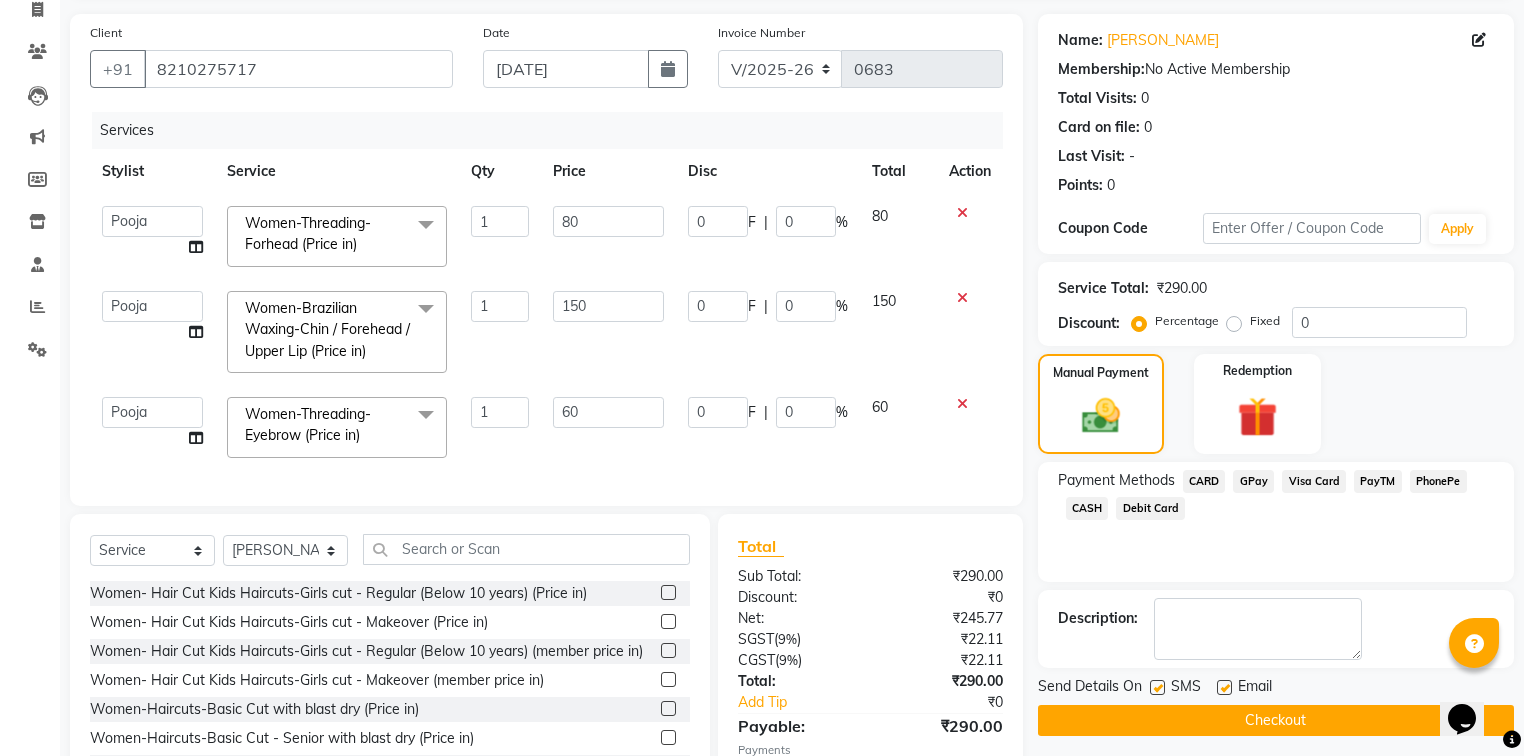 click 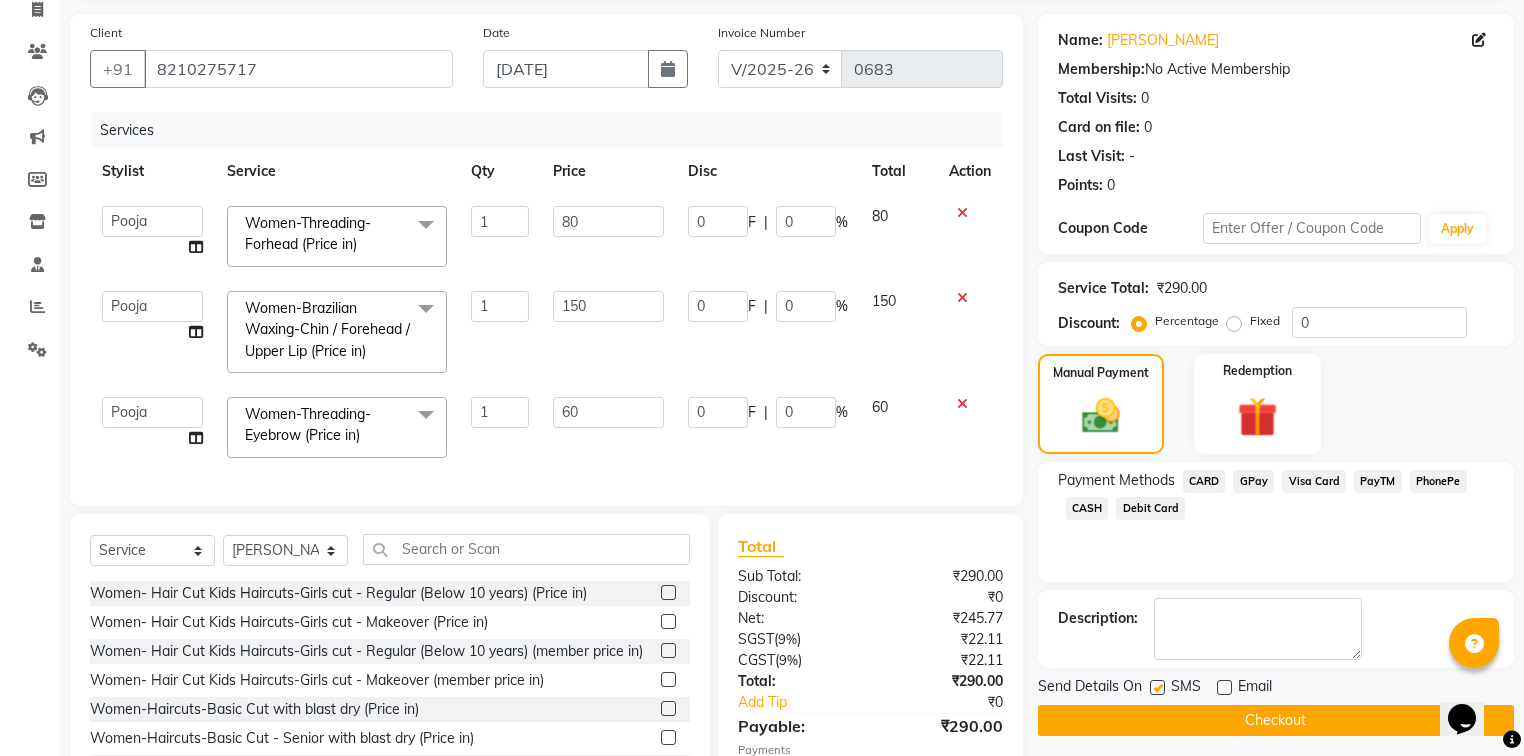 click 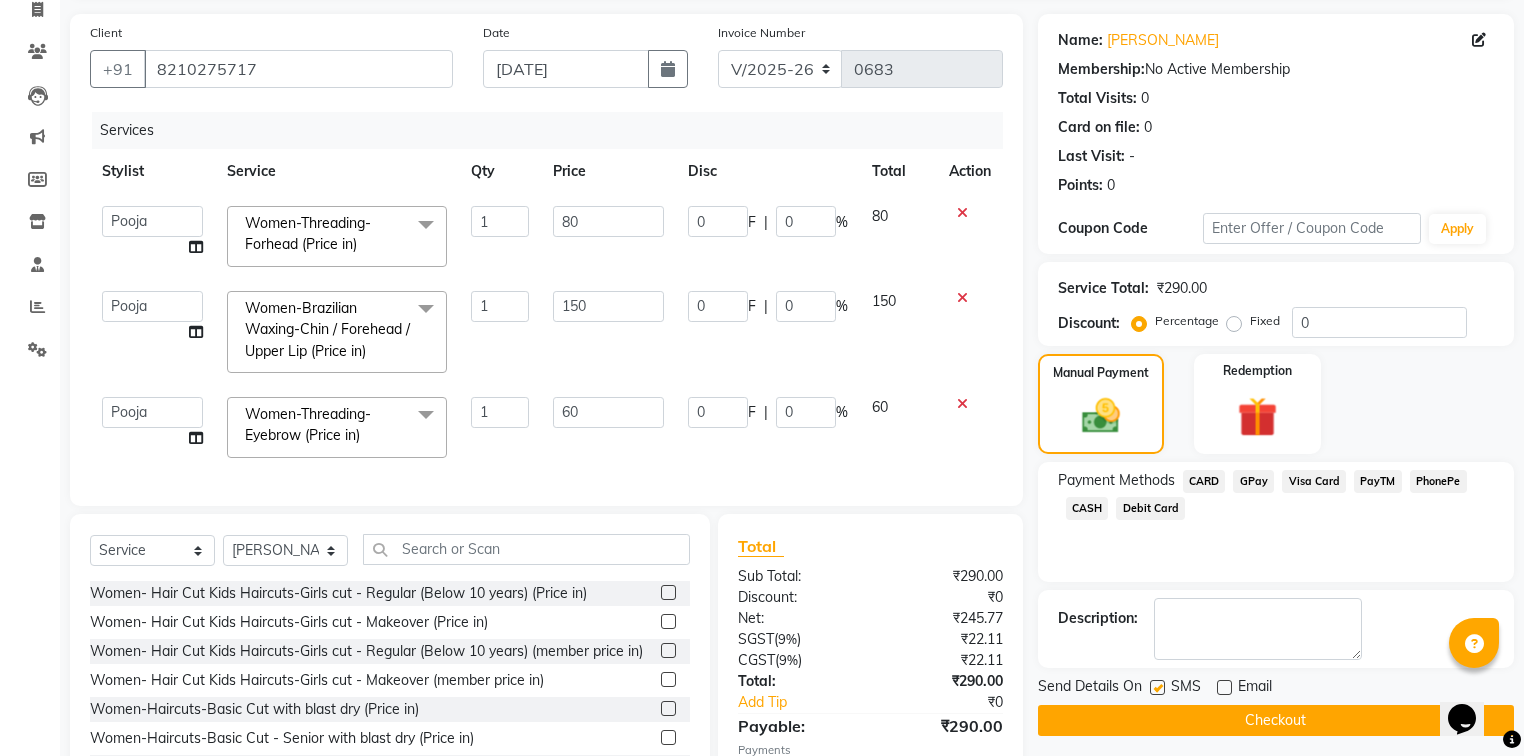 click at bounding box center (1156, 688) 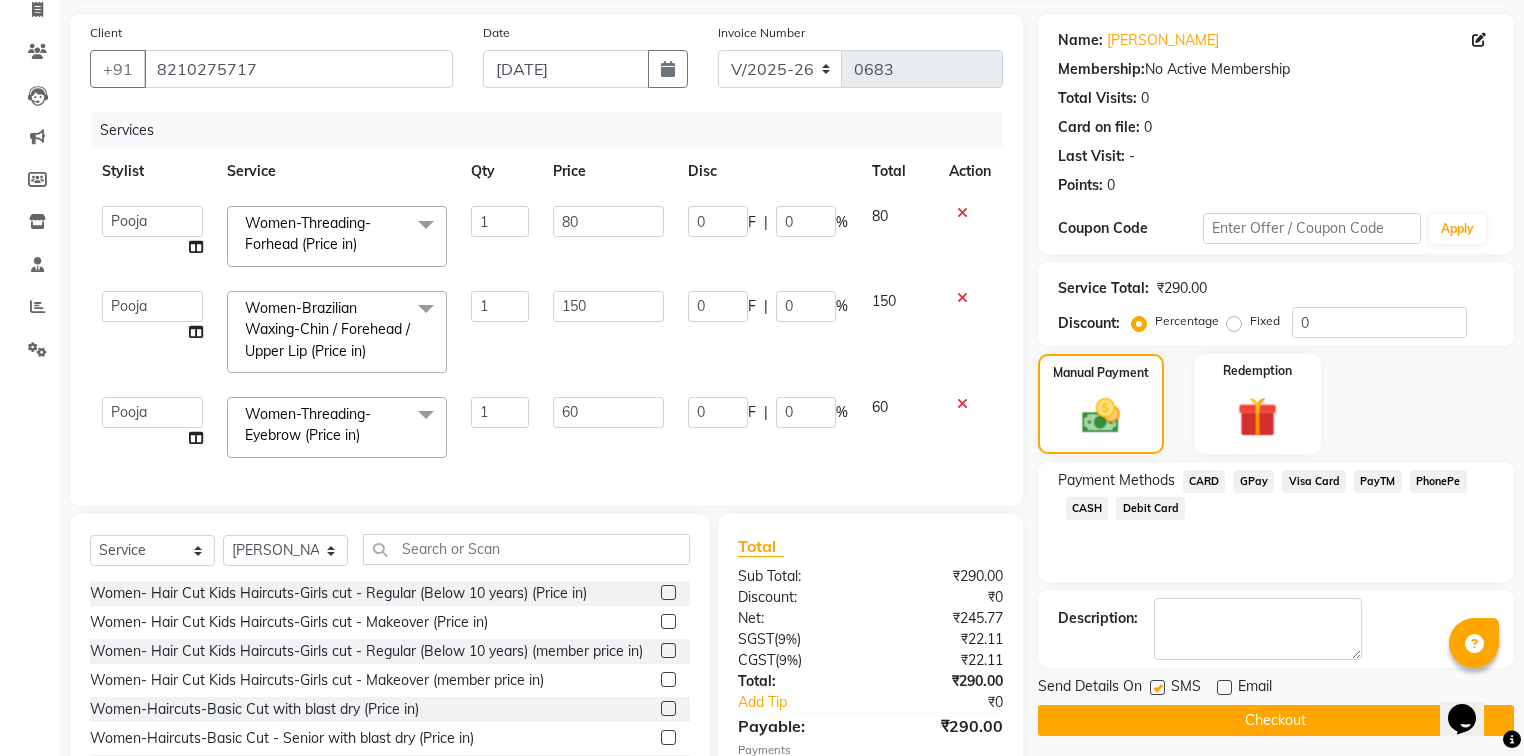 checkbox on "false" 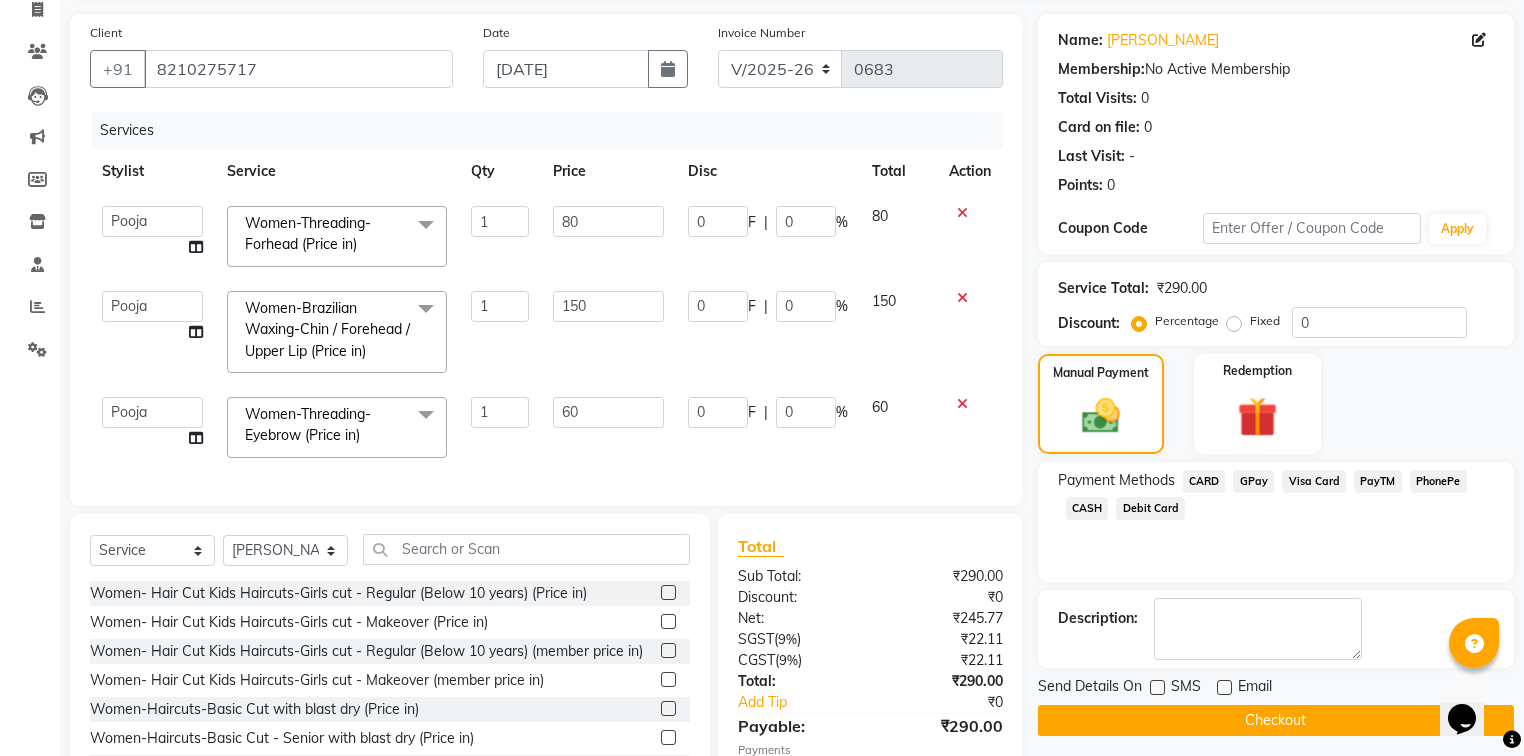 click on "Checkout" 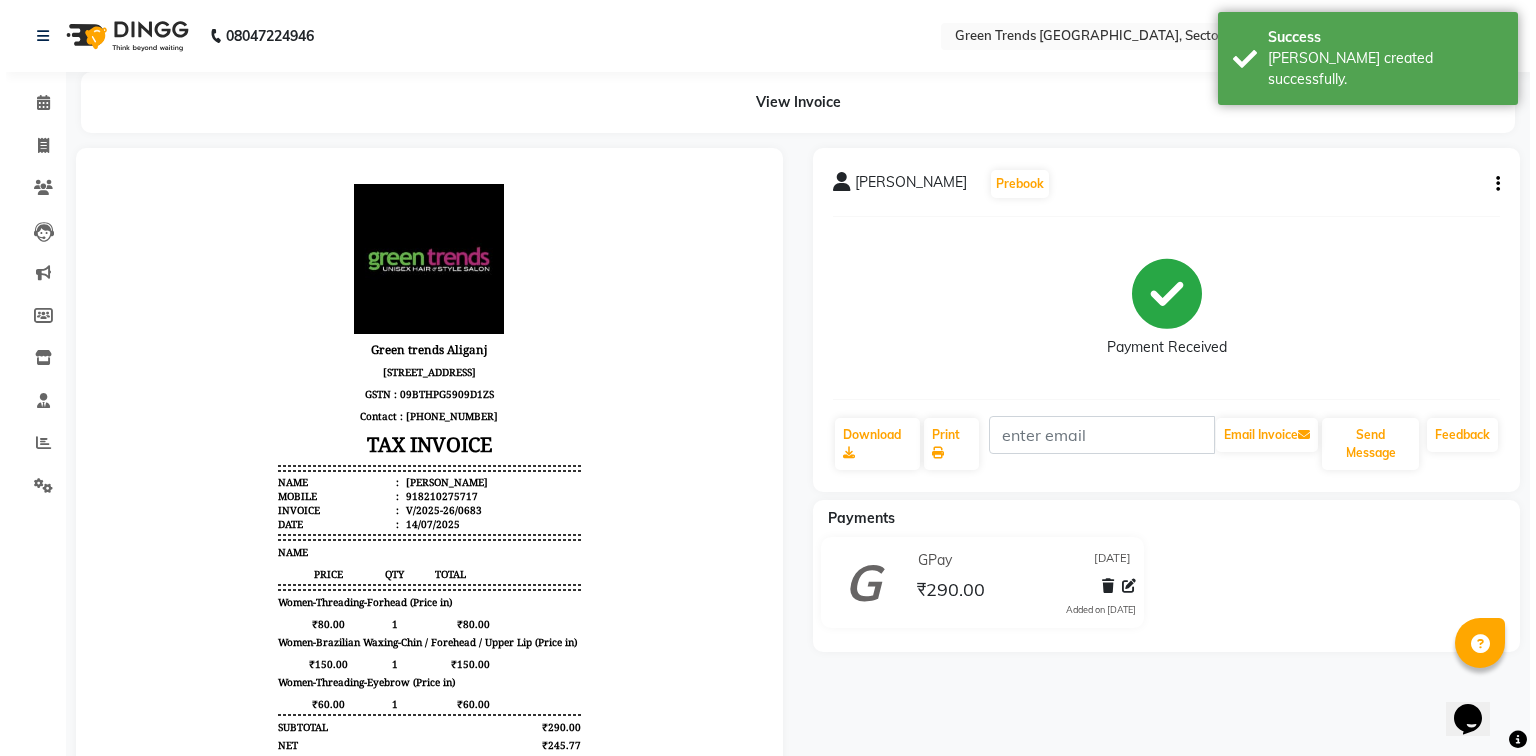 scroll, scrollTop: 0, scrollLeft: 0, axis: both 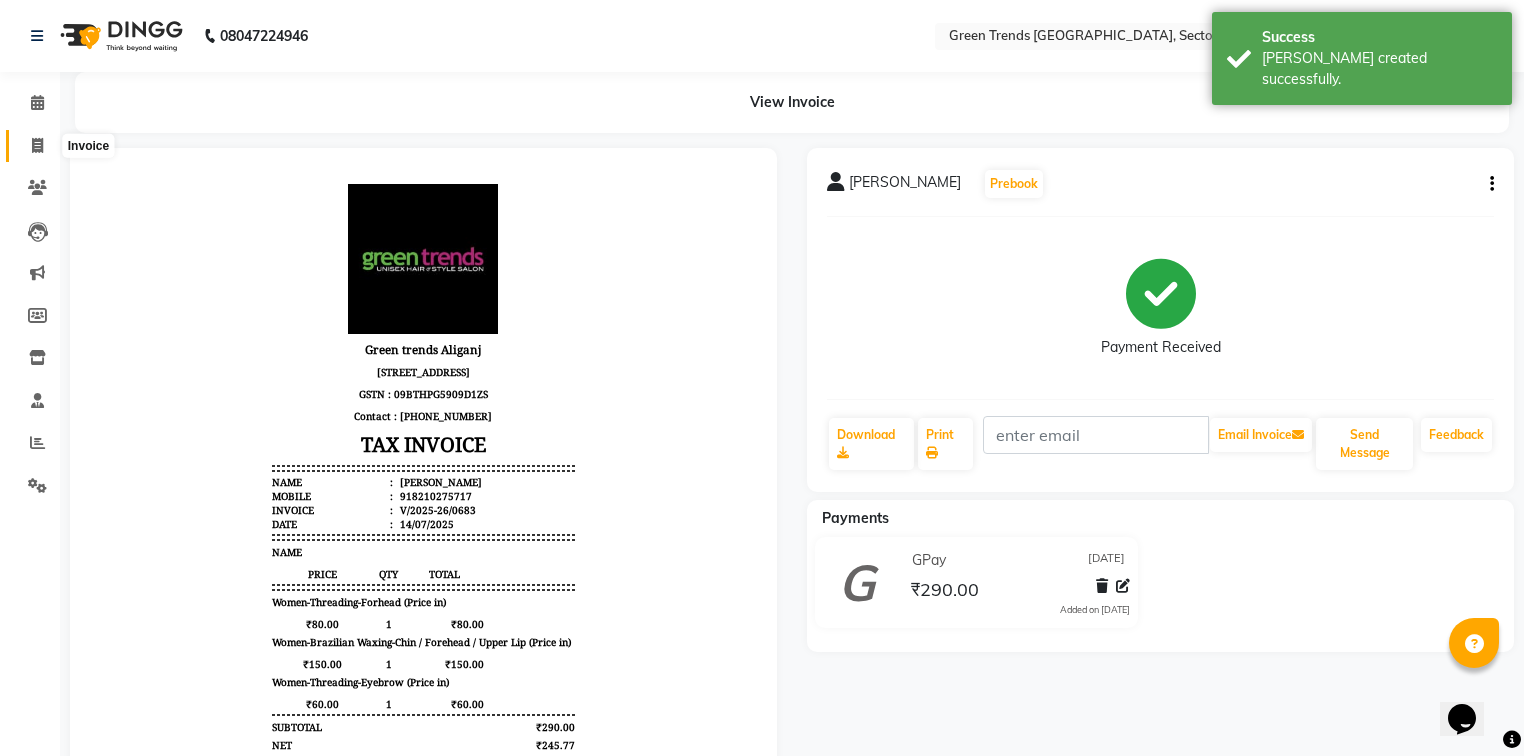 click 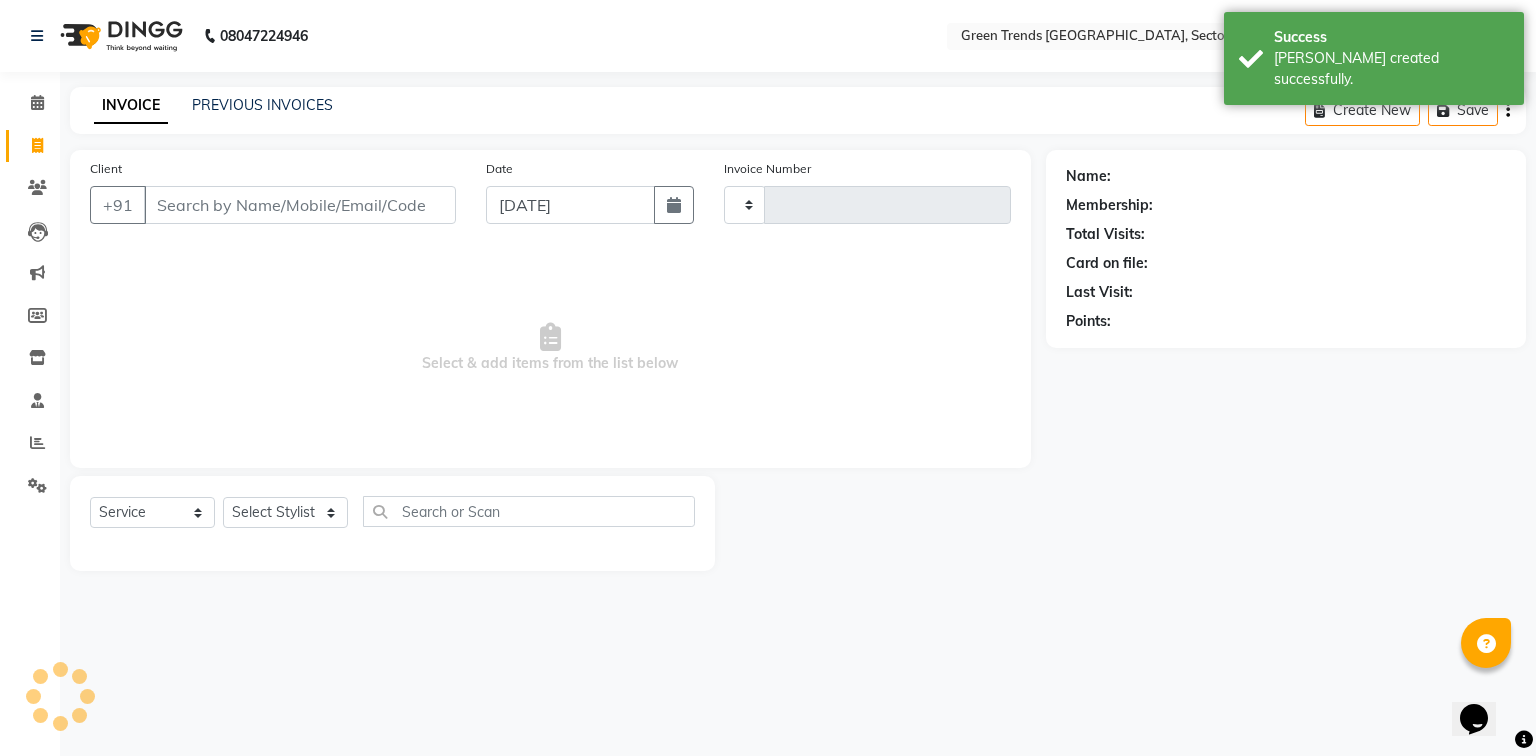 type on "0684" 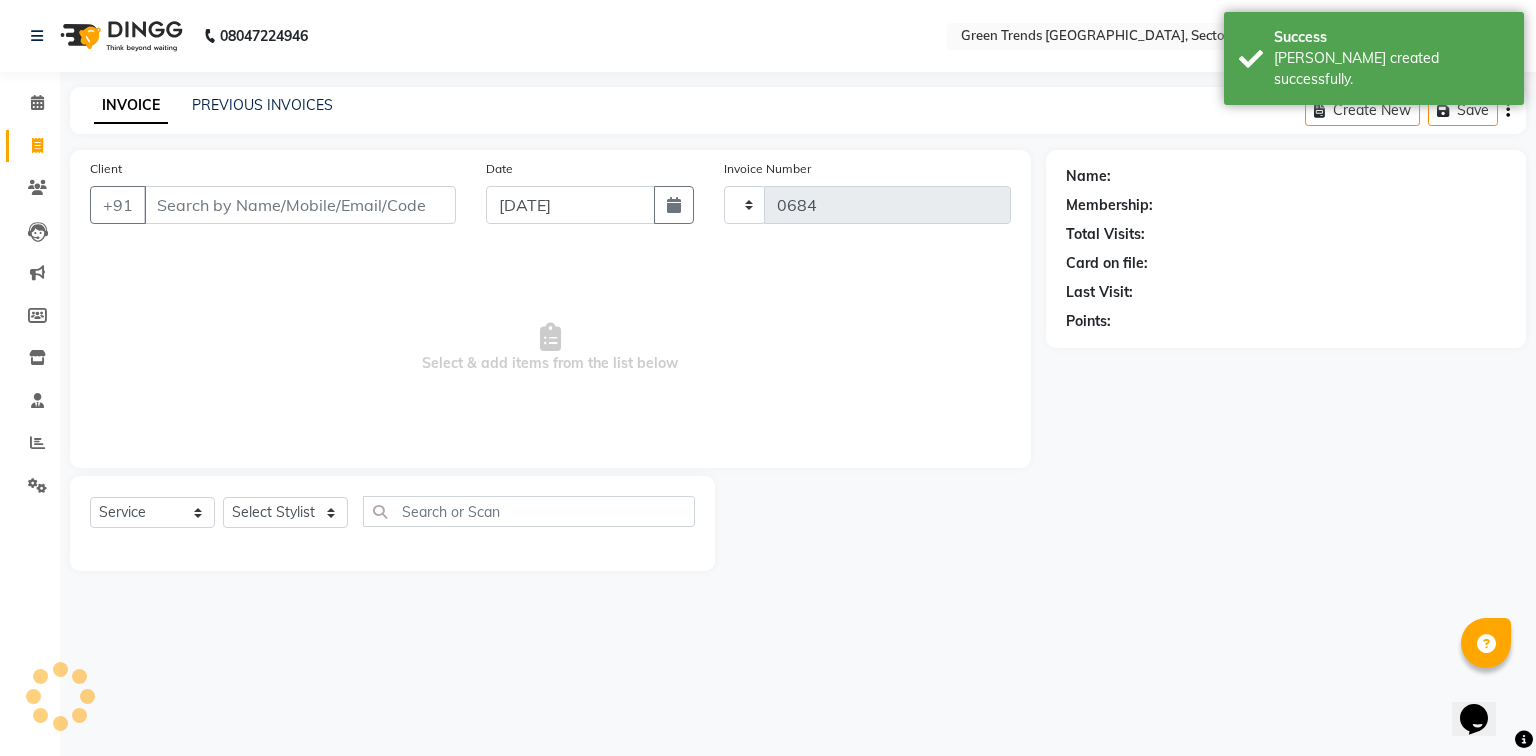 select on "7023" 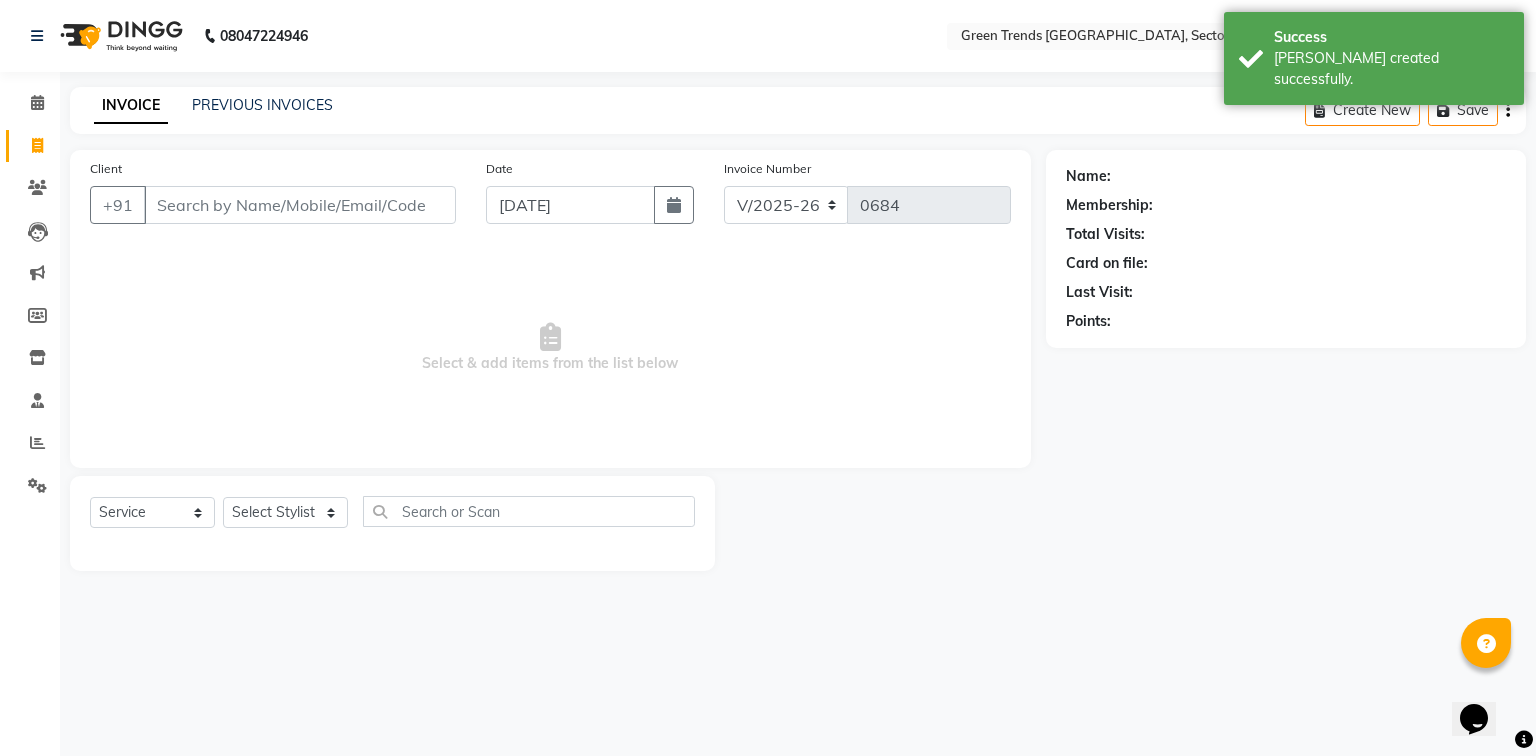click on "Client" at bounding box center (300, 205) 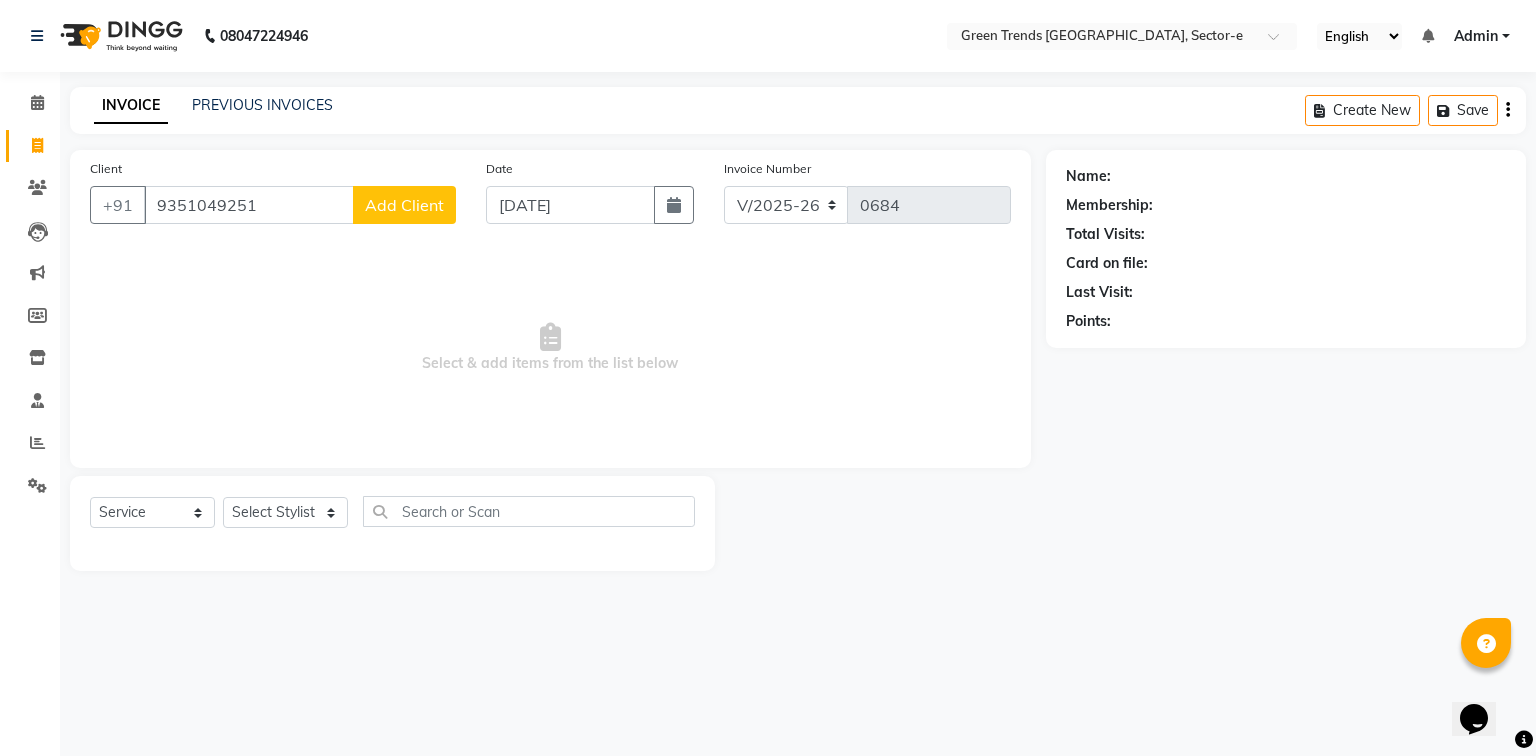 type on "9351049251" 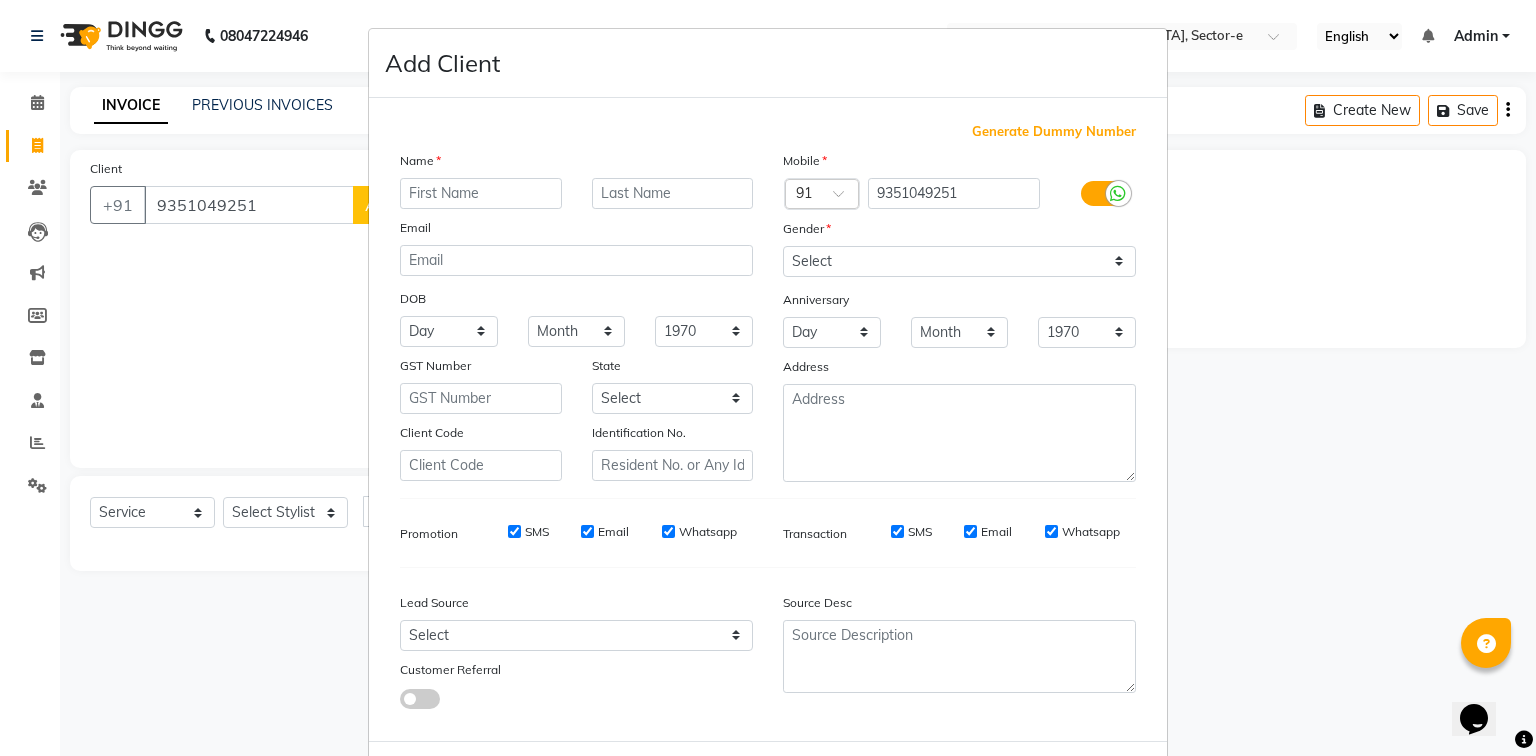 click at bounding box center (481, 193) 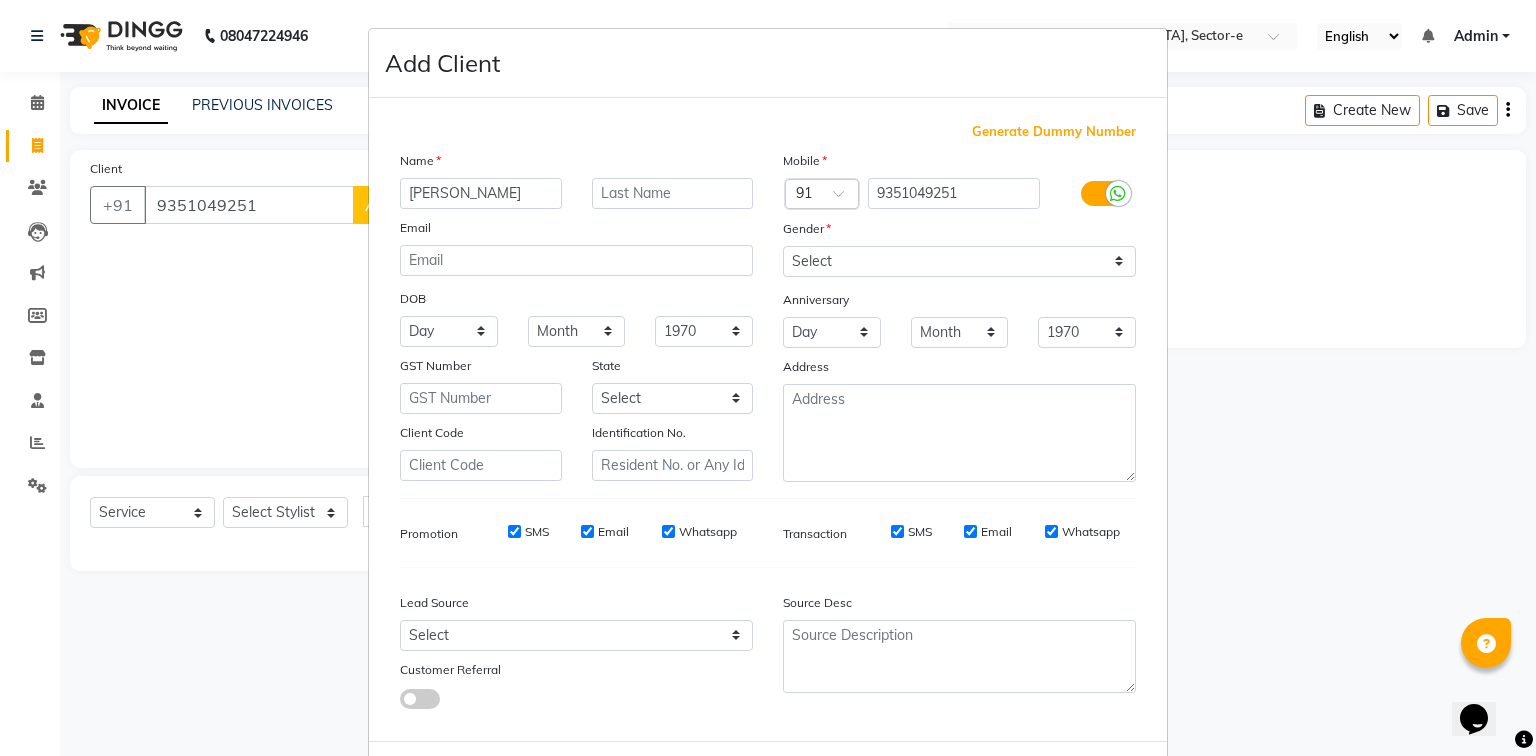 type on "[PERSON_NAME]" 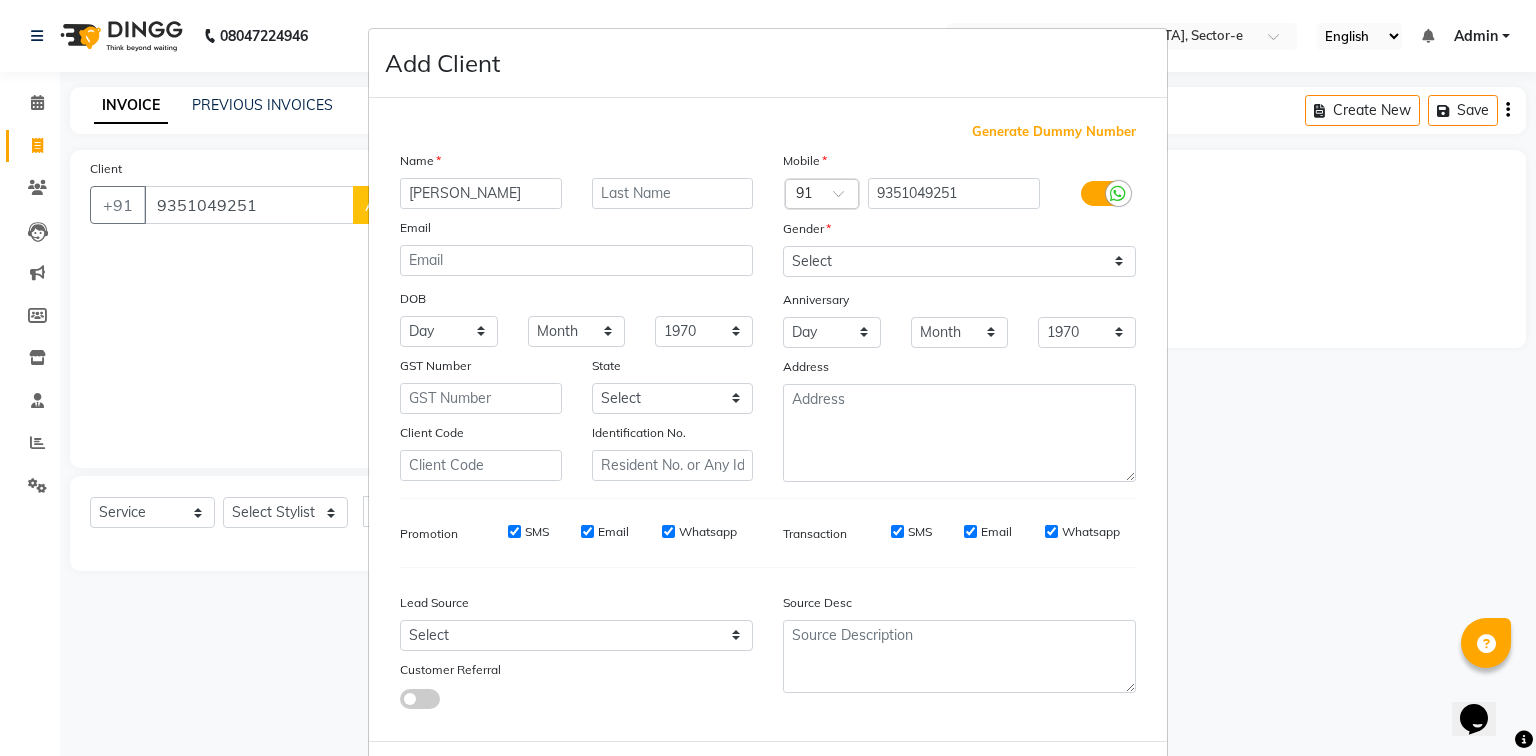 click at bounding box center (1103, 193) 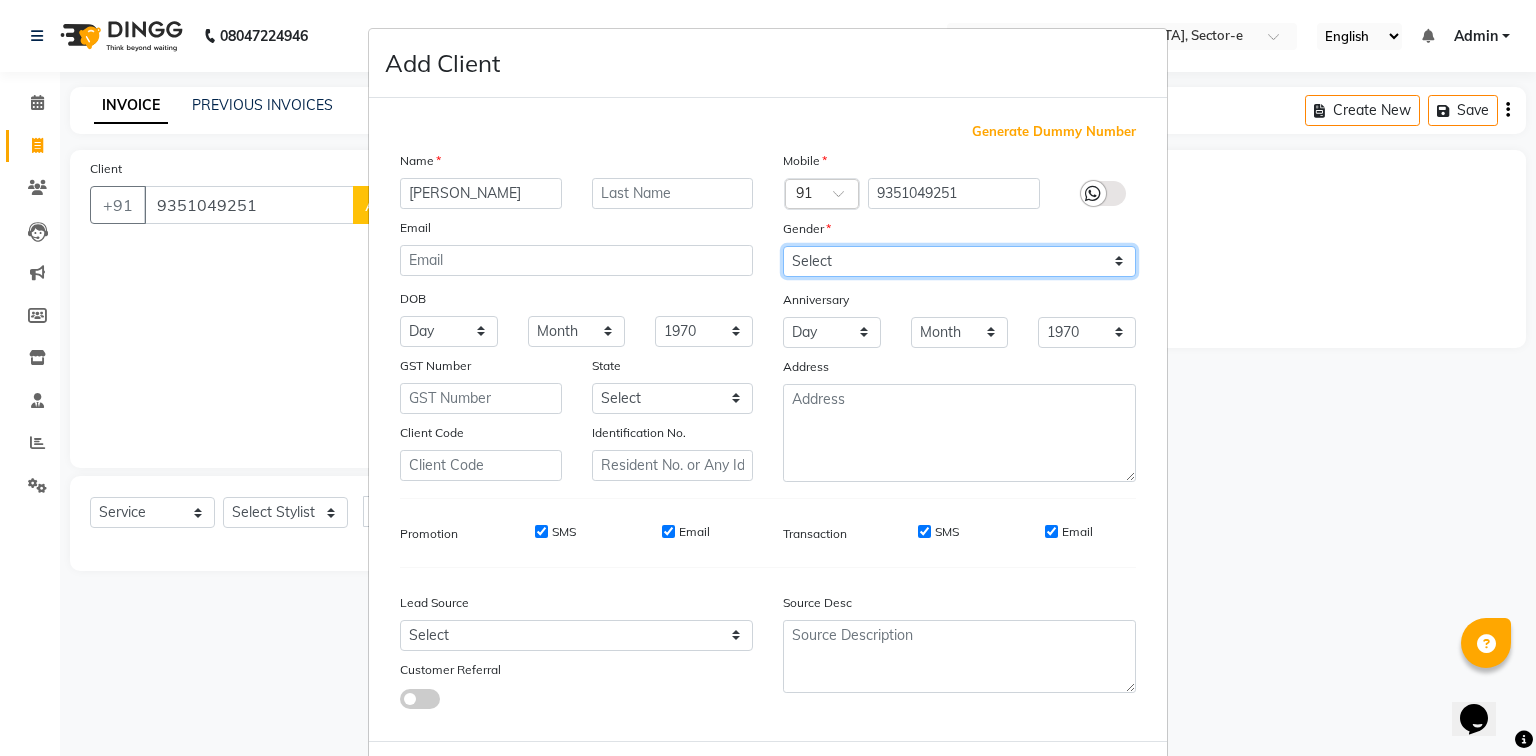 click on "Select [DEMOGRAPHIC_DATA] [DEMOGRAPHIC_DATA] Other Prefer Not To Say" at bounding box center (959, 261) 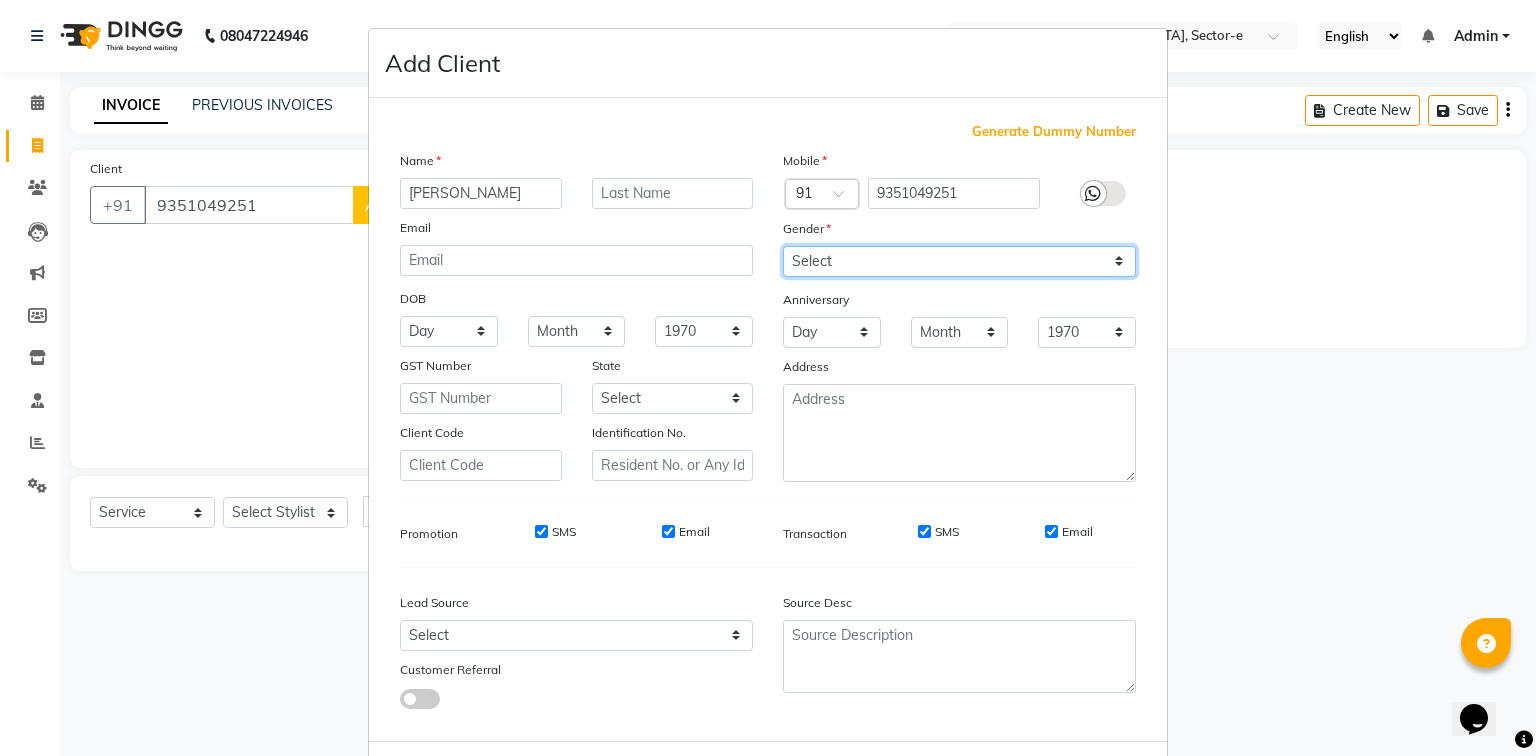 select on "[DEMOGRAPHIC_DATA]" 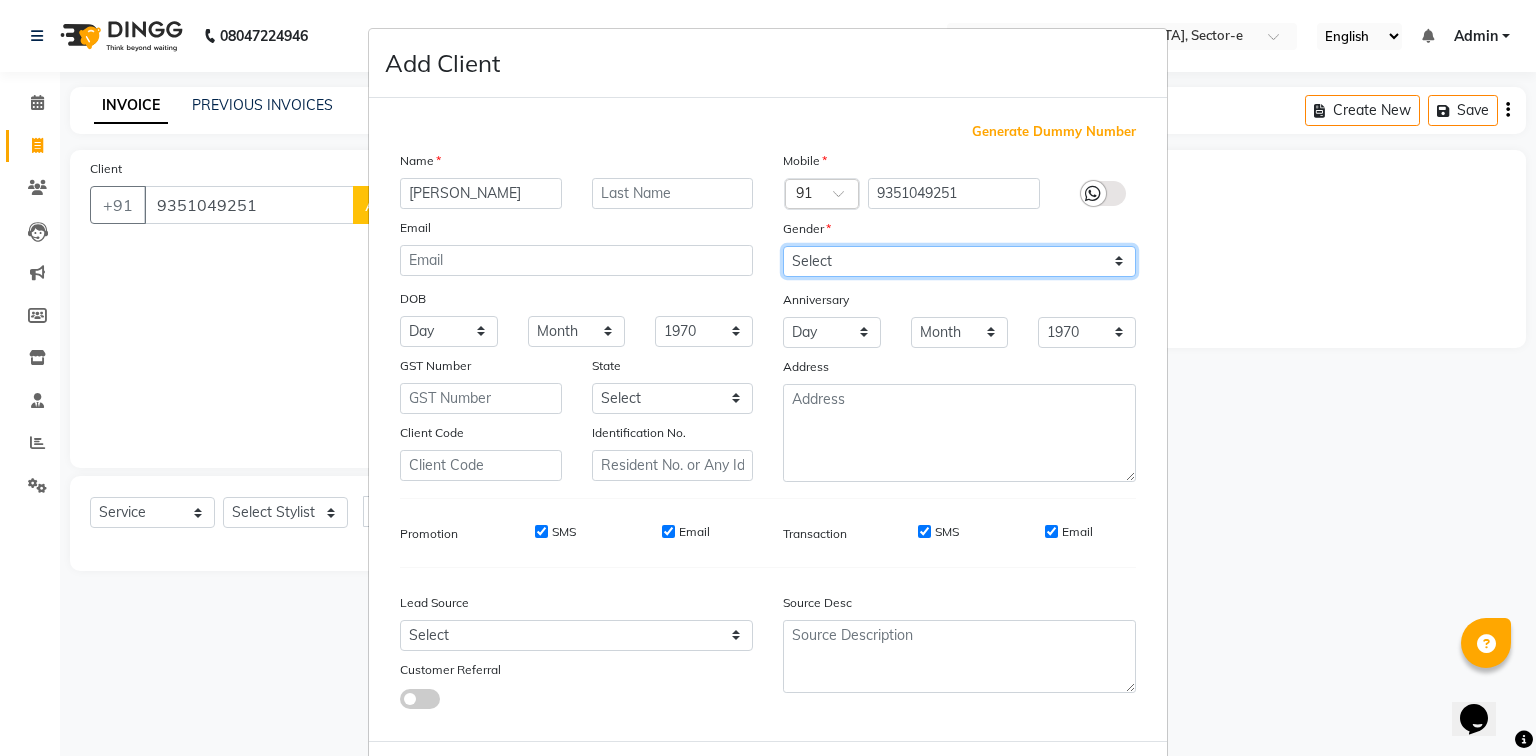 click on "Select [DEMOGRAPHIC_DATA] [DEMOGRAPHIC_DATA] Other Prefer Not To Say" at bounding box center [959, 261] 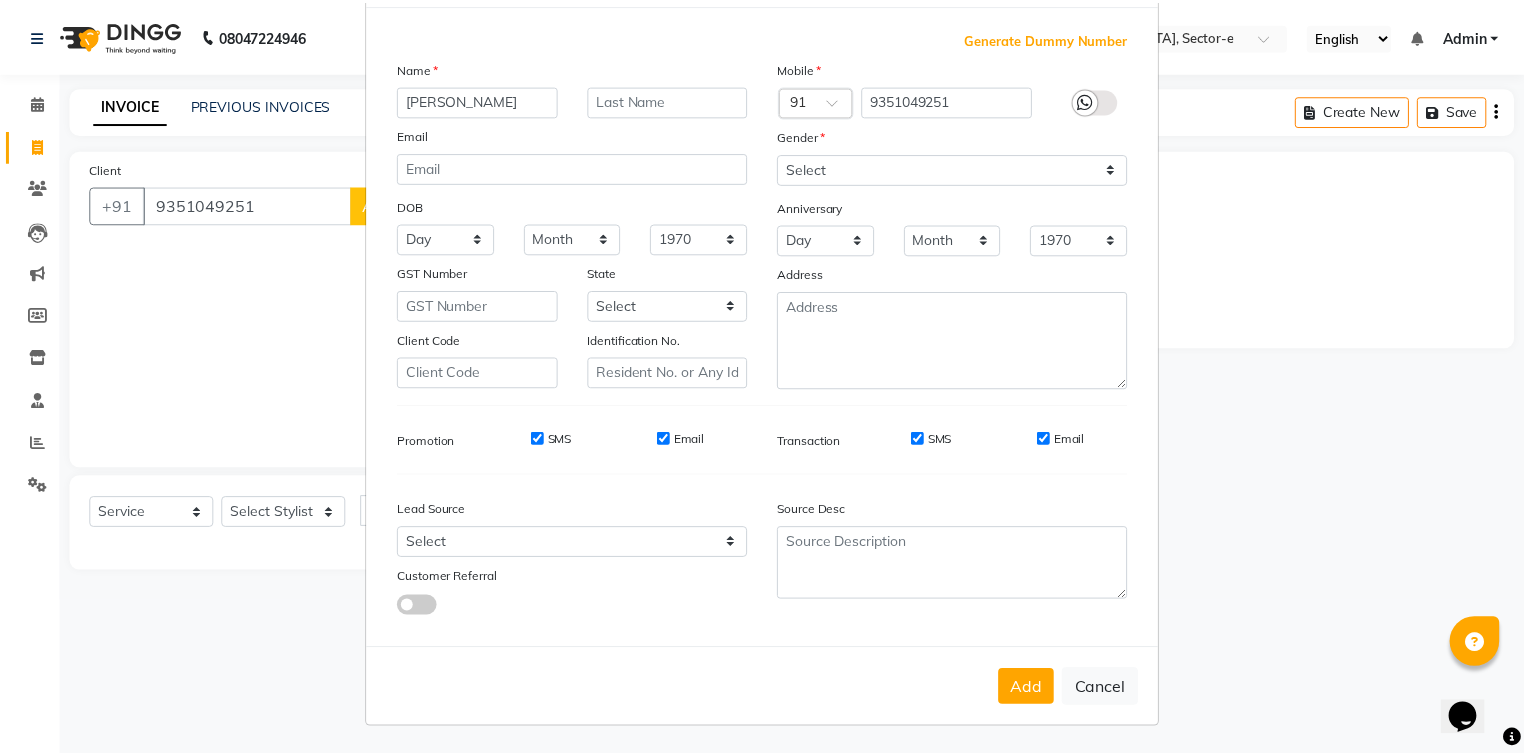 scroll, scrollTop: 99, scrollLeft: 0, axis: vertical 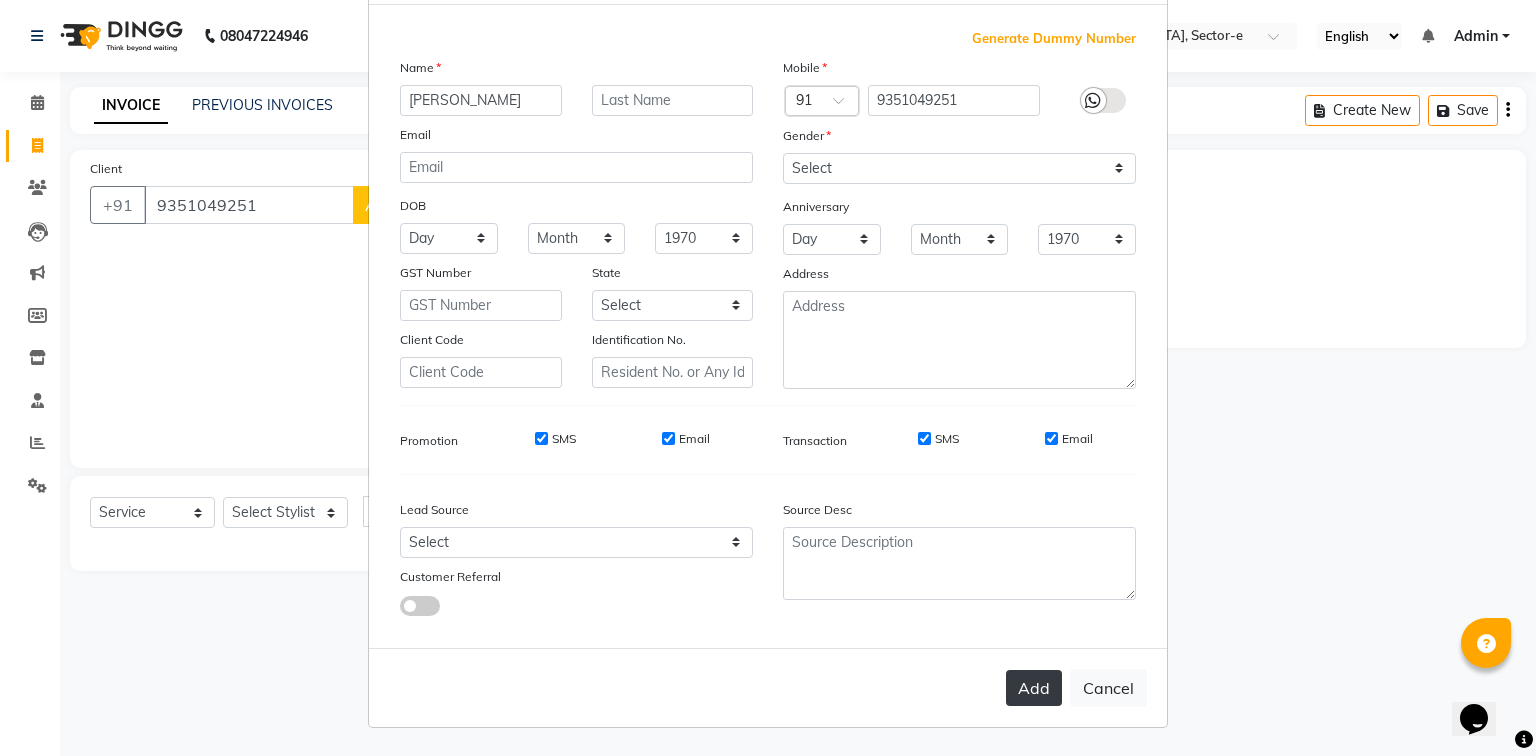 click on "Add" at bounding box center [1034, 688] 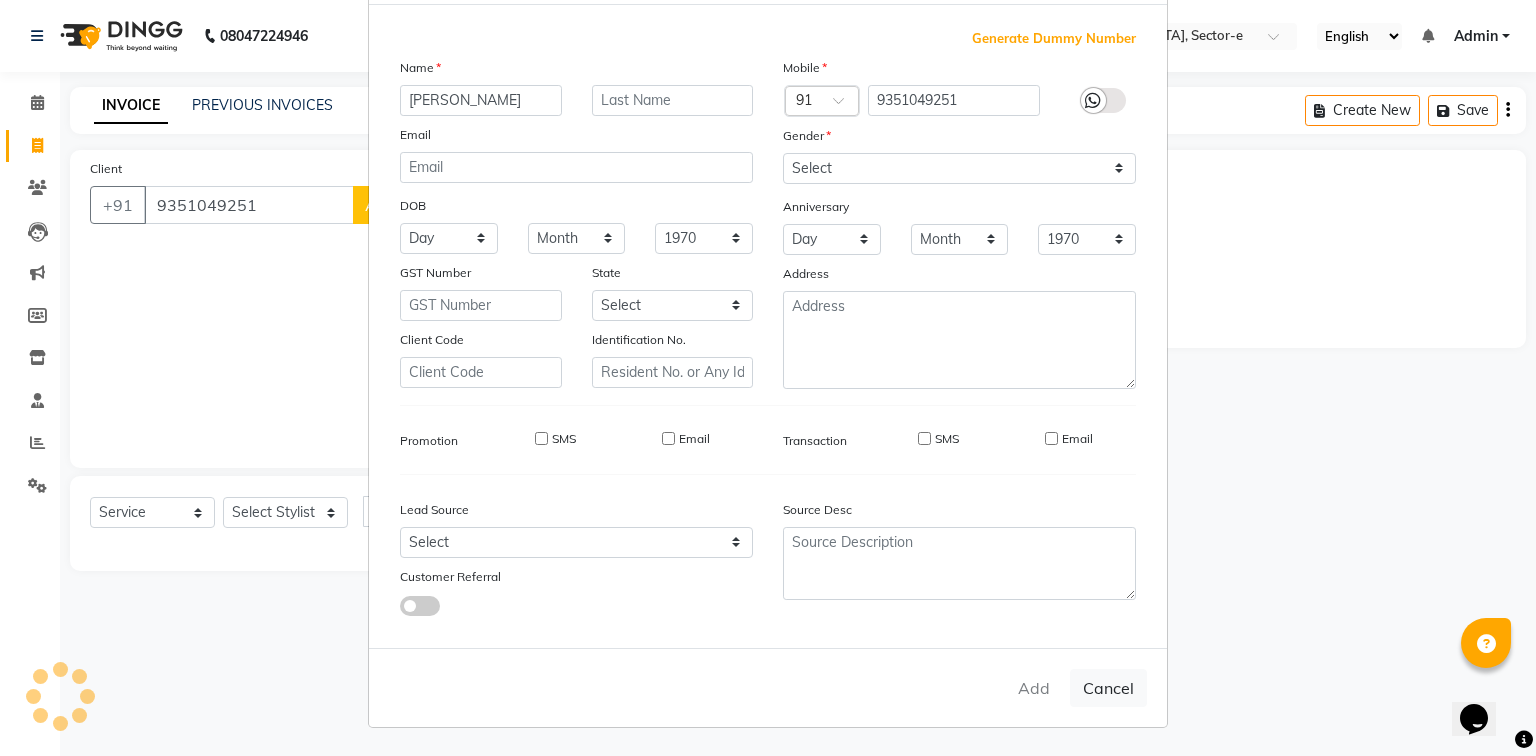 type 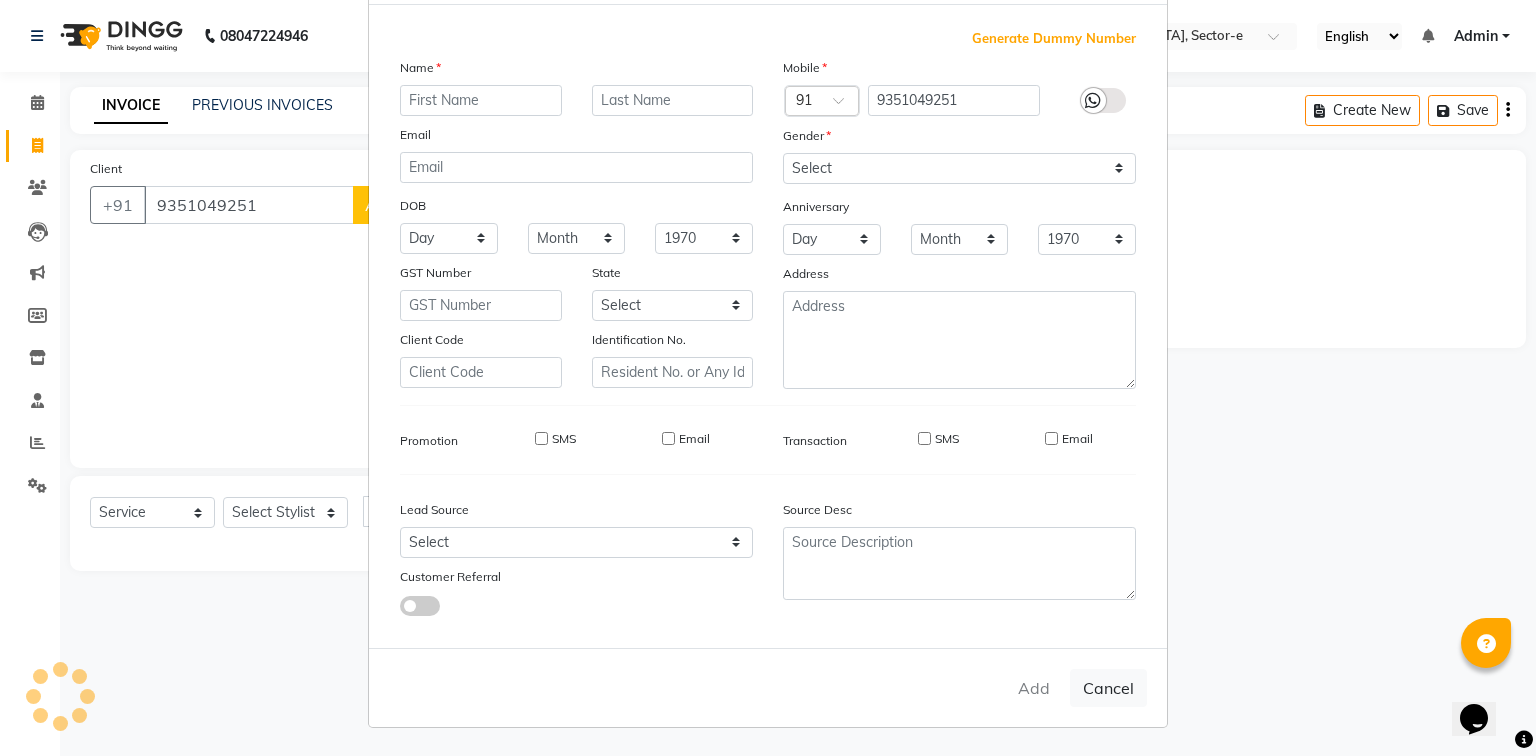 select 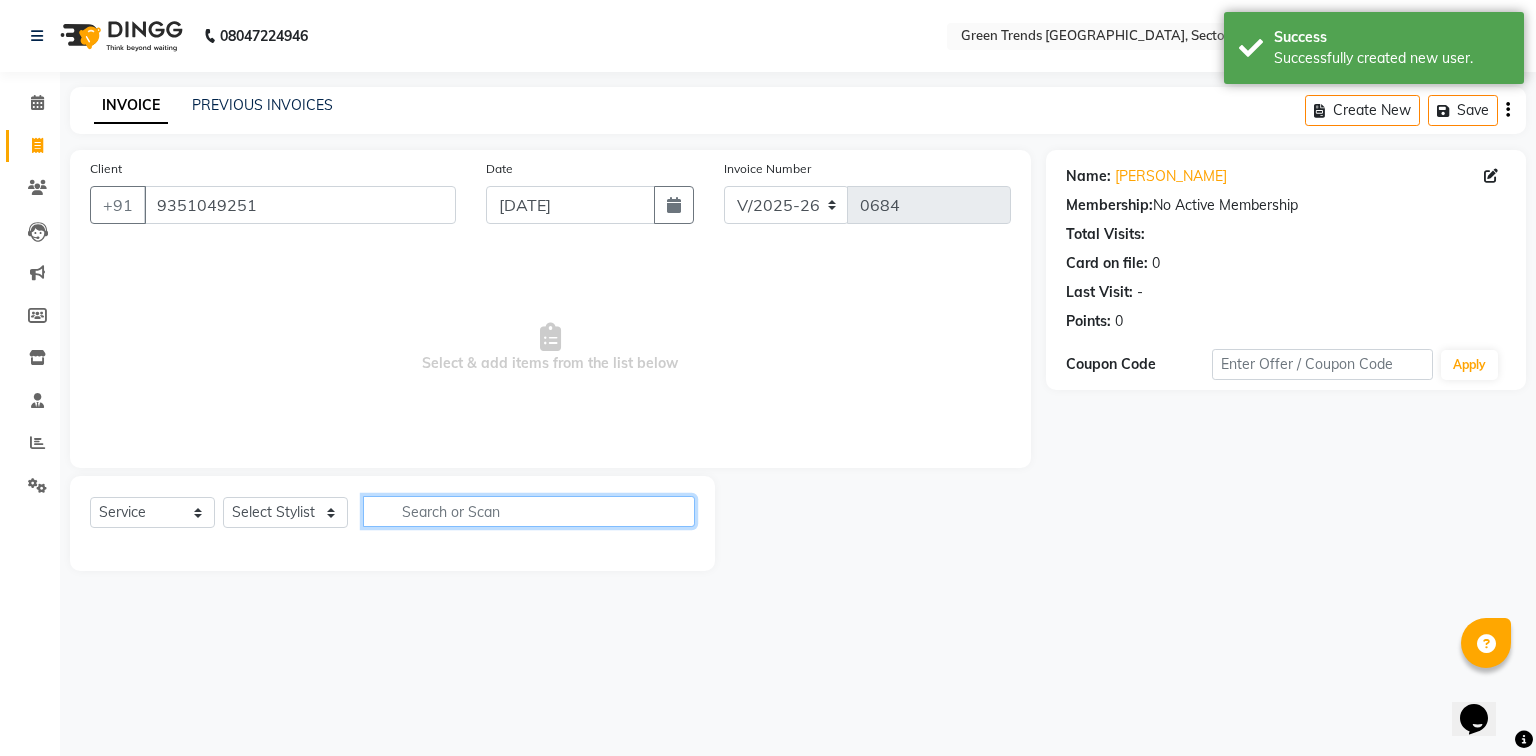 drag, startPoint x: 588, startPoint y: 509, endPoint x: 612, endPoint y: 493, distance: 28.84441 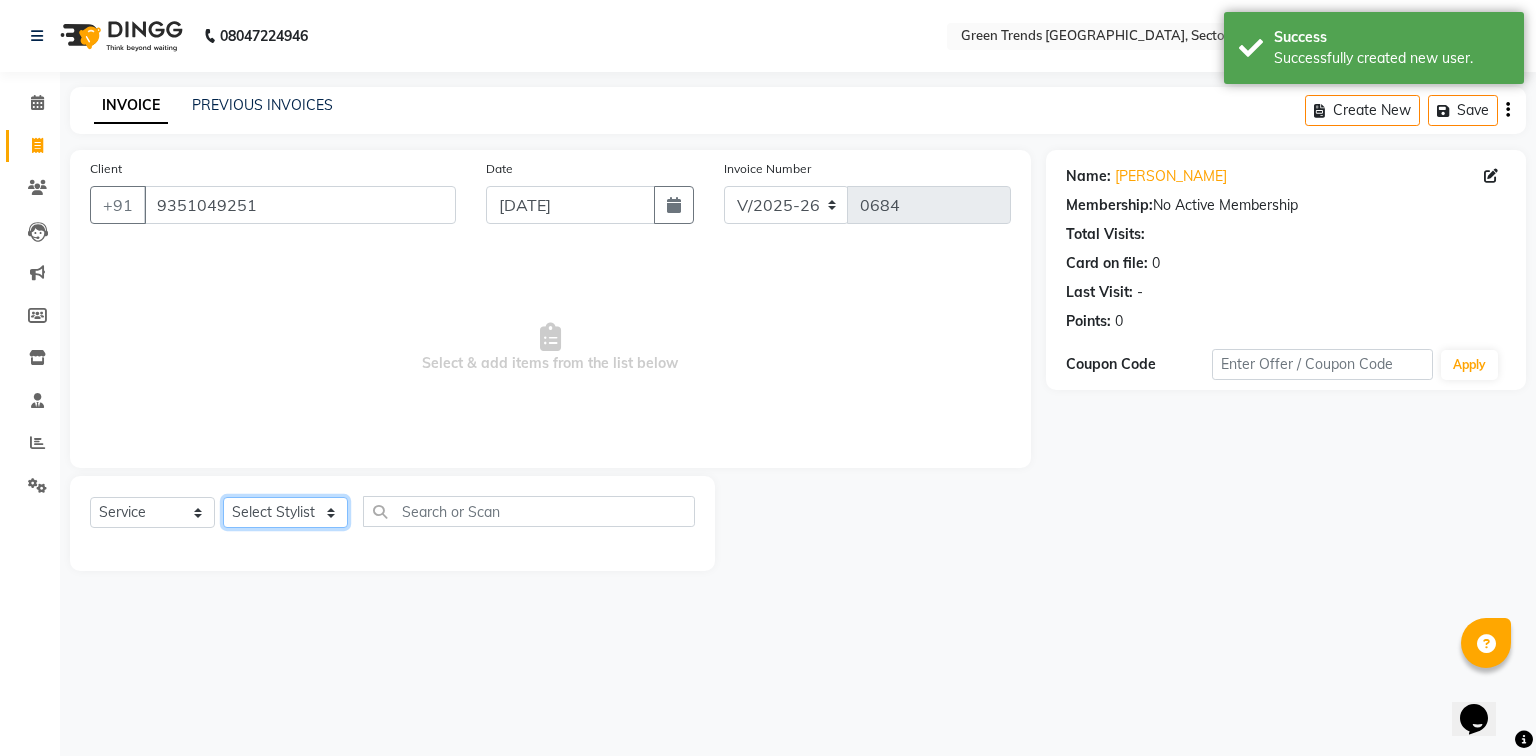 click on "Select Stylist [PERSON_NAME] [PERSON_NAME] Mo. [PERSON_NAME].[PERSON_NAME] [PERSON_NAME] Pooja [PERSON_NAME] [PERSON_NAME] [PERSON_NAME] Vishal" 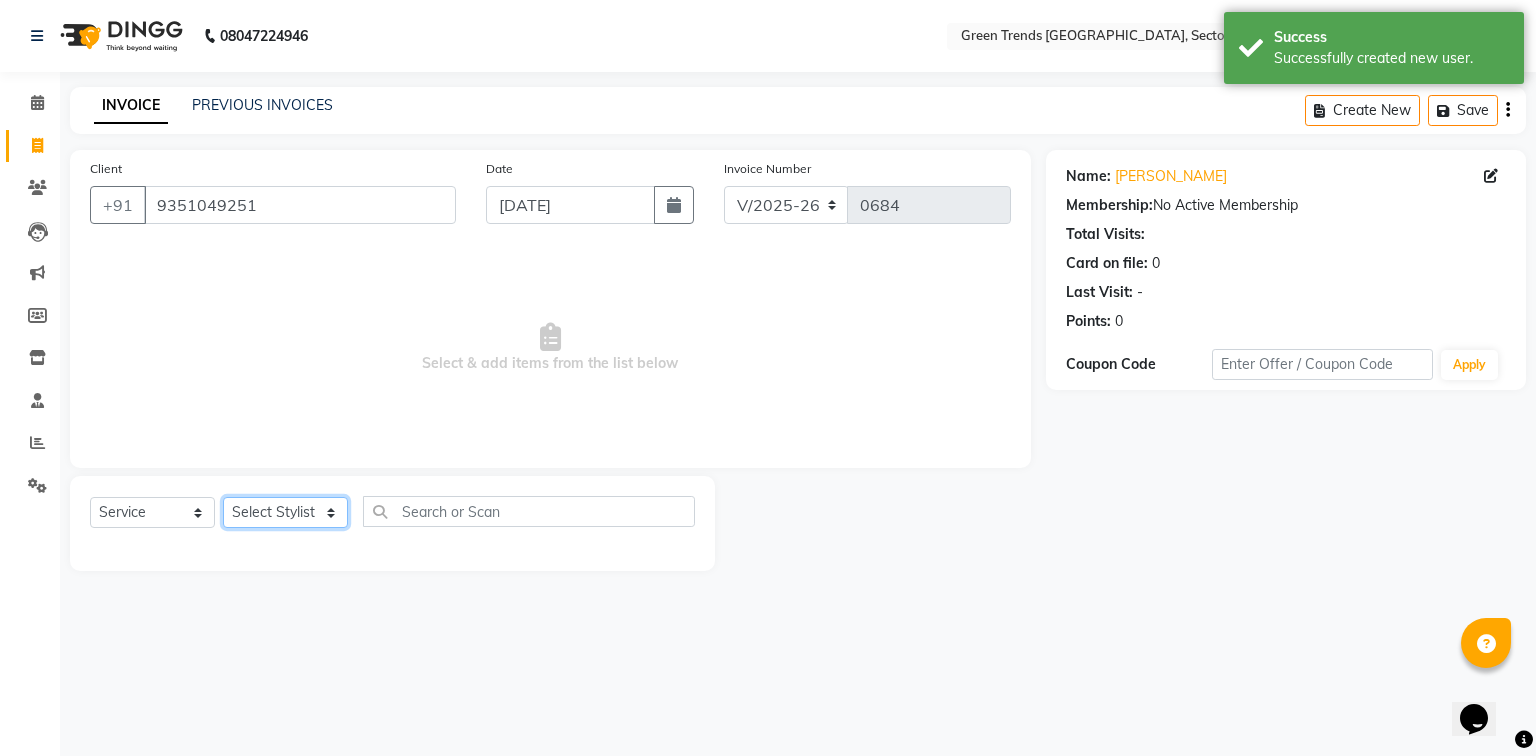 select on "58756" 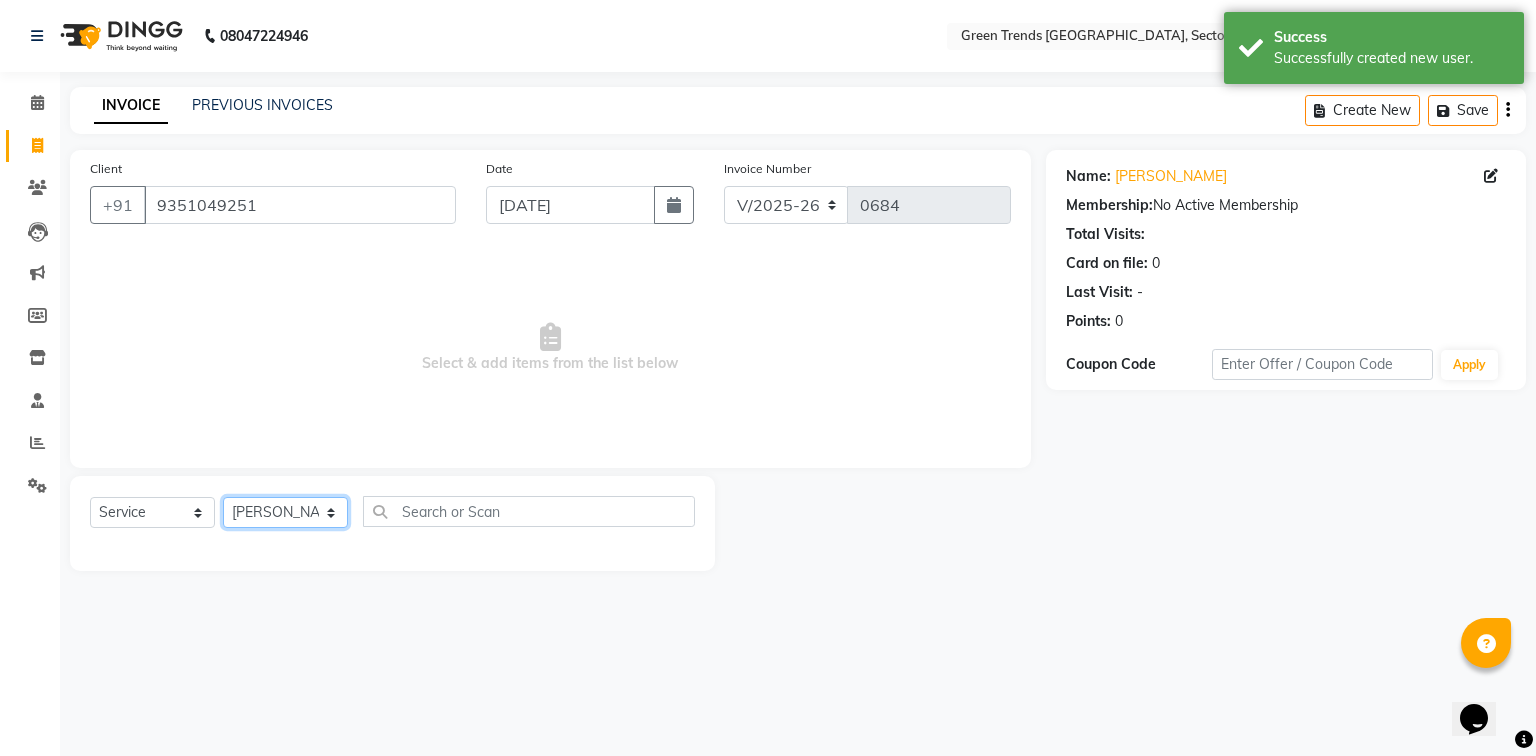 click on "Select Stylist [PERSON_NAME] [PERSON_NAME] Mo. [PERSON_NAME].[PERSON_NAME] [PERSON_NAME] Pooja [PERSON_NAME] [PERSON_NAME] [PERSON_NAME] Vishal" 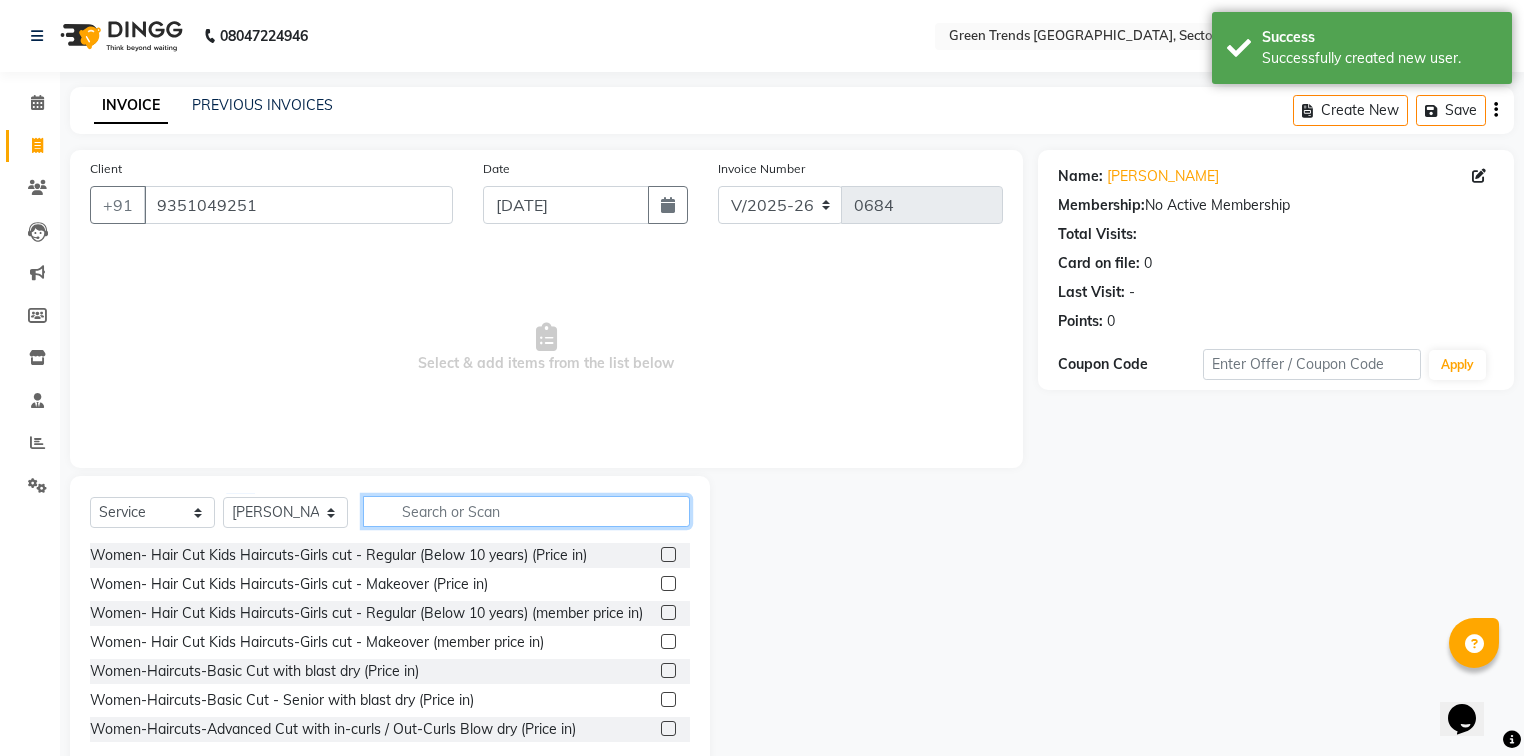 click 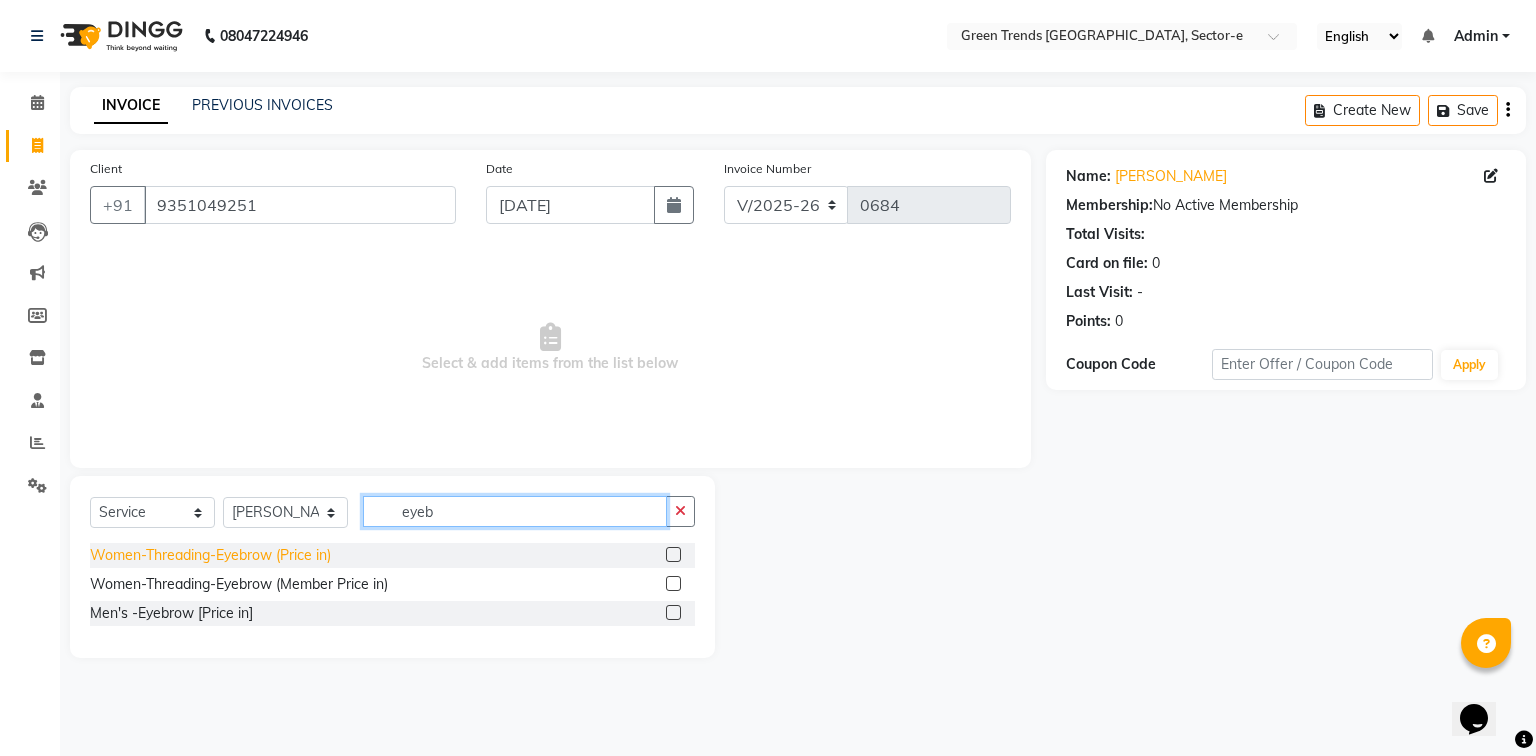 type on "eyeb" 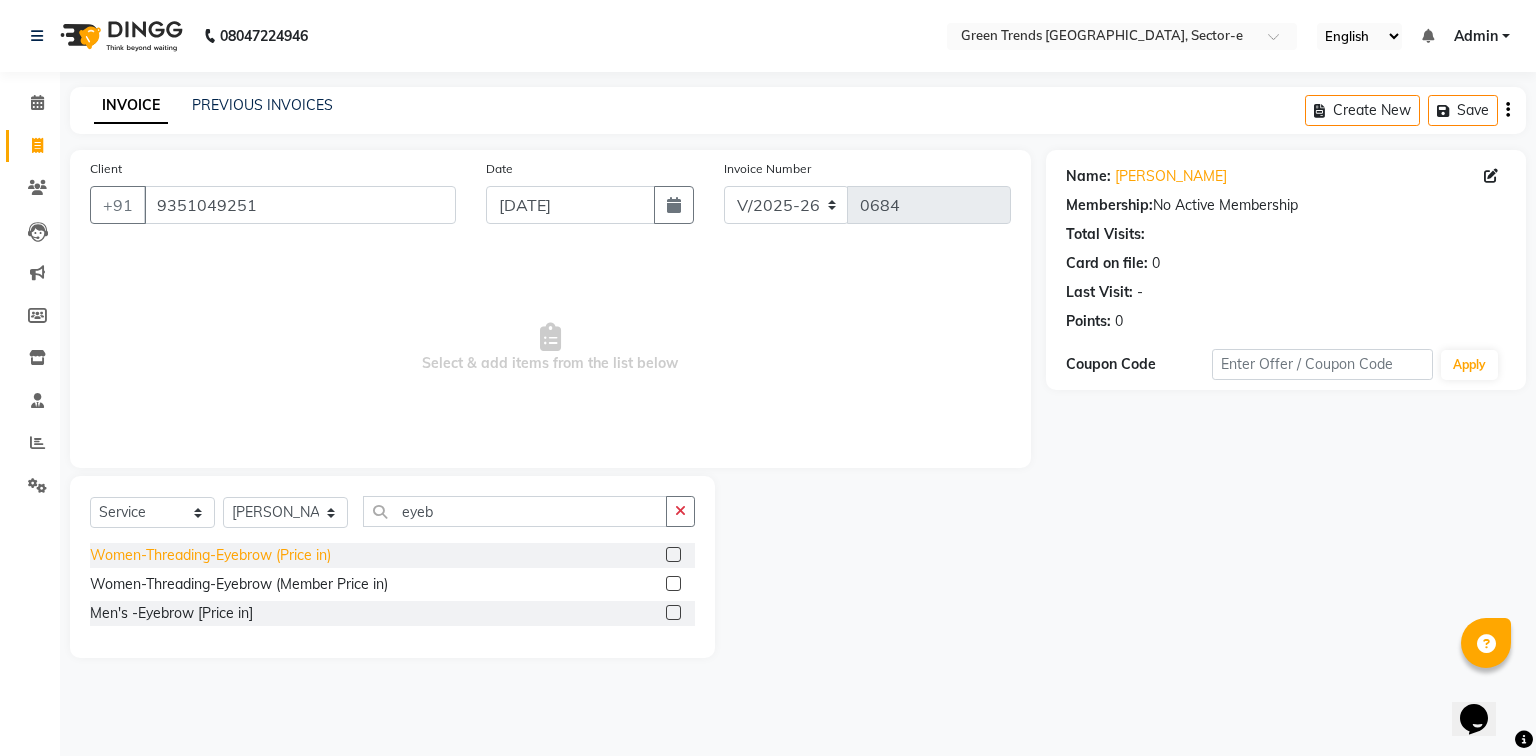 click on "Women-Threading-Eyebrow (Price in)" 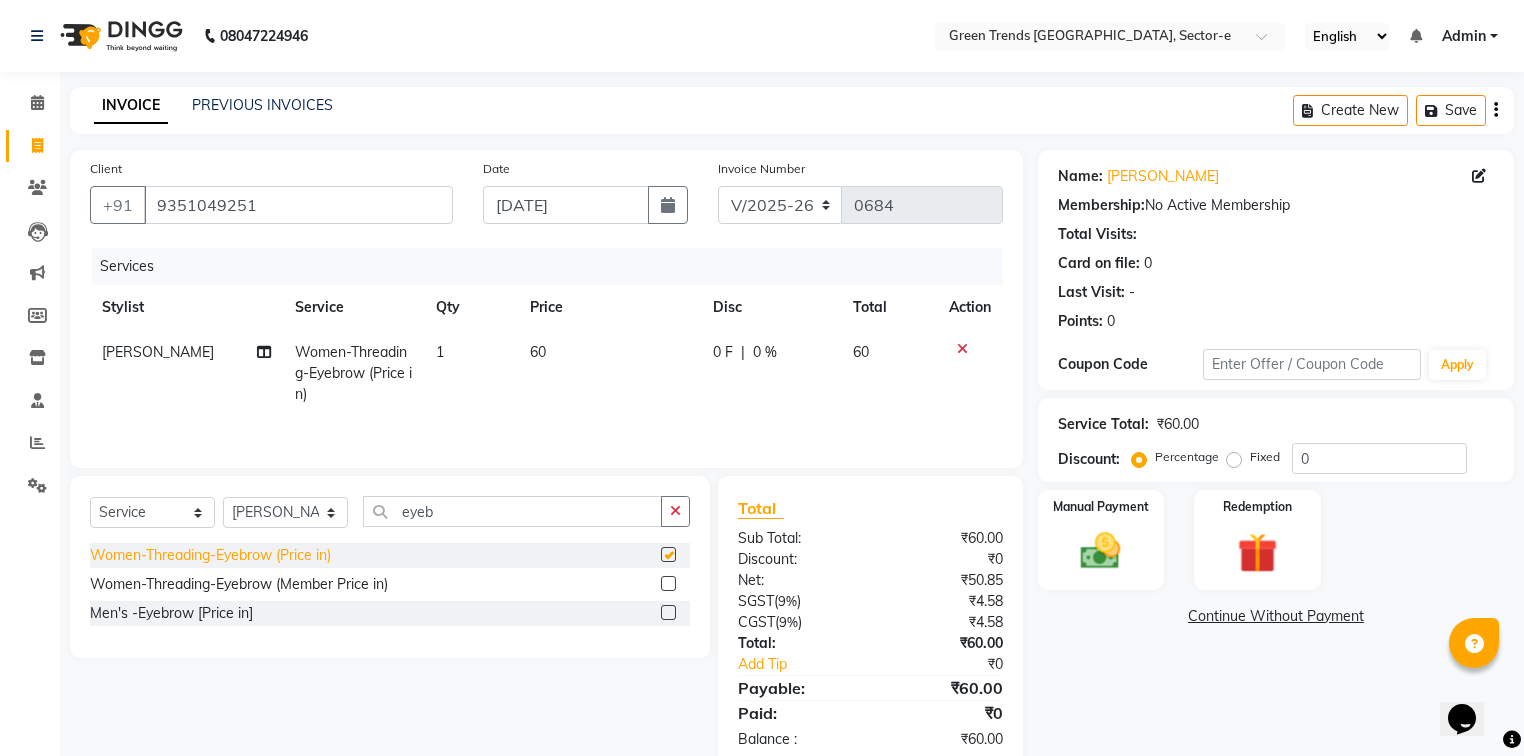 checkbox on "false" 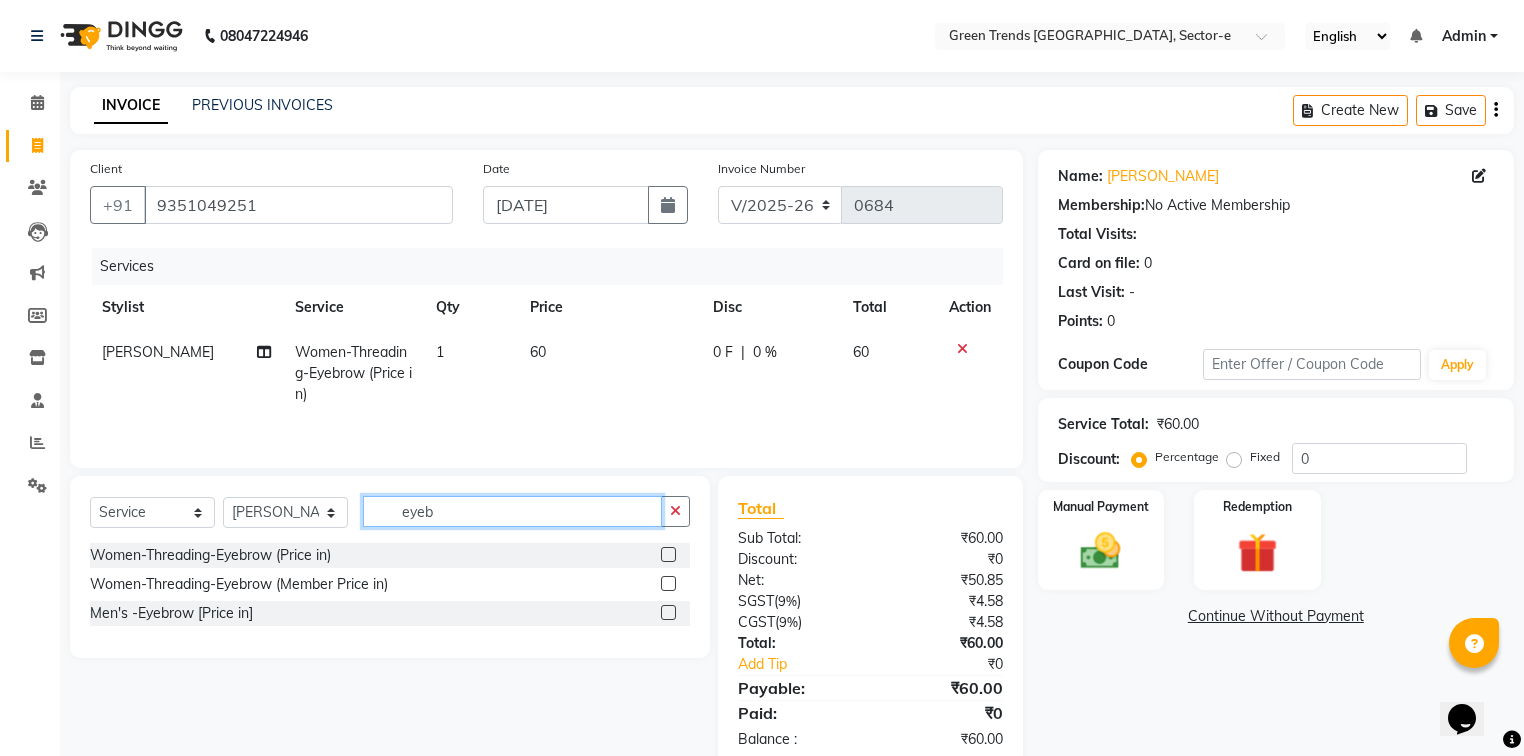 click on "eyeb" 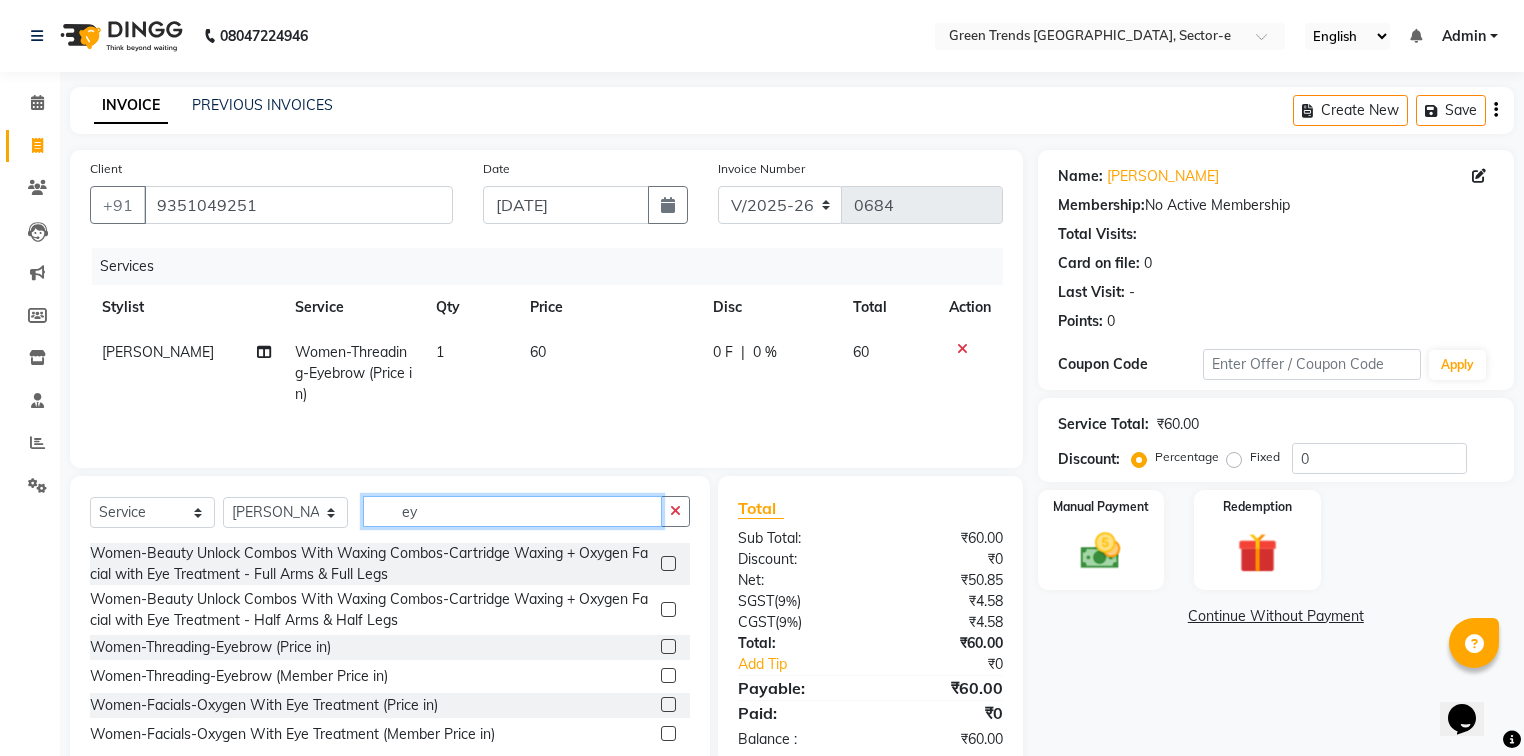 type on "e" 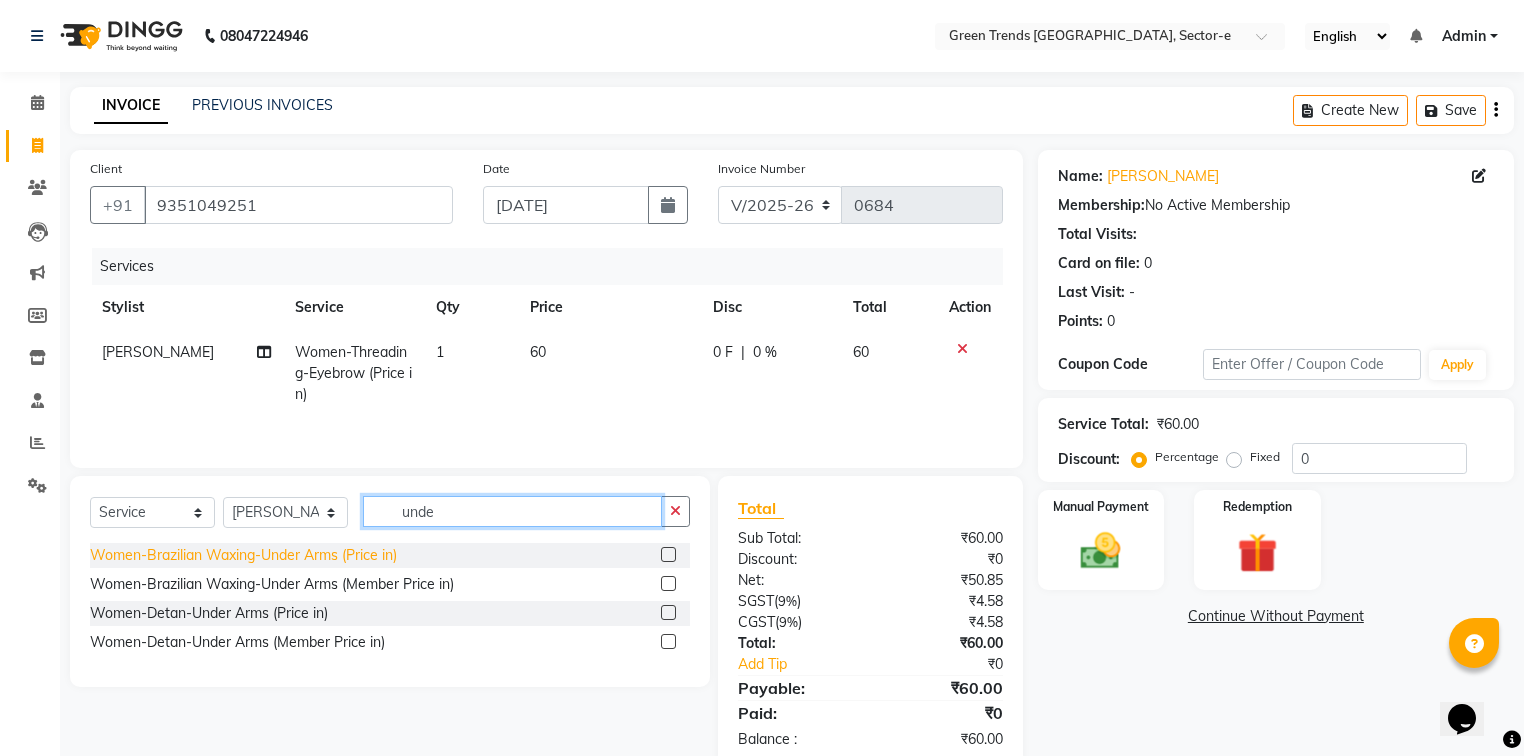 type on "unde" 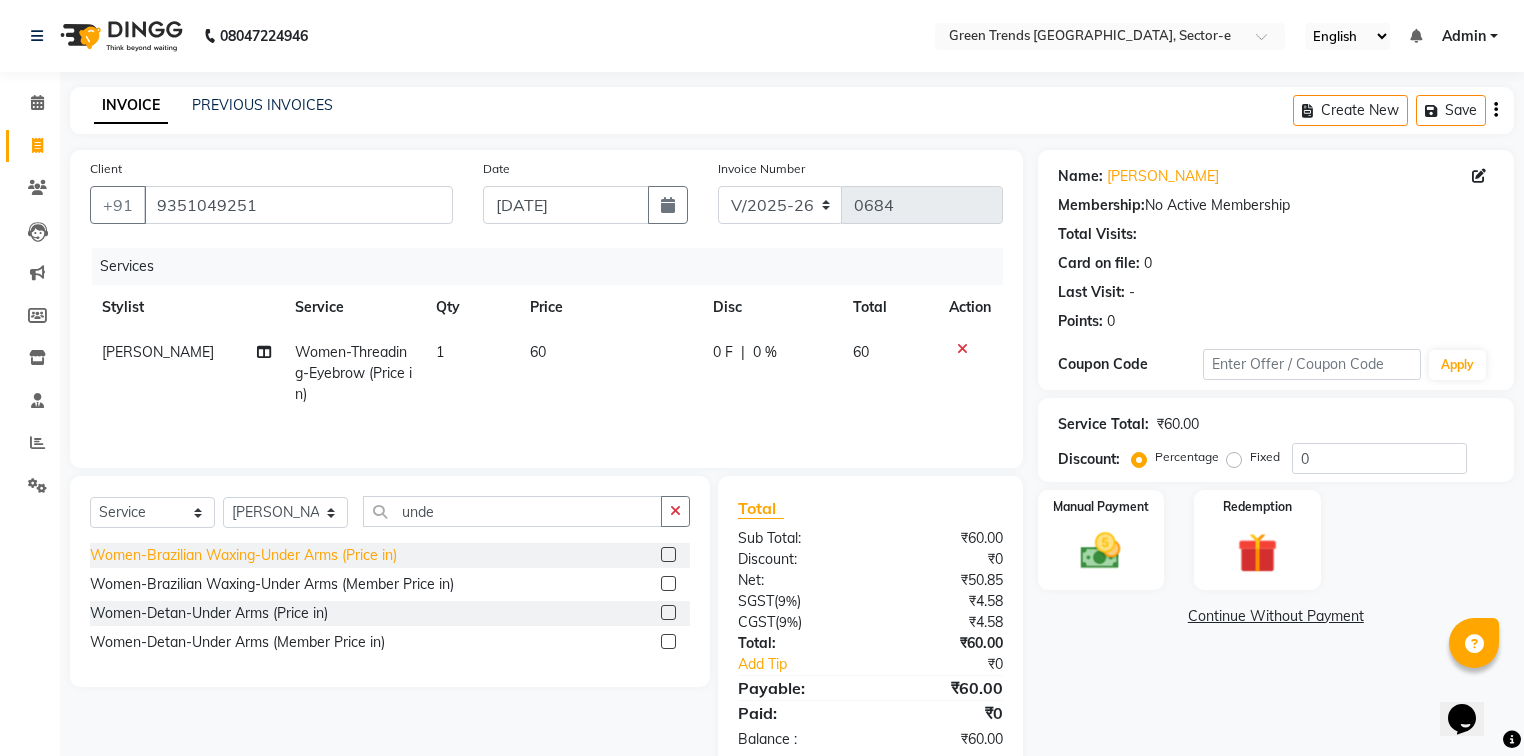 click on "Women-Brazilian Waxing-Under Arms (Price in)" 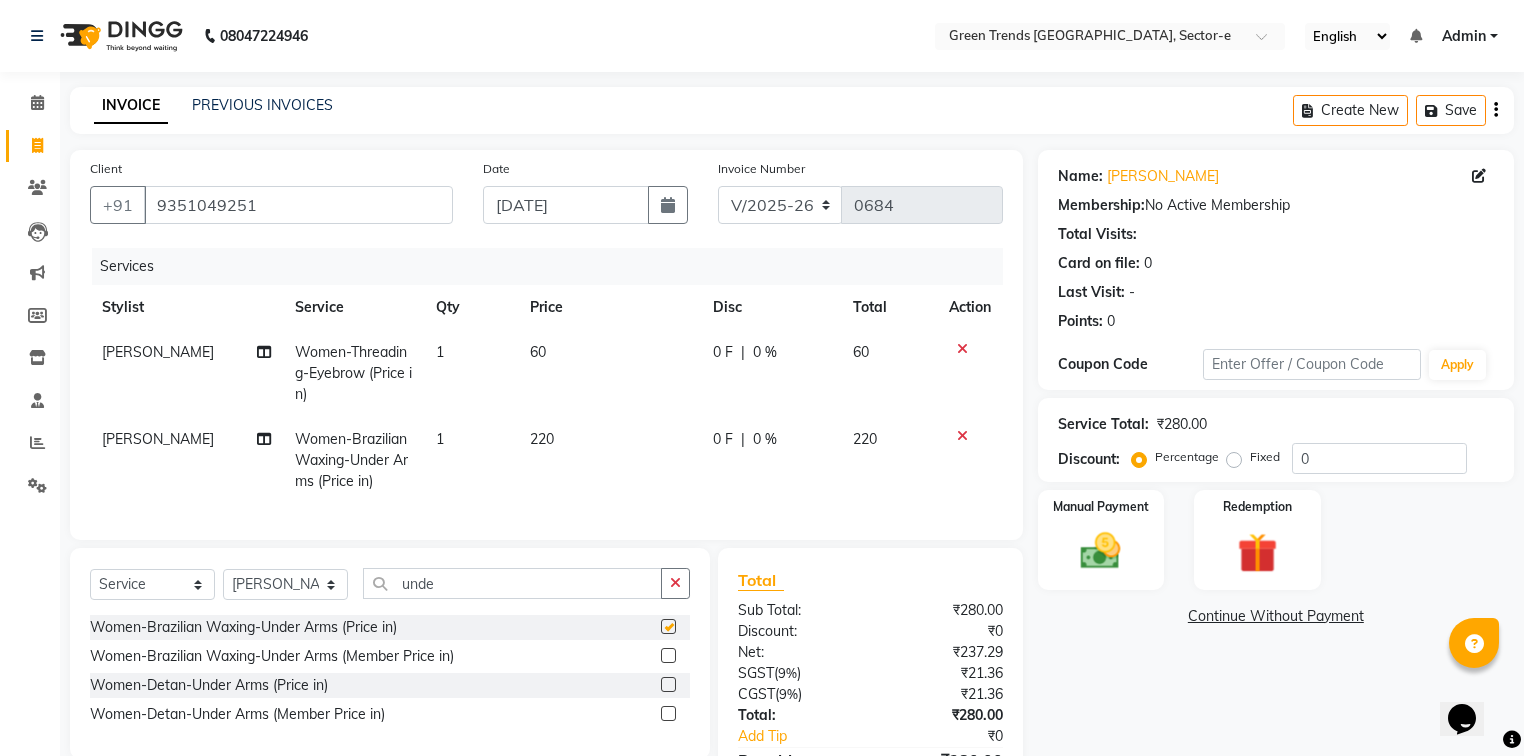 checkbox on "false" 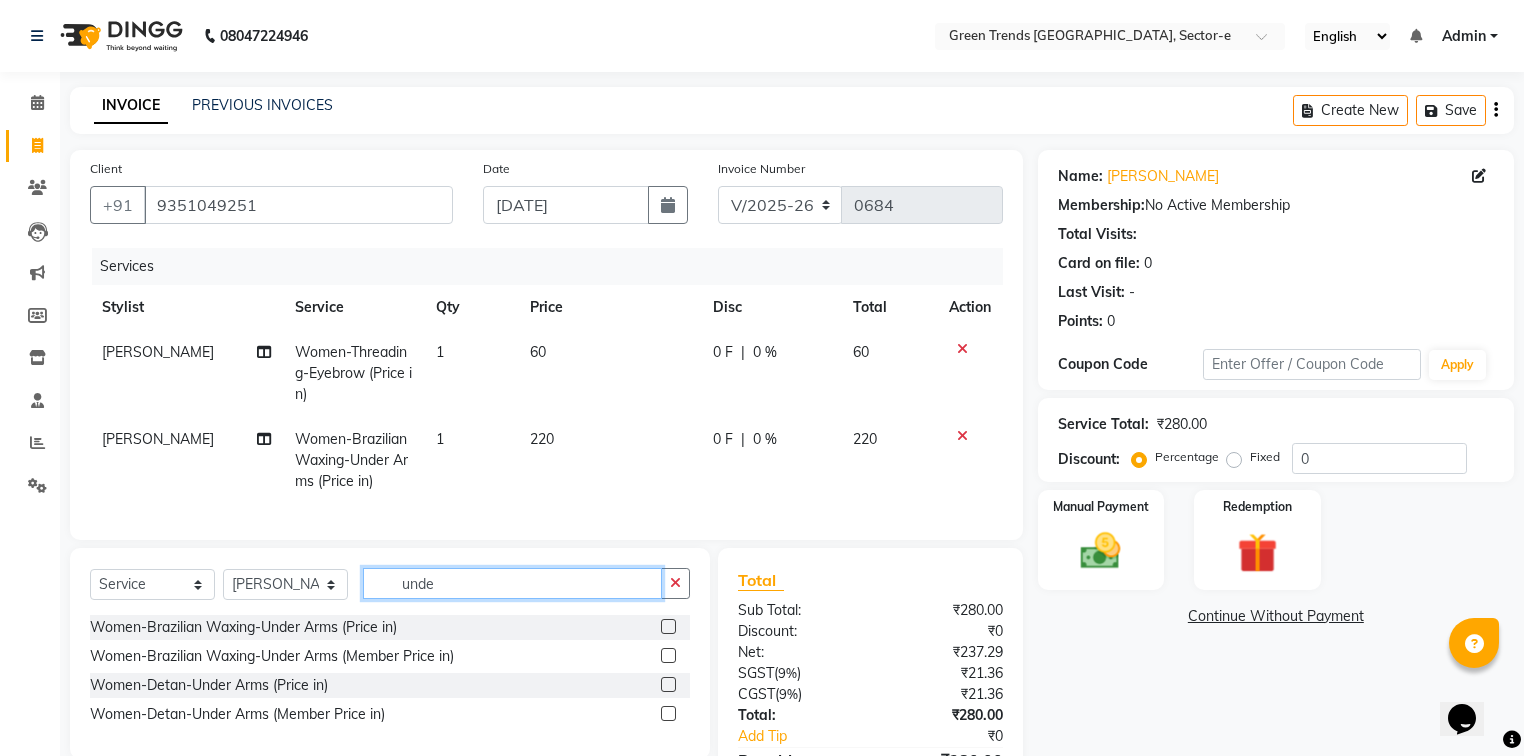 click on "unde" 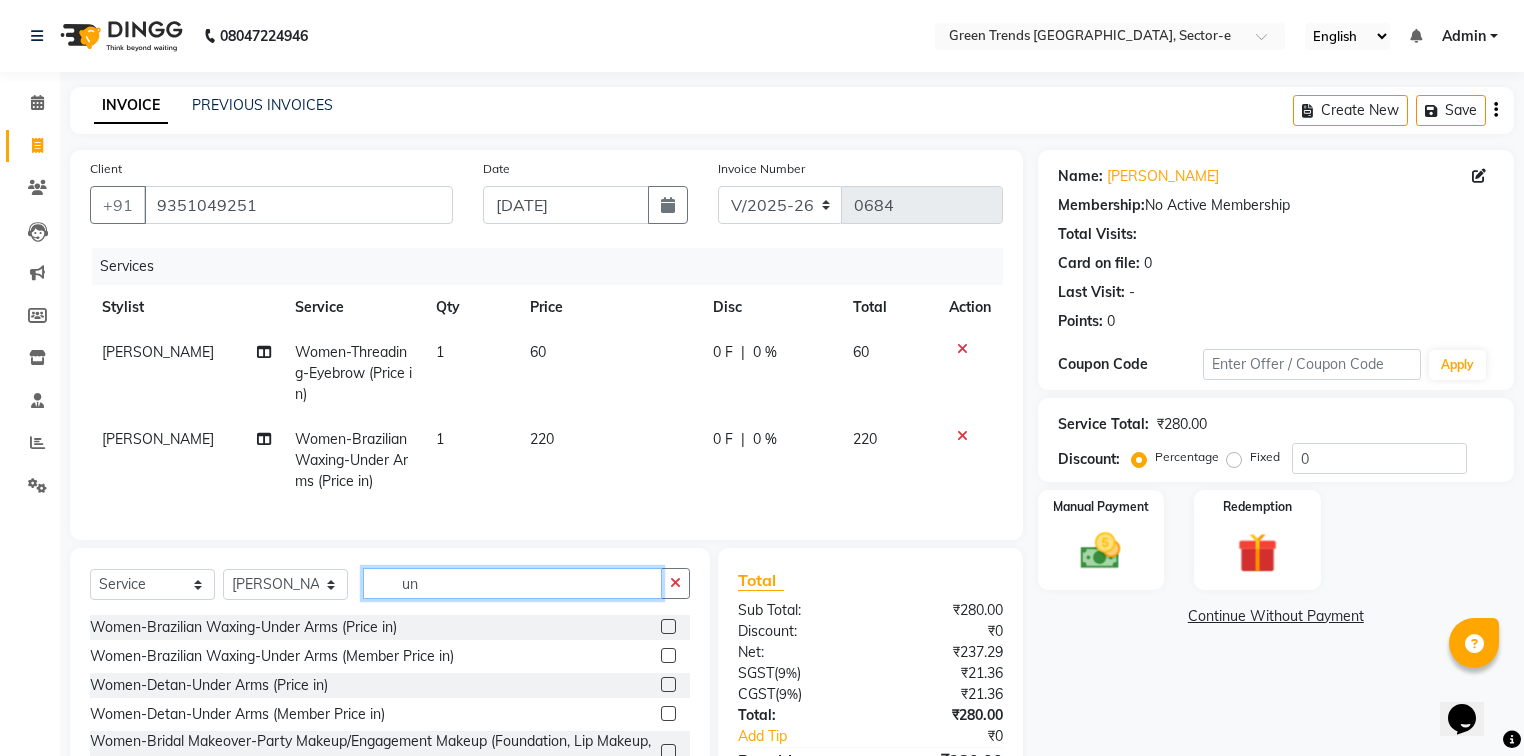 type on "u" 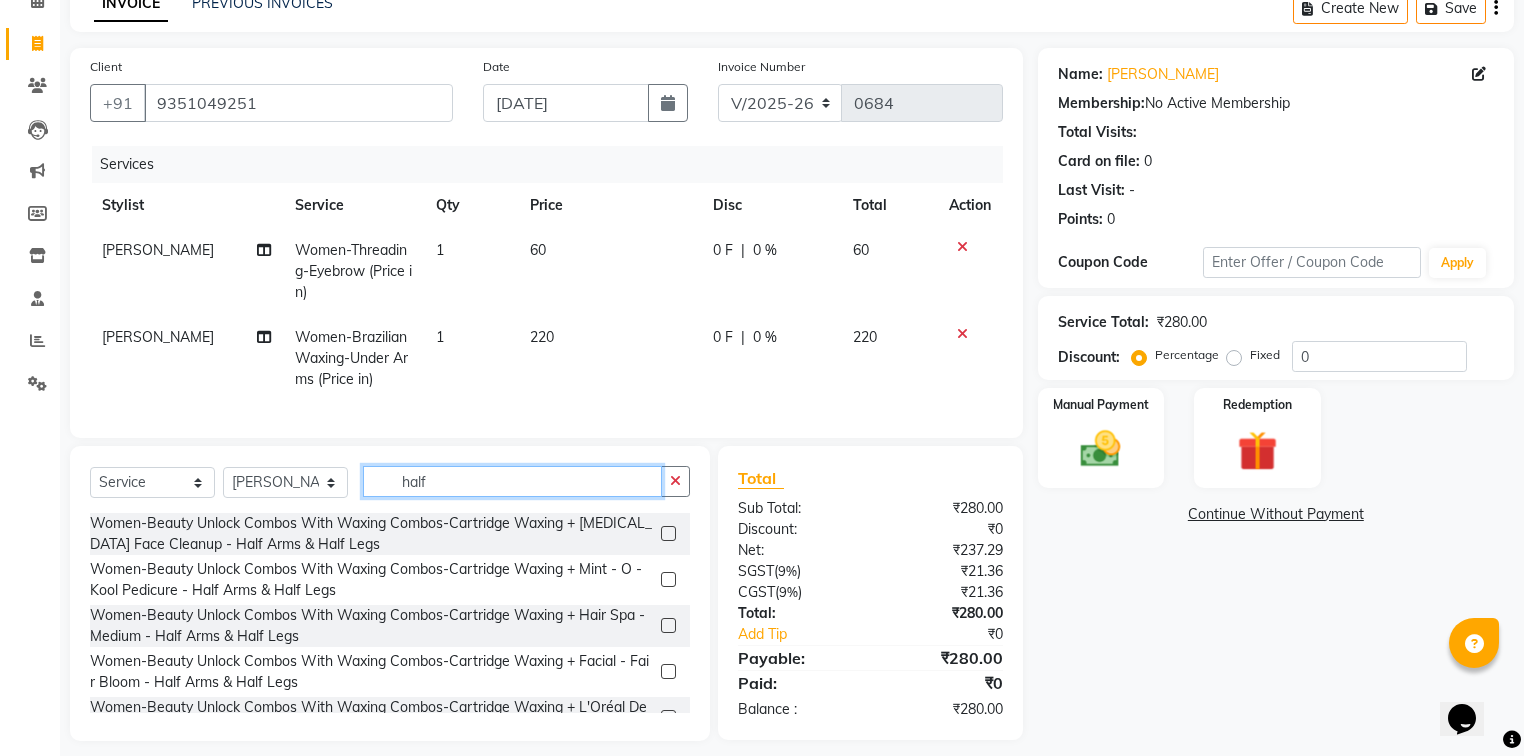 scroll, scrollTop: 129, scrollLeft: 0, axis: vertical 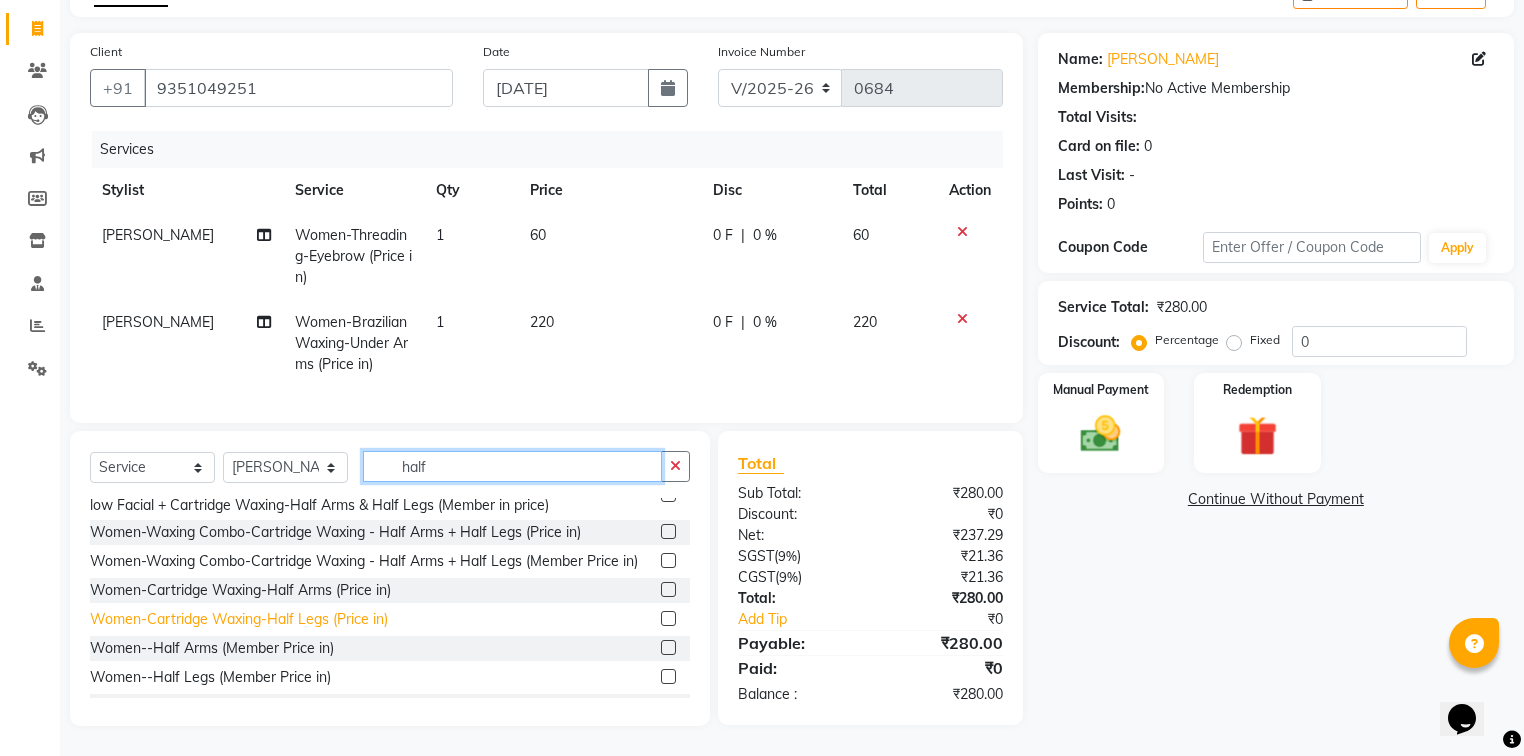 type on "half" 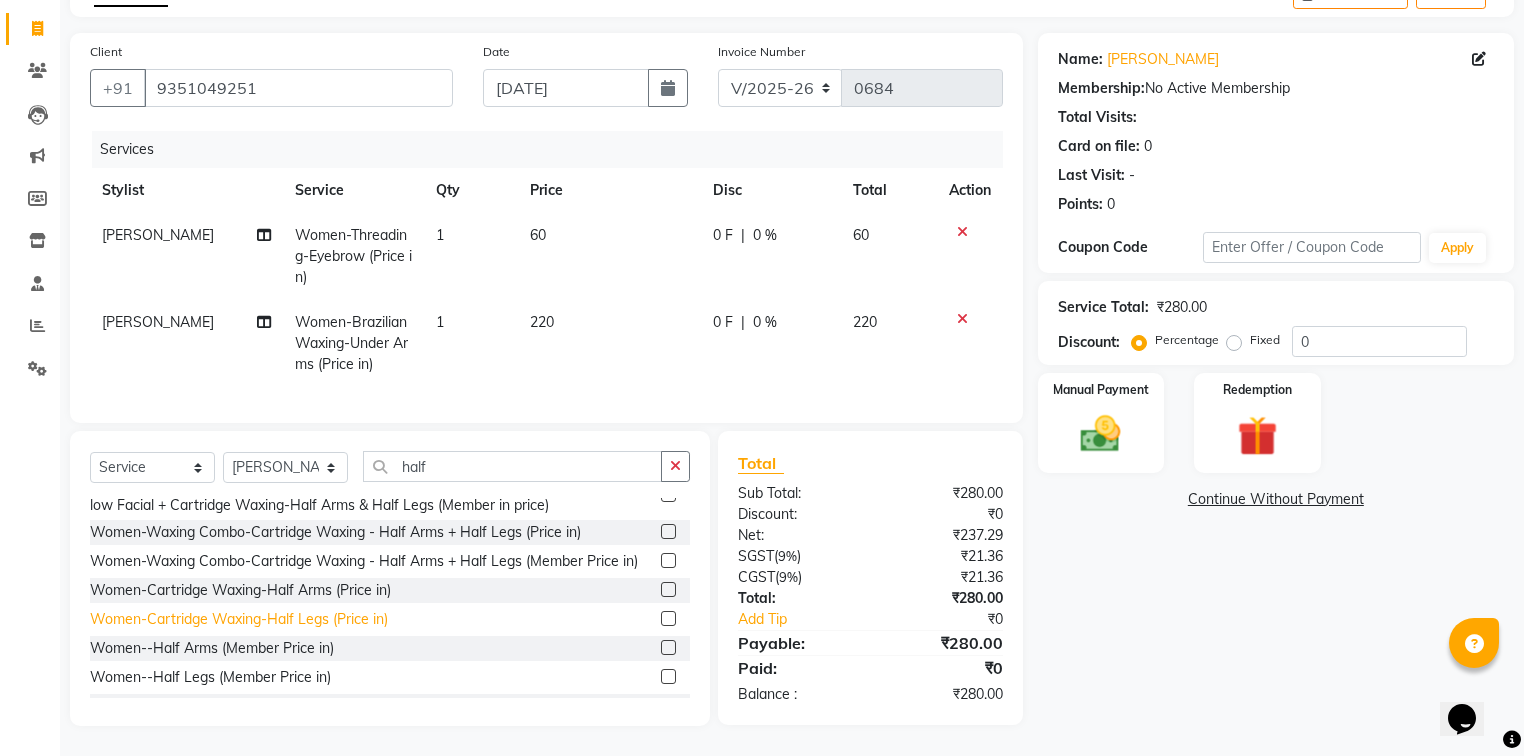 click on "Women-Cartridge Waxing-Half Legs (Price in)" 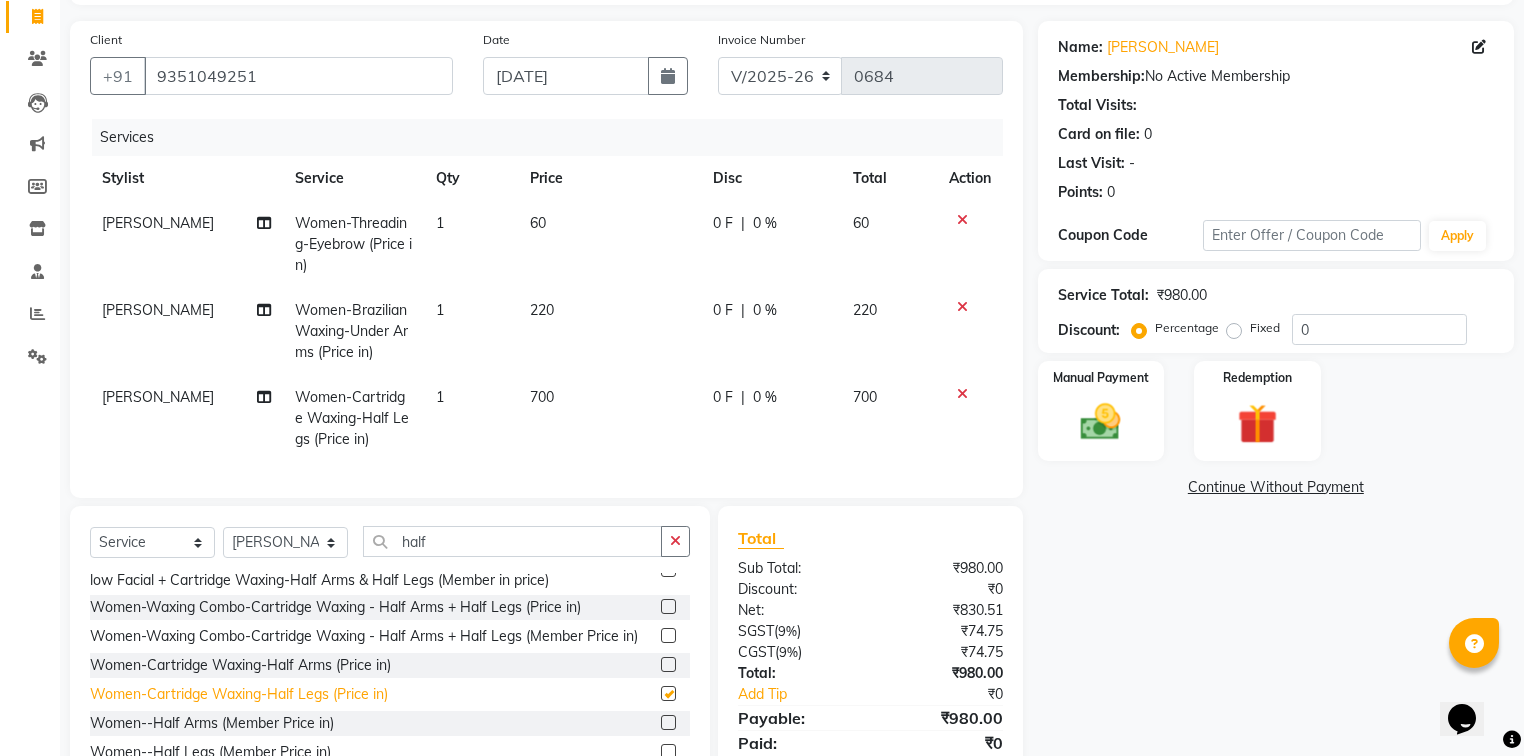 checkbox on "false" 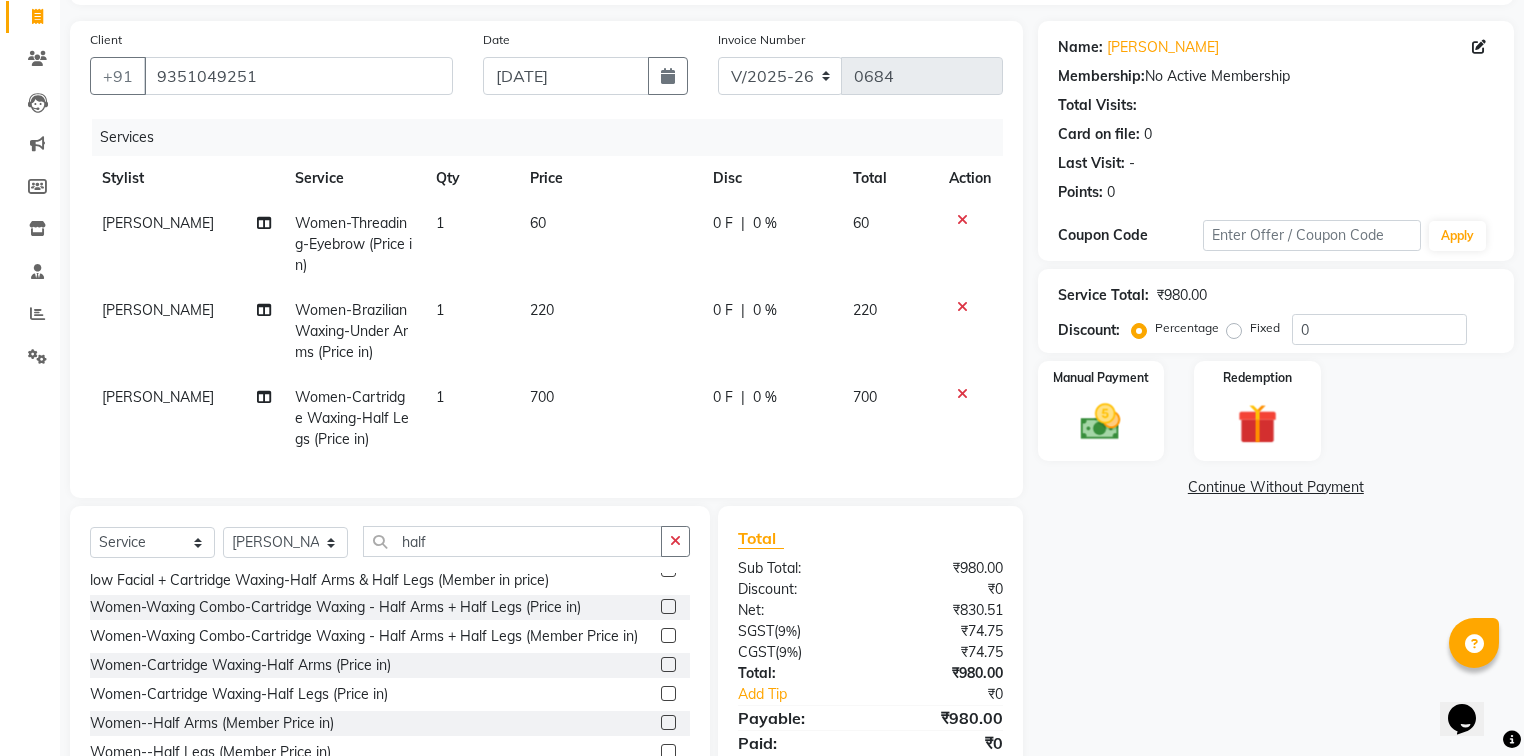 click on "0 F | 0 %" 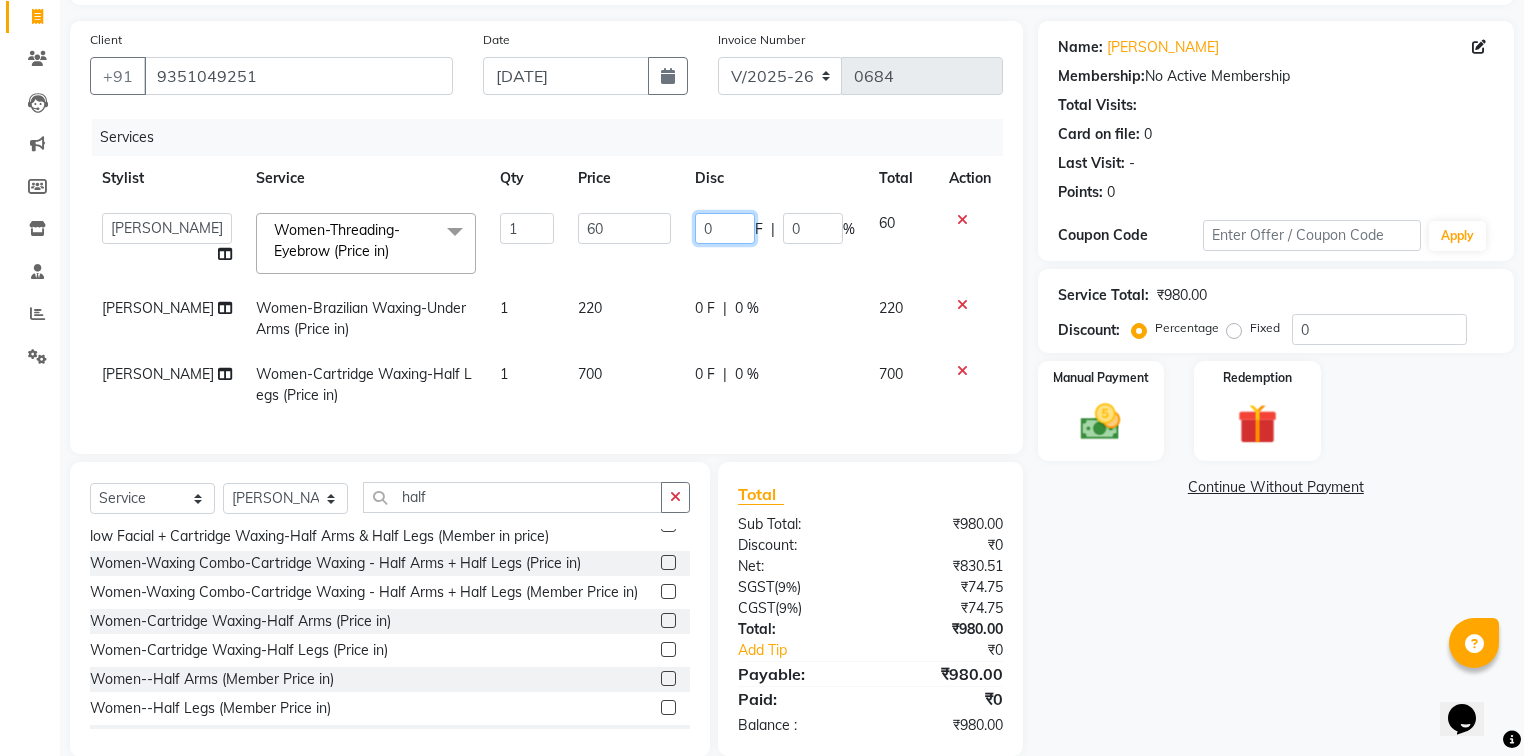 click on "0" 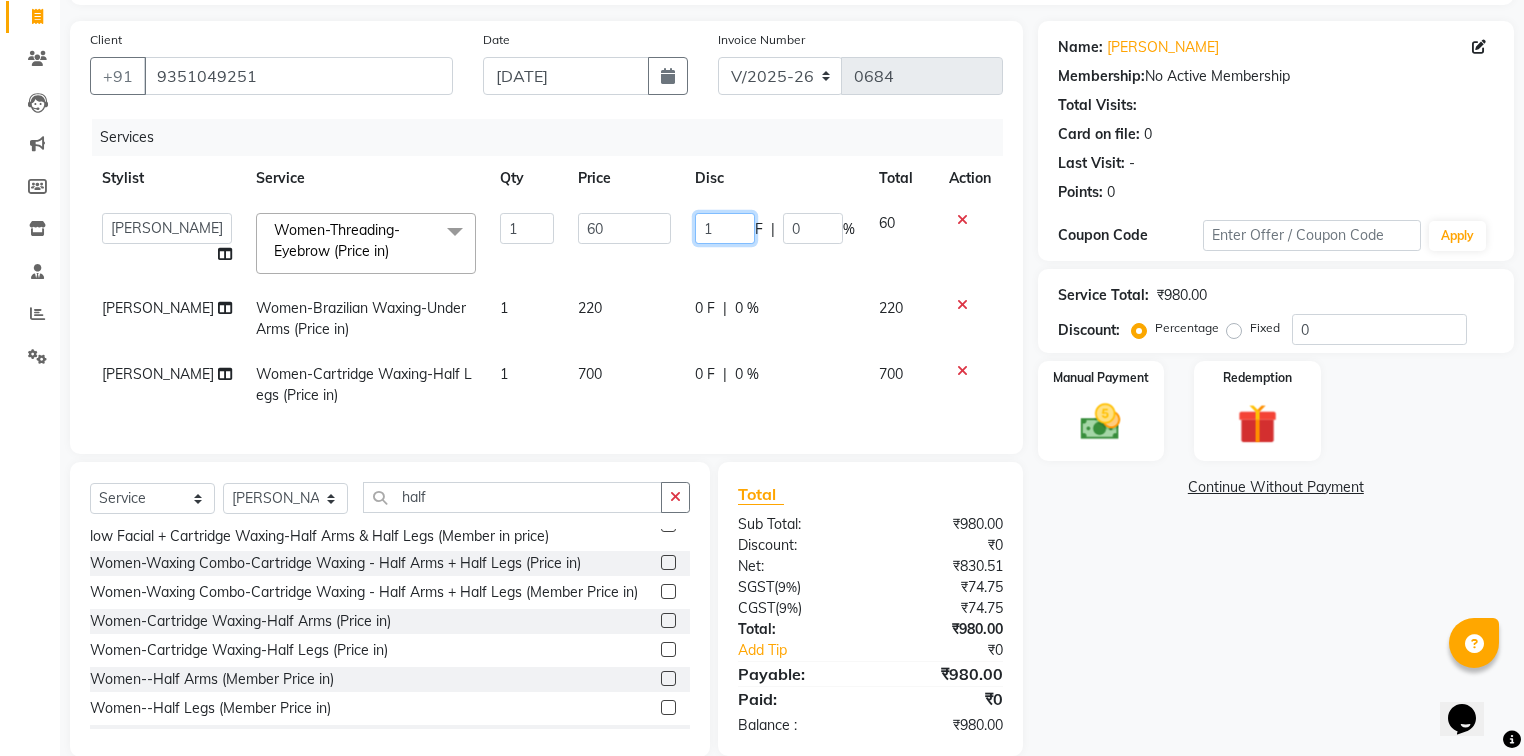 type on "10" 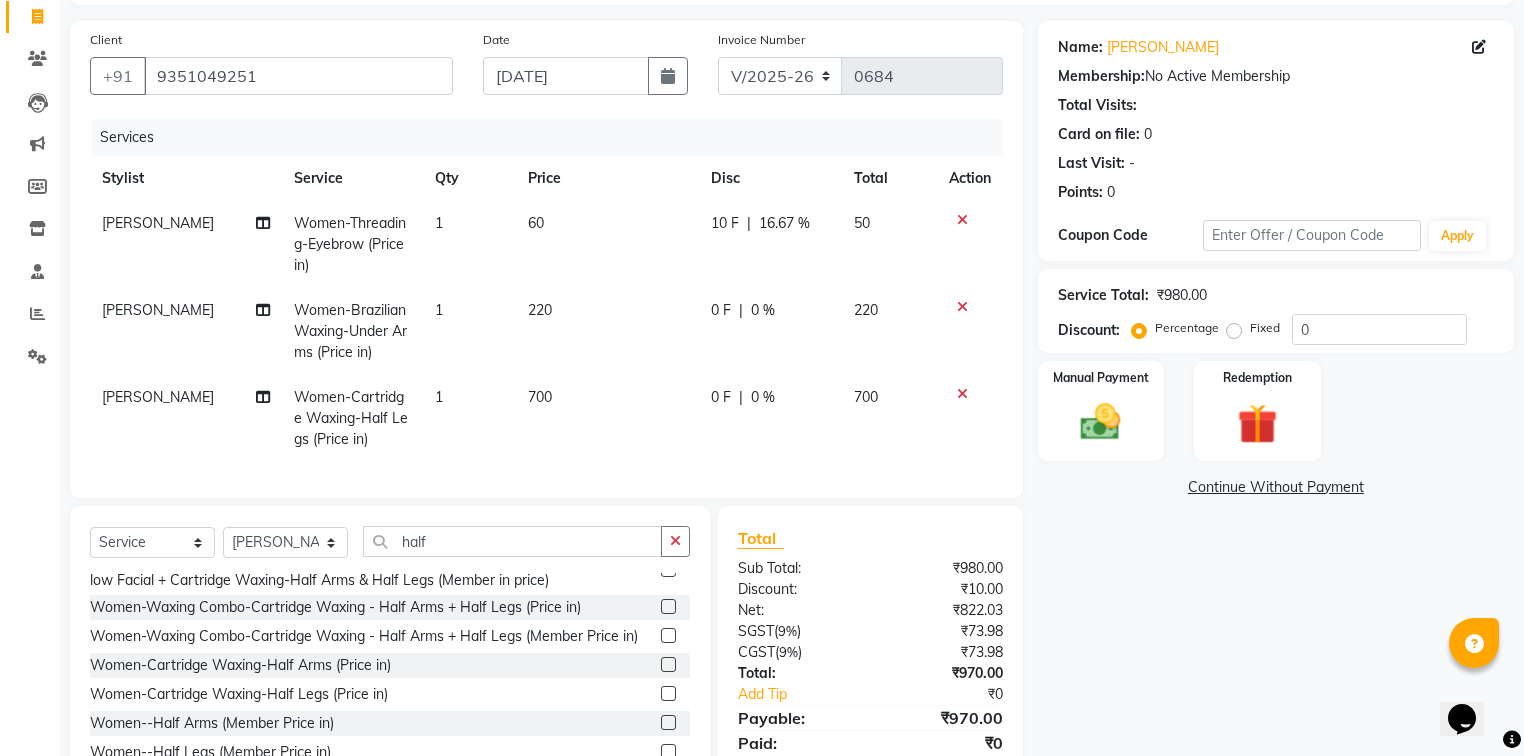 click on "0 F | 0 %" 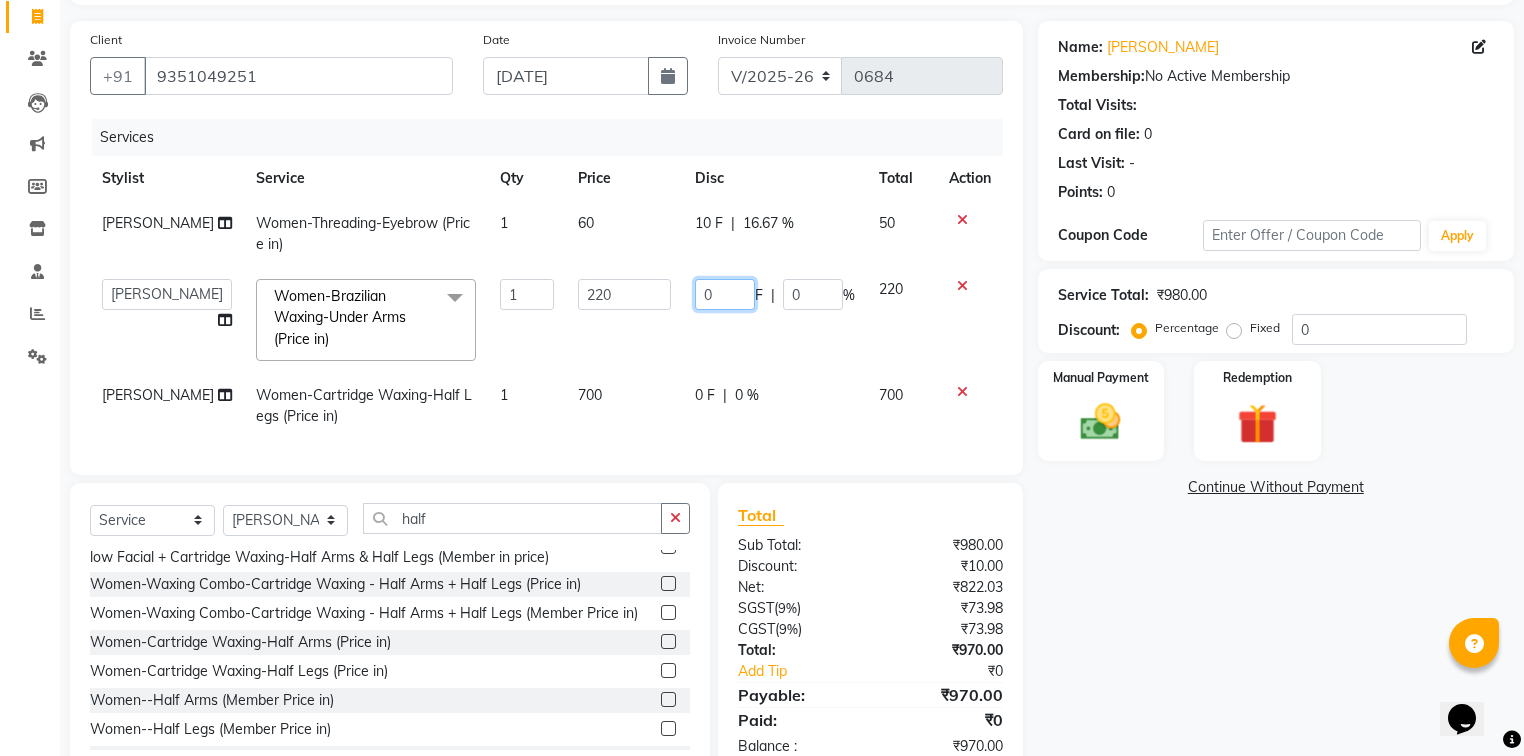 click on "0" 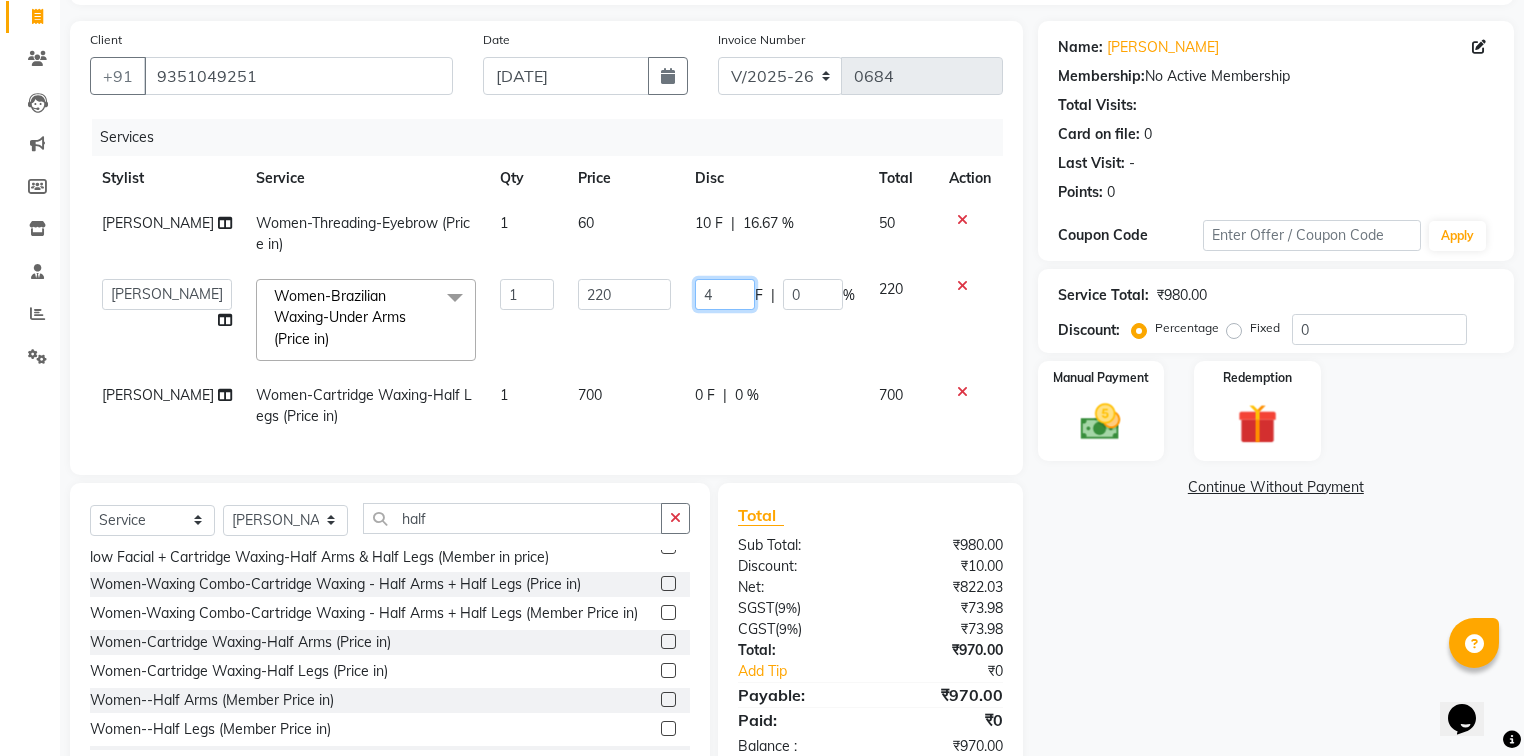 type on "40" 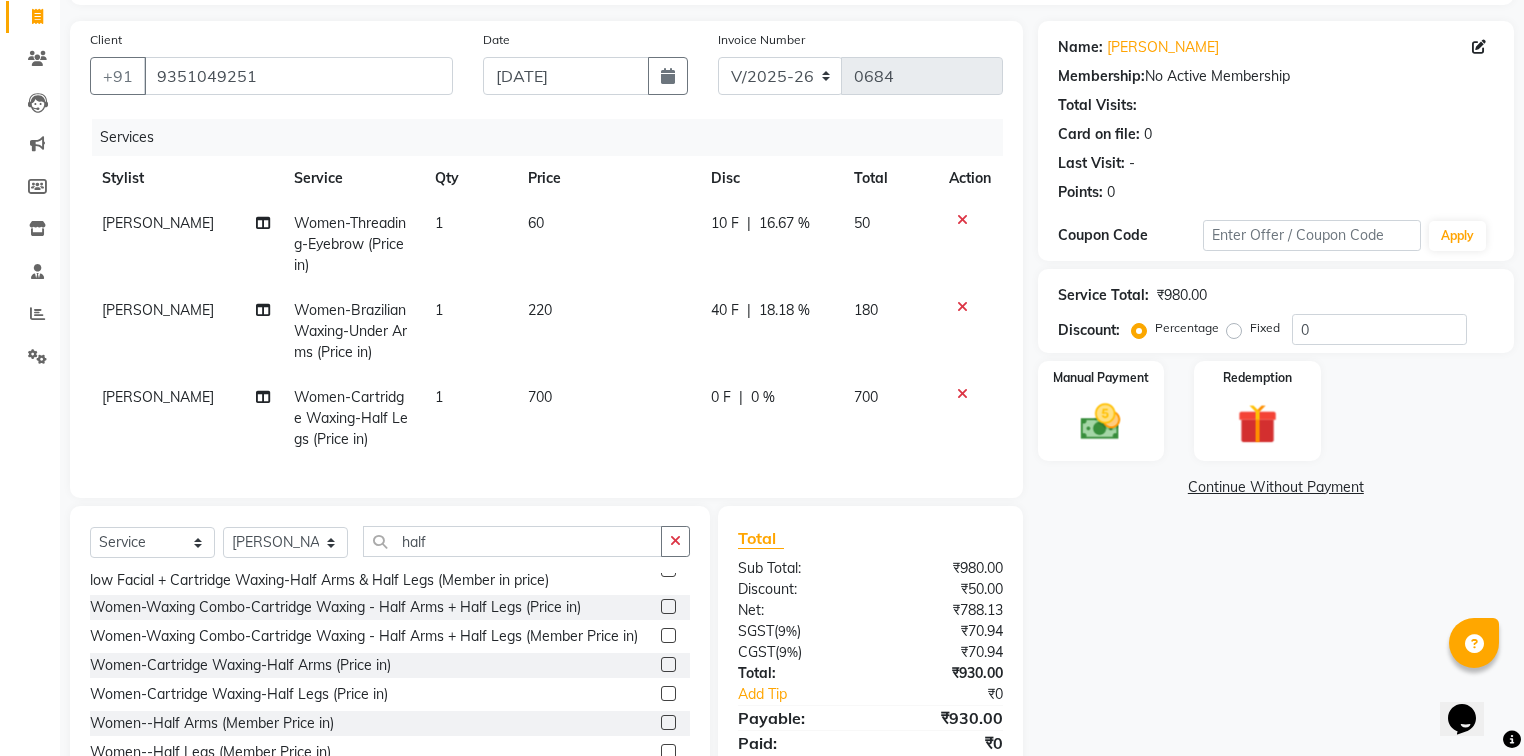 click on "0 F | 0 %" 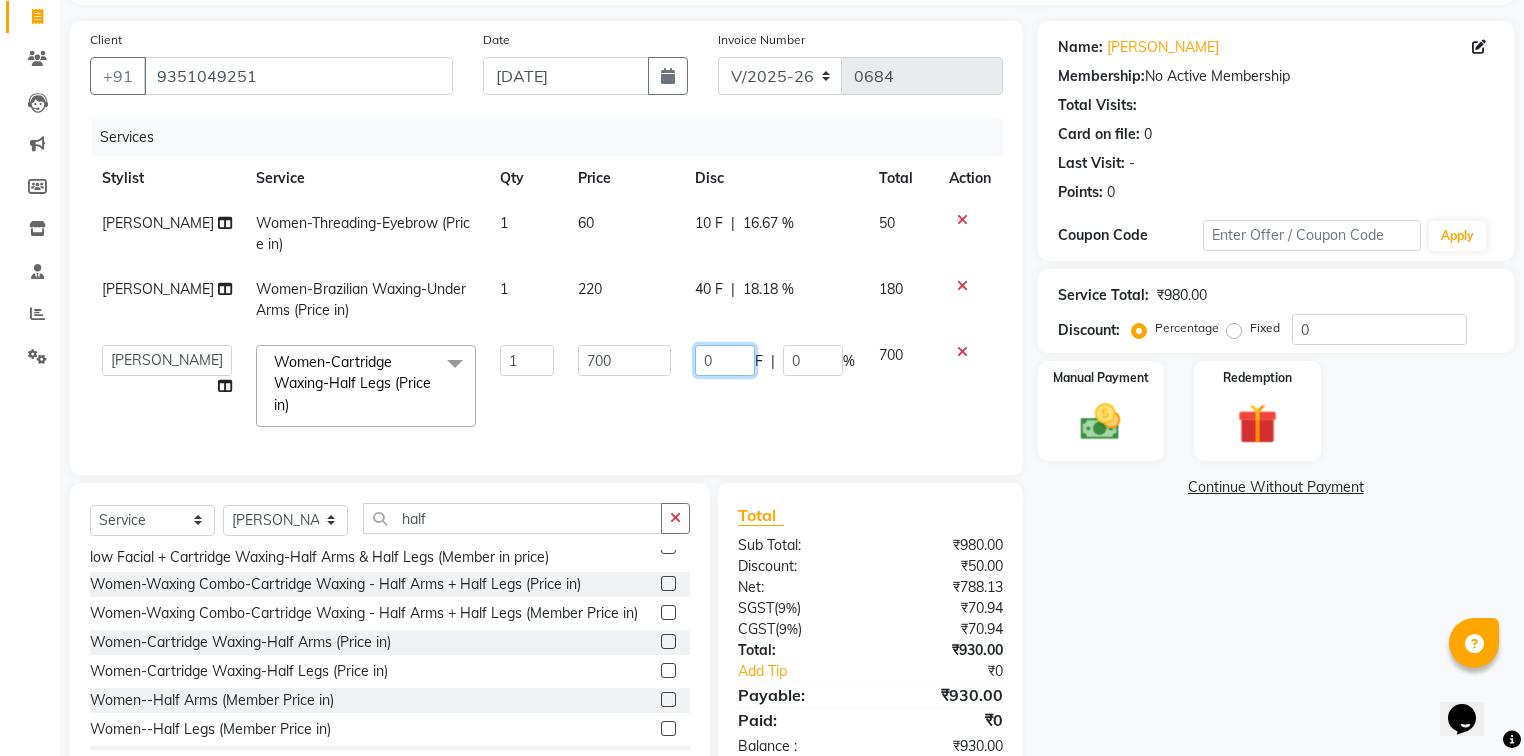 click on "0" 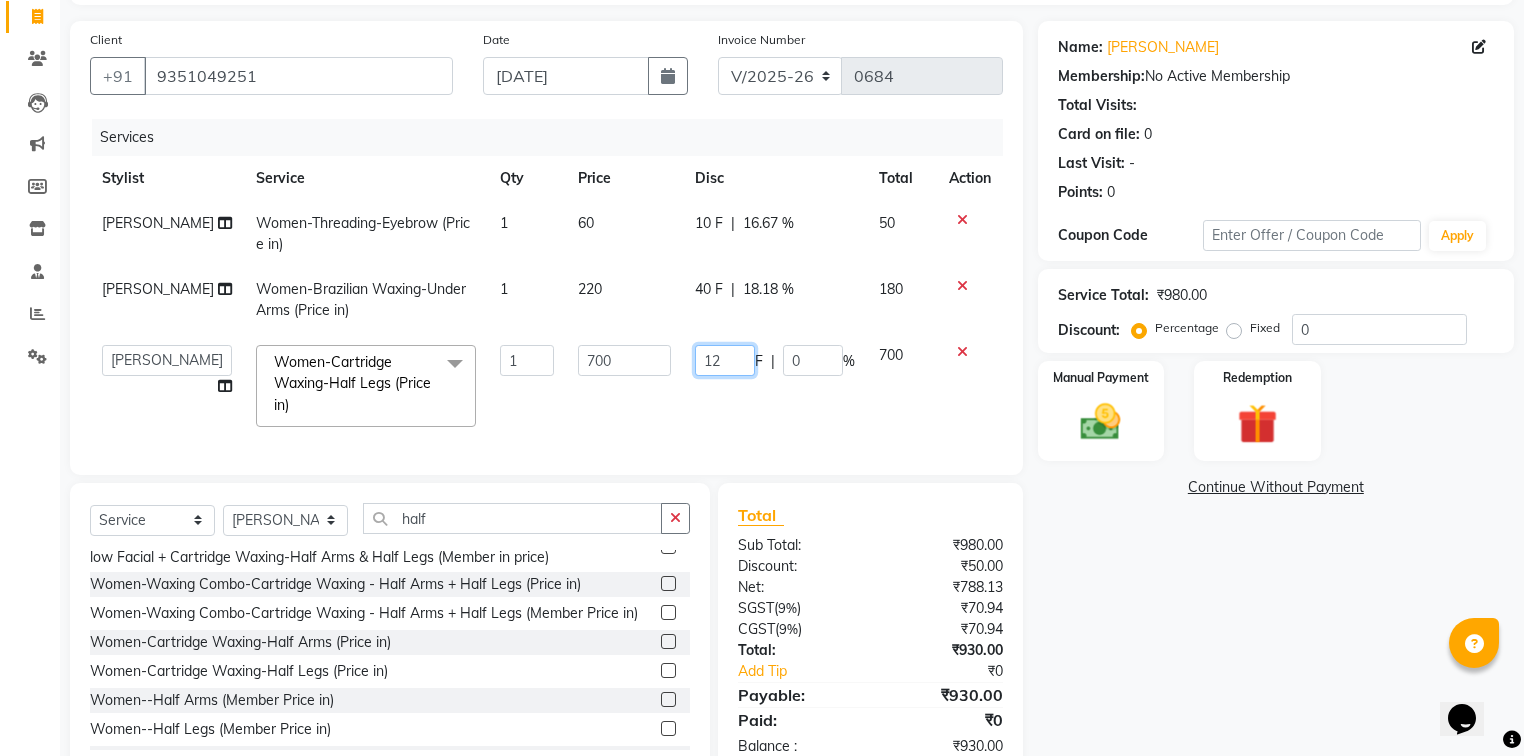 type on "120" 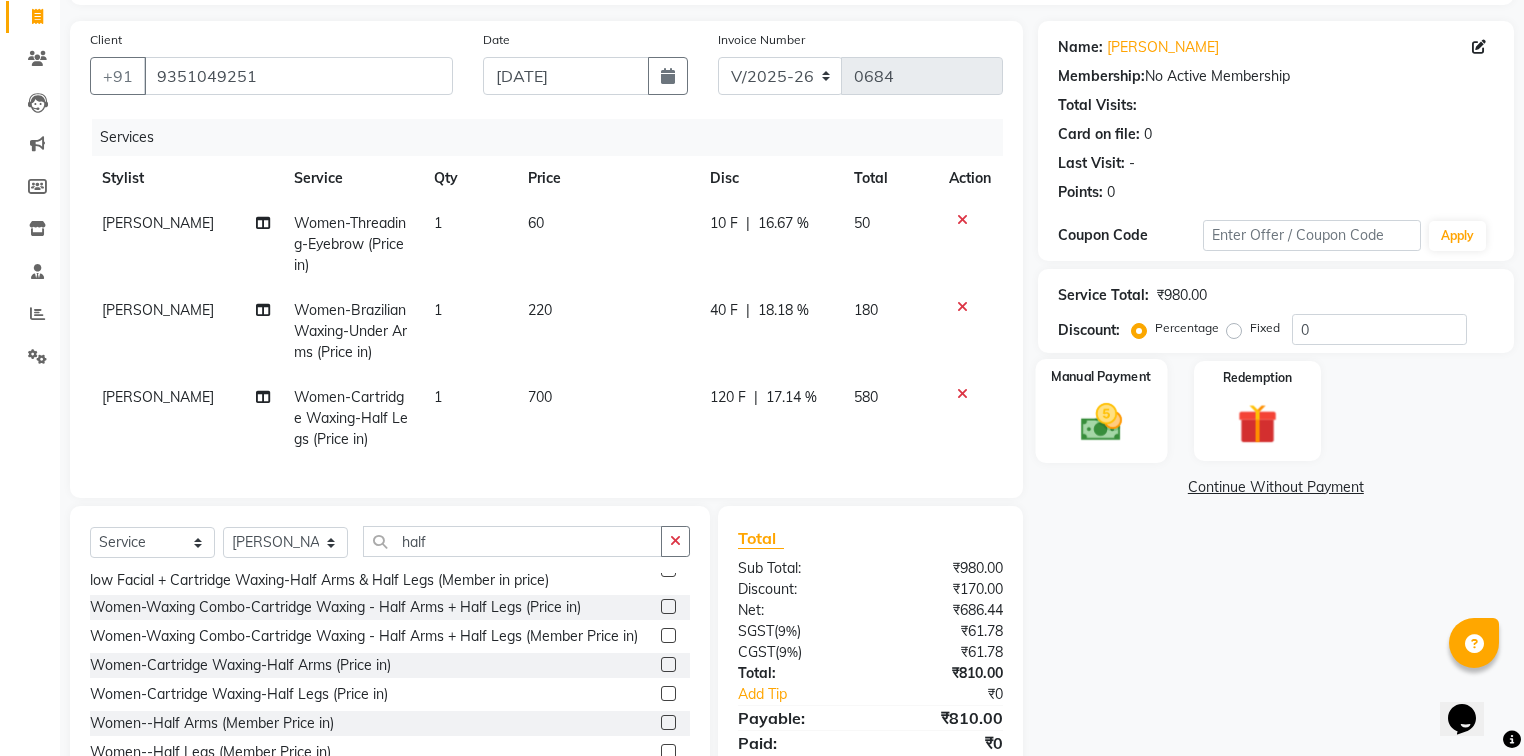 click on "Manual Payment" 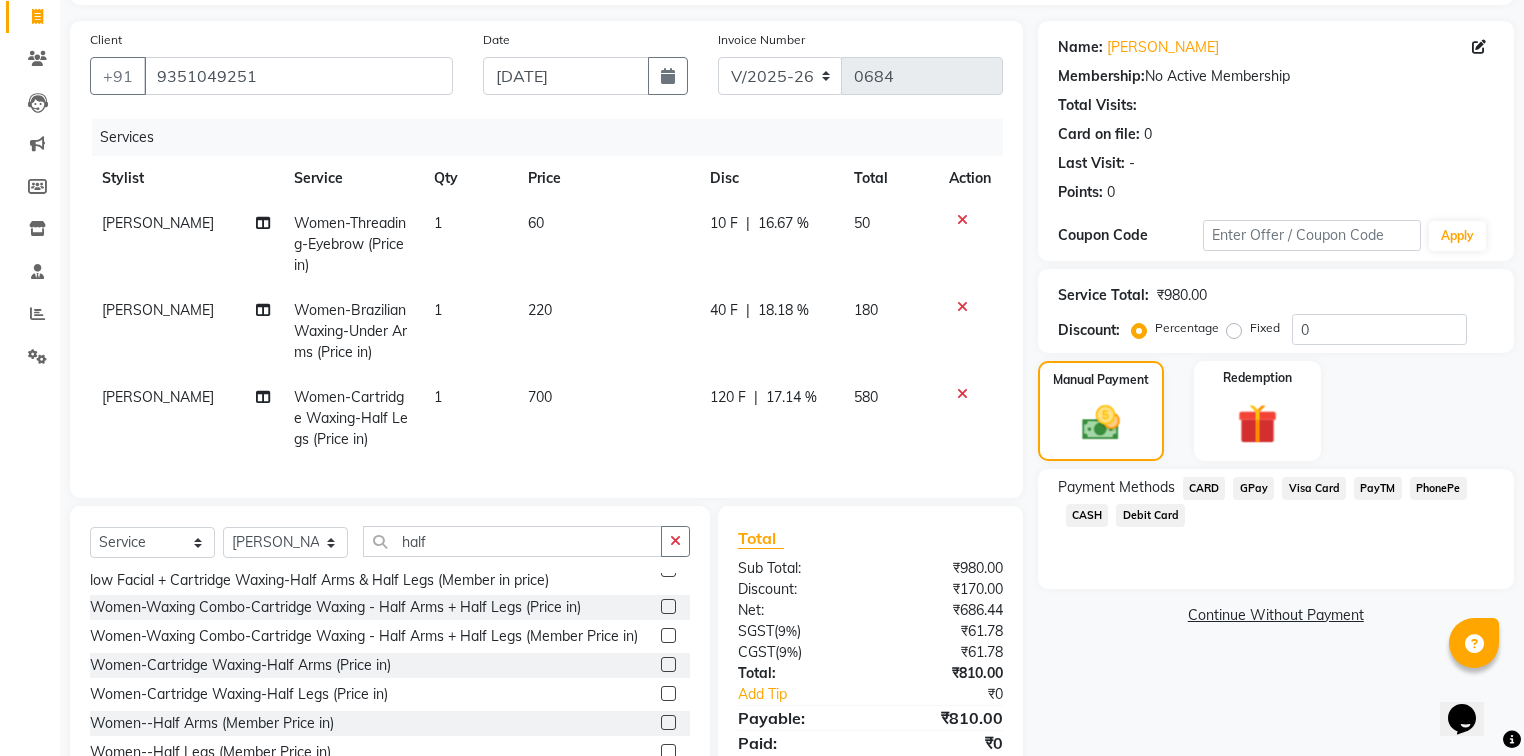 click on "CASH" 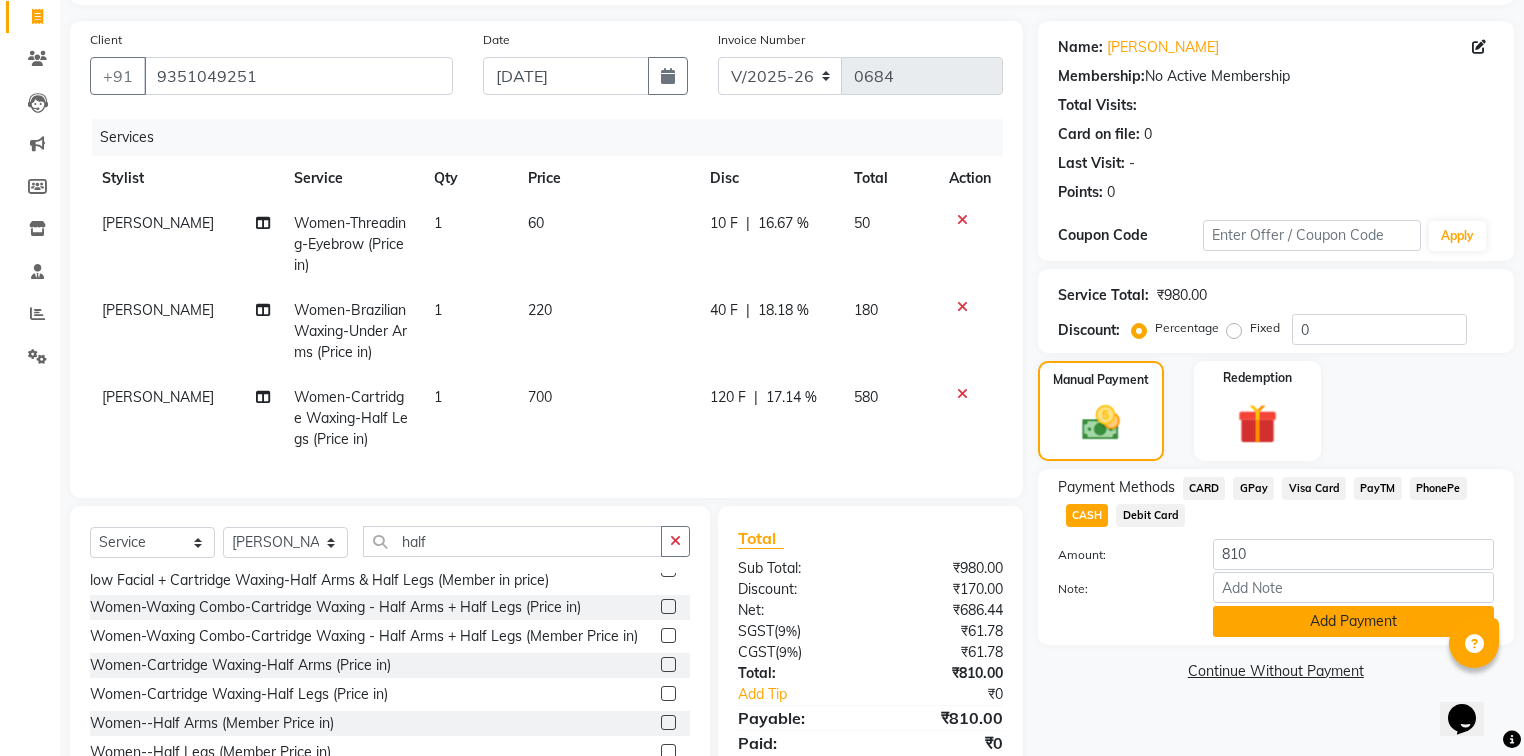 click on "Add Payment" 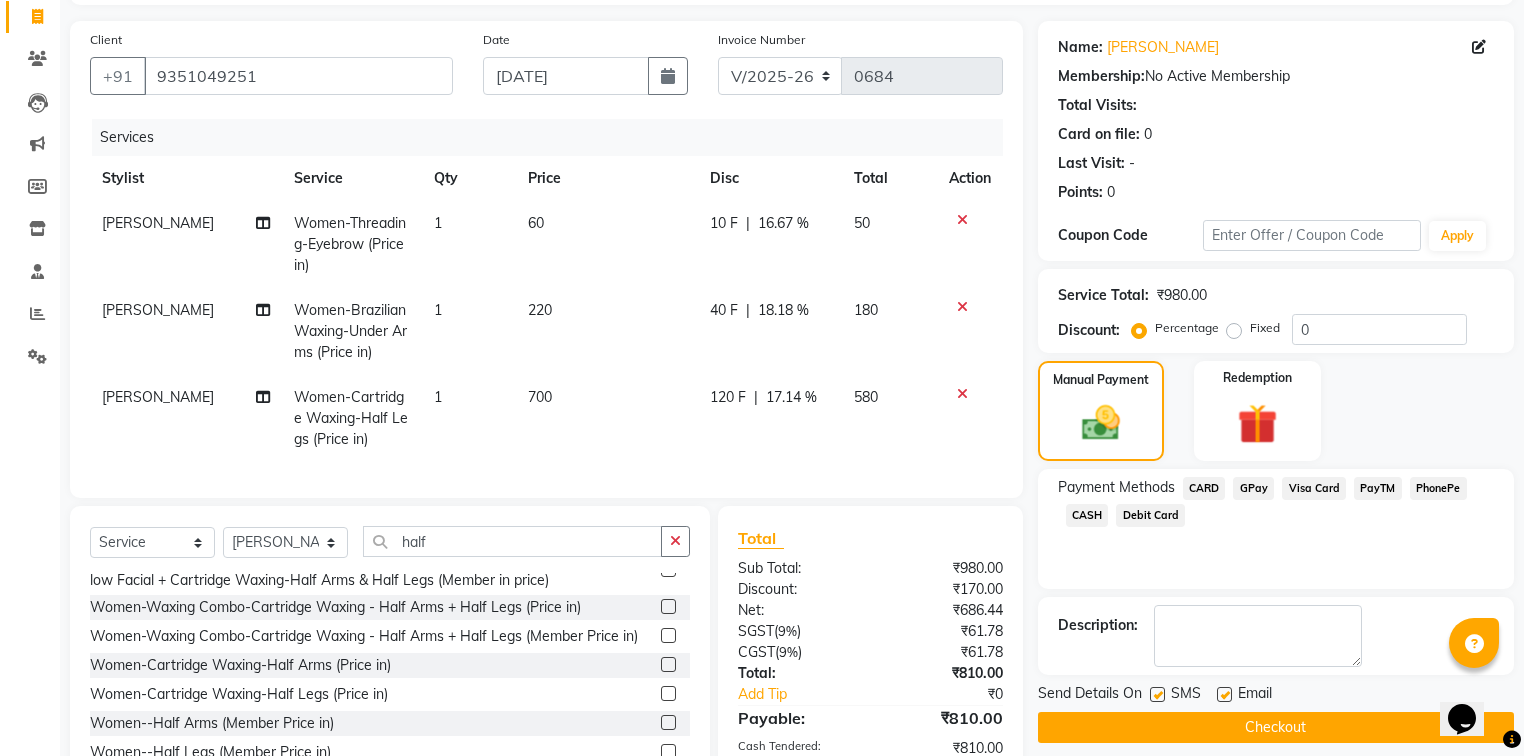 click 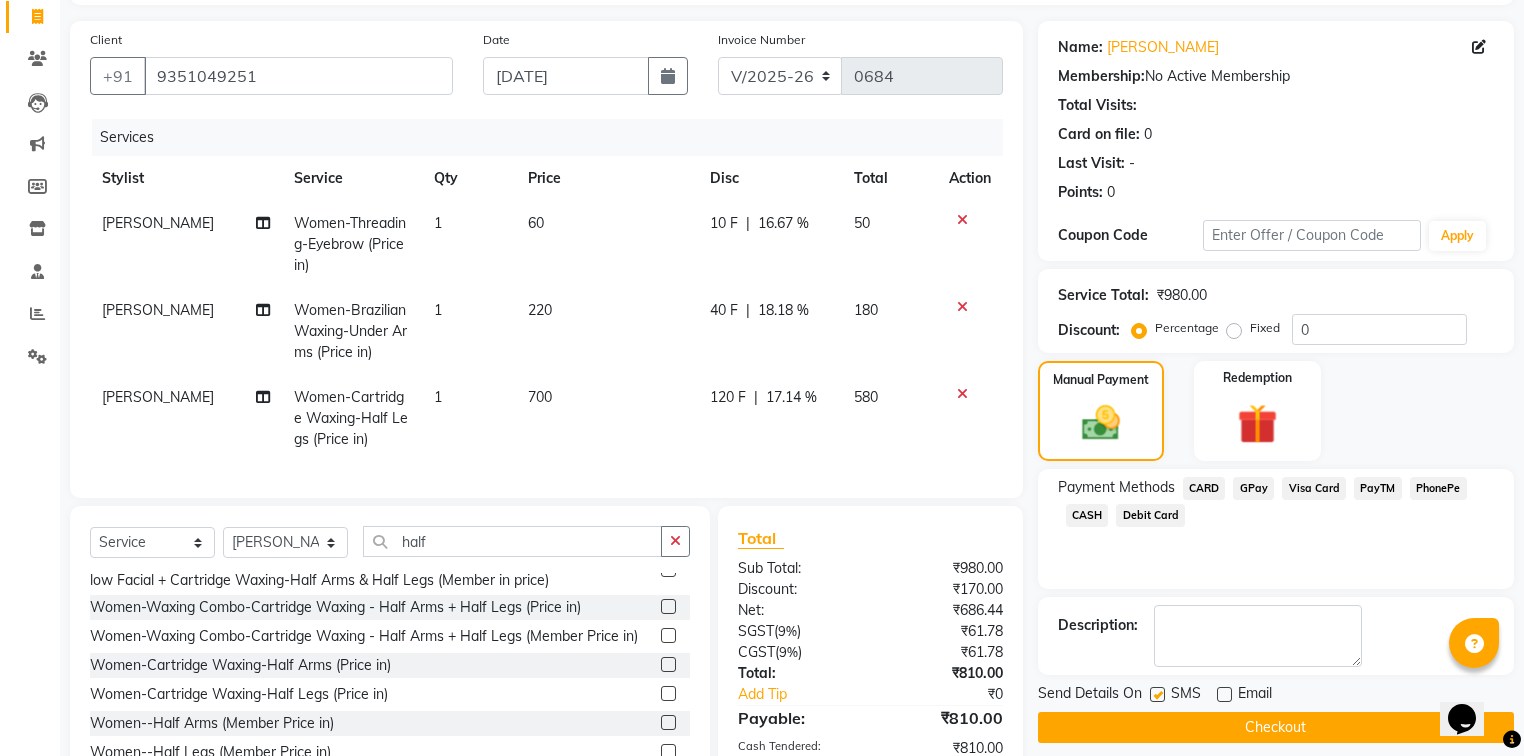 click 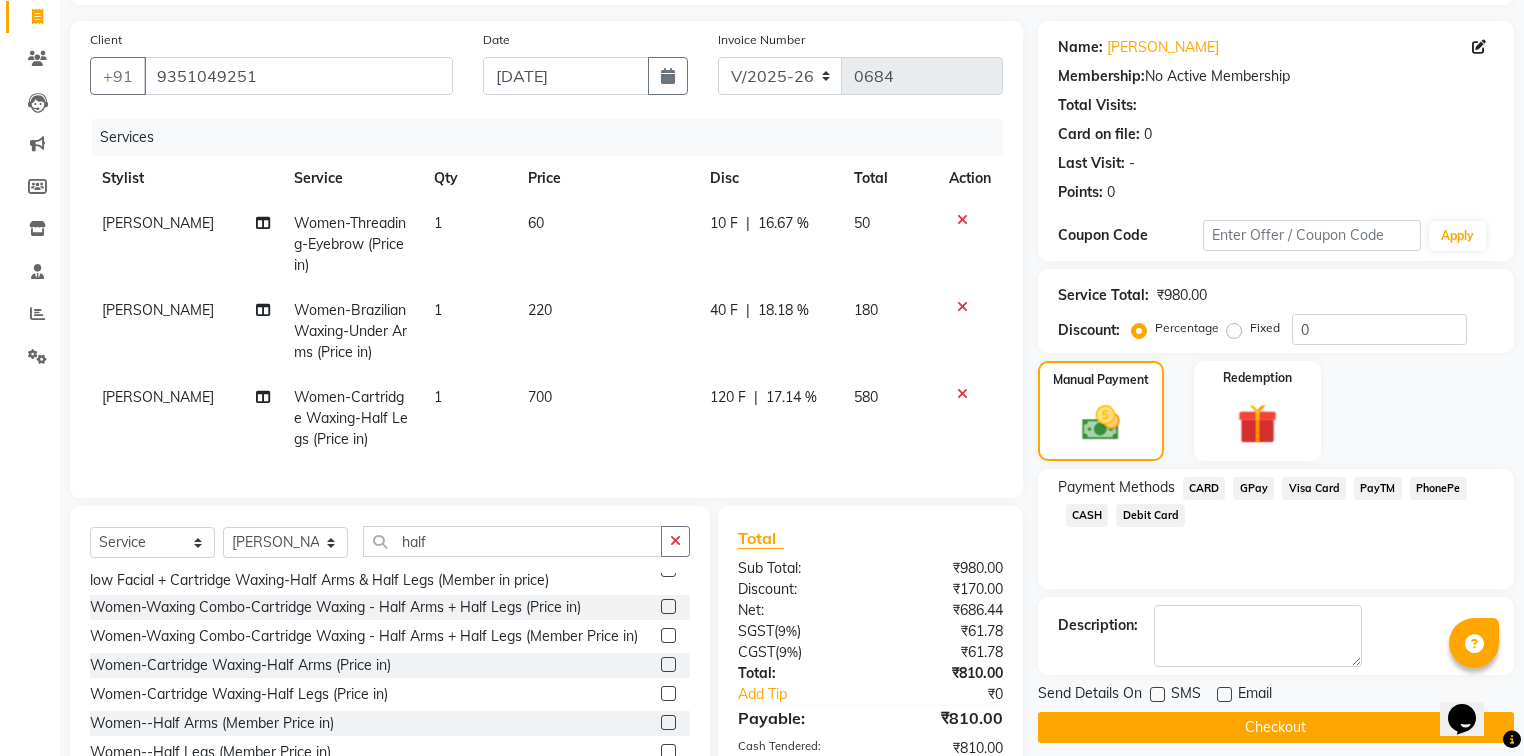 click on "Checkout" 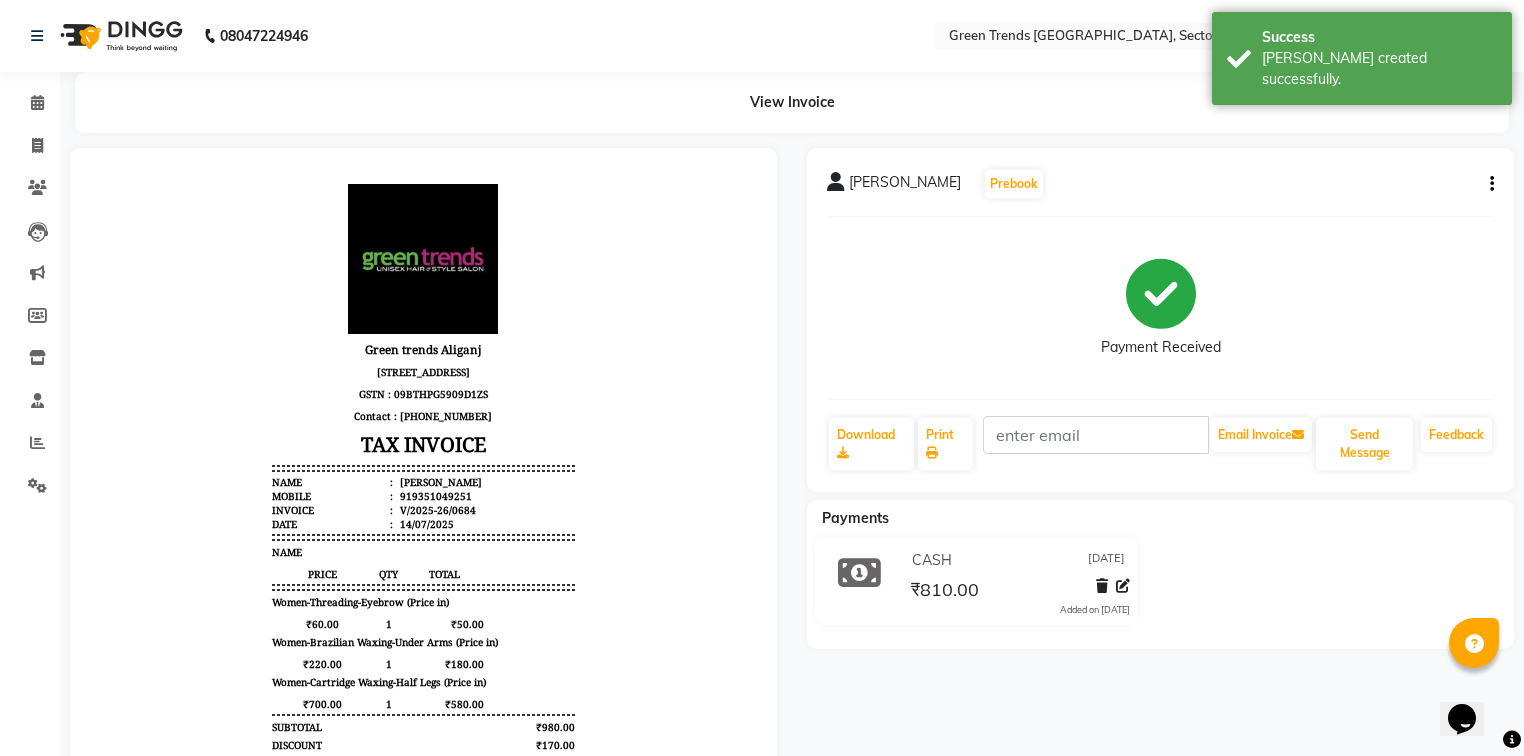 scroll, scrollTop: 0, scrollLeft: 0, axis: both 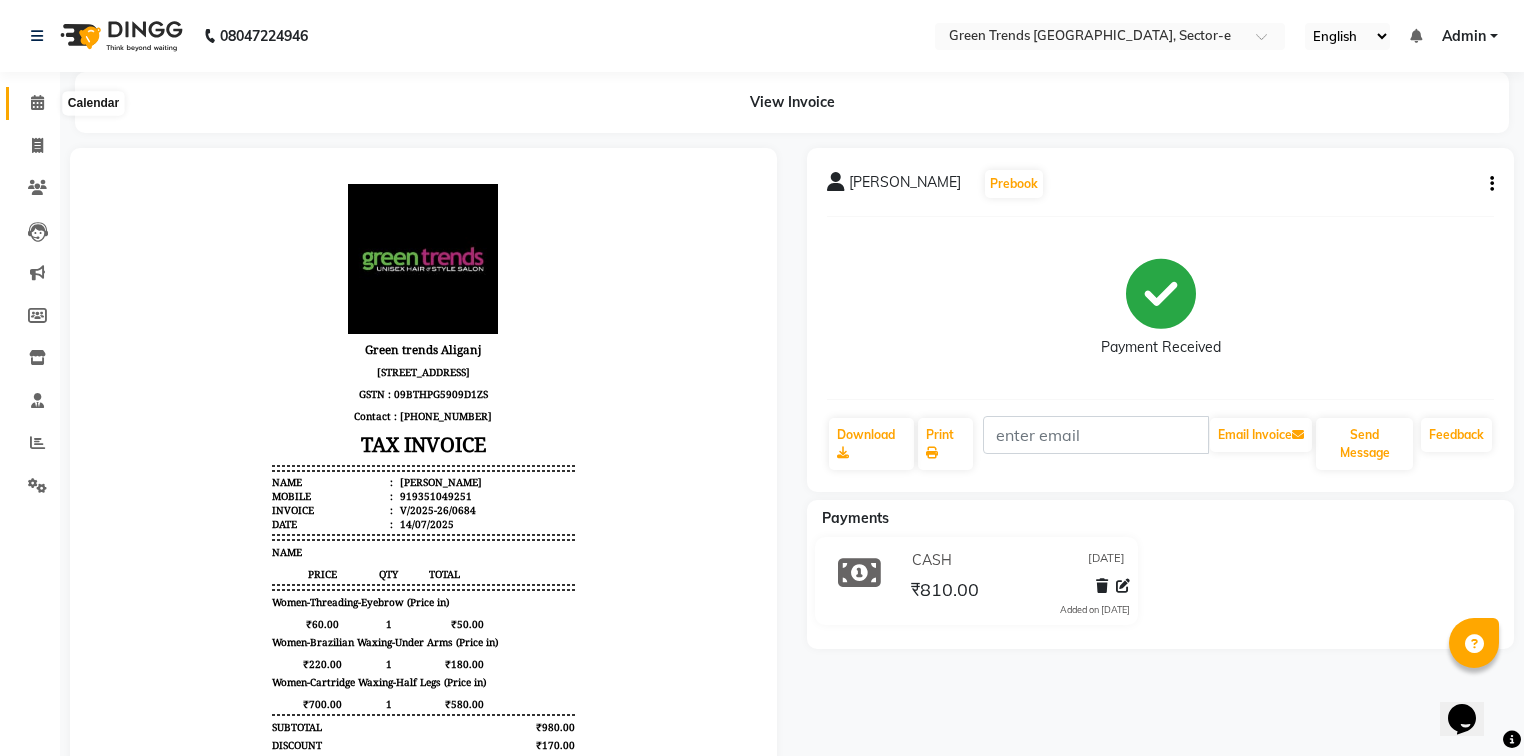 click 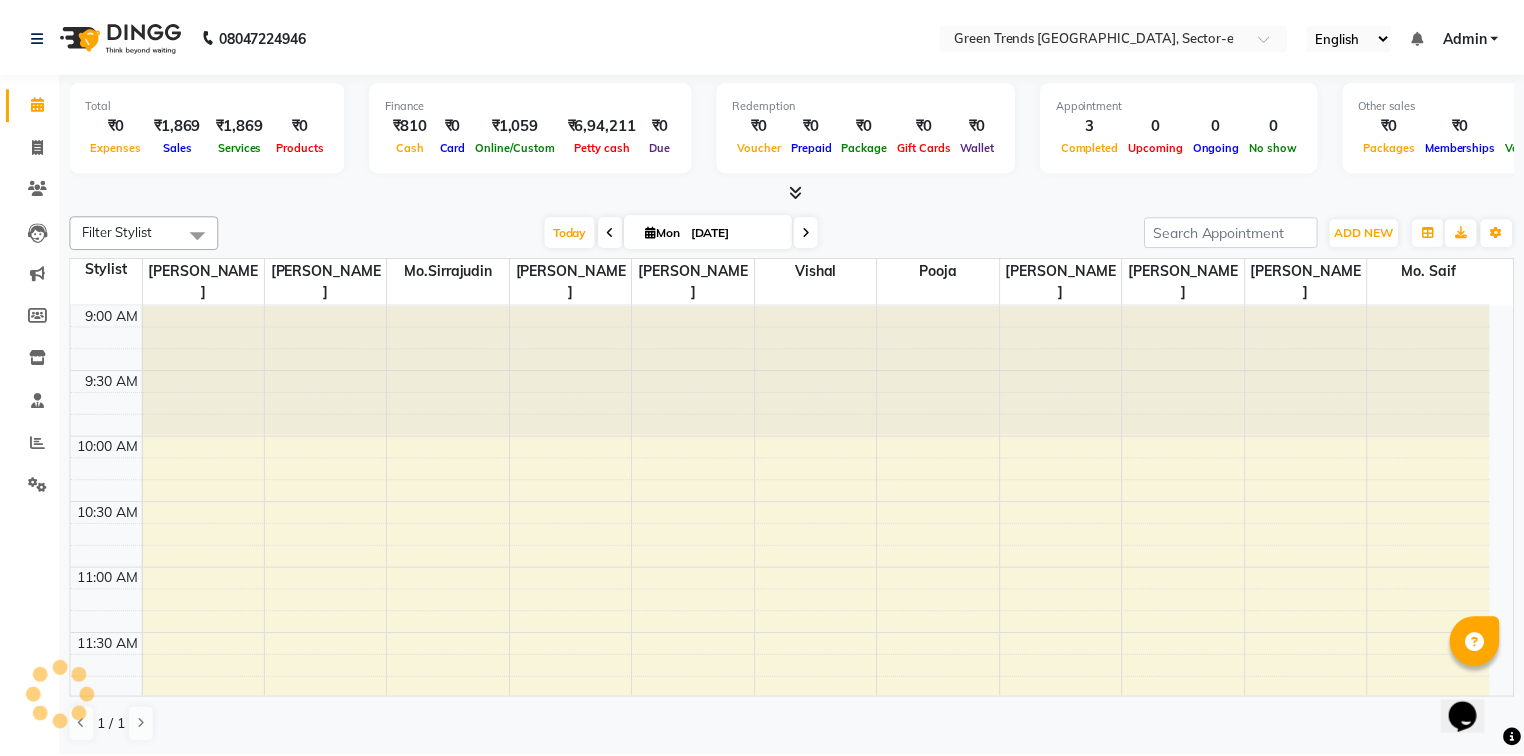 scroll, scrollTop: 0, scrollLeft: 0, axis: both 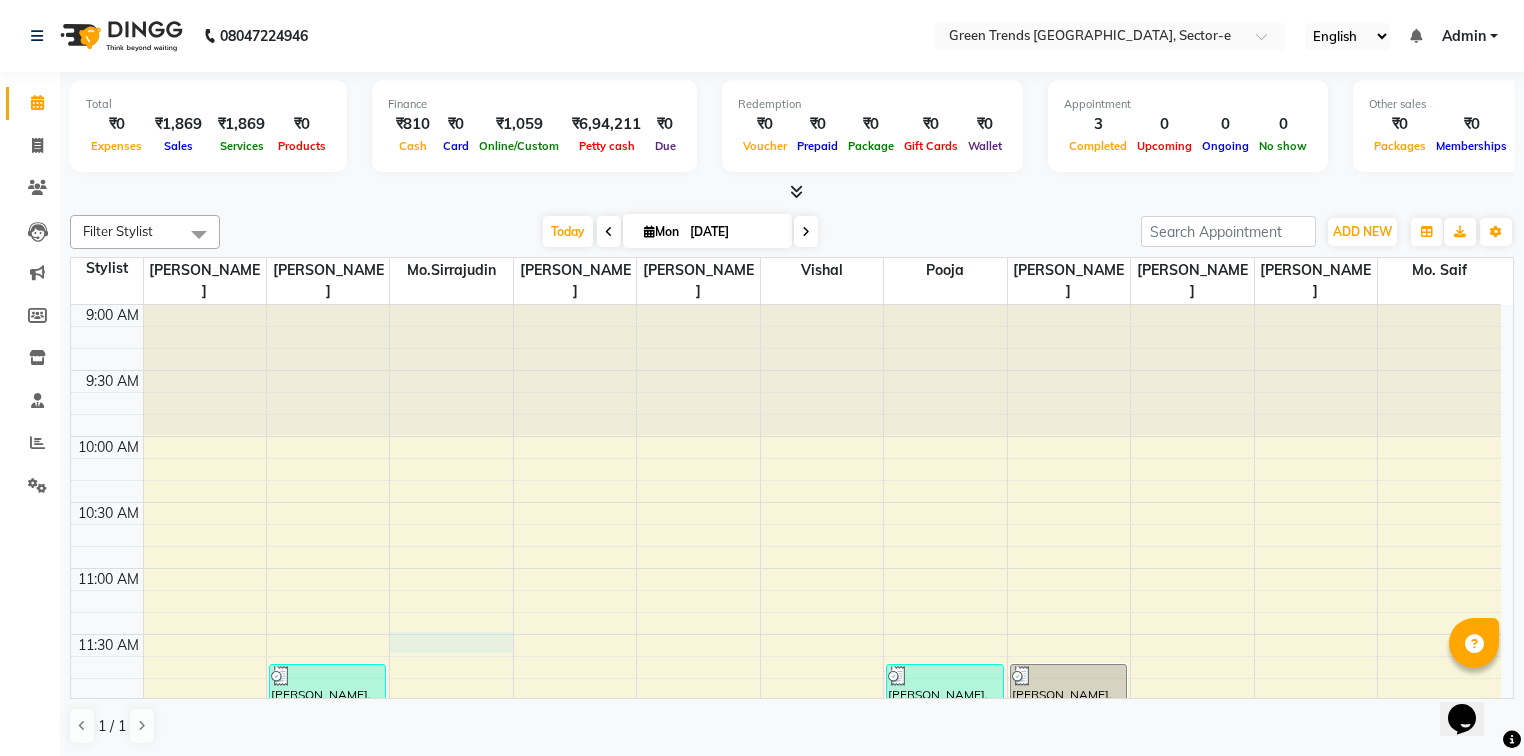 click on "9:00 AM 9:30 AM 10:00 AM 10:30 AM 11:00 AM 11:30 AM 12:00 PM 12:30 PM 1:00 PM 1:30 PM 2:00 PM 2:30 PM 3:00 PM 3:30 PM 4:00 PM 4:30 PM 5:00 PM 5:30 PM 6:00 PM 6:30 PM 7:00 PM 7:30 PM 8:00 PM 8:30 PM 9:00 PM 9:30 PM 10:00 PM 10:30 PM     [PERSON_NAME], TK01, 11:45 AM-01:05 PM, Men's -[PERSON_NAME] Styling  (Price in ),Men's Head Massage [PERSON_NAME] [Price in]     [PERSON_NAME], TK02, 11:45 AM-02:45 PM, Women-Threading-Forhead (Price in),Women-Brazilian Waxing-Chin / Forehead / Upper Lip (Price in),Women-Threading-Eyebrow (Price in)     [PERSON_NAME], TK02, 01:45 PM-02:45 PM, Women-Brazilian Waxing-[GEOGRAPHIC_DATA] / Forehead / Upper Lip (Price in)     [PERSON_NAME], TK03, 02:40 PM-05:40 PM, Women-Threading-Eyebrow (Price in),Women-Brazilian Waxing-Under Arms (Price in),Women-Cartridge Waxing-Half Legs (Price in)     [PERSON_NAME], TK02, 11:45 AM-12:45 PM, Women-Threading-Eyebrow (Price in)     [PERSON_NAME], TK02, 12:45 PM-01:45 PM, Women-Threading-Forhead (Price in)" at bounding box center [786, 1228] 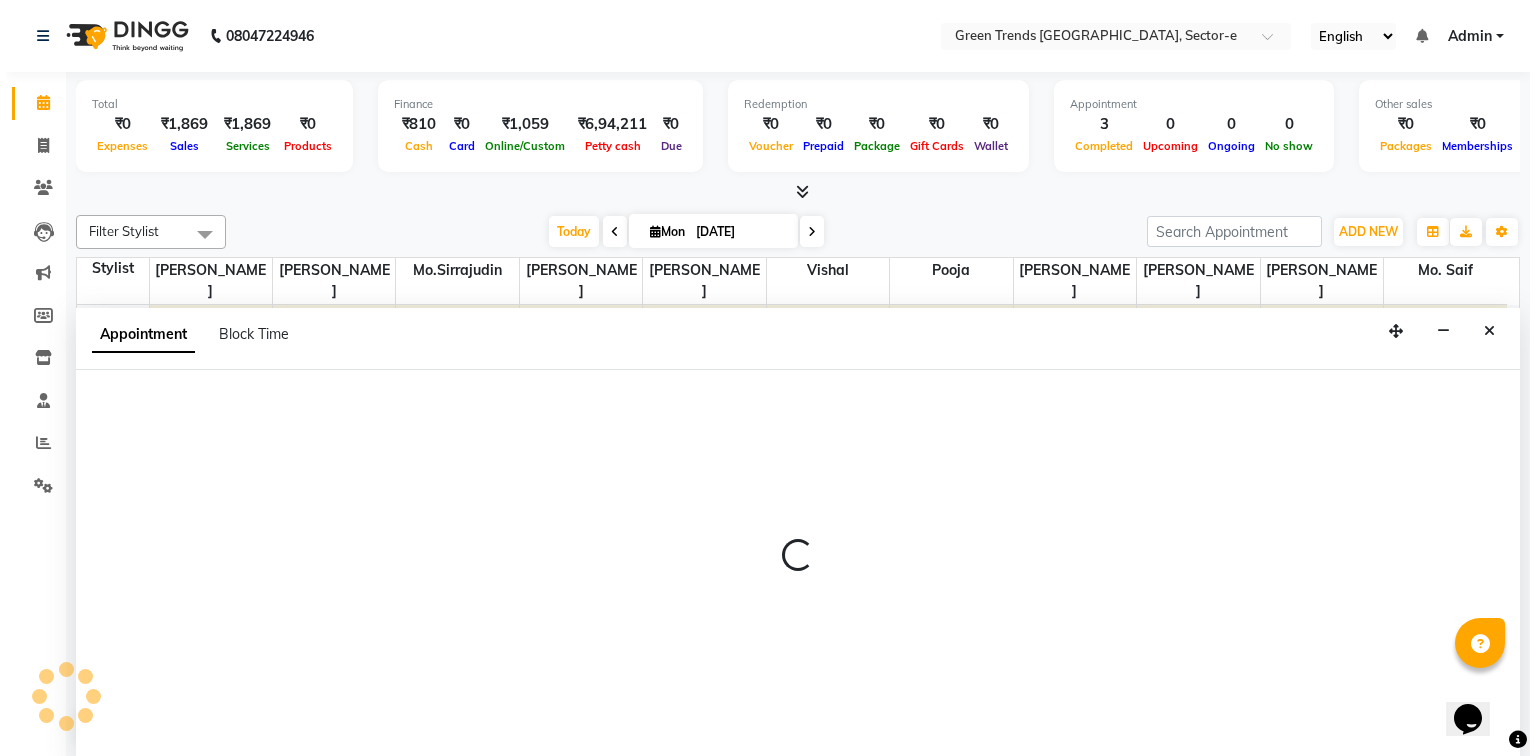 scroll, scrollTop: 0, scrollLeft: 0, axis: both 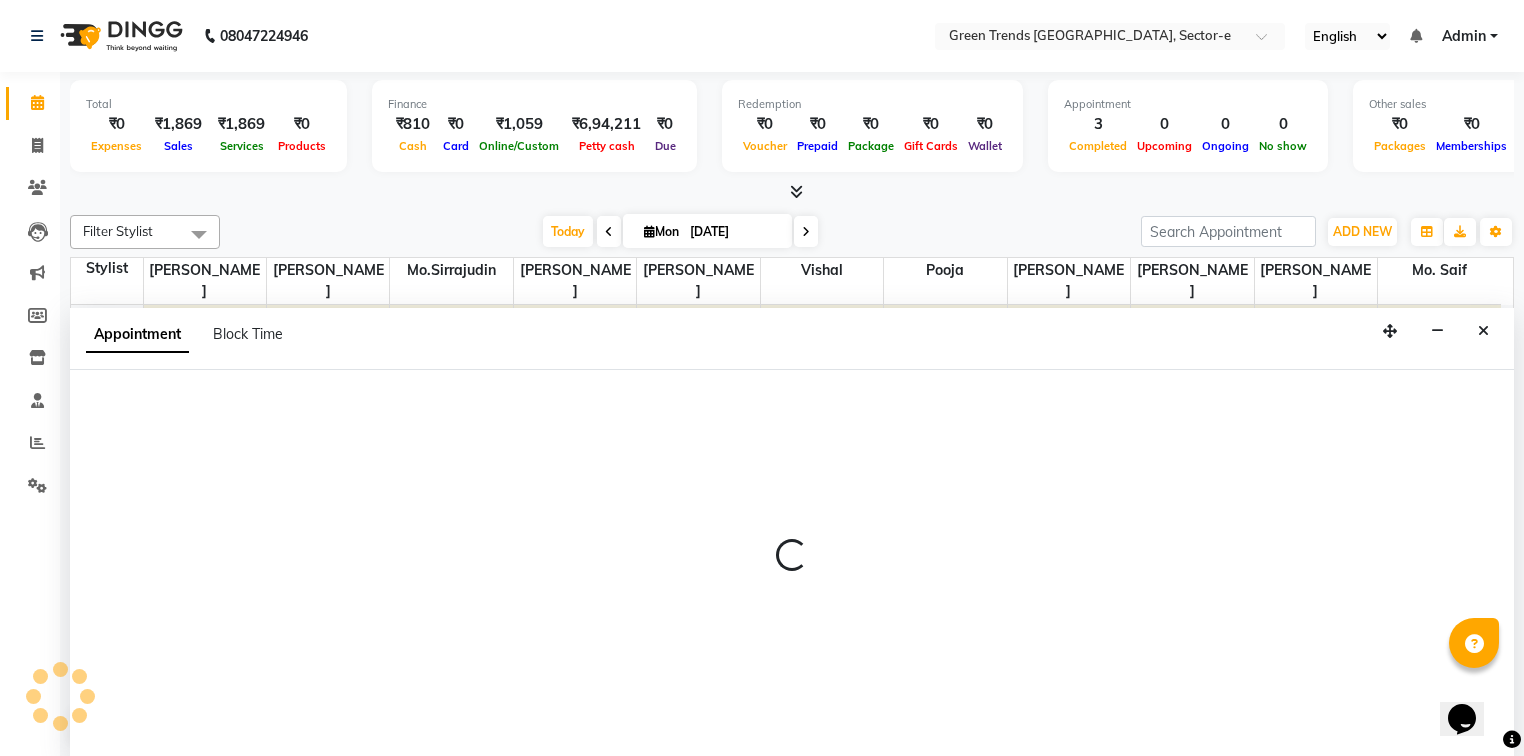 select on "58750" 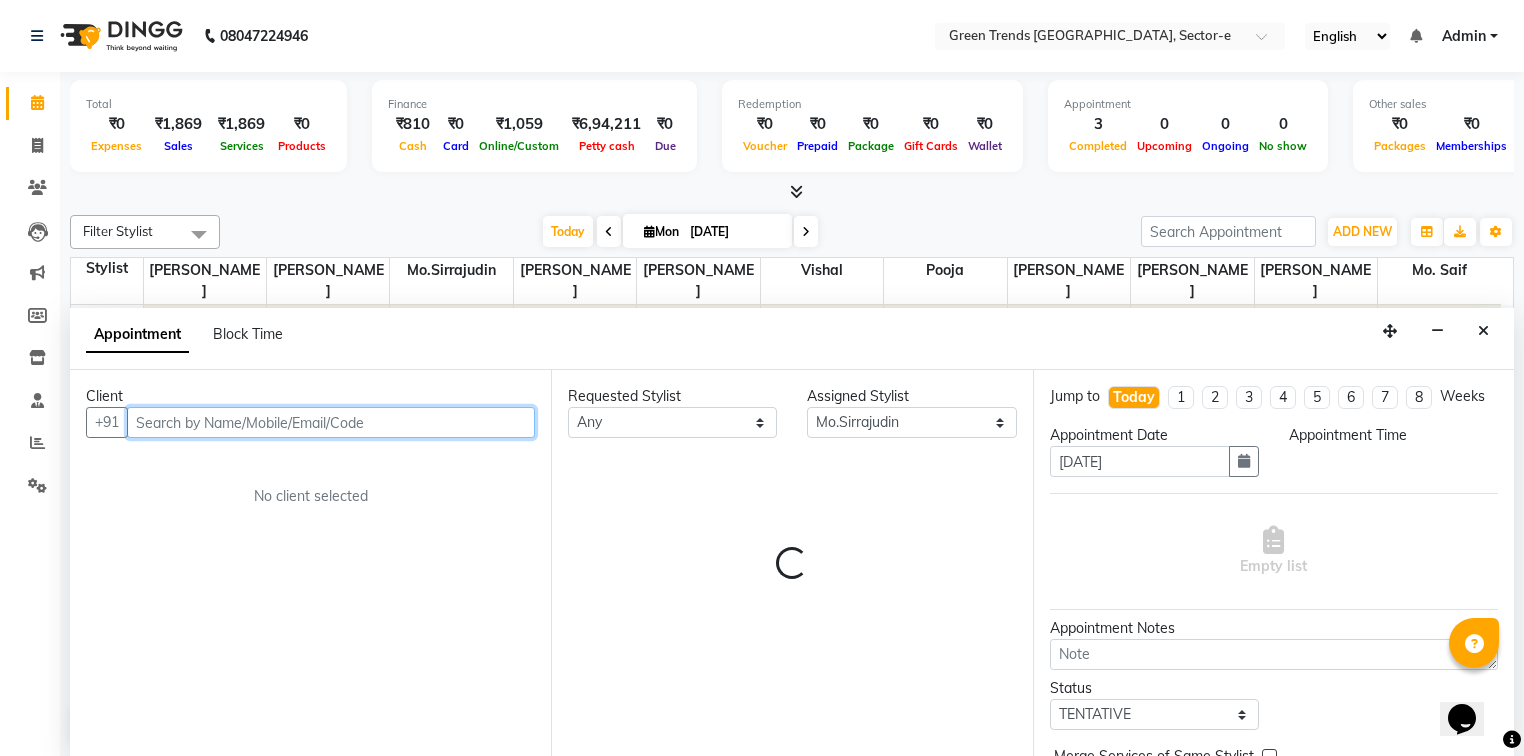 select on "690" 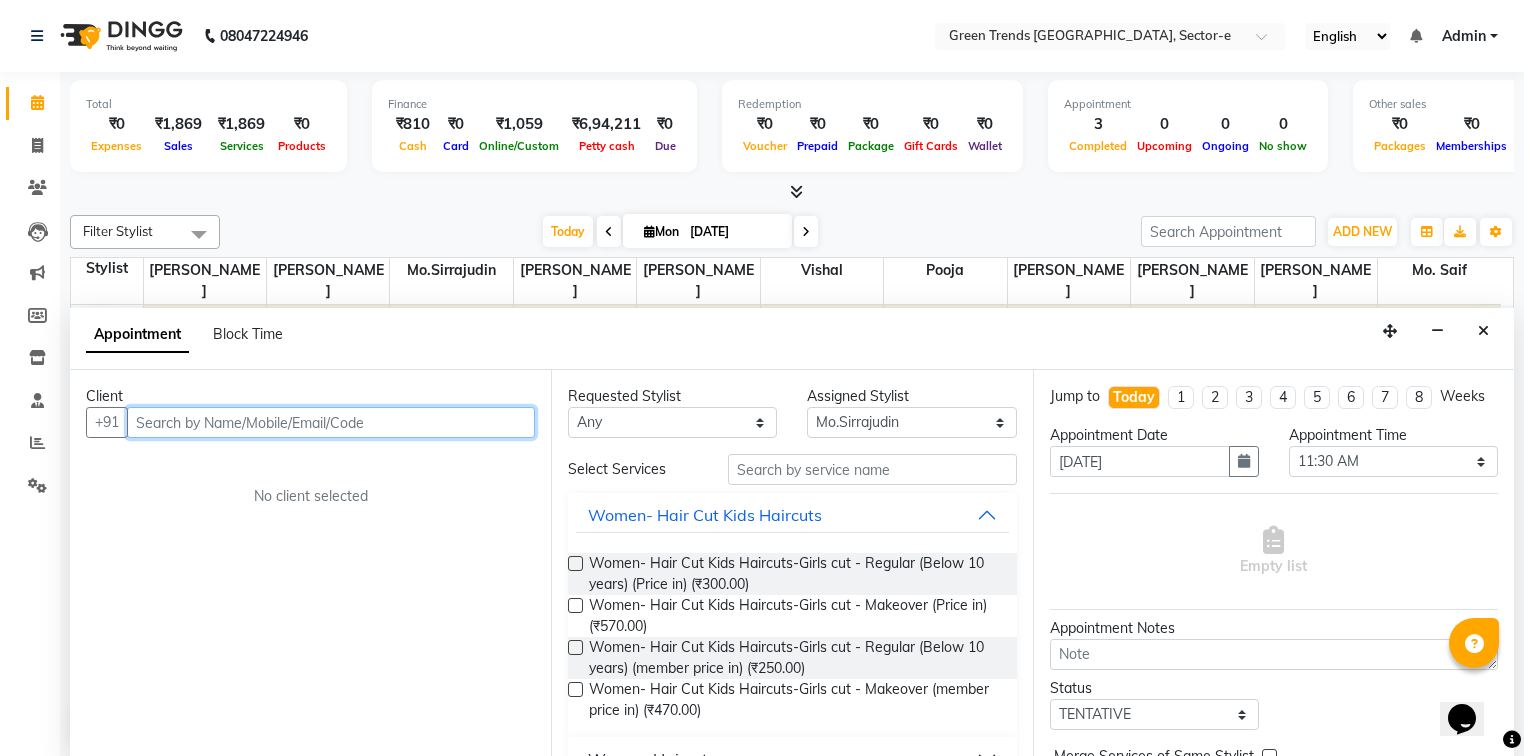 click at bounding box center [331, 422] 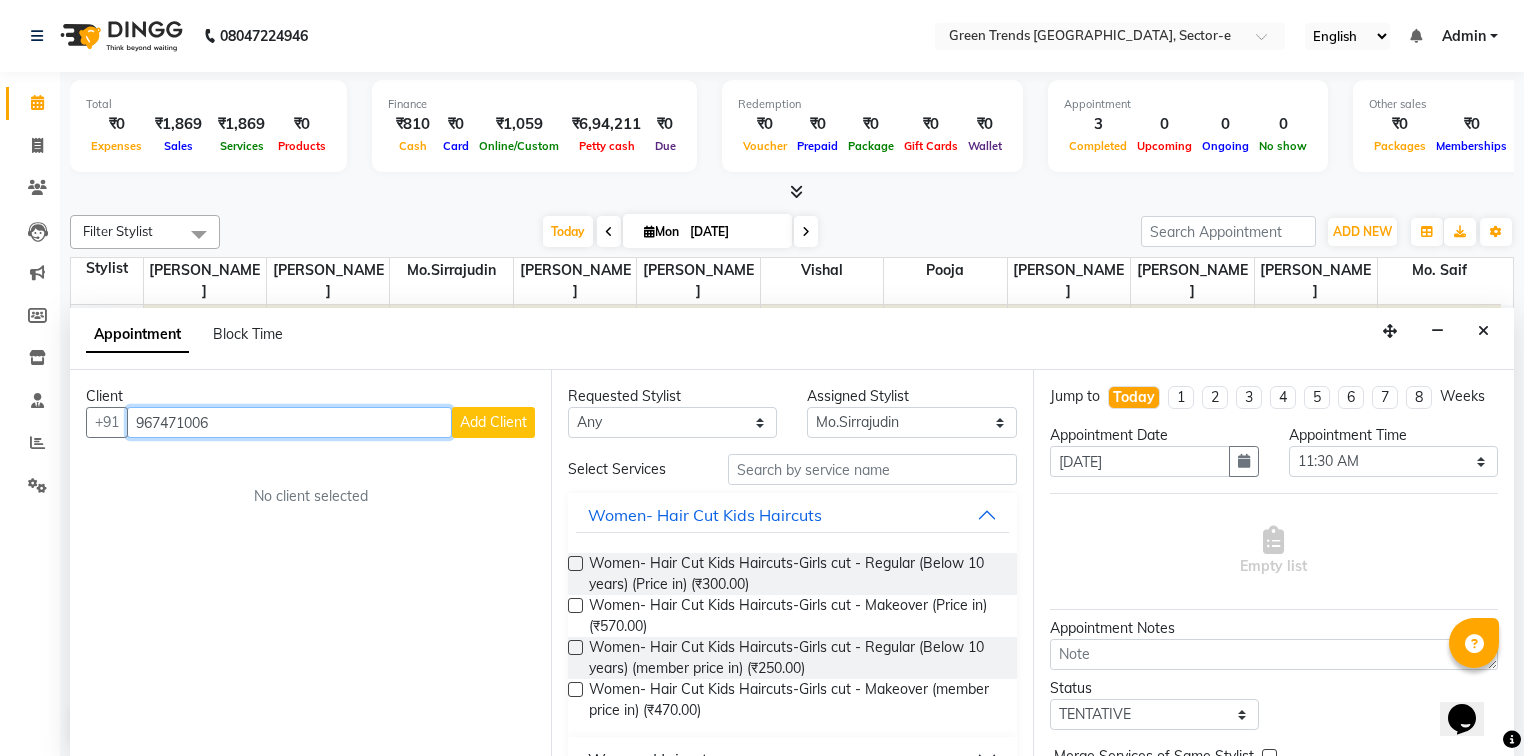 type on "967471006" 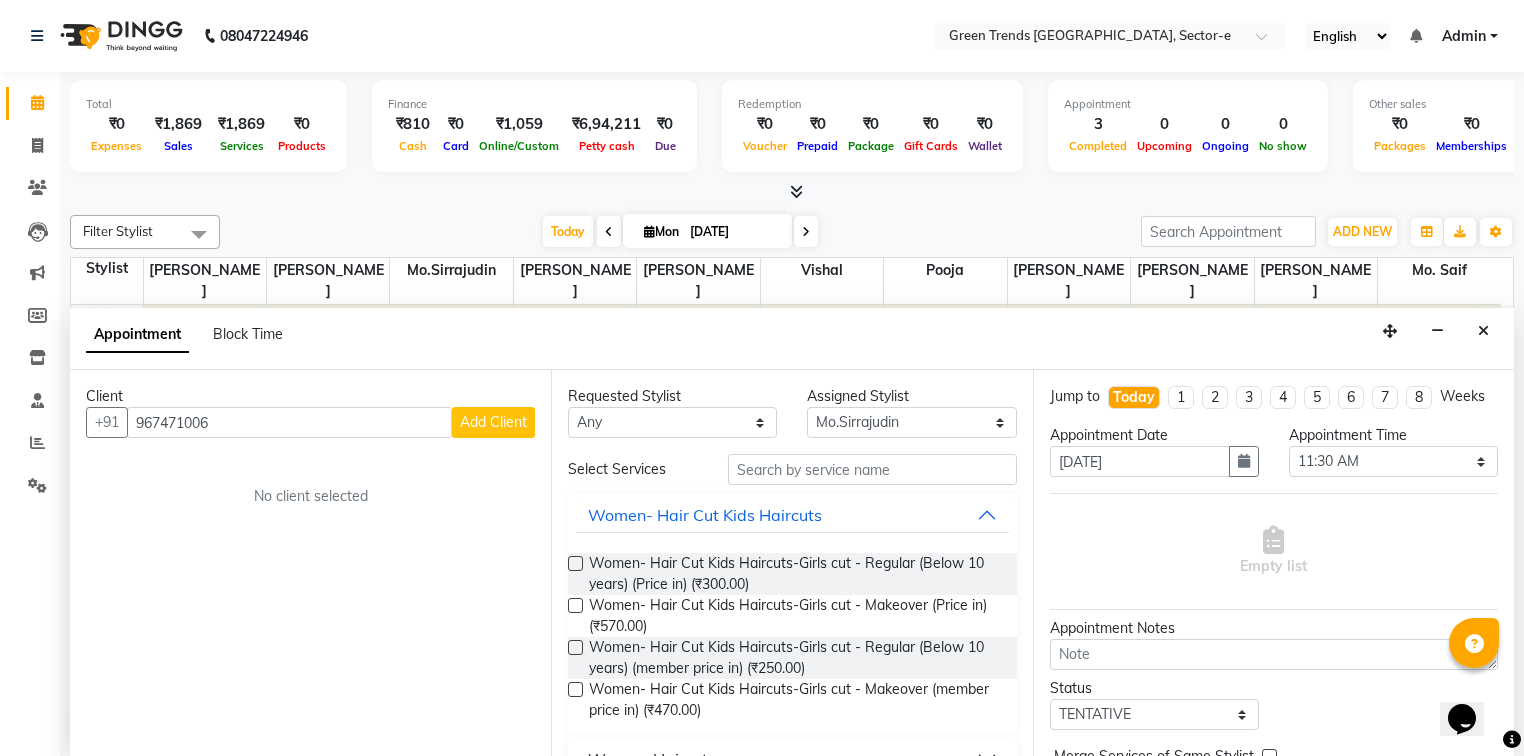 click on "Add Client" at bounding box center (493, 422) 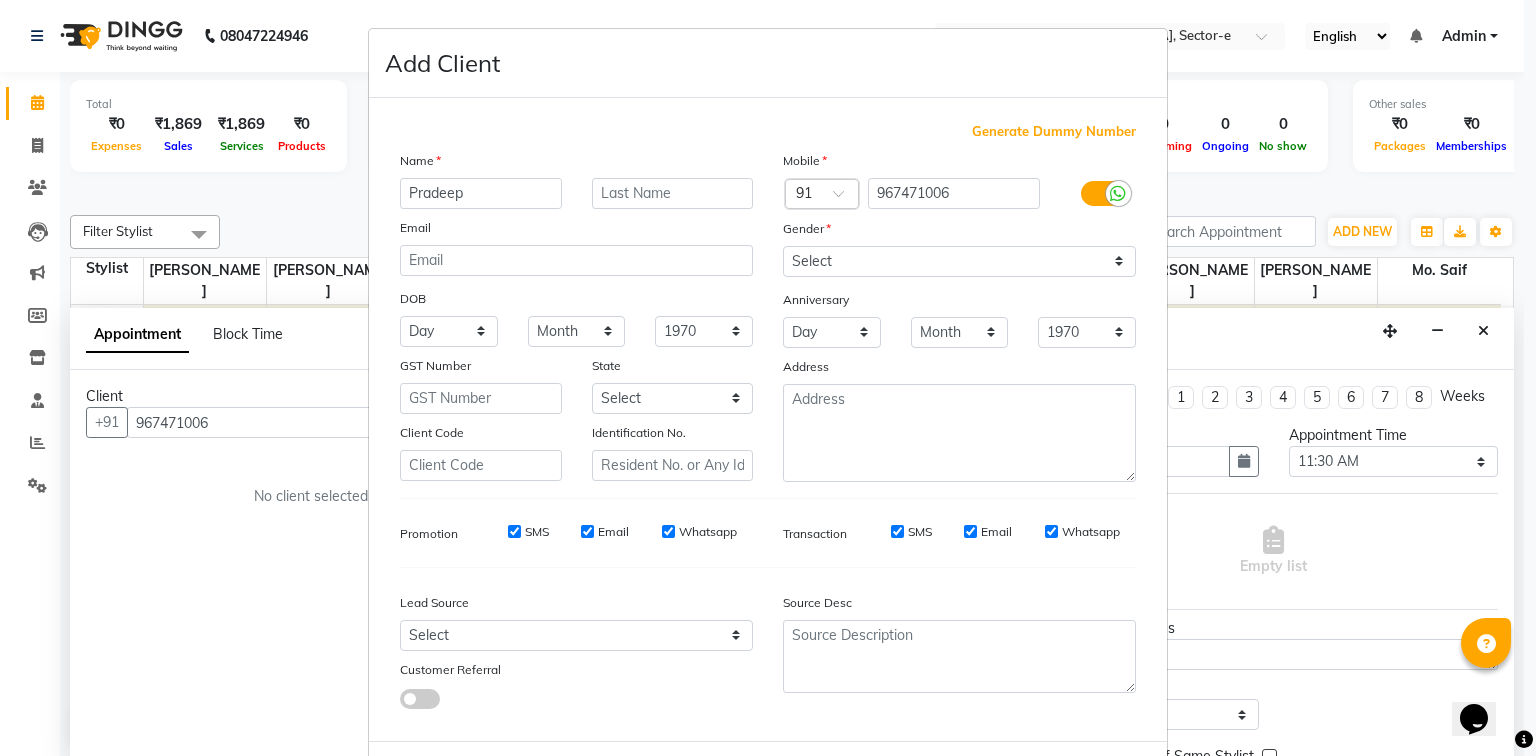 type on "Pradeep" 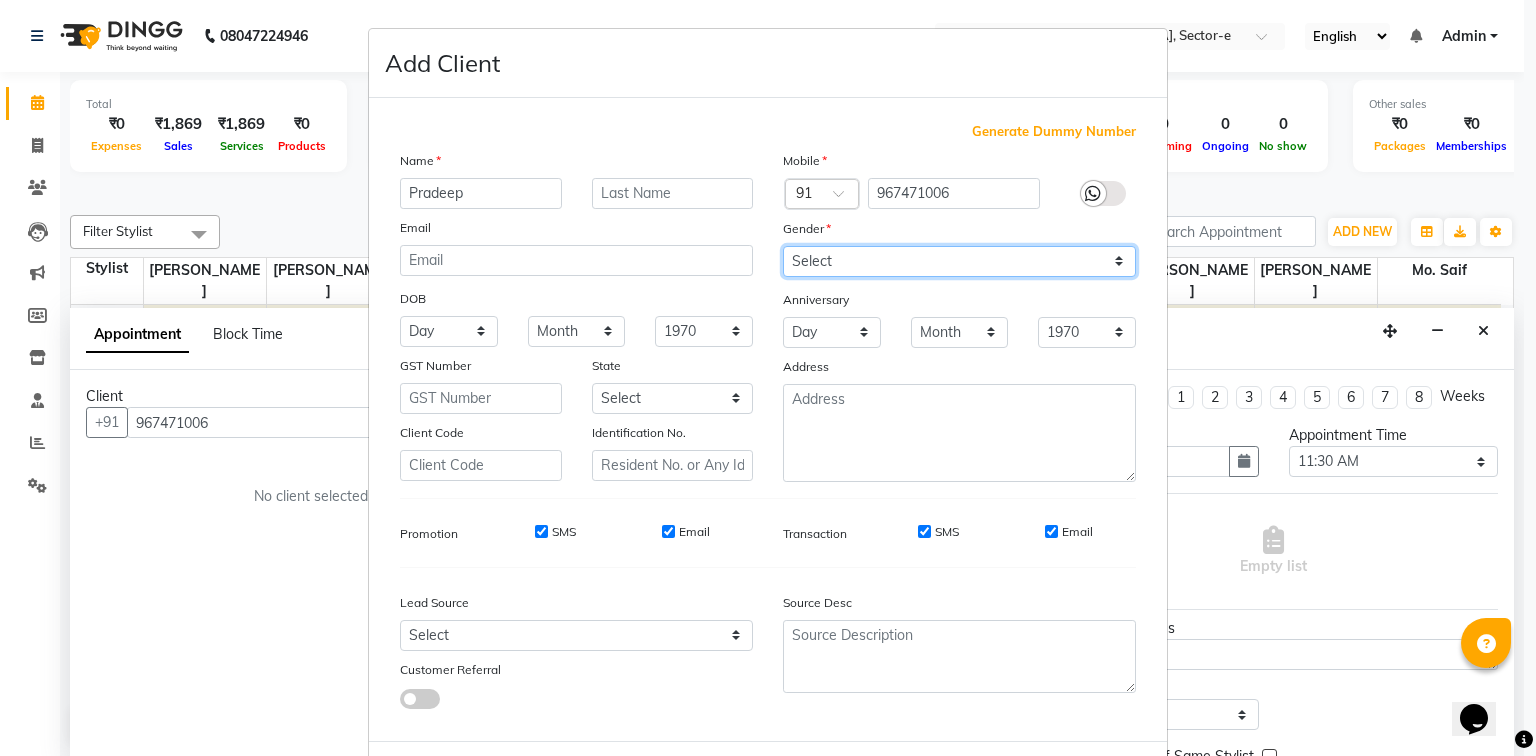 click on "Select [DEMOGRAPHIC_DATA] [DEMOGRAPHIC_DATA] Other Prefer Not To Say" at bounding box center (959, 261) 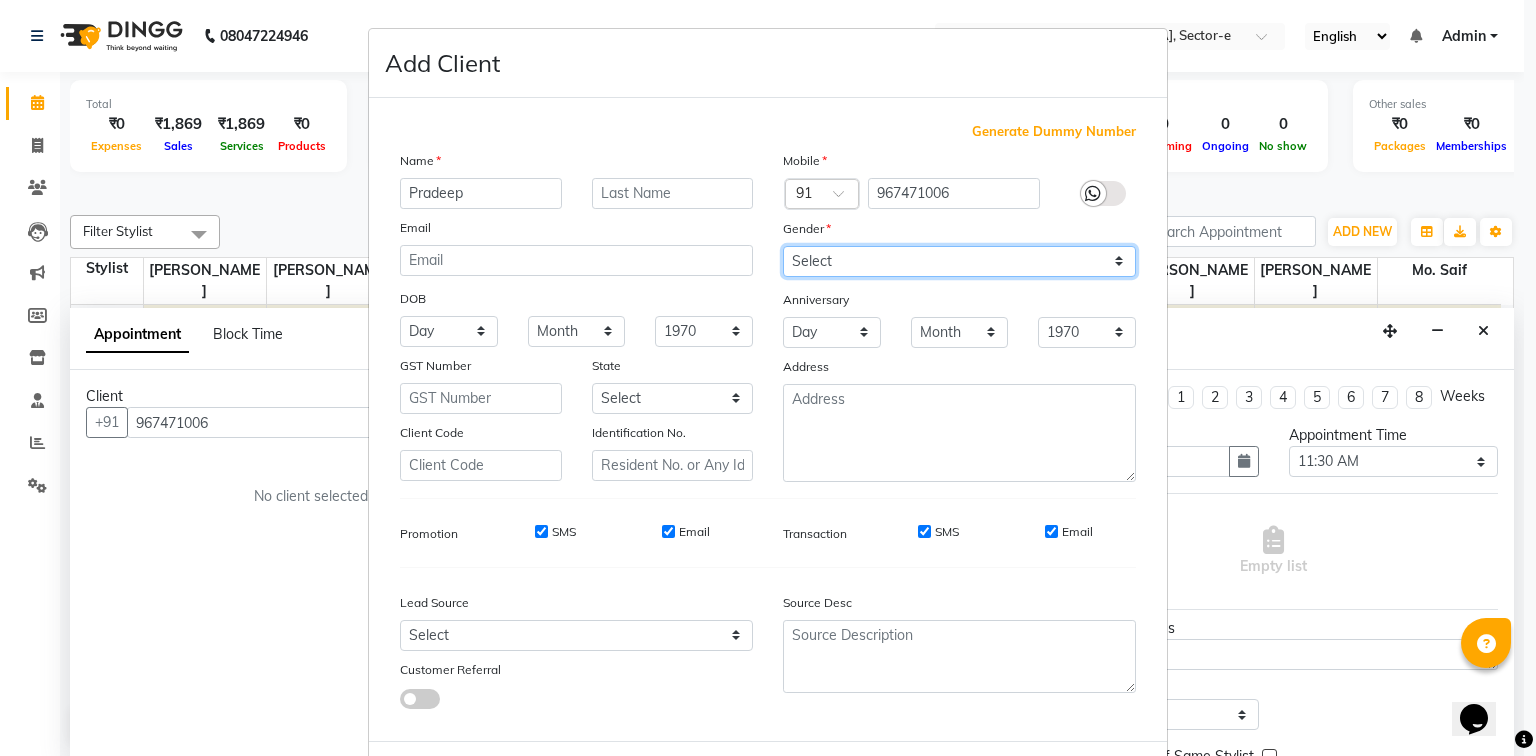 click on "Select [DEMOGRAPHIC_DATA] [DEMOGRAPHIC_DATA] Other Prefer Not To Say" at bounding box center (959, 261) 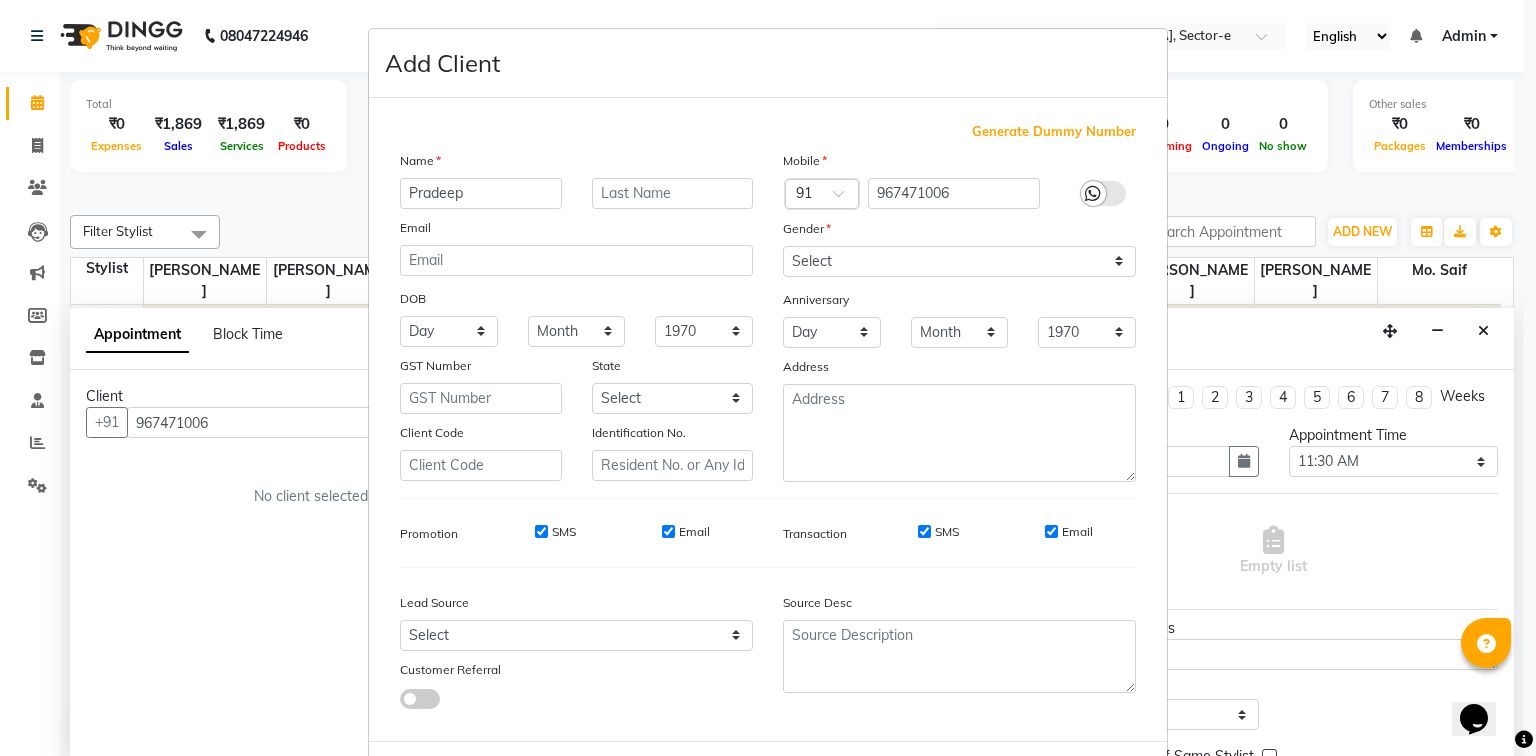 drag, startPoint x: 1510, startPoint y: 664, endPoint x: 1528, endPoint y: 664, distance: 18 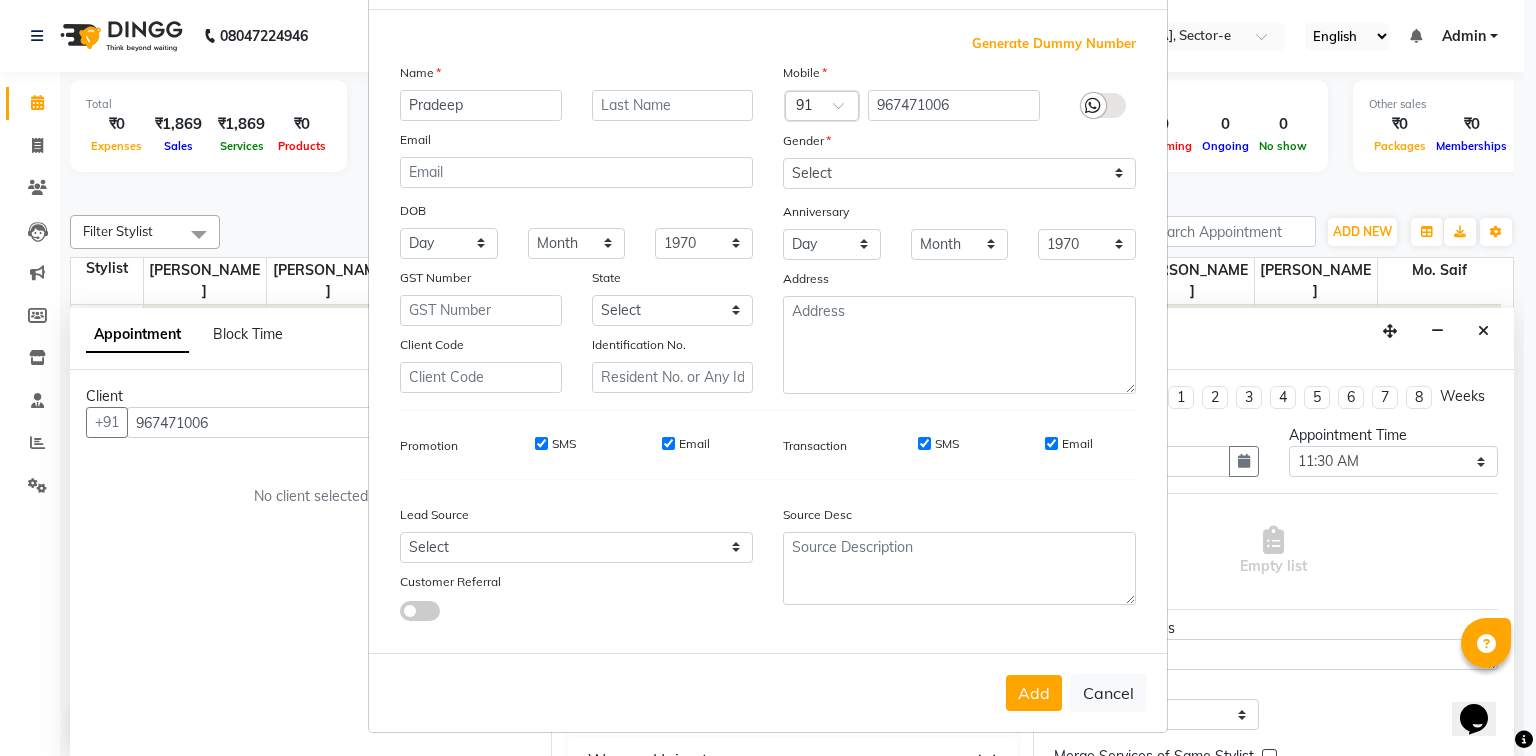scroll, scrollTop: 0, scrollLeft: 0, axis: both 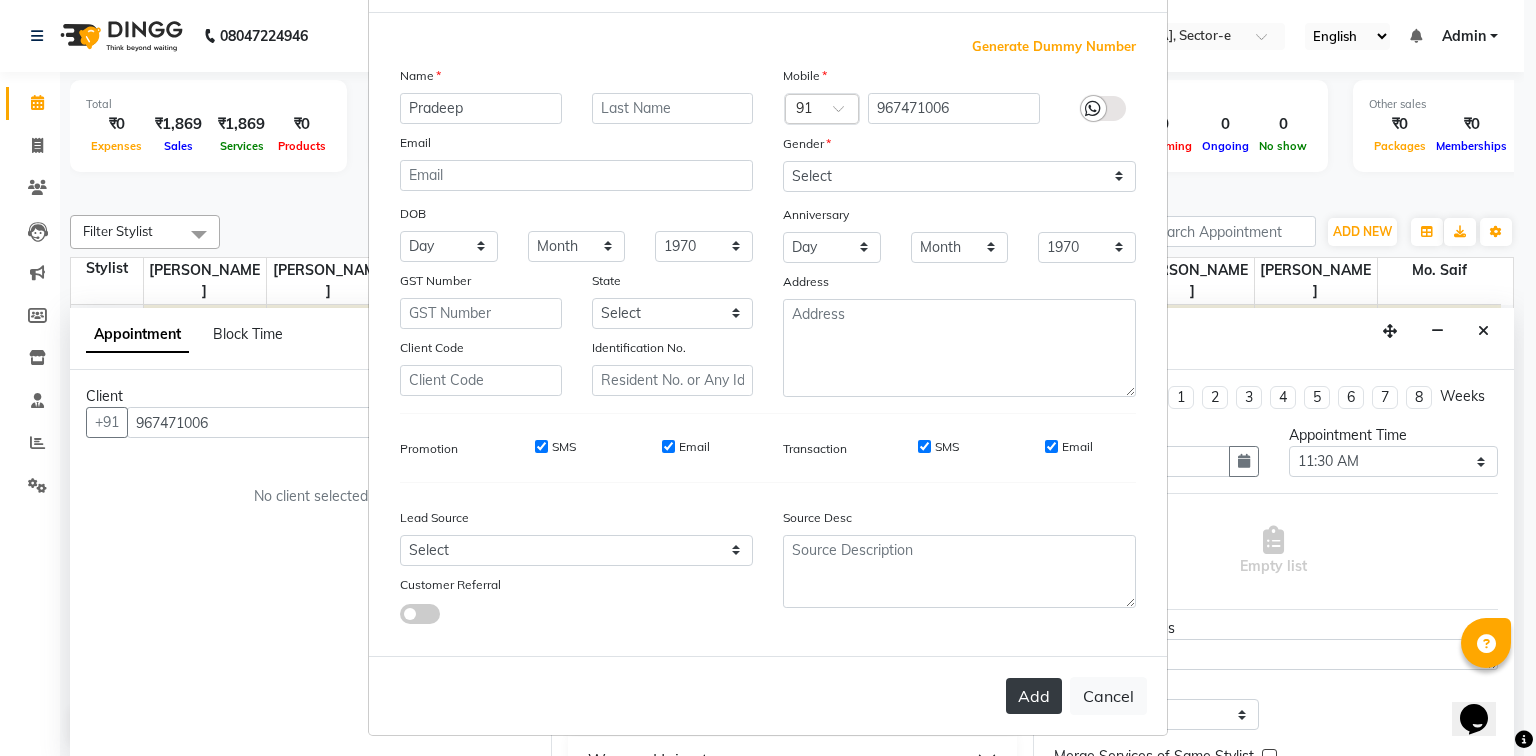 click on "Add" at bounding box center (1034, 696) 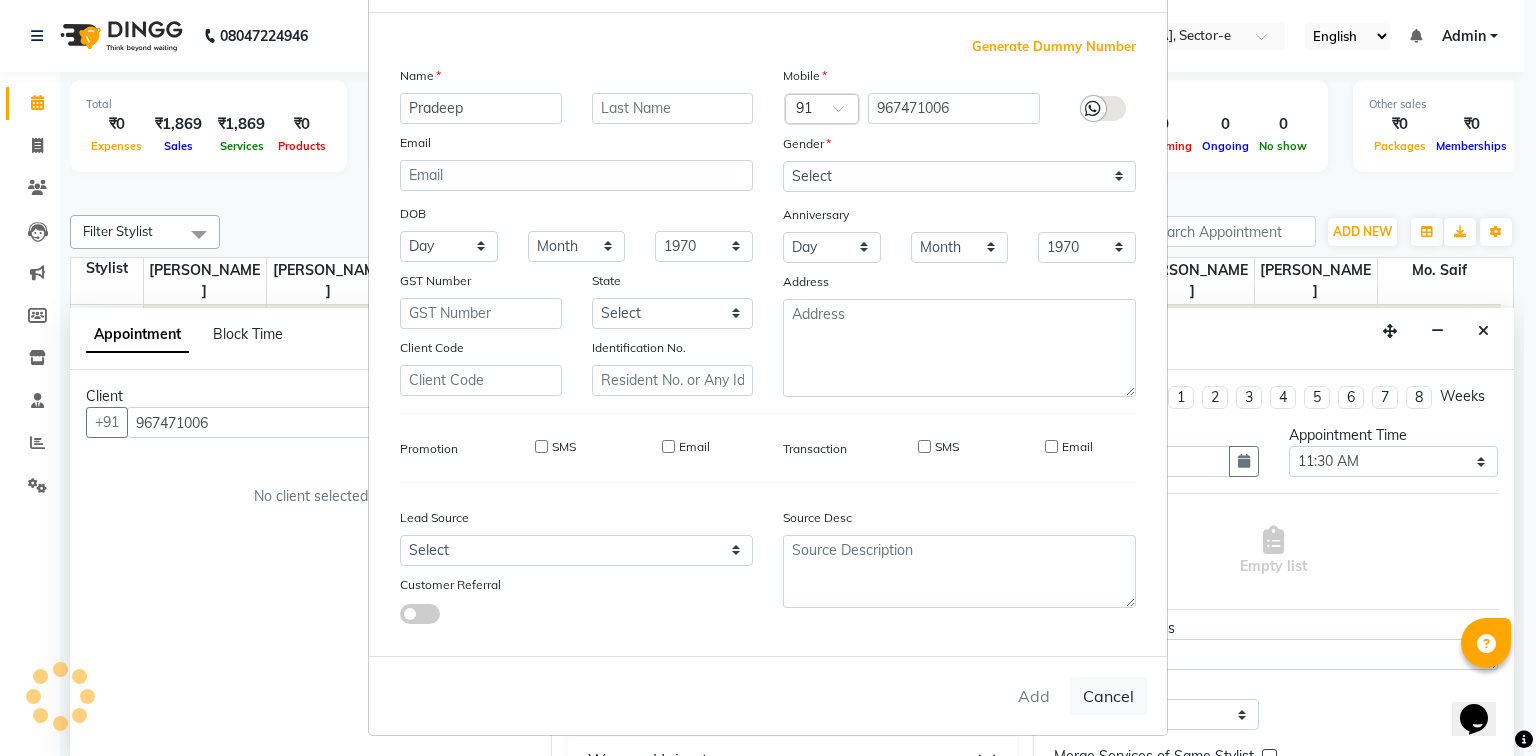 type 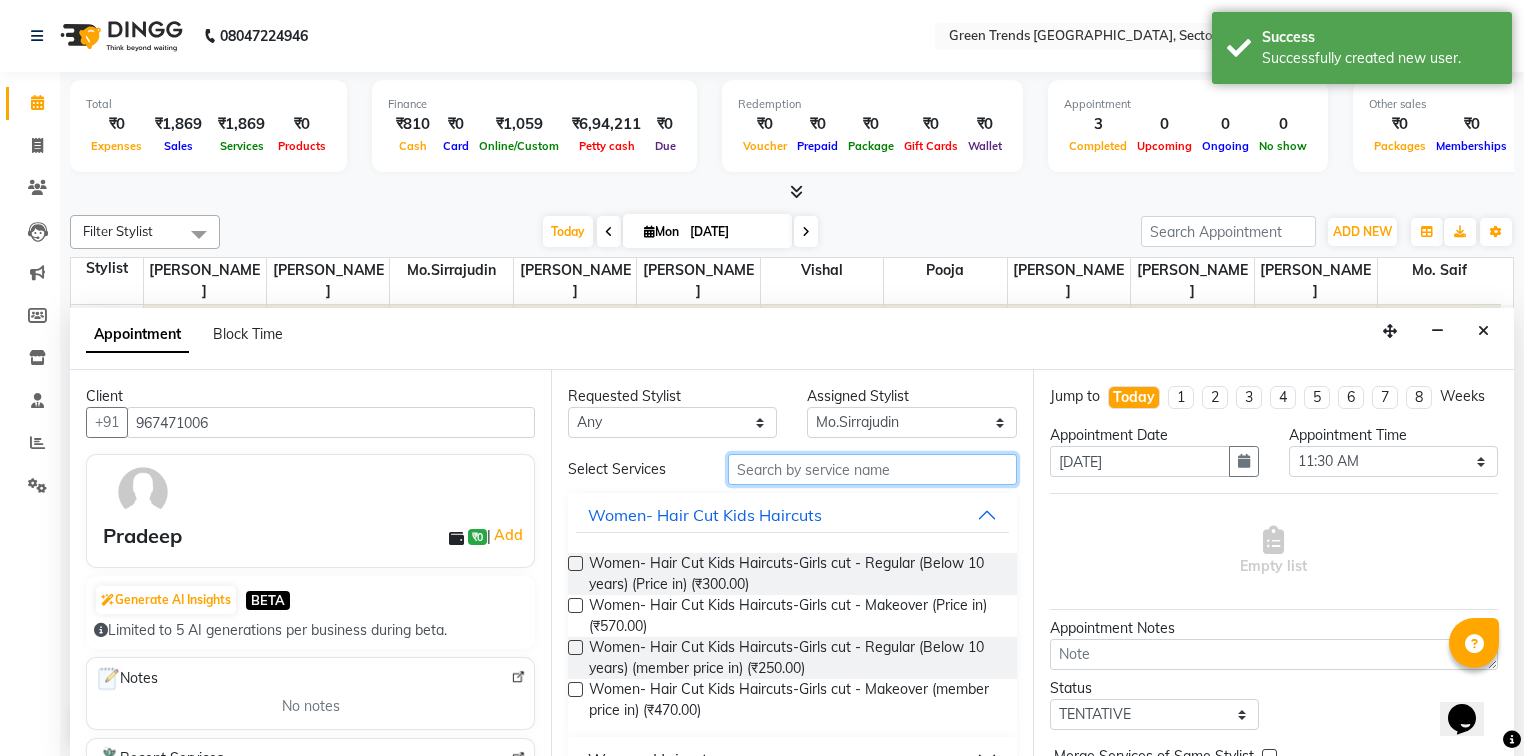 click at bounding box center (872, 469) 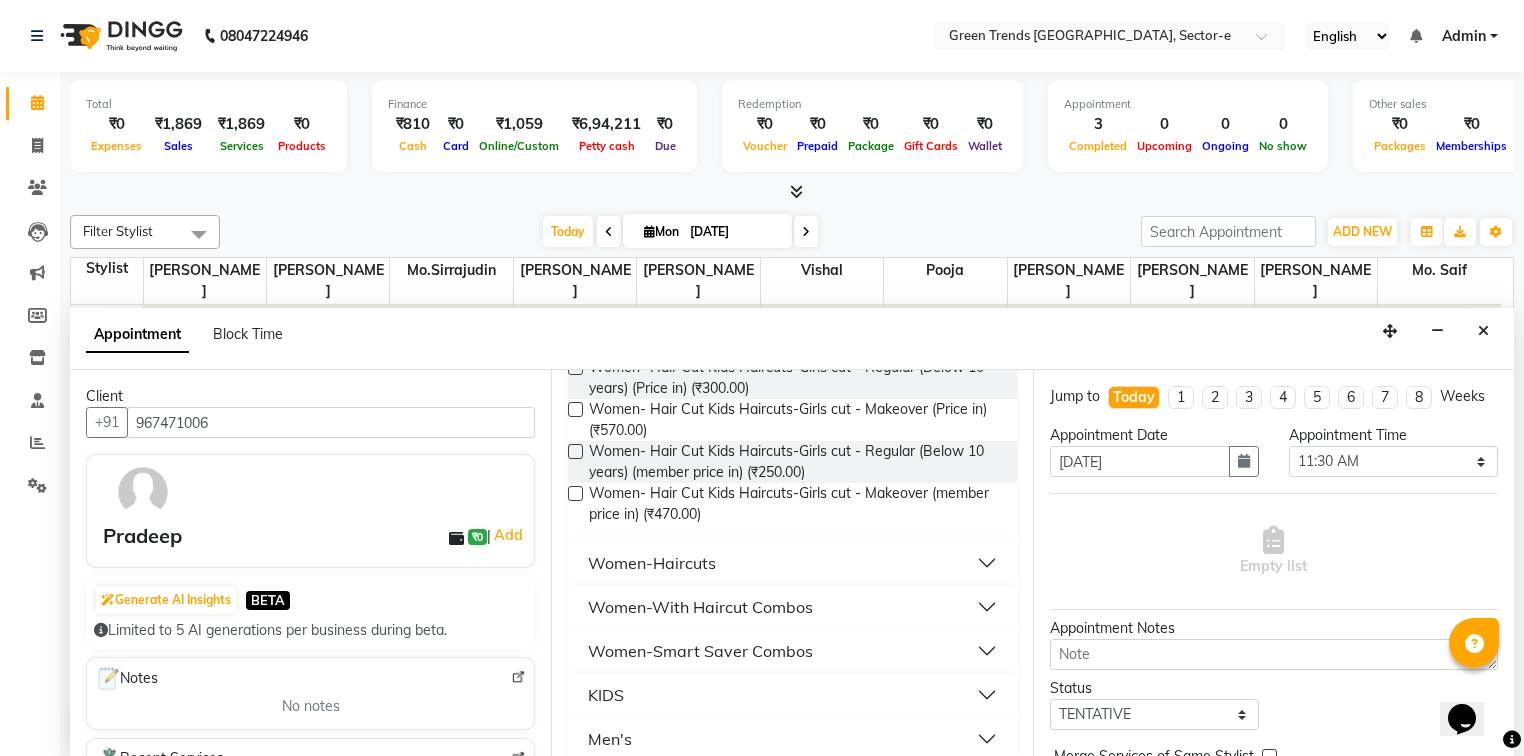 scroll, scrollTop: 207, scrollLeft: 0, axis: vertical 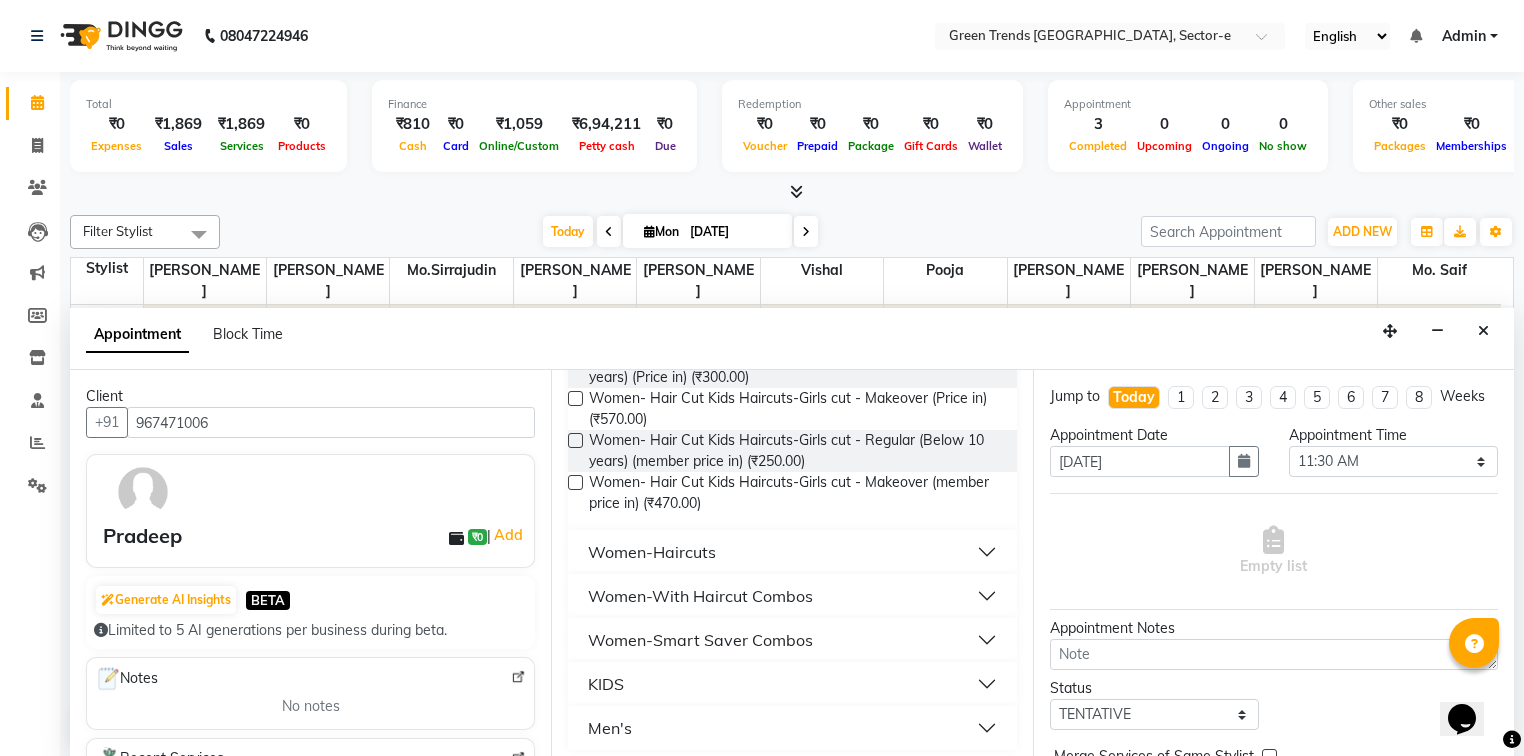 type on "cut" 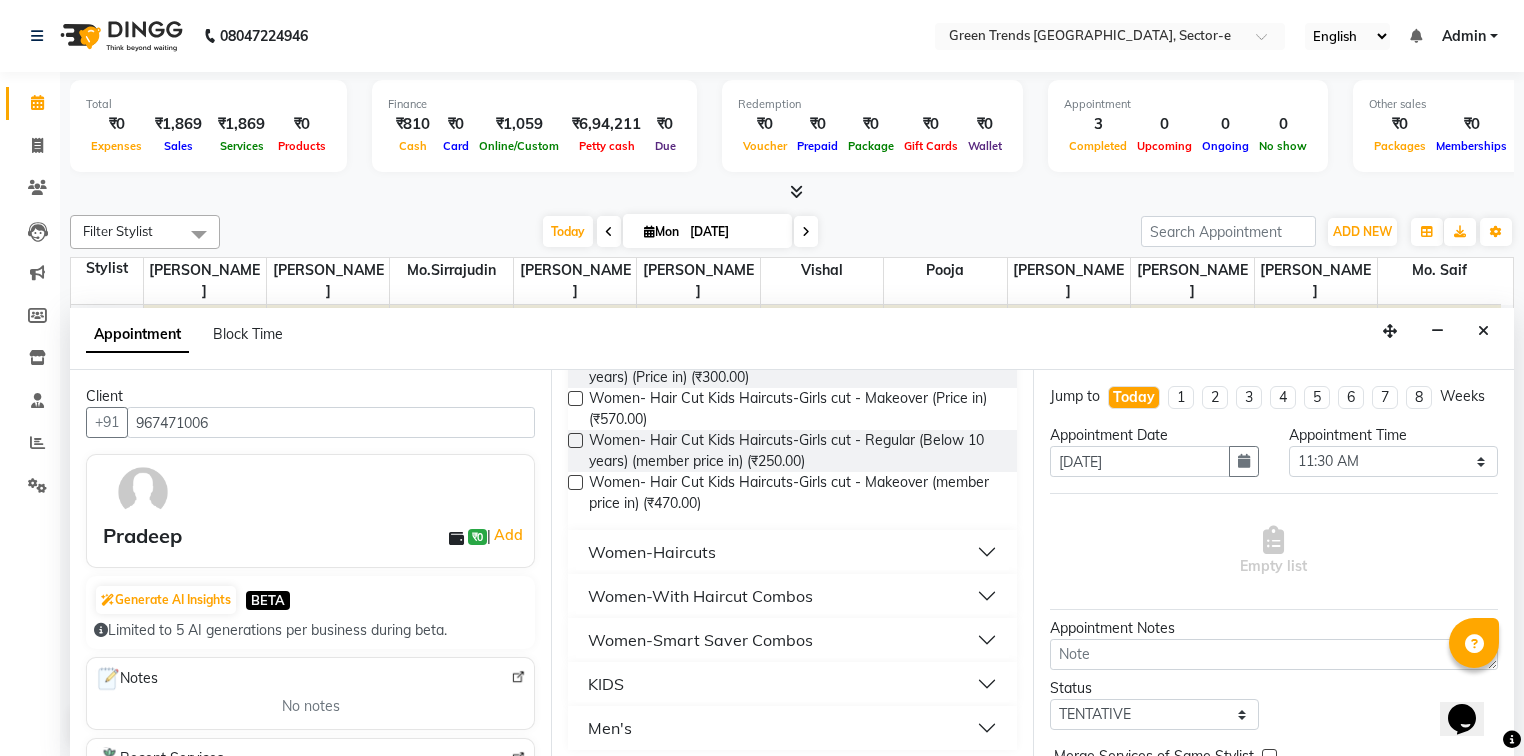 click on "Men's" at bounding box center (792, 728) 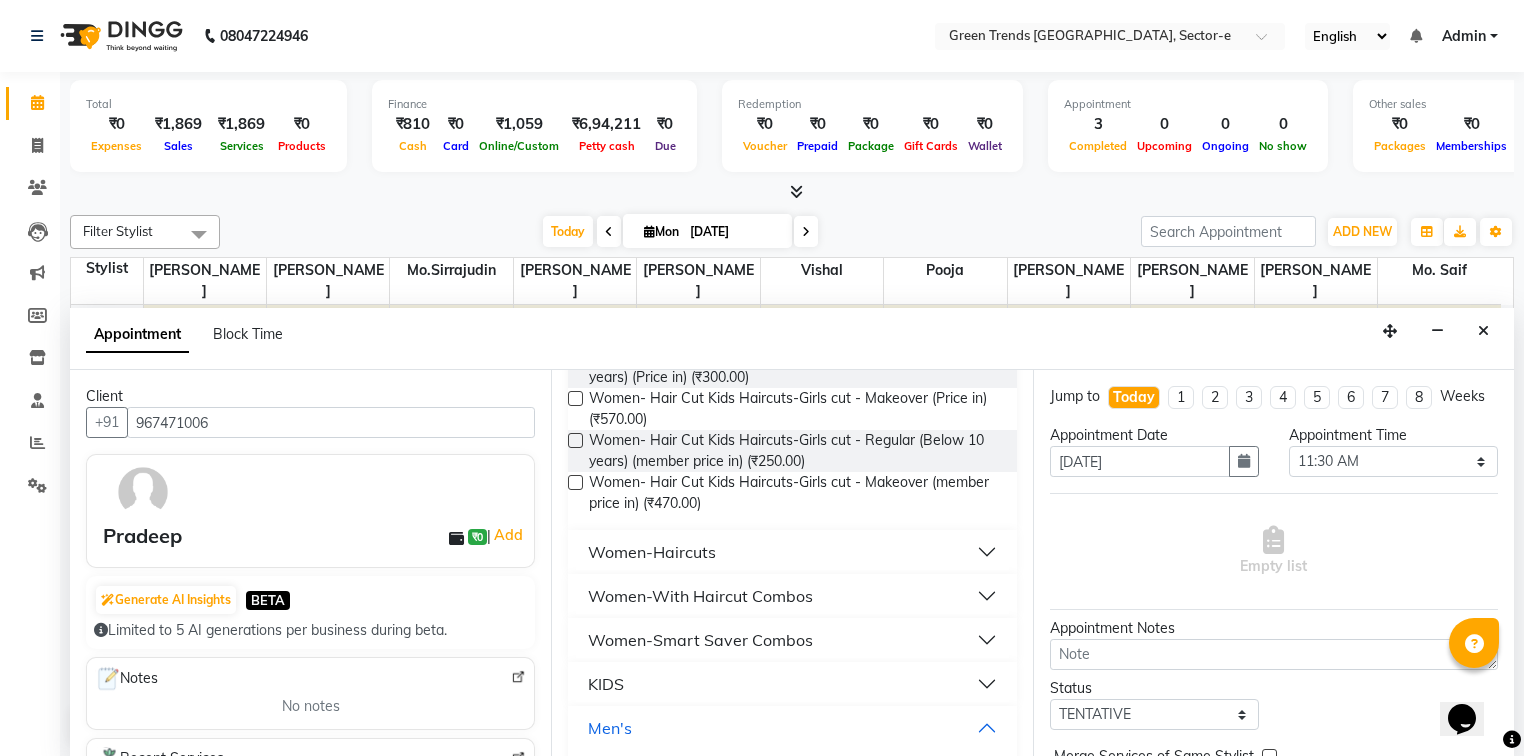 scroll, scrollTop: 366, scrollLeft: 0, axis: vertical 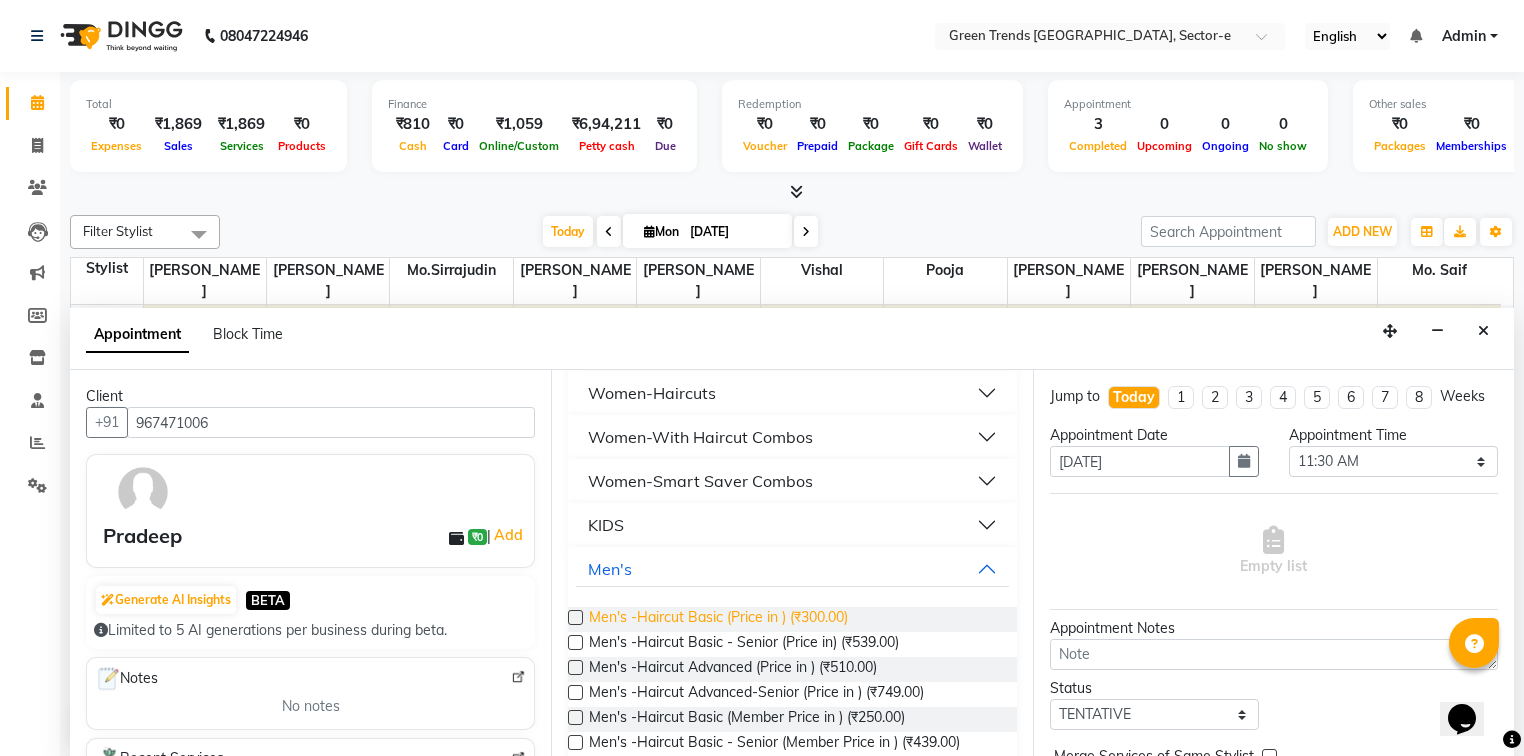 click on "Men's -Haircut Basic (Price in ) (₹300.00)" at bounding box center (718, 619) 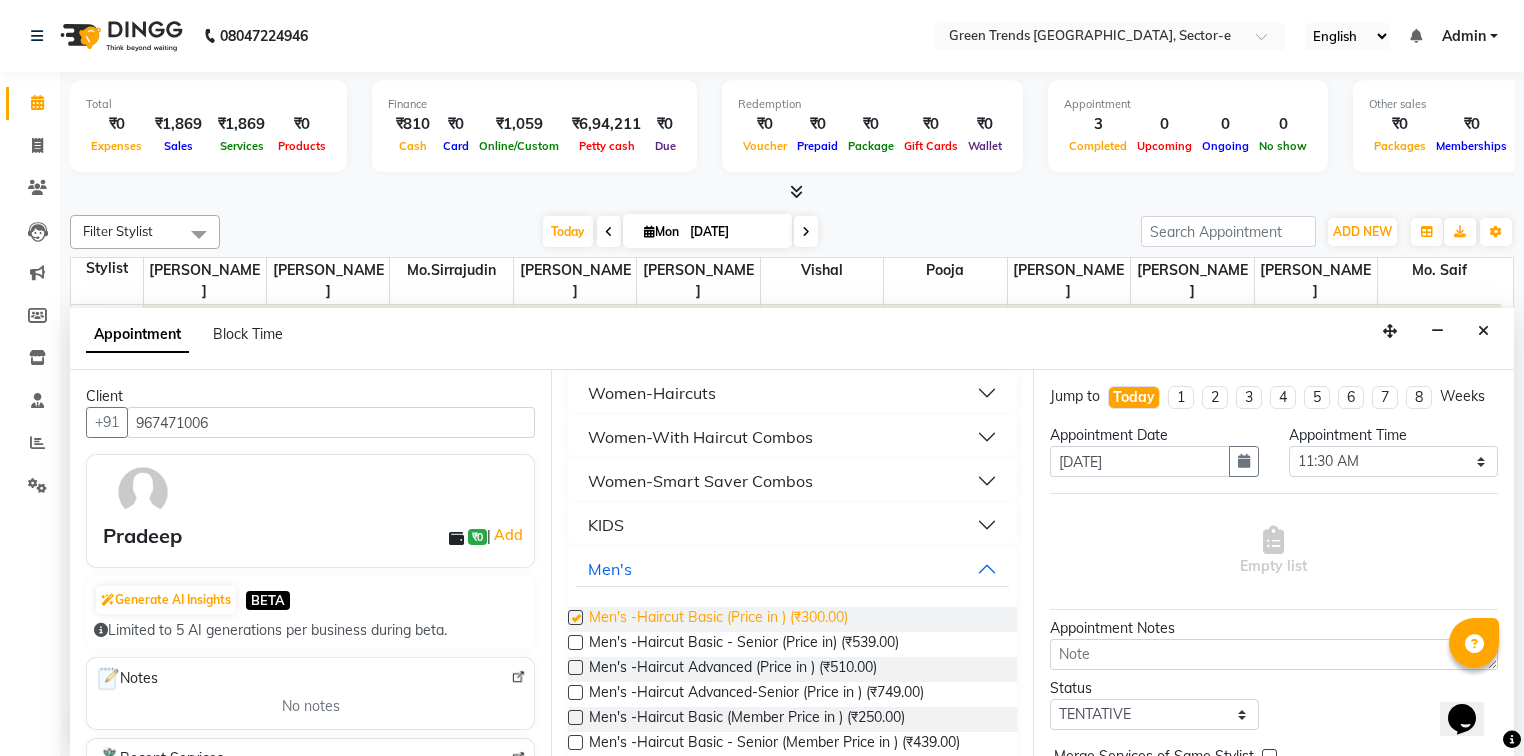 checkbox on "false" 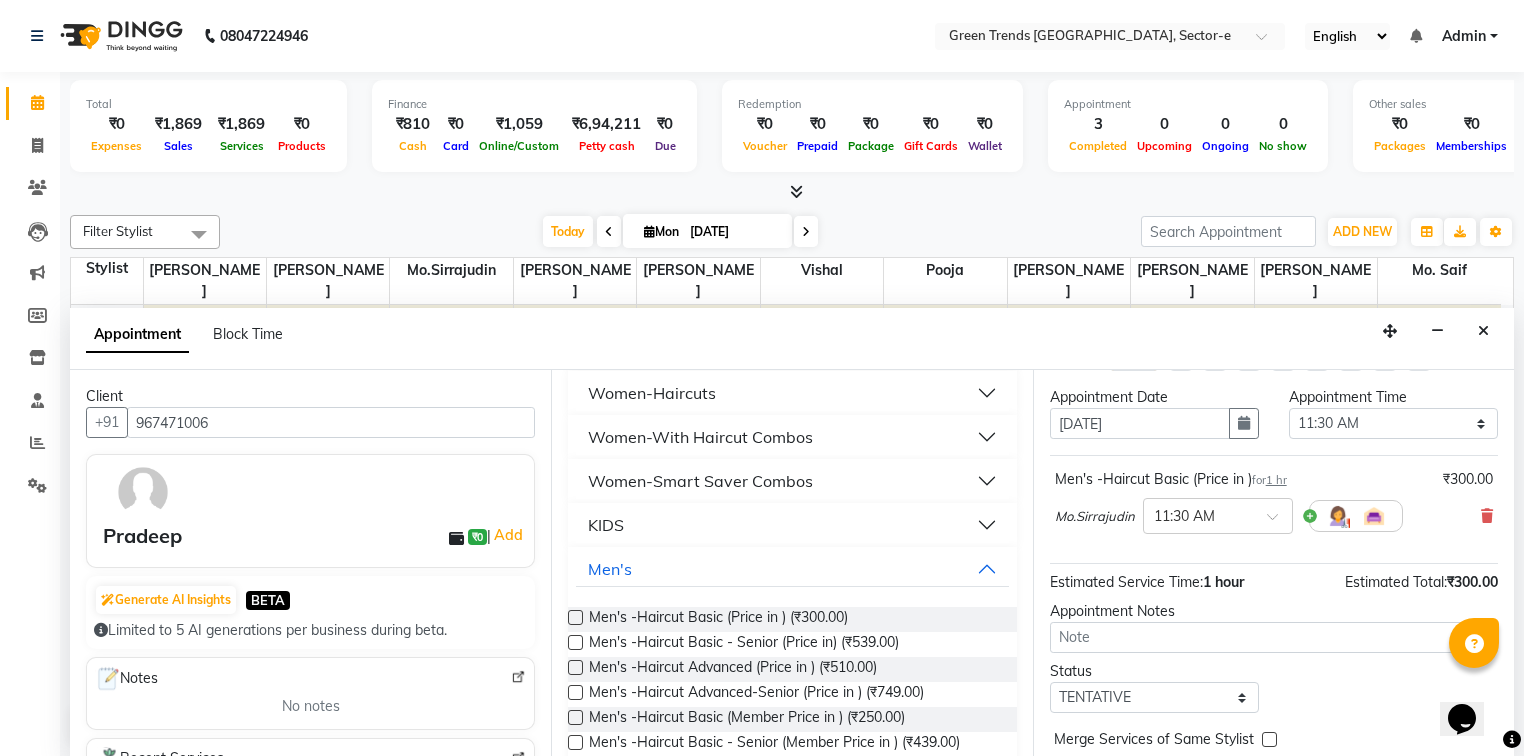 scroll, scrollTop: 118, scrollLeft: 0, axis: vertical 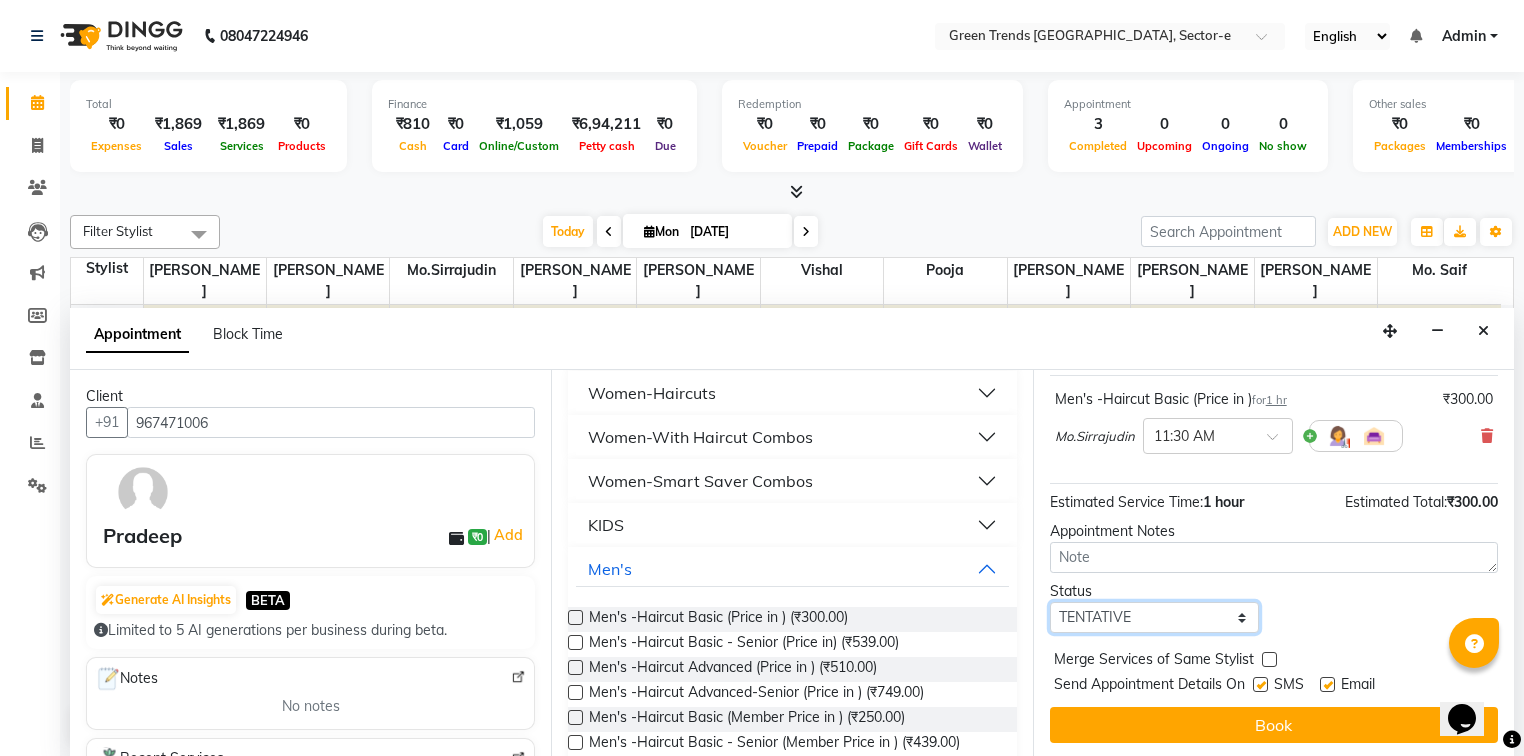 click on "Select TENTATIVE CONFIRM CHECK-IN UPCOMING" at bounding box center [1154, 617] 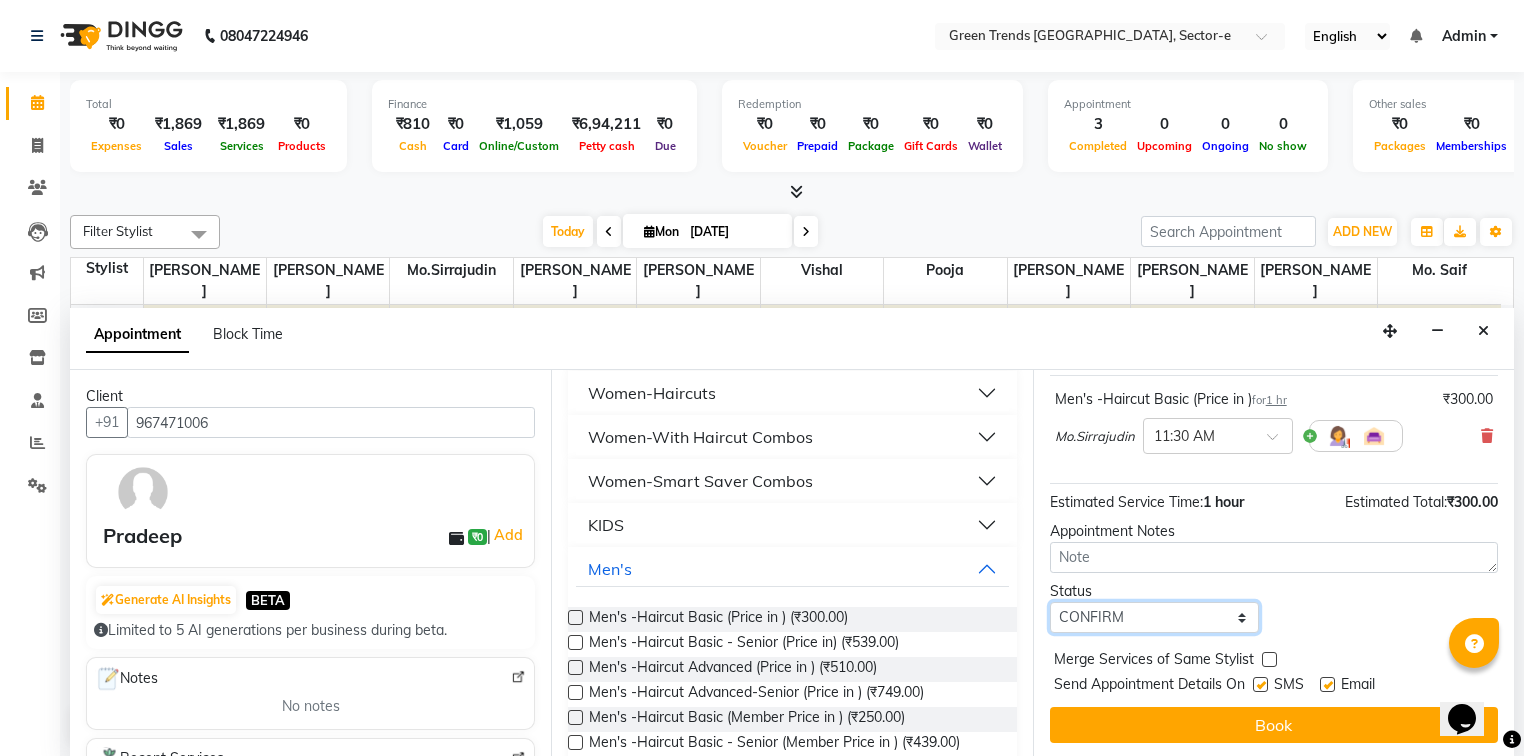 click on "Select TENTATIVE CONFIRM CHECK-IN UPCOMING" at bounding box center [1154, 617] 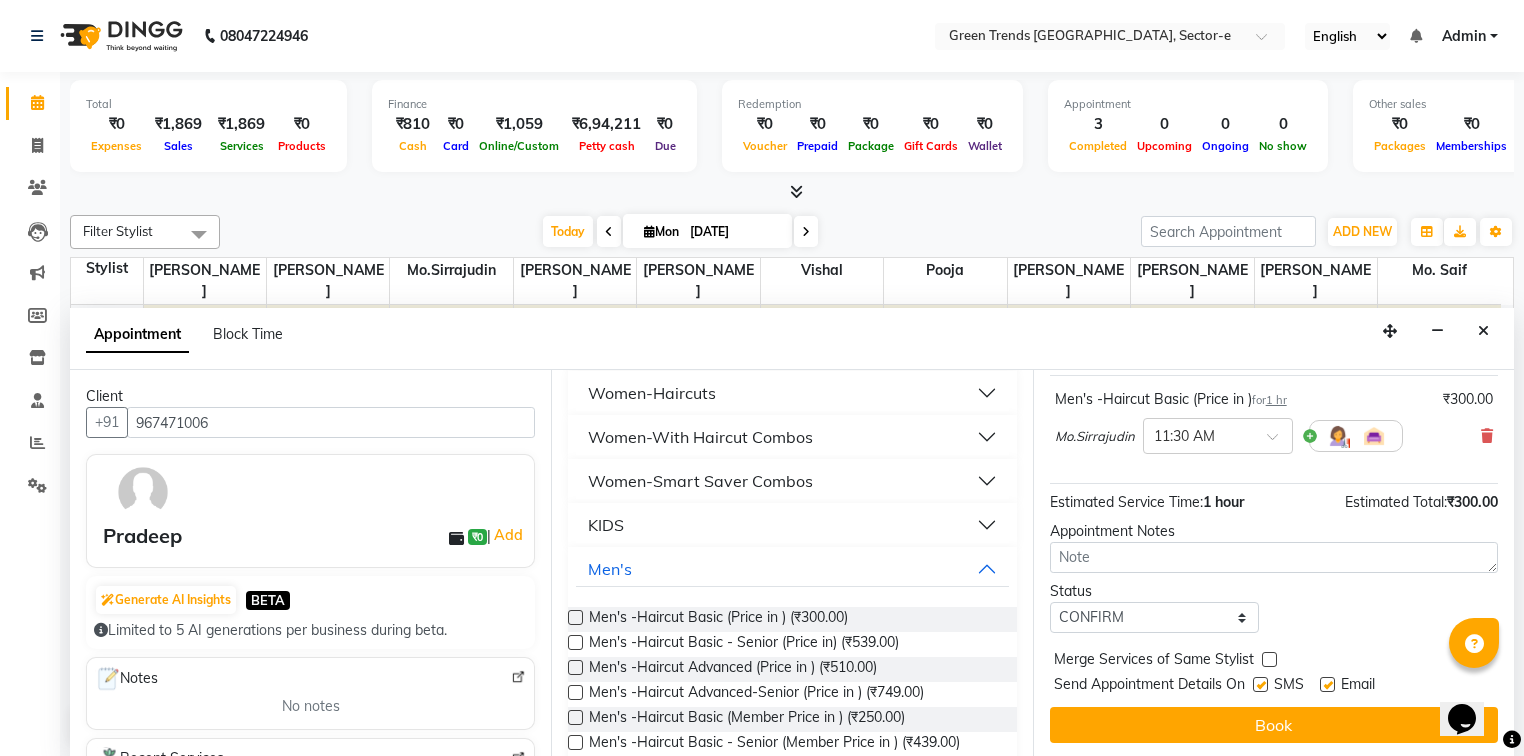 click at bounding box center (1260, 684) 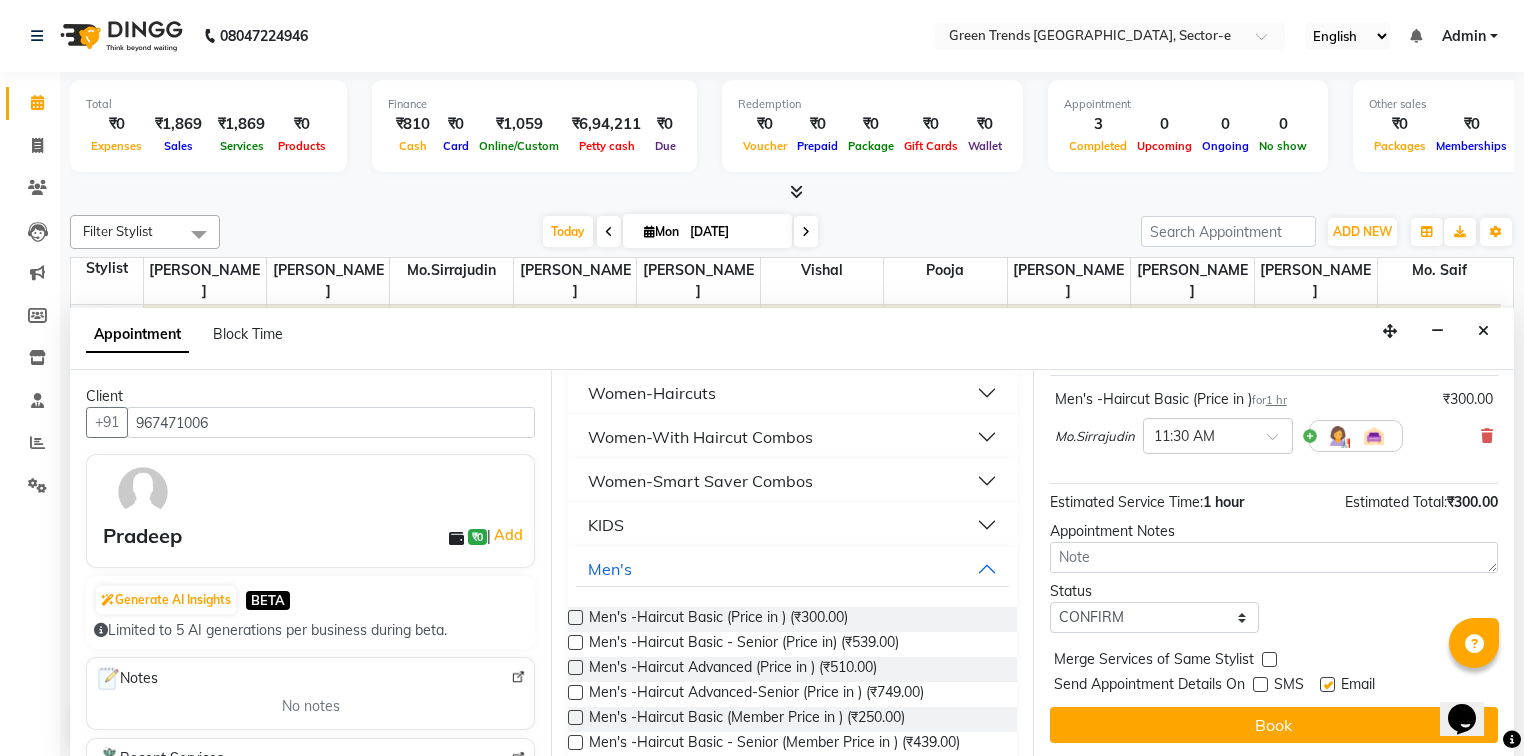 click at bounding box center (1327, 684) 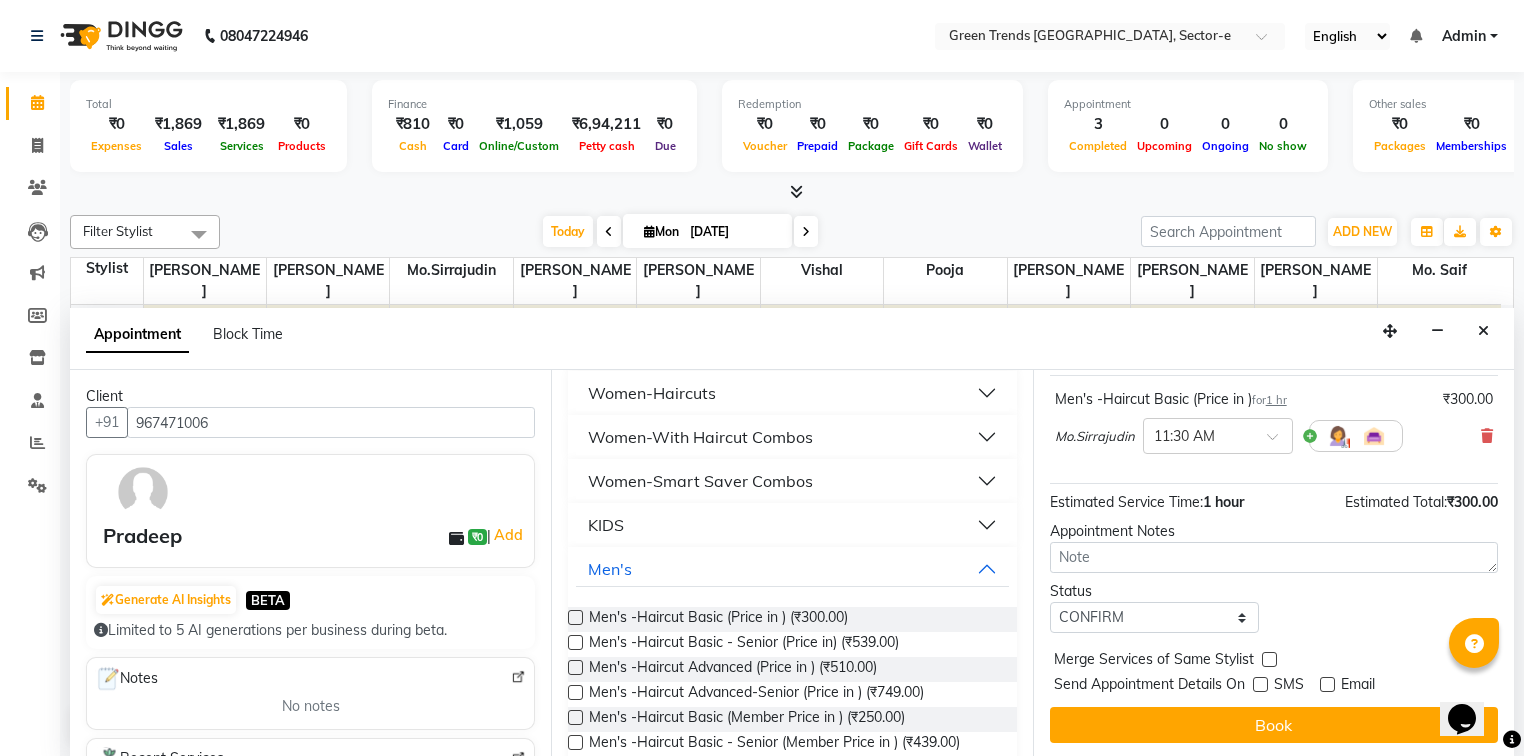 click on "Book" at bounding box center [1274, 725] 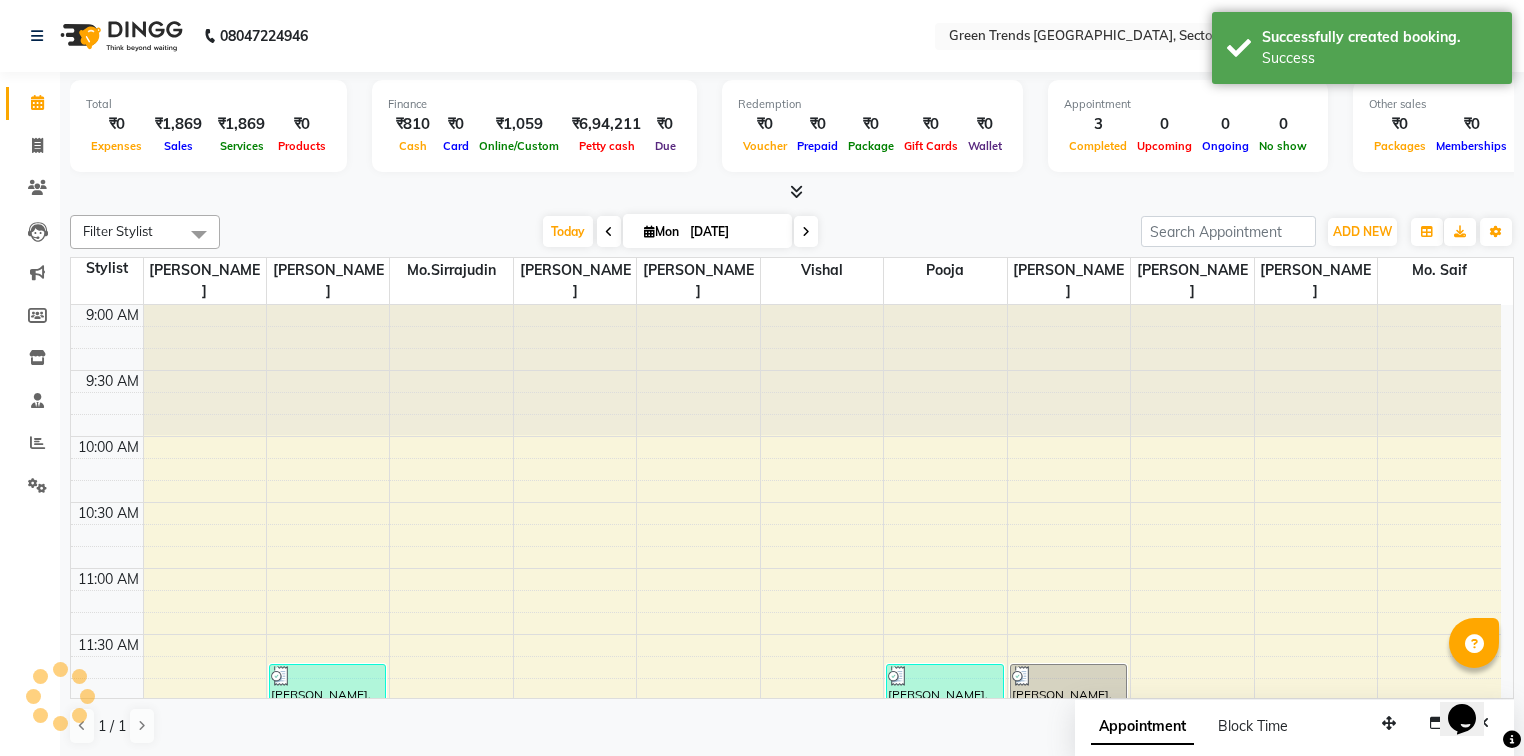 scroll, scrollTop: 0, scrollLeft: 0, axis: both 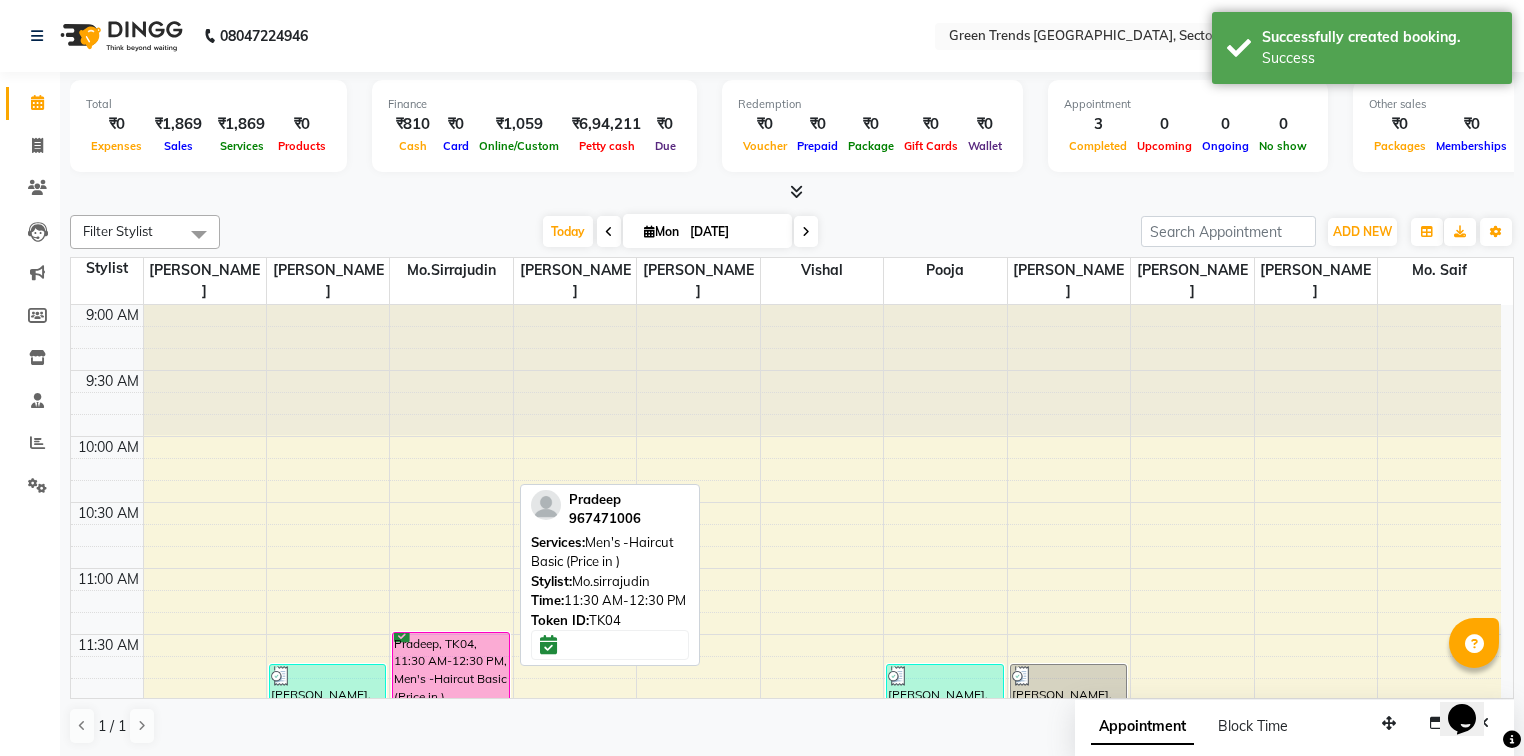click on "Pradeep, TK04, 11:30 AM-12:30 PM, Men's -Haircut Basic (Price in )" at bounding box center (450, 696) 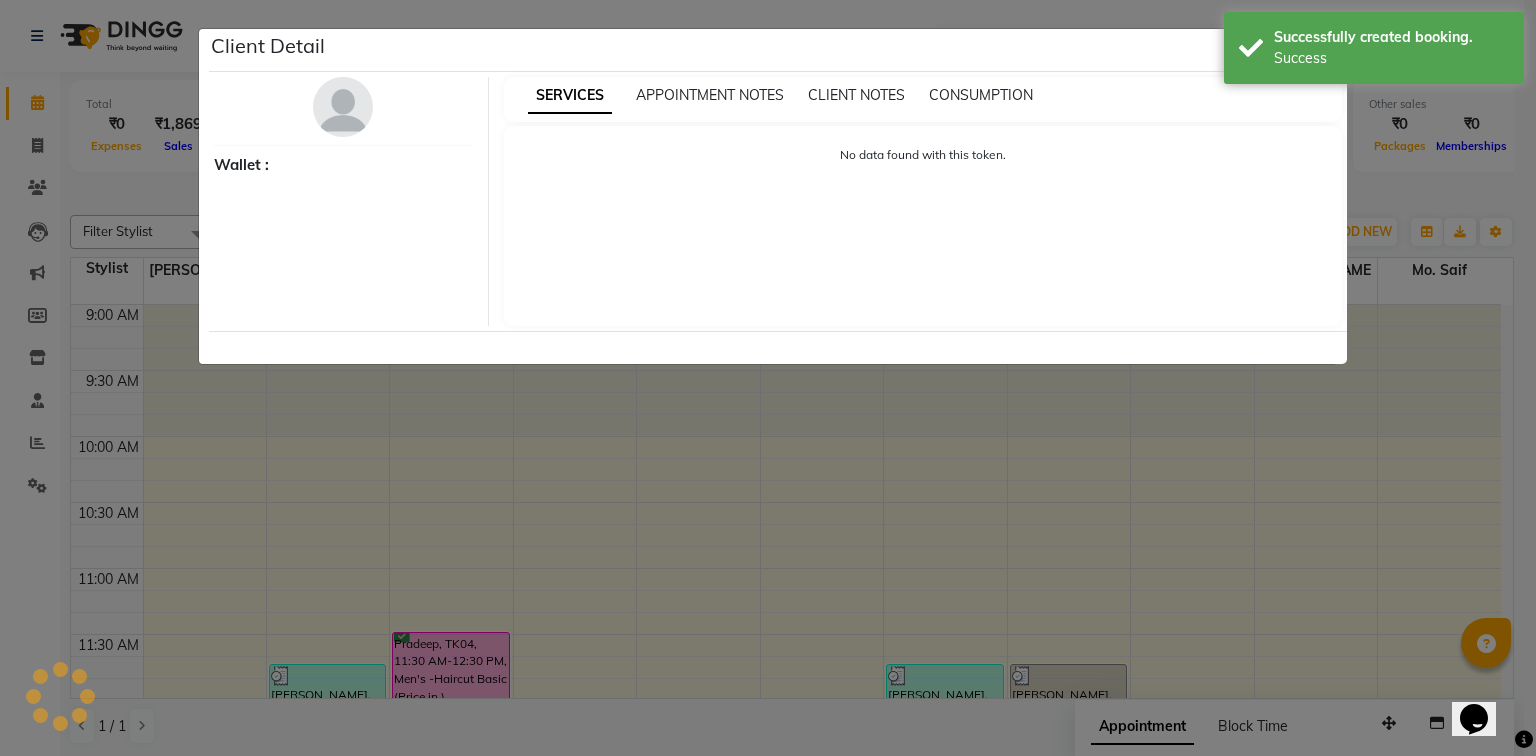 select on "6" 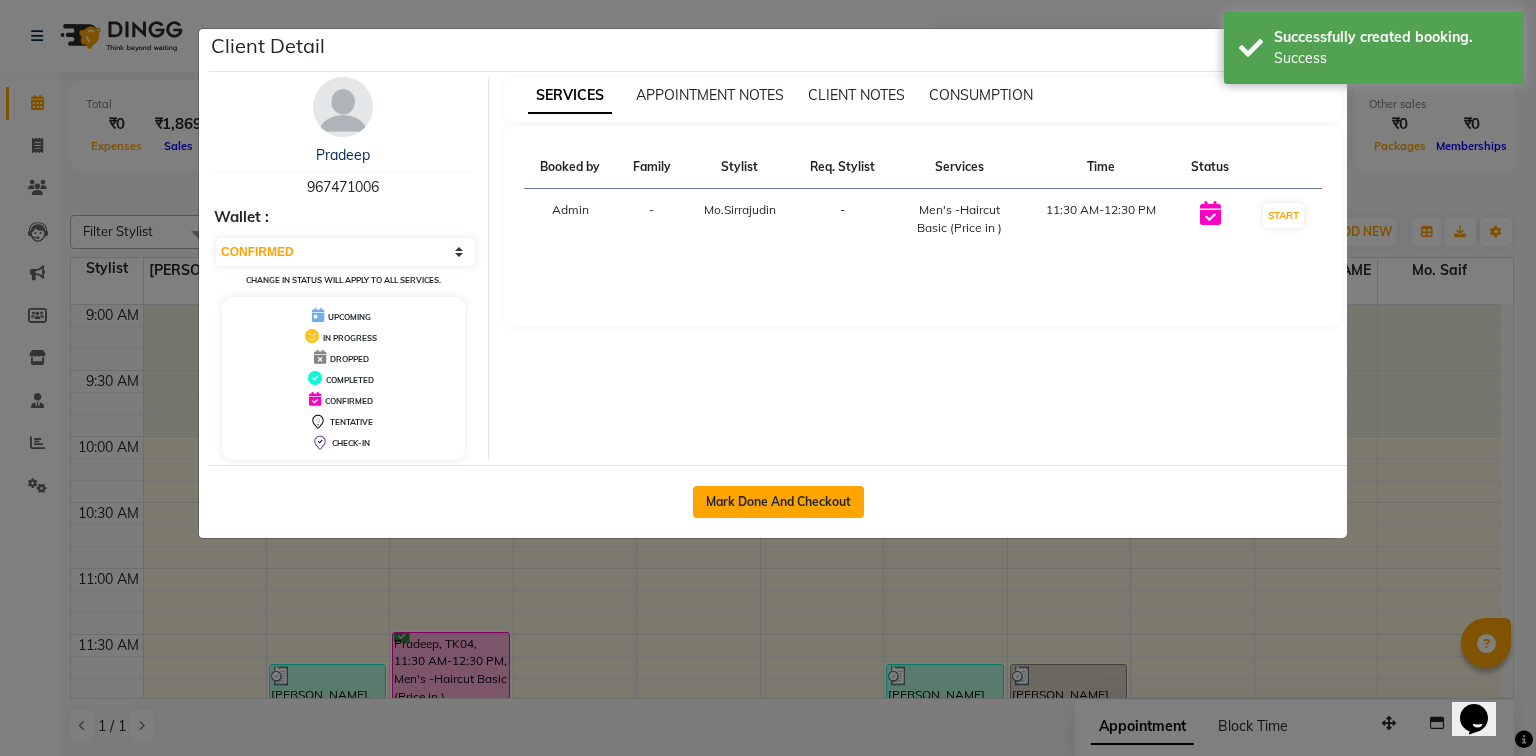 click on "Mark Done And Checkout" 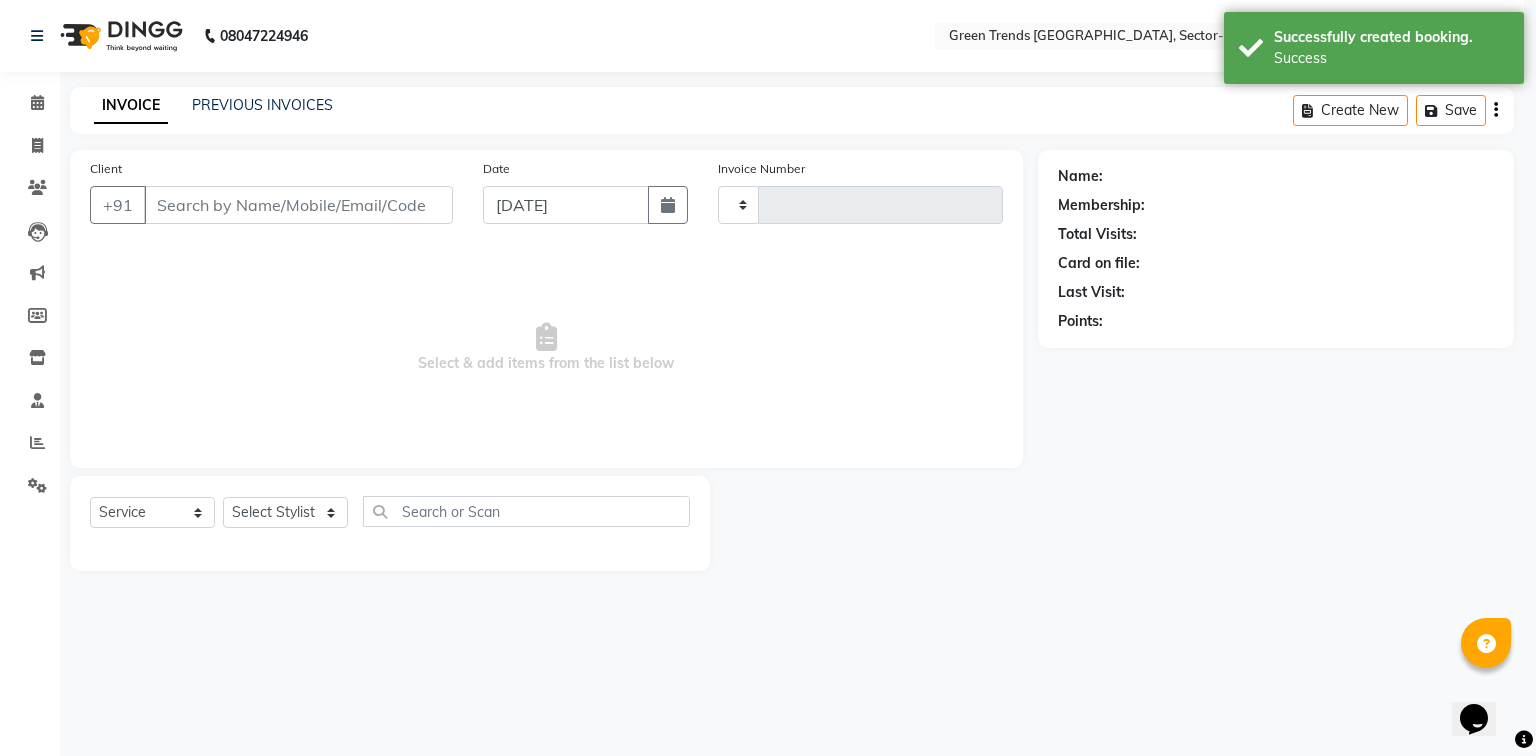 type on "0685" 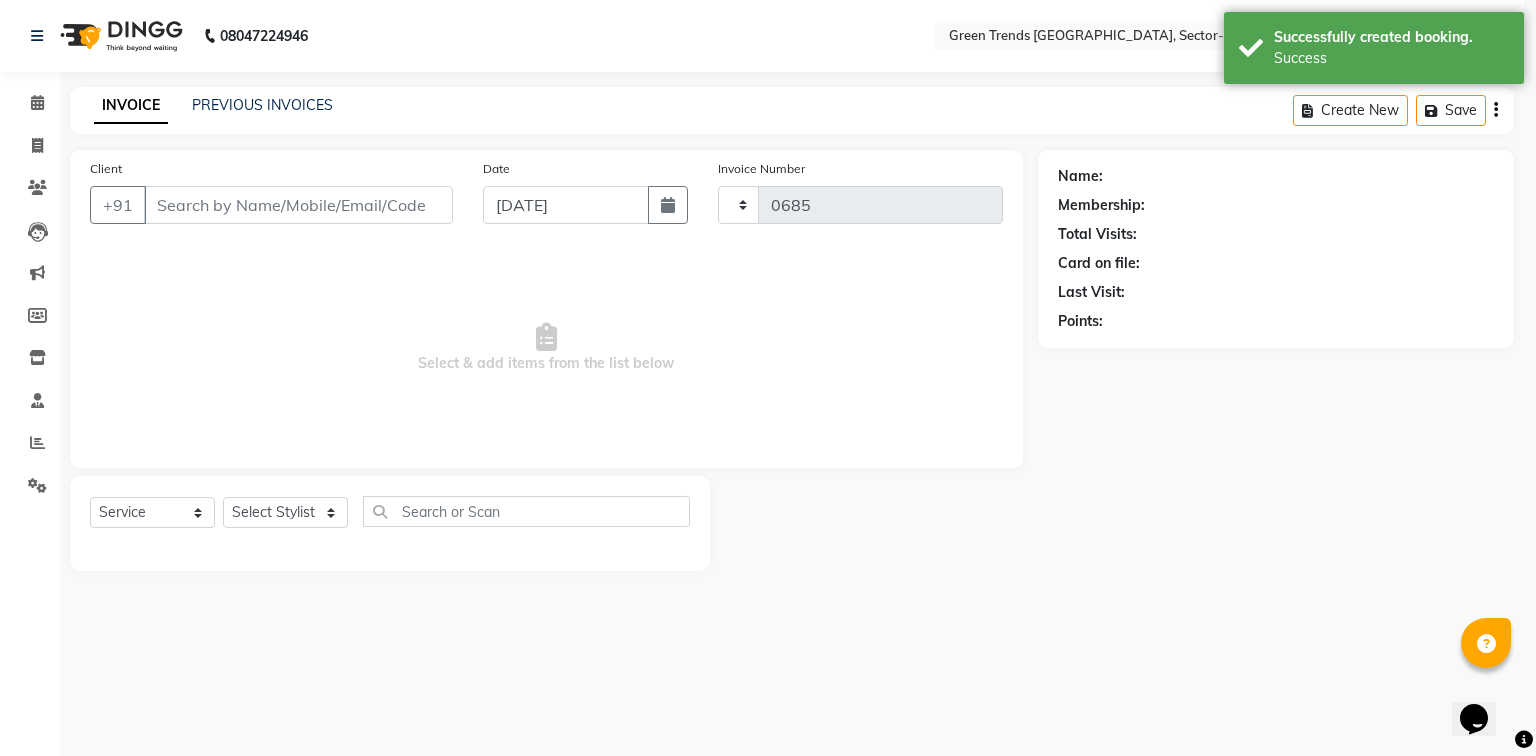 select on "7023" 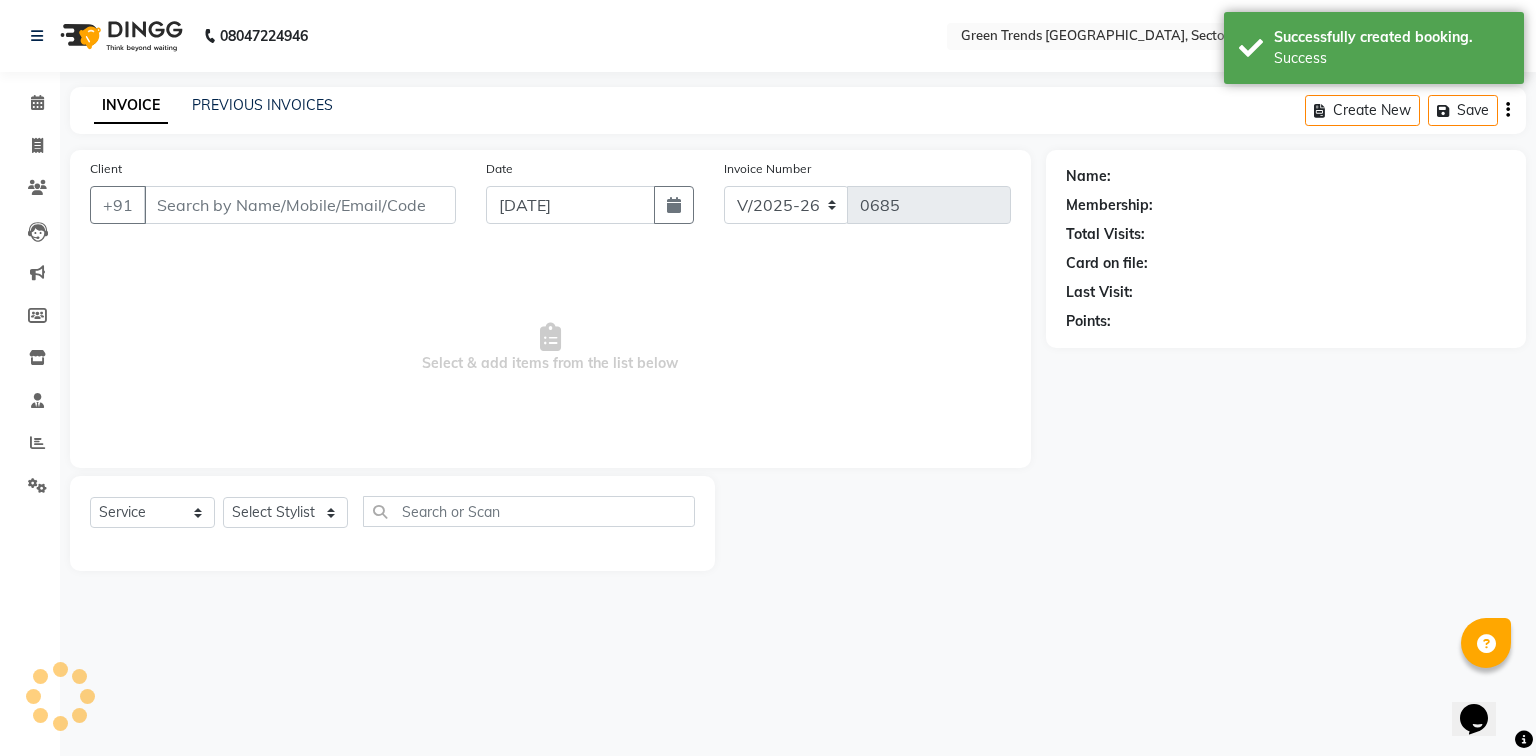 type on "967471006" 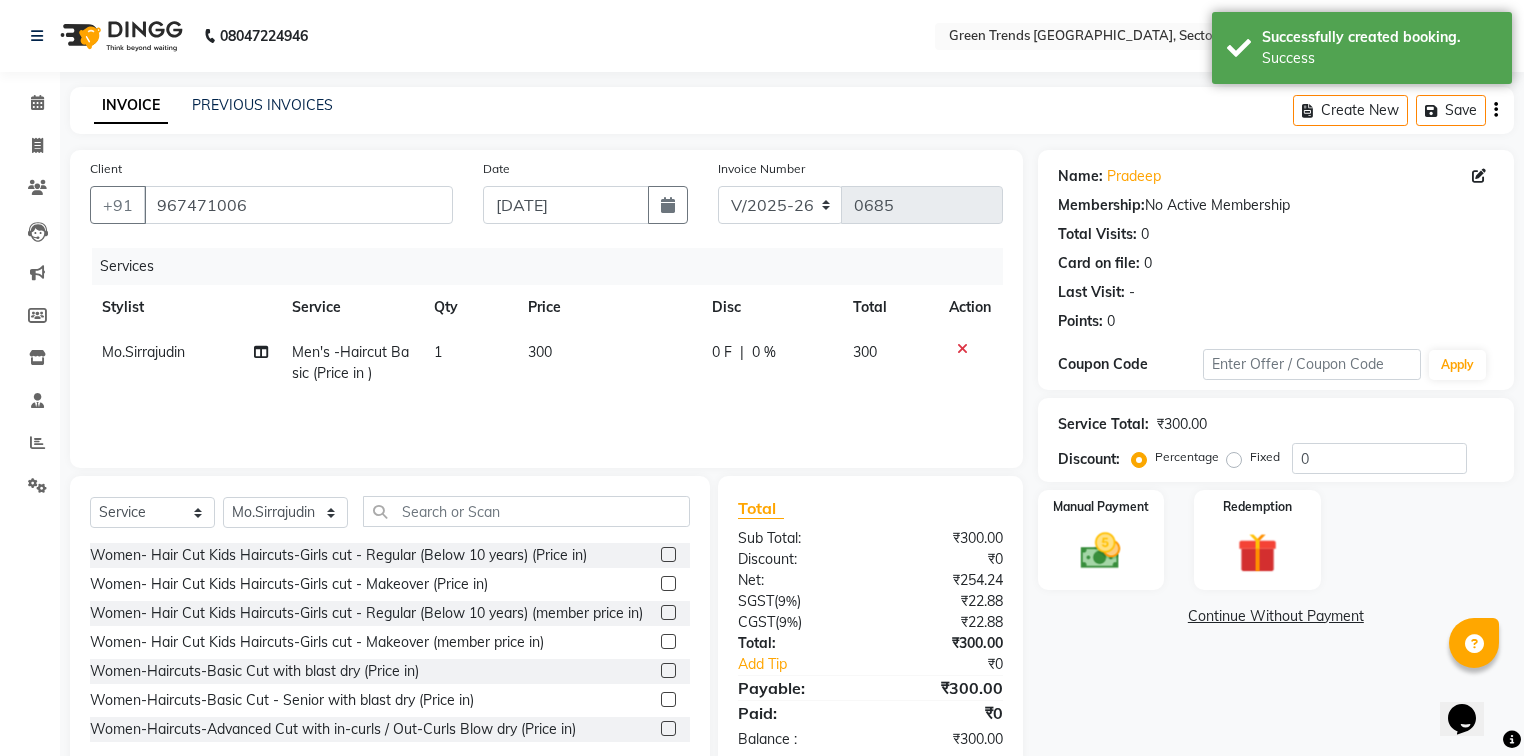 click on "0 F" 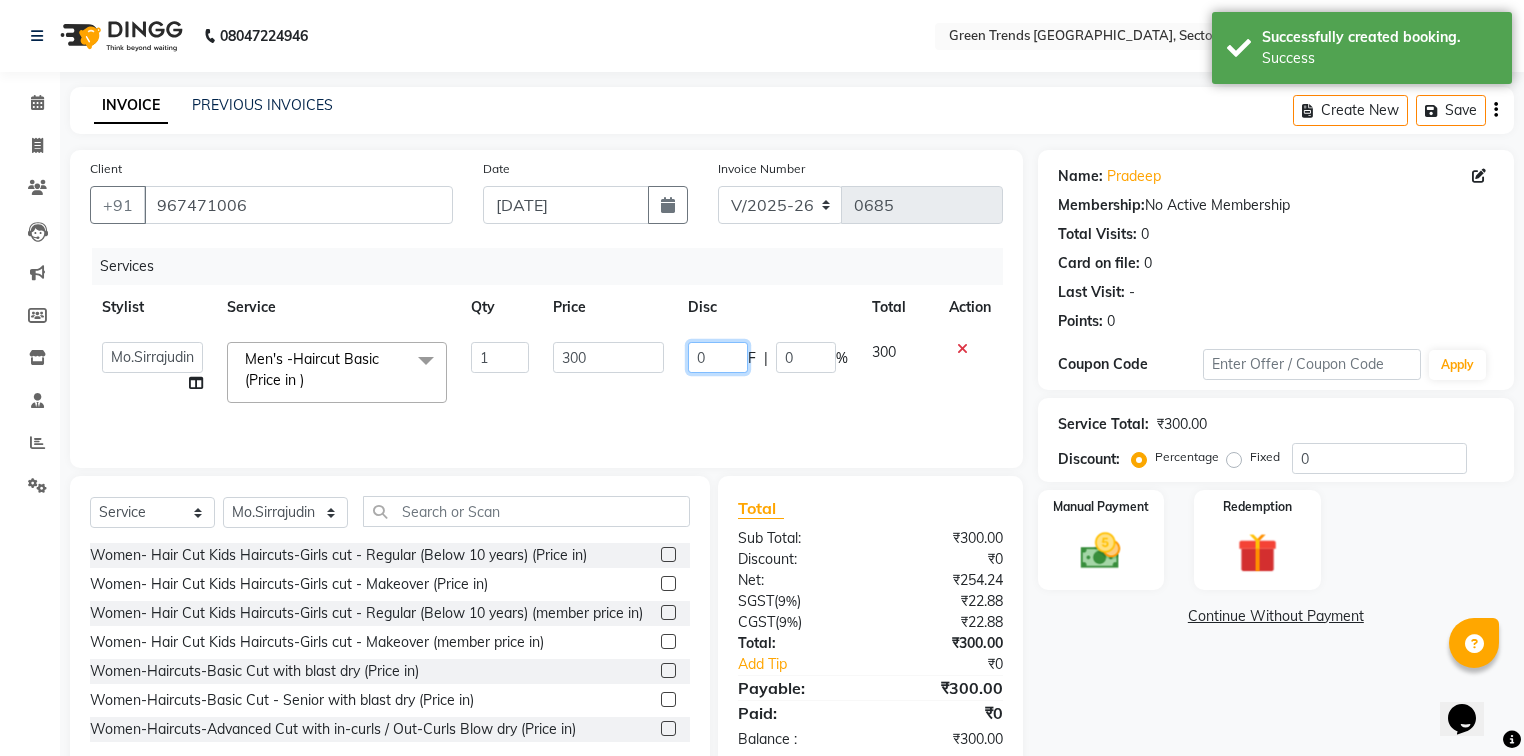 click on "0" 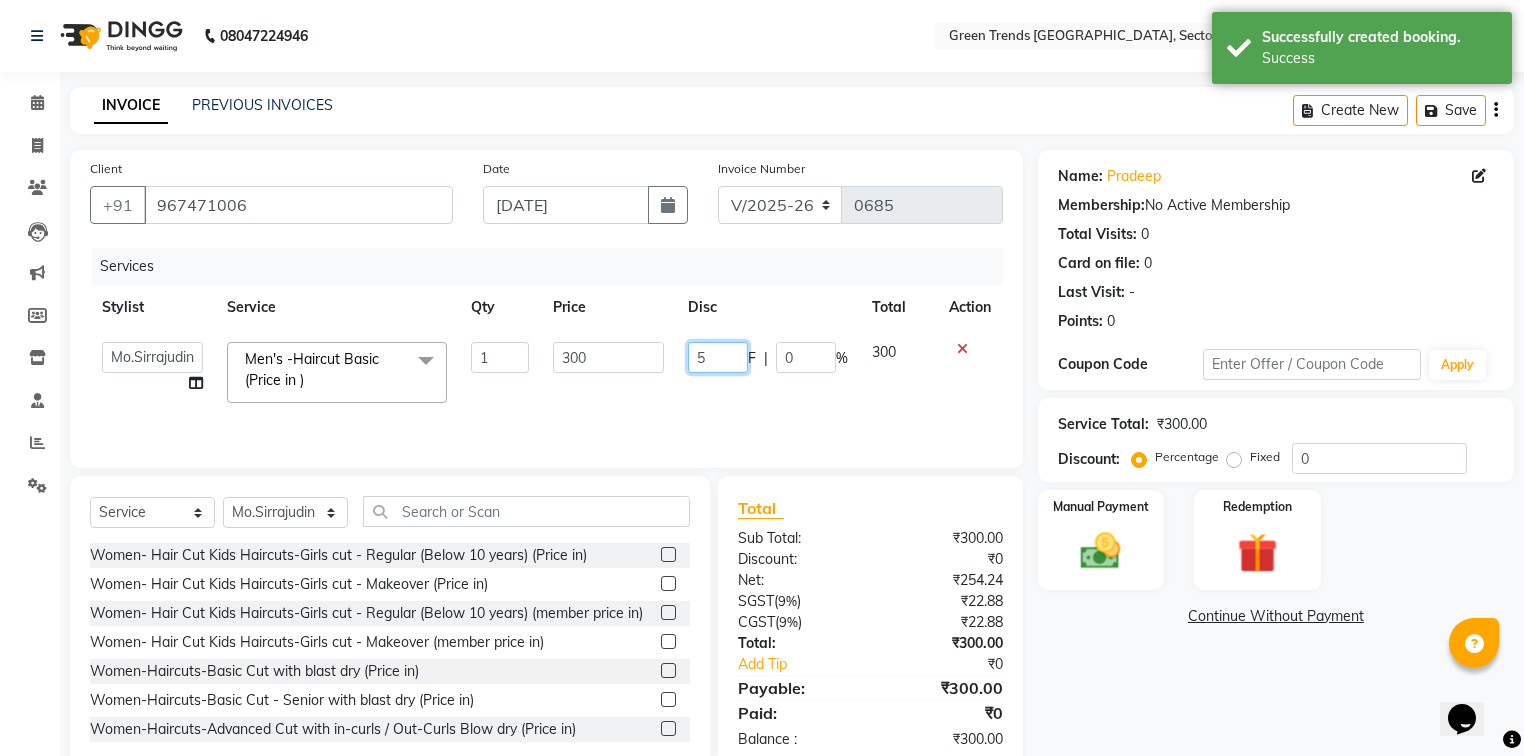 type on "50" 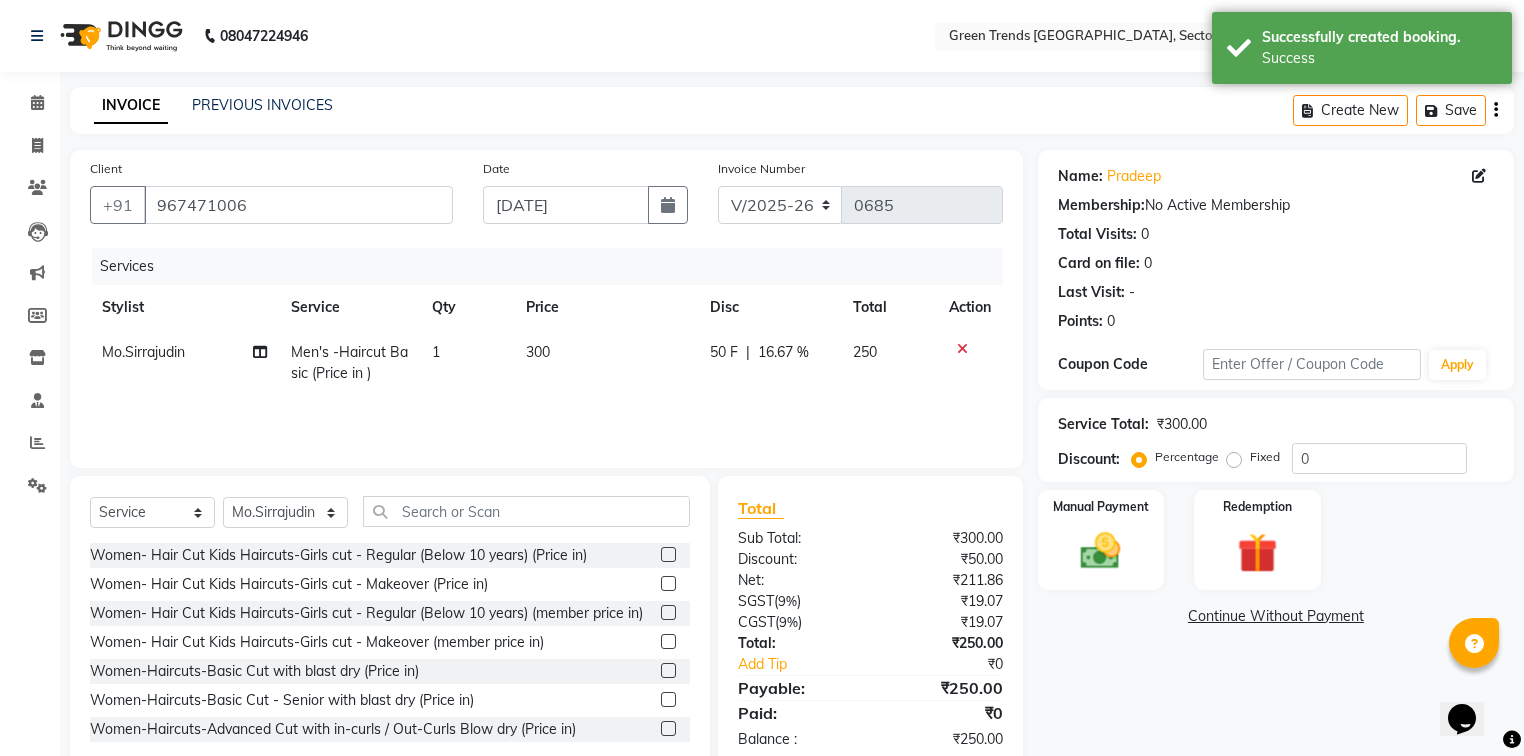 click on "Sub Total:" 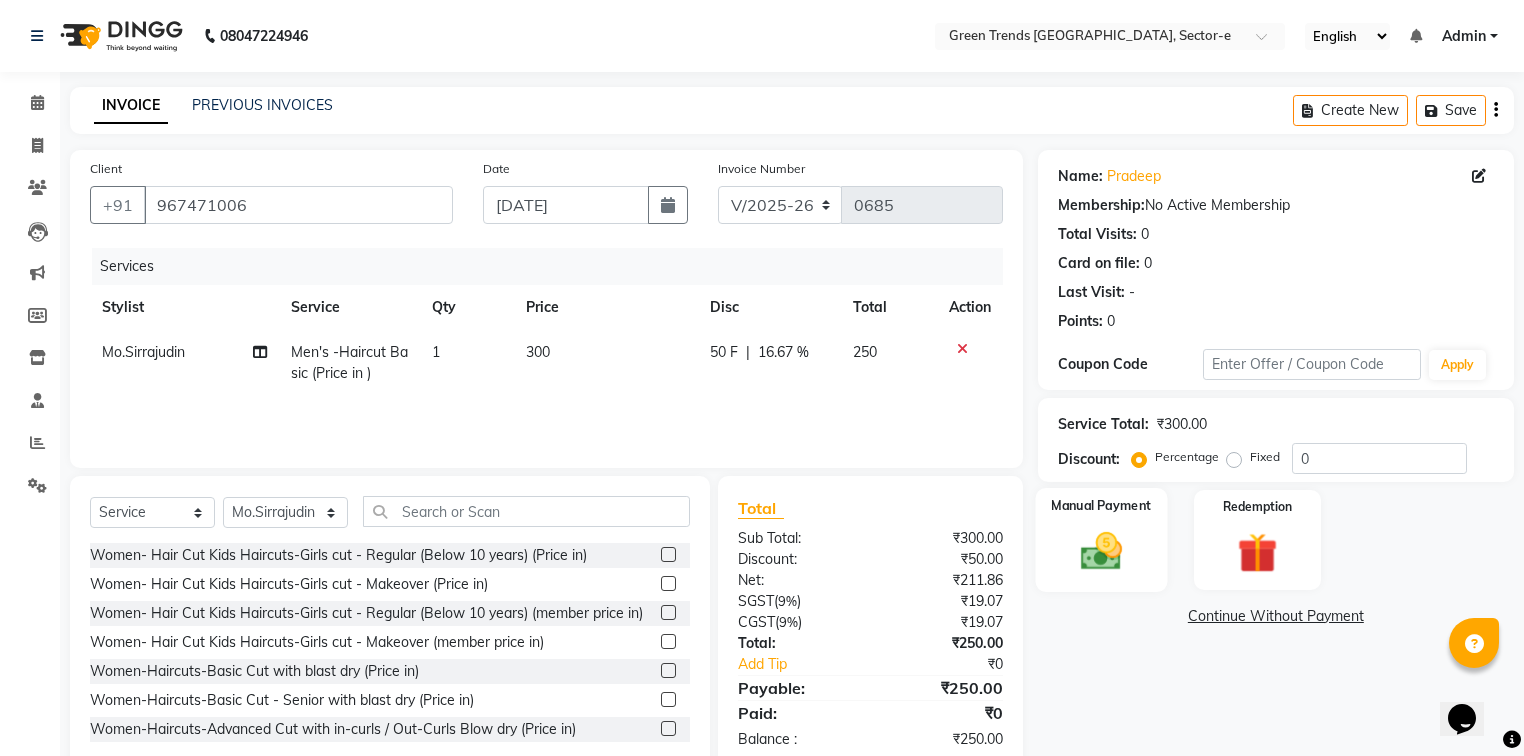 drag, startPoint x: 1120, startPoint y: 551, endPoint x: 1197, endPoint y: 586, distance: 84.58132 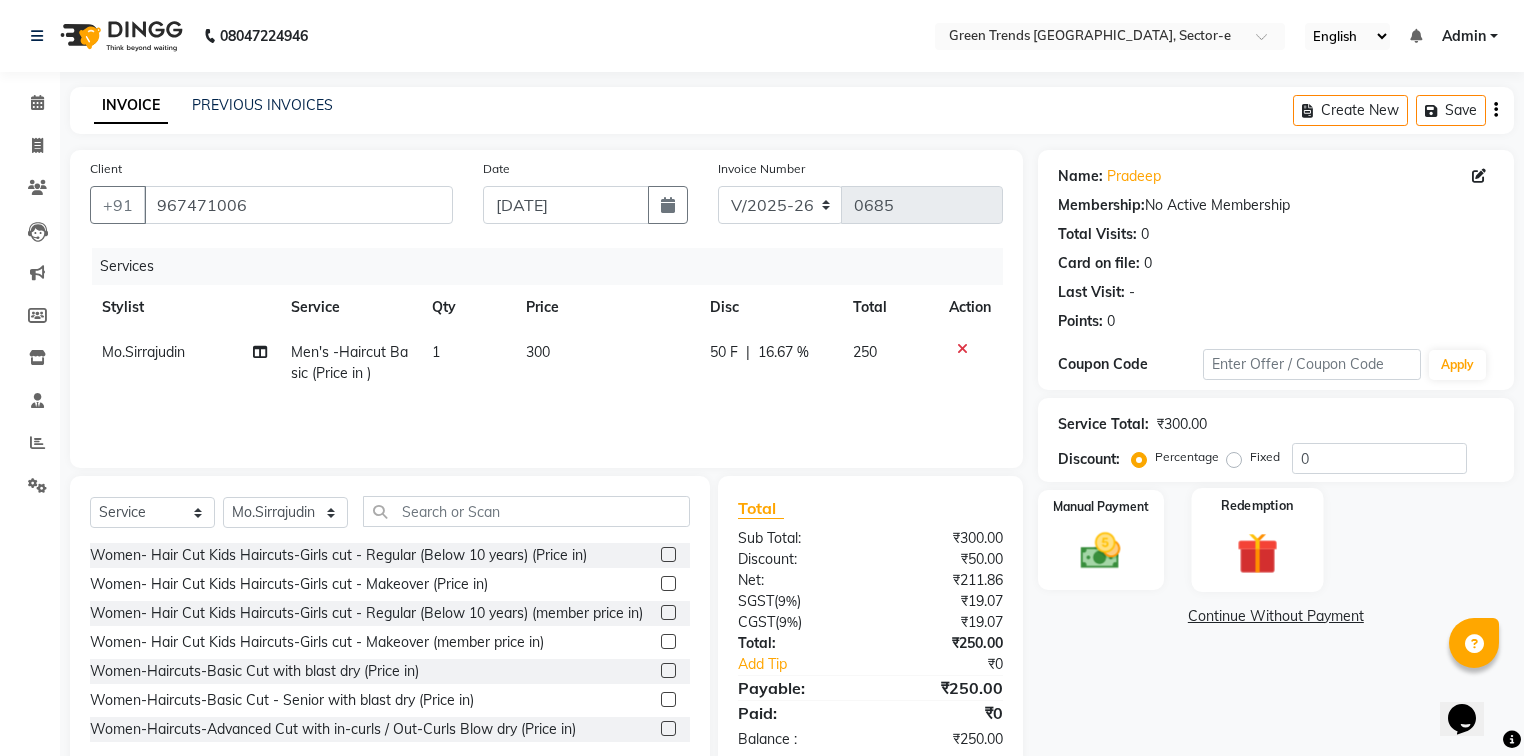 click 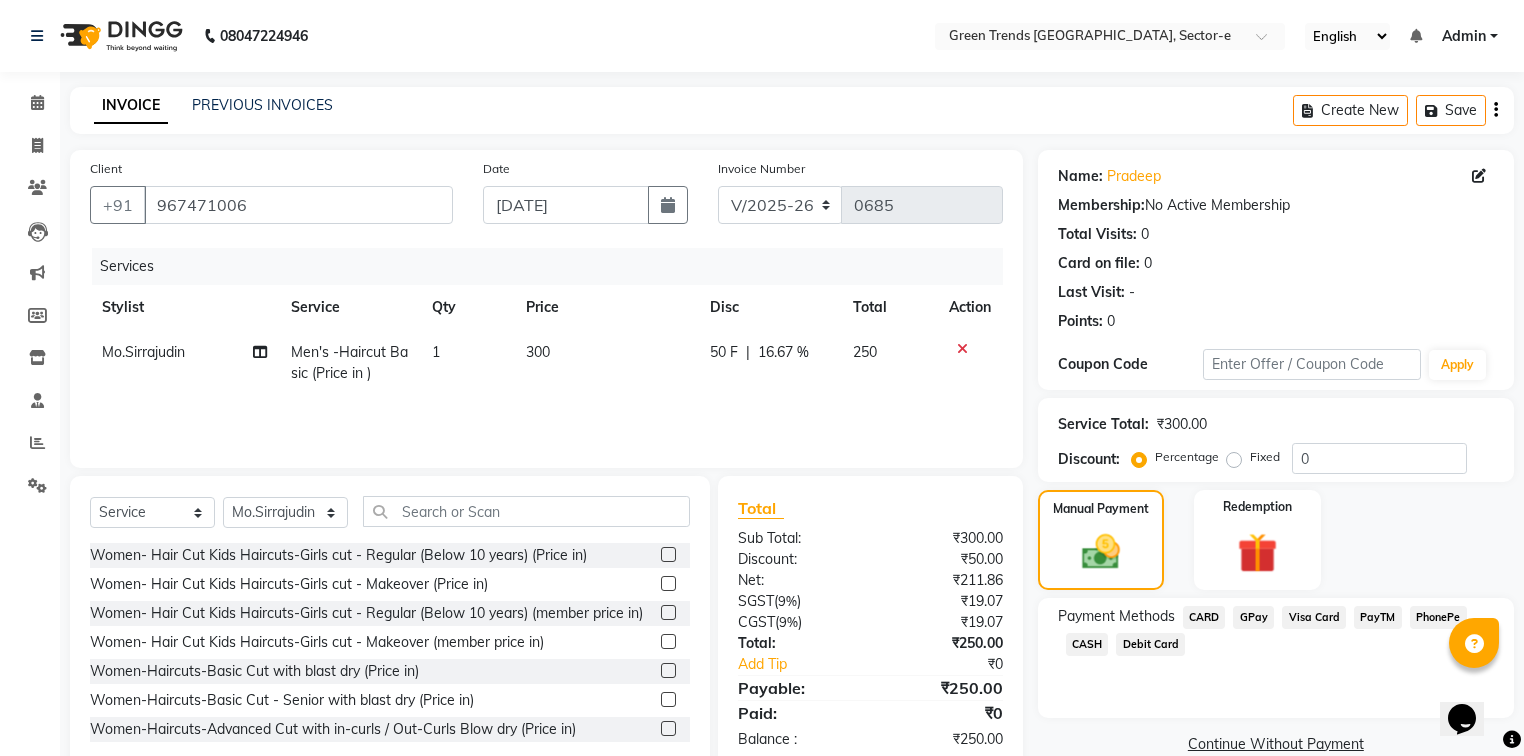 click on "GPay" 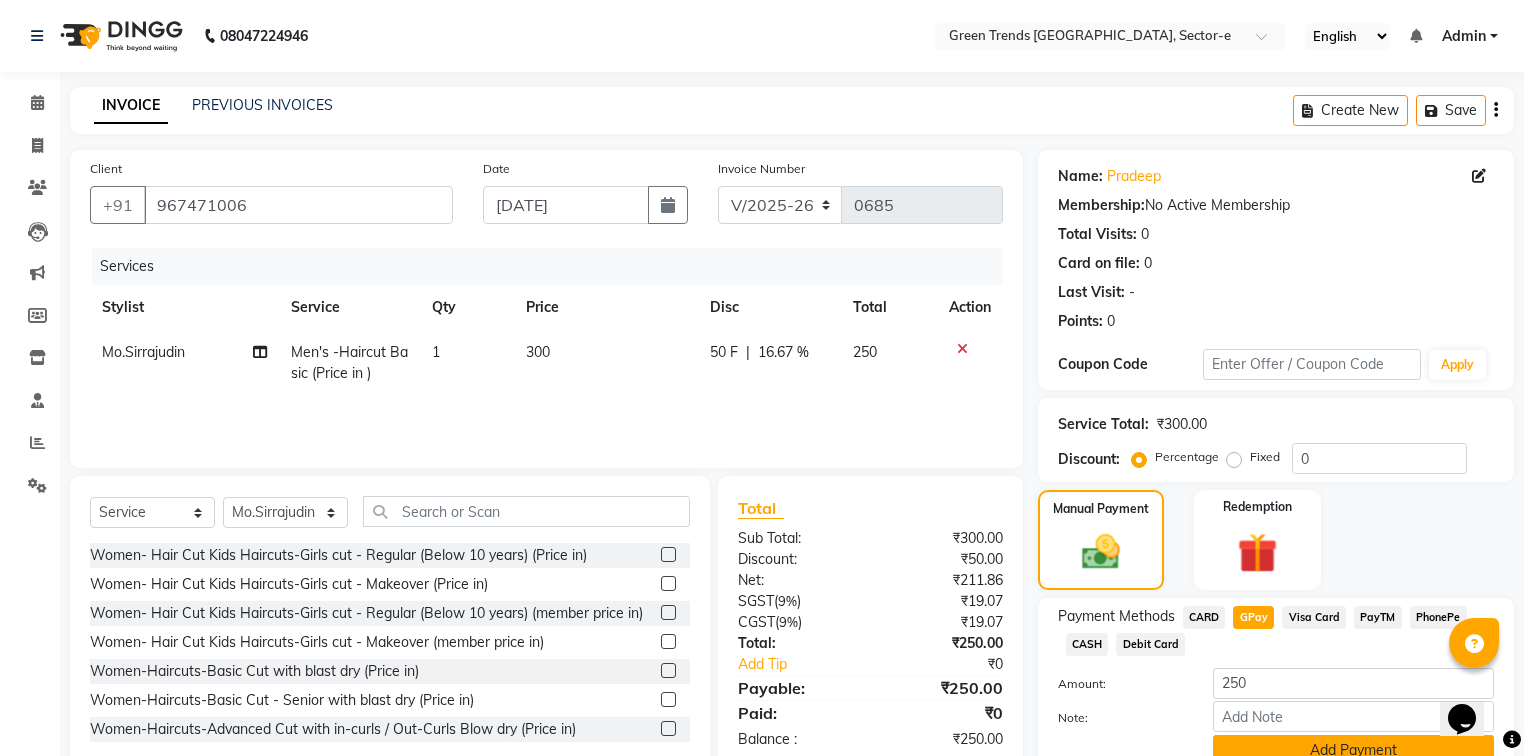 click on "Add Payment" 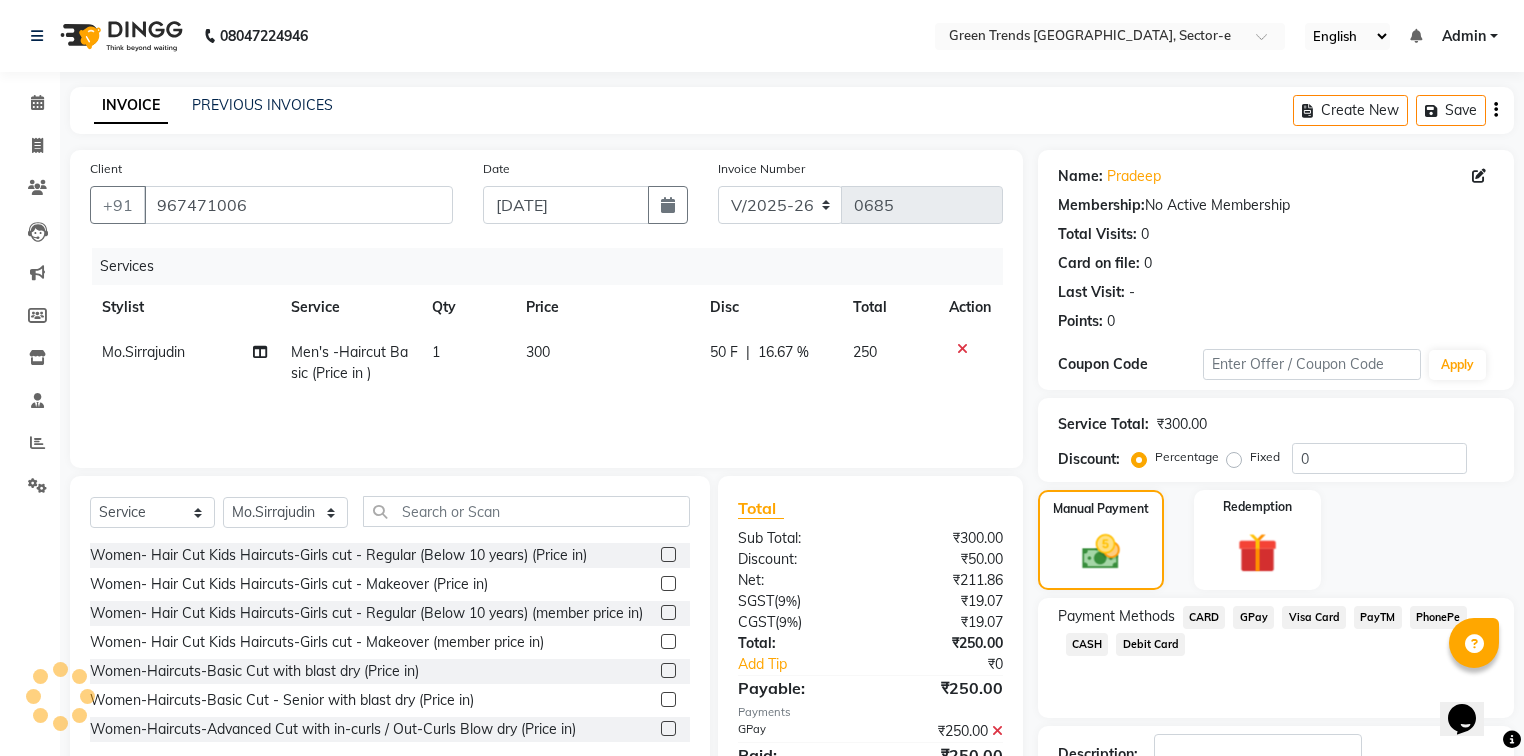 scroll, scrollTop: 124, scrollLeft: 0, axis: vertical 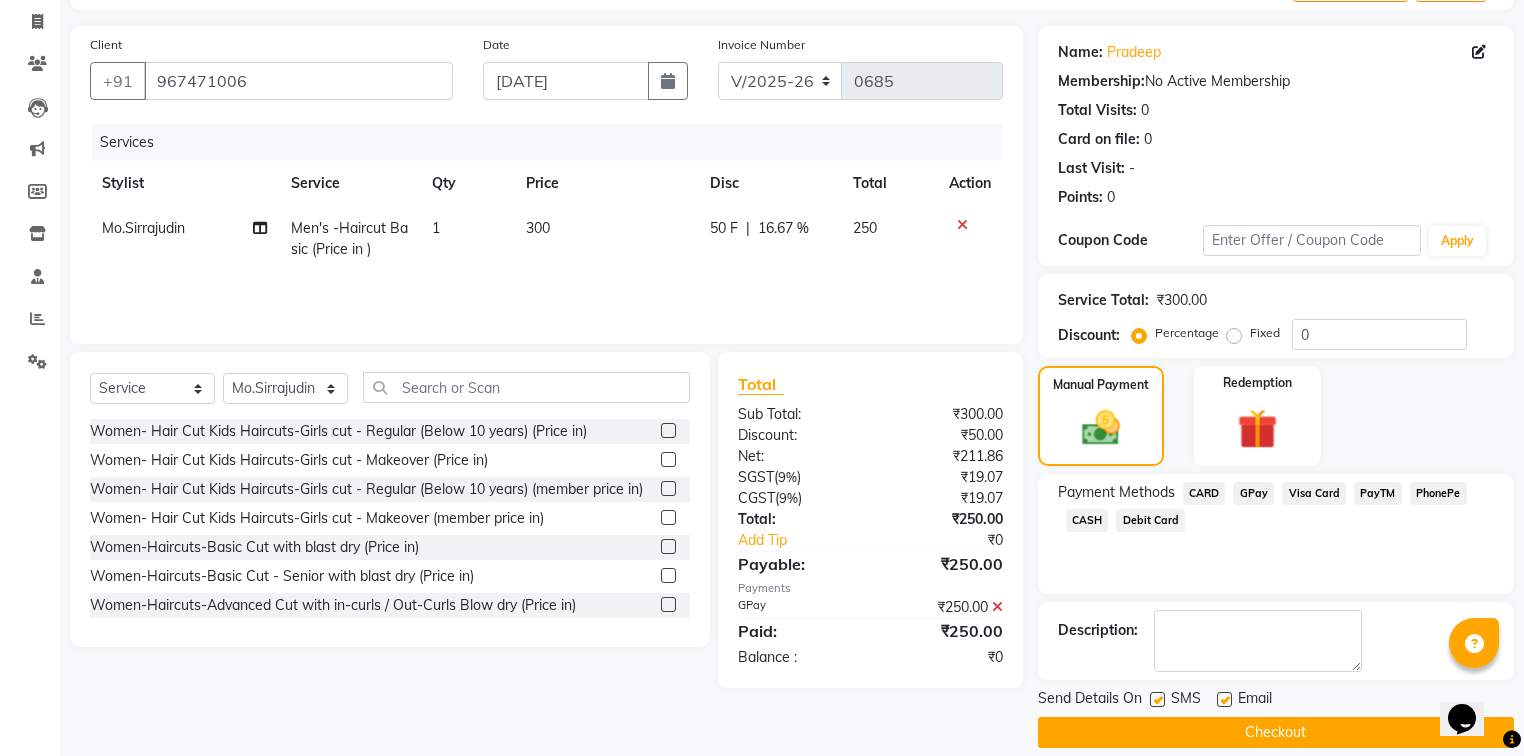 drag, startPoint x: 1230, startPoint y: 698, endPoint x: 1199, endPoint y: 702, distance: 31.257 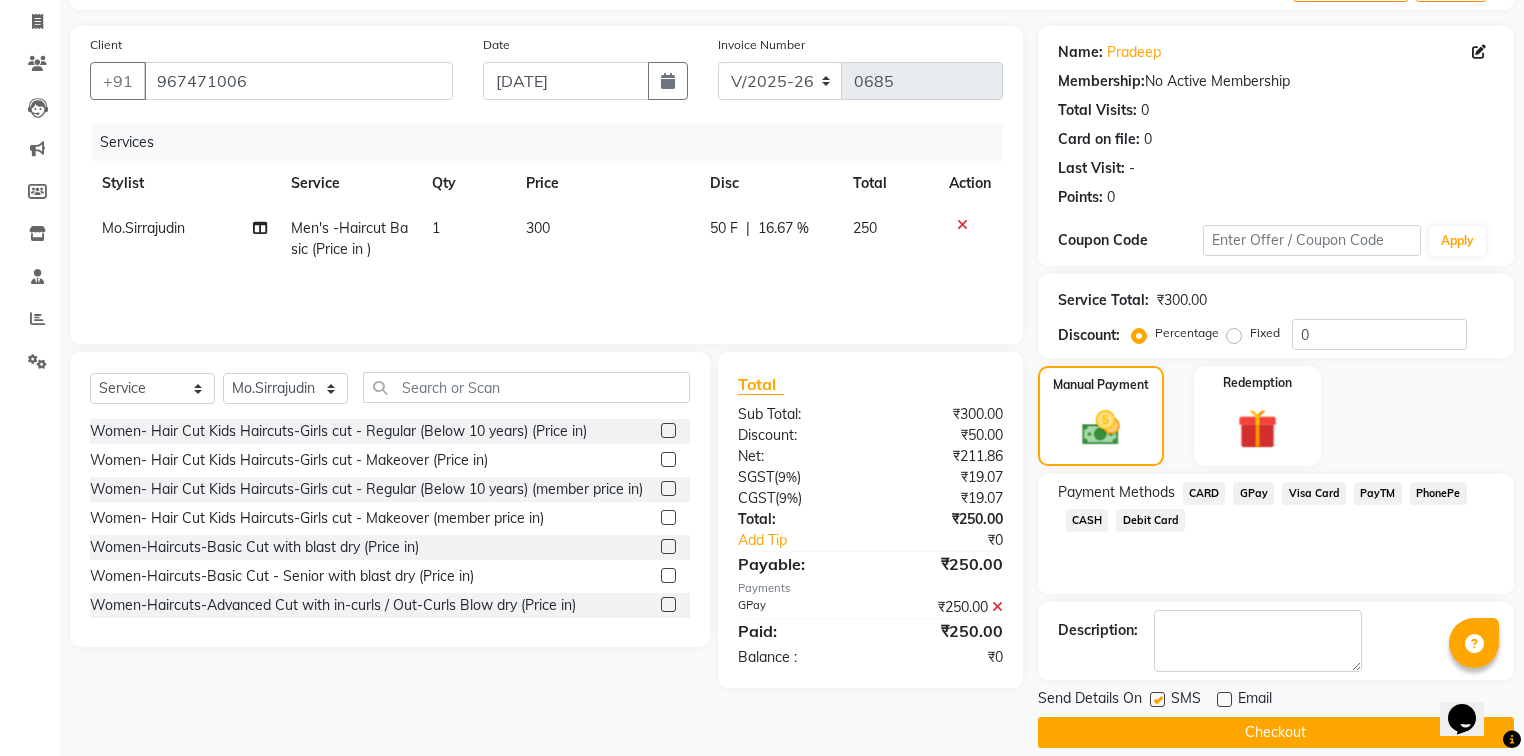 click 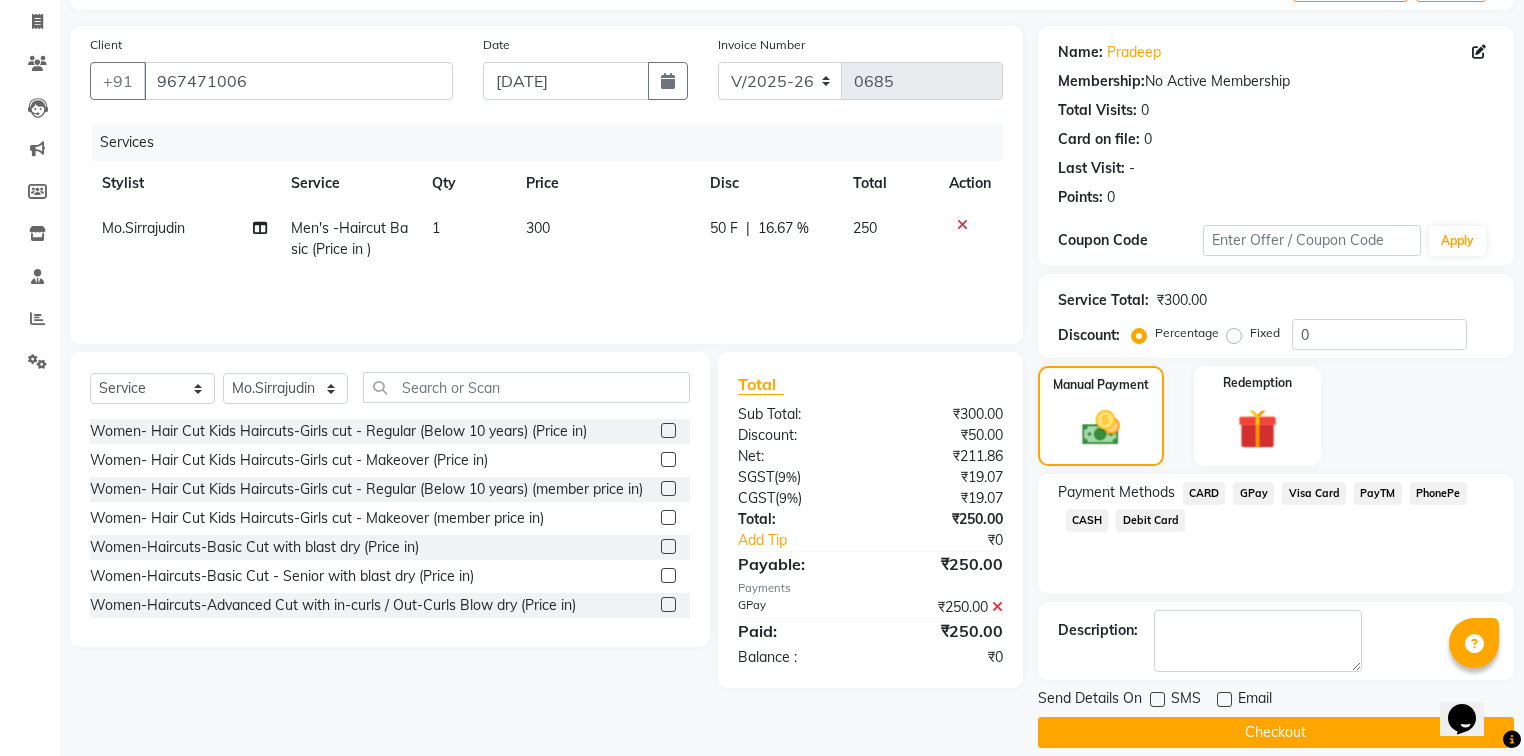 click on "Checkout" 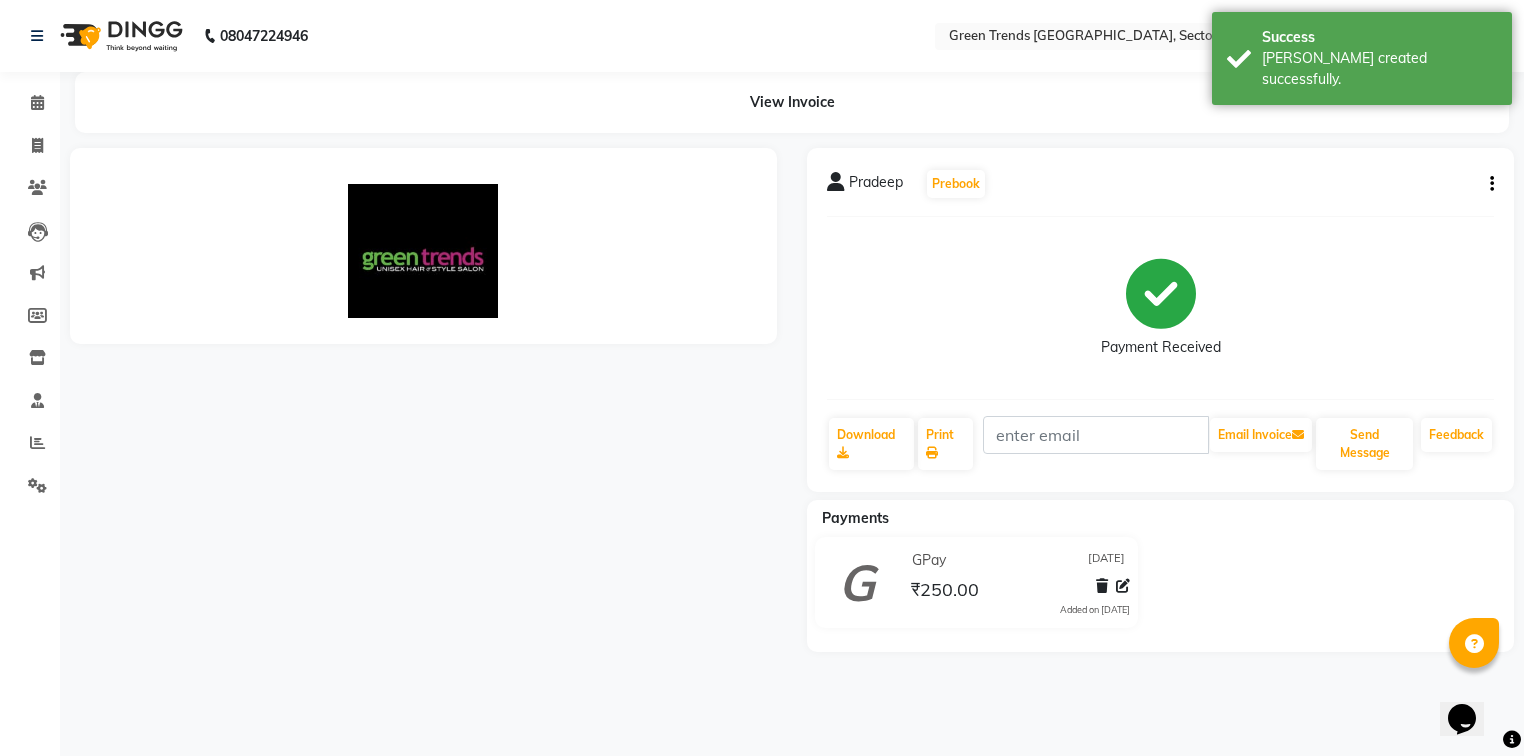 scroll, scrollTop: 0, scrollLeft: 0, axis: both 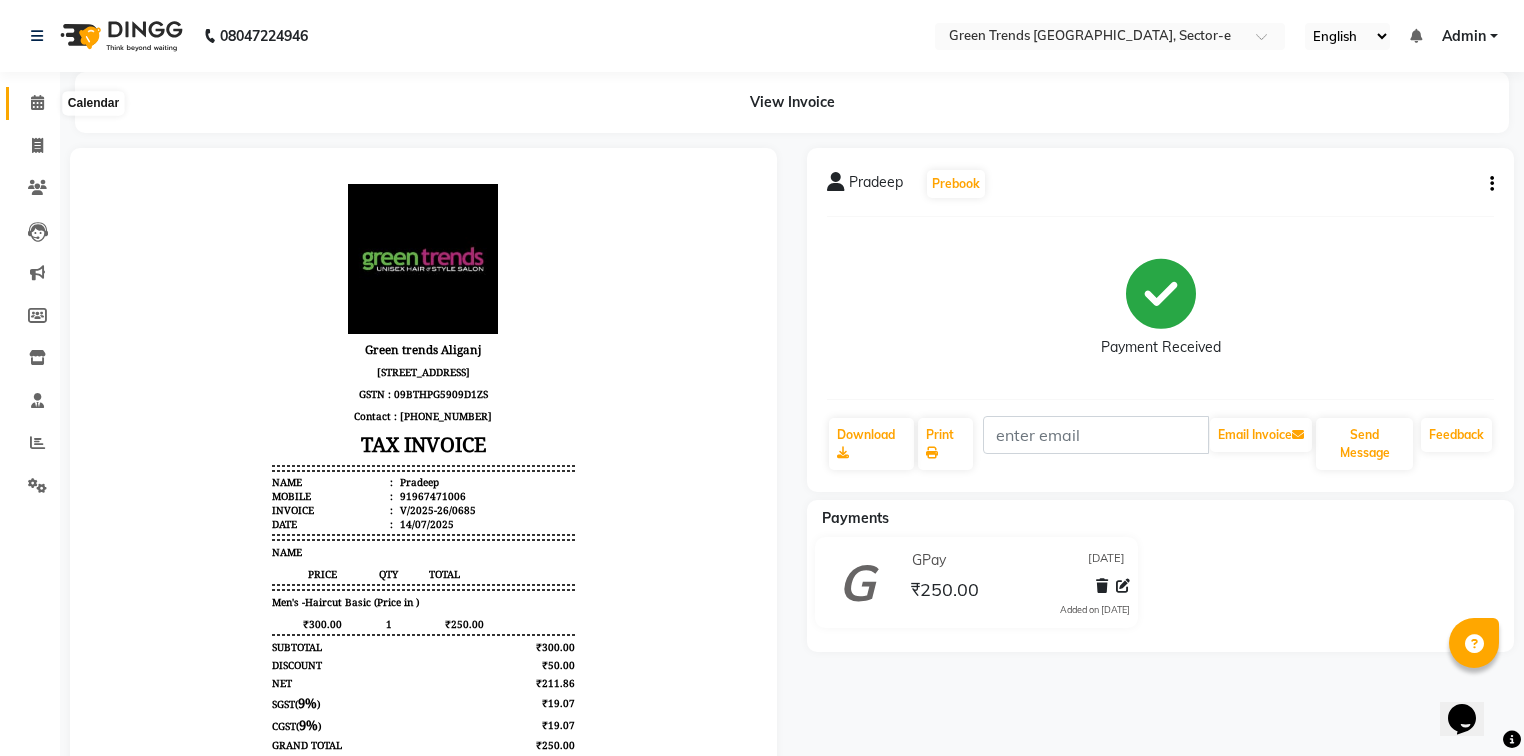 click 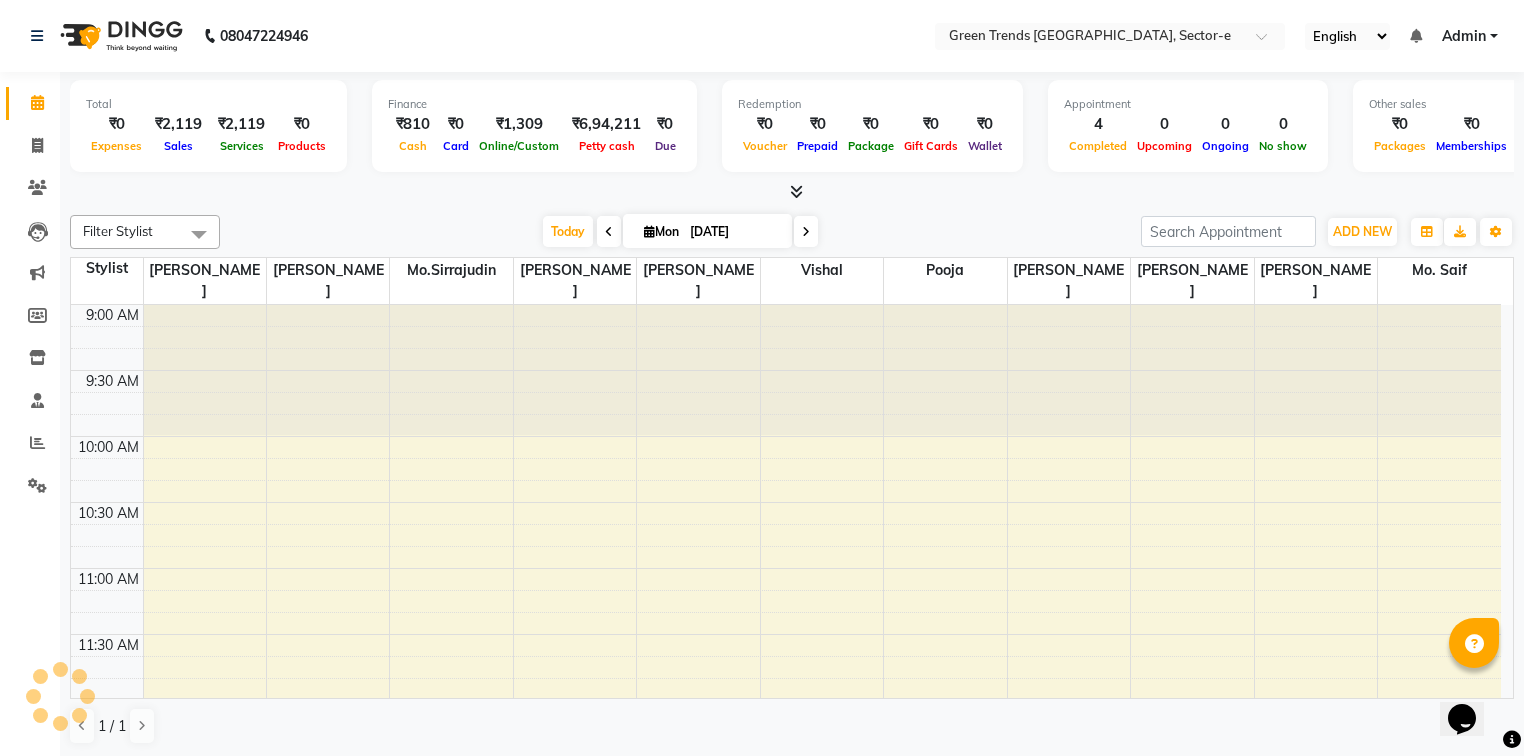 scroll, scrollTop: 0, scrollLeft: 0, axis: both 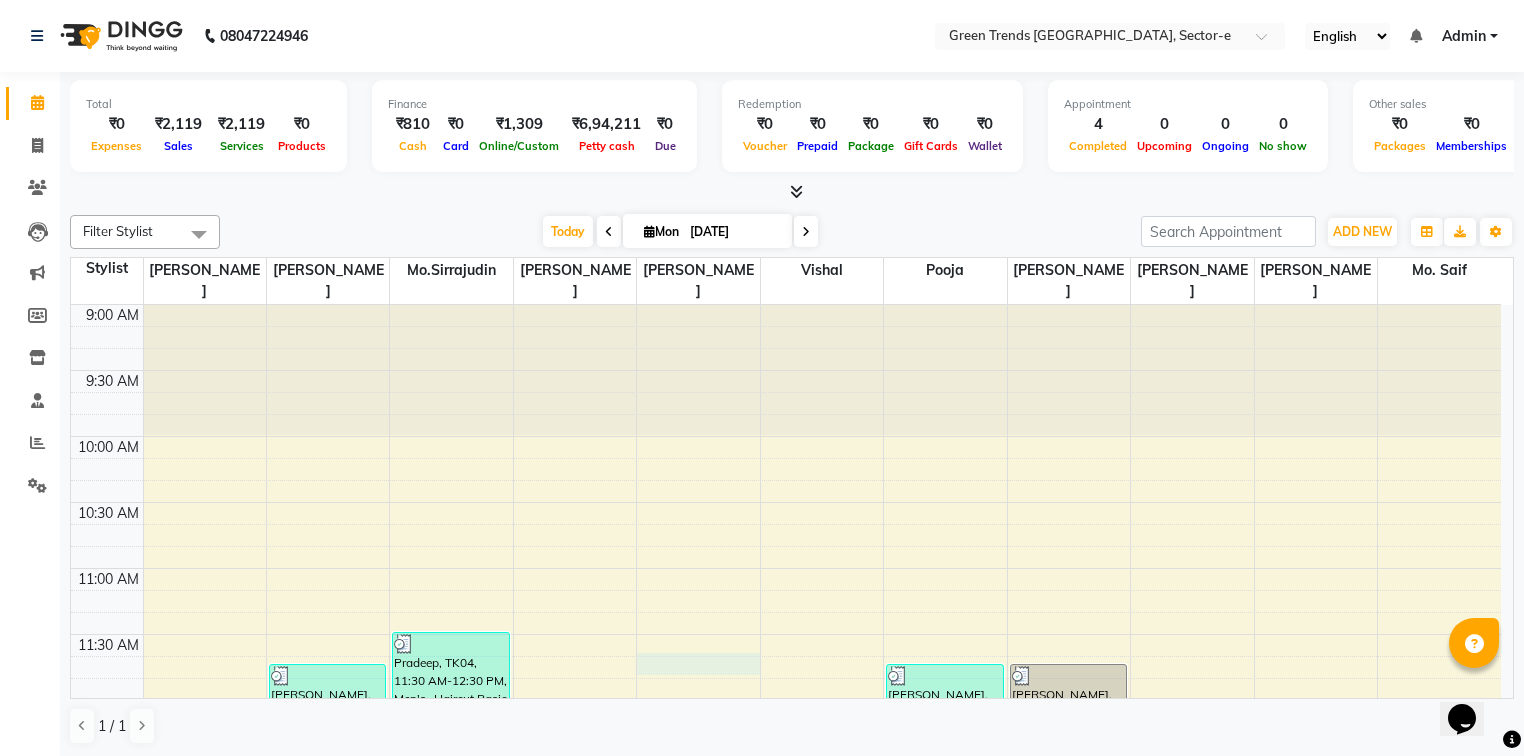 click on "9:00 AM 9:30 AM 10:00 AM 10:30 AM 11:00 AM 11:30 AM 12:00 PM 12:30 PM 1:00 PM 1:30 PM 2:00 PM 2:30 PM 3:00 PM 3:30 PM 4:00 PM 4:30 PM 5:00 PM 5:30 PM 6:00 PM 6:30 PM 7:00 PM 7:30 PM 8:00 PM 8:30 PM 9:00 PM 9:30 PM 10:00 PM 10:30 PM     [PERSON_NAME], TK01, 11:45 AM-01:05 PM, Men's -[PERSON_NAME] Styling  (Price in ),Men's Head Massage [PERSON_NAME] [Price in]     Pradeep, TK04, 11:30 AM-12:30 PM, Men's -Haircut Basic (Price in )     [PERSON_NAME], TK02, 11:45 AM-02:45 PM, Women-Threading-Forhead (Price in),Women-Brazilian Waxing-Chin / Forehead / Upper Lip (Price in),Women-Threading-Eyebrow (Price in)     [PERSON_NAME], TK02, 01:45 PM-02:45 PM, Women-Brazilian Waxing-Chin / Forehead / Upper Lip (Price in)     [PERSON_NAME], TK03, 02:40 PM-05:40 PM, Women-Threading-Eyebrow (Price in),Women-Brazilian Waxing-Under Arms (Price in),Women-Cartridge Waxing-Half Legs (Price in)     [PERSON_NAME], TK02, 11:45 AM-12:45 PM, Women-Threading-Eyebrow (Price in)     [PERSON_NAME], TK02, 12:45 PM-01:45 PM, Women-Threading-Forhead (Price in)" at bounding box center [786, 1228] 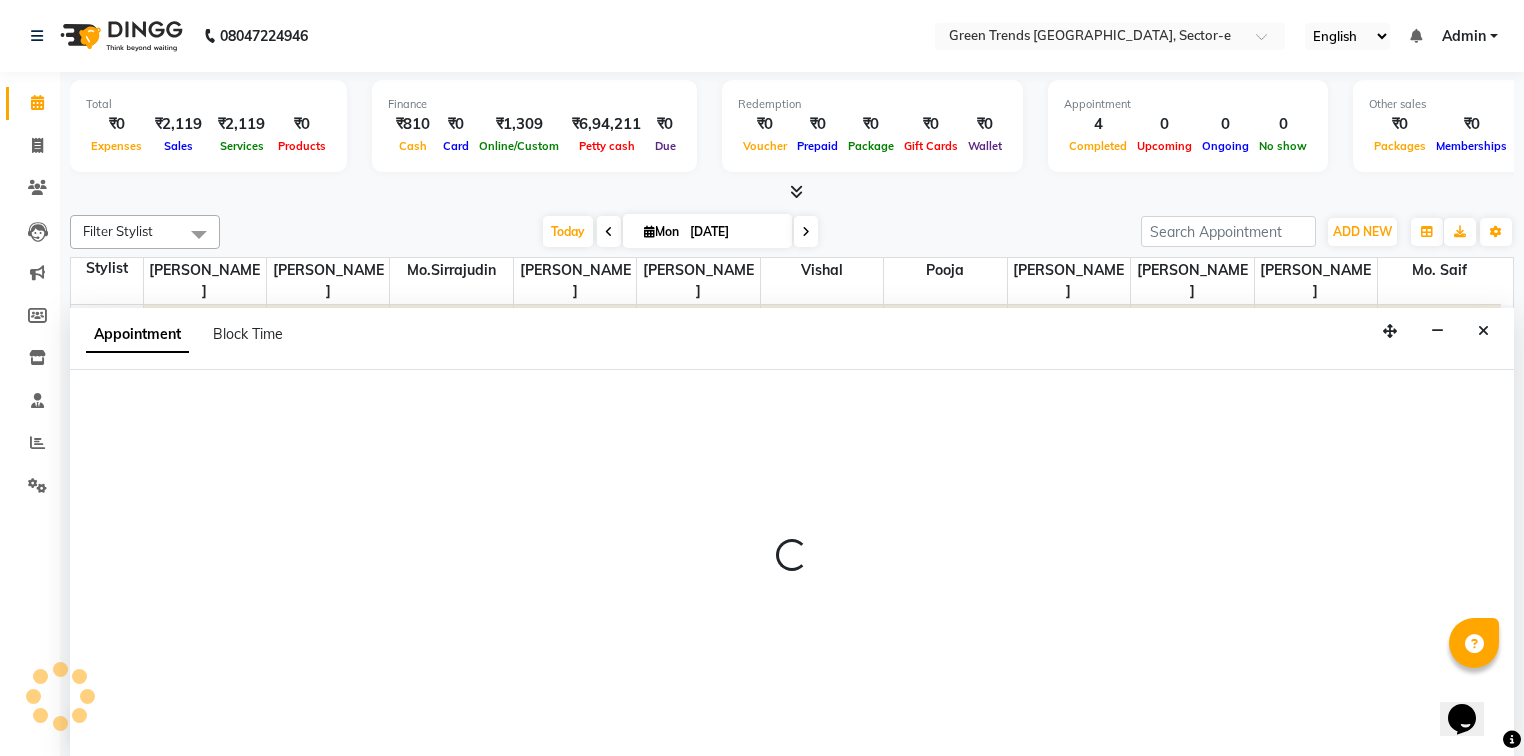 scroll, scrollTop: 0, scrollLeft: 0, axis: both 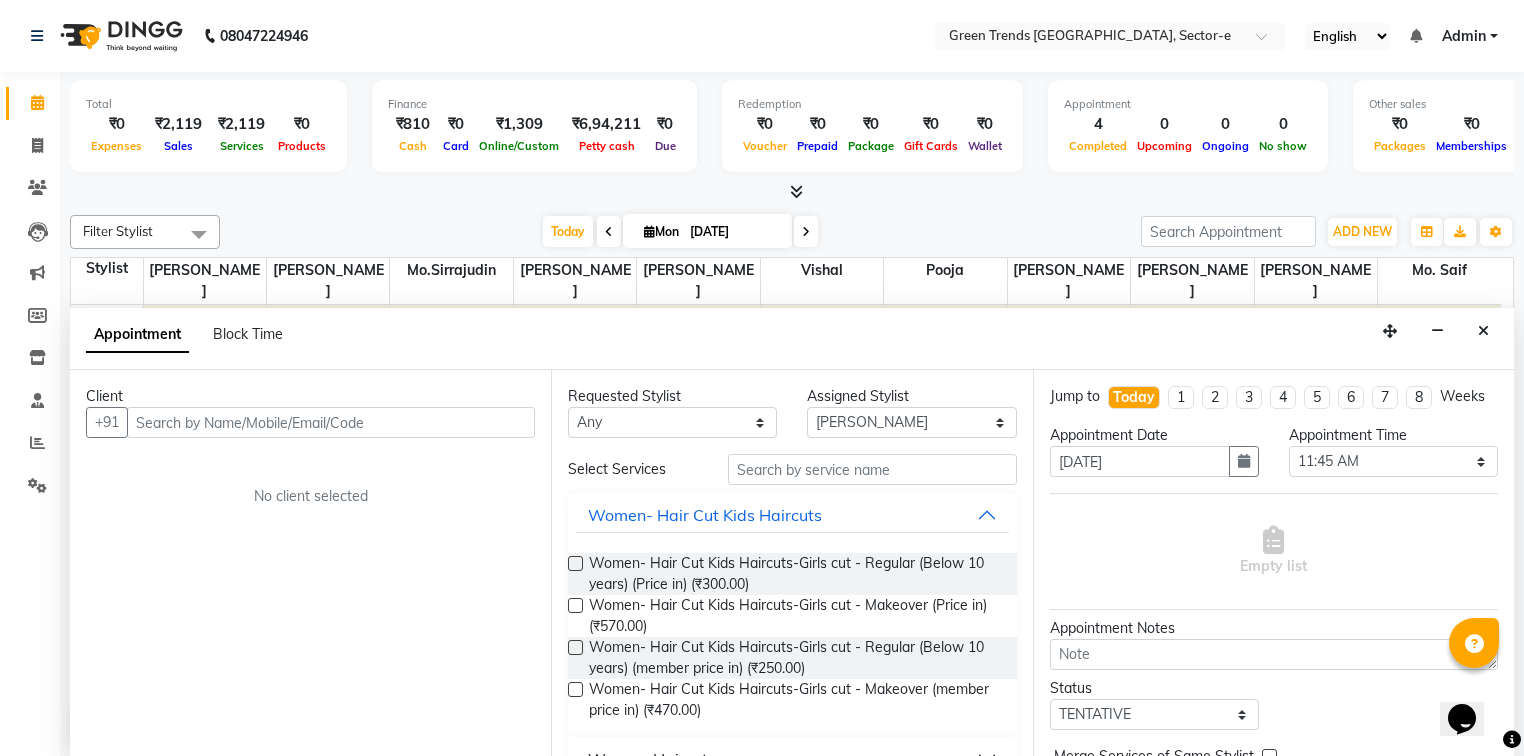 click at bounding box center [331, 422] 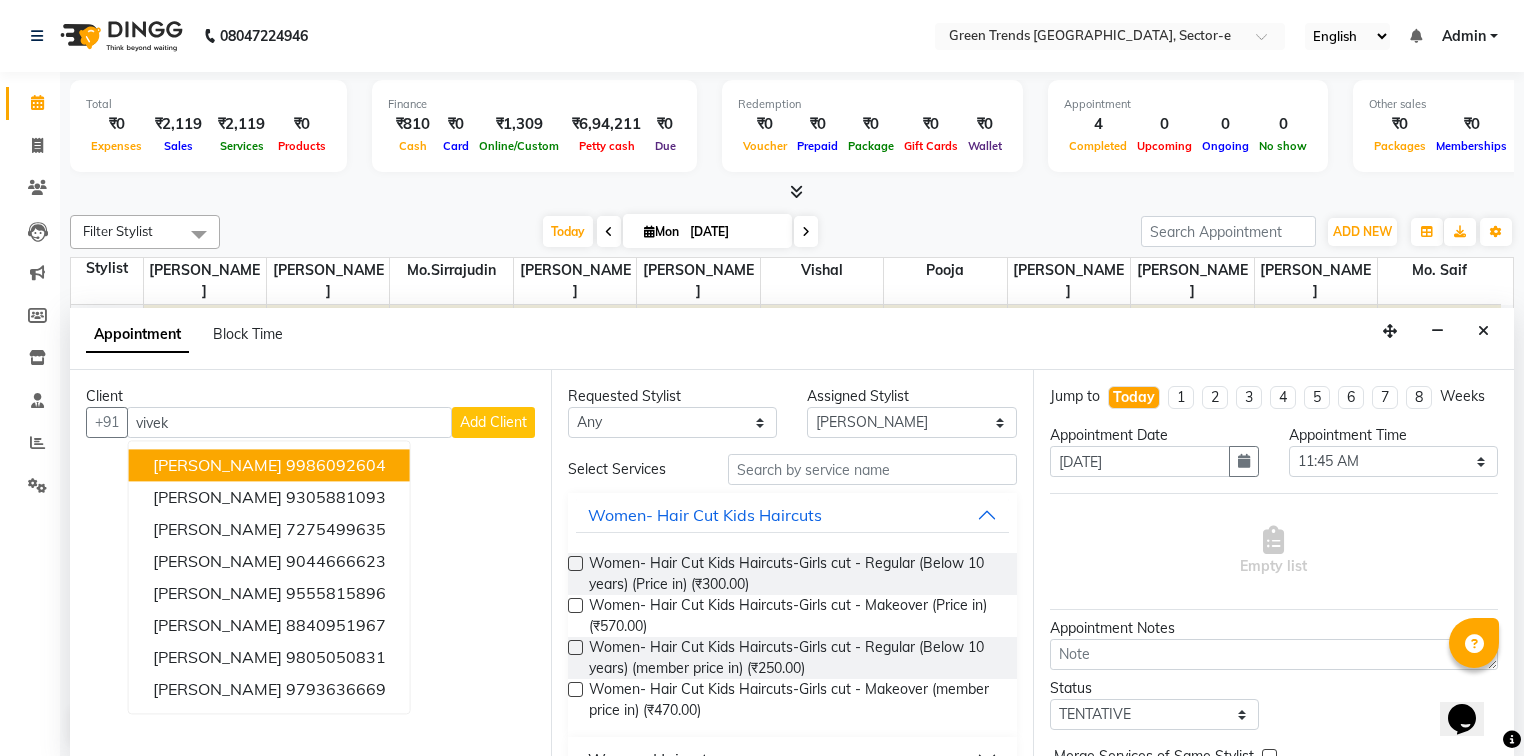 click on "[PERSON_NAME]" at bounding box center (217, 466) 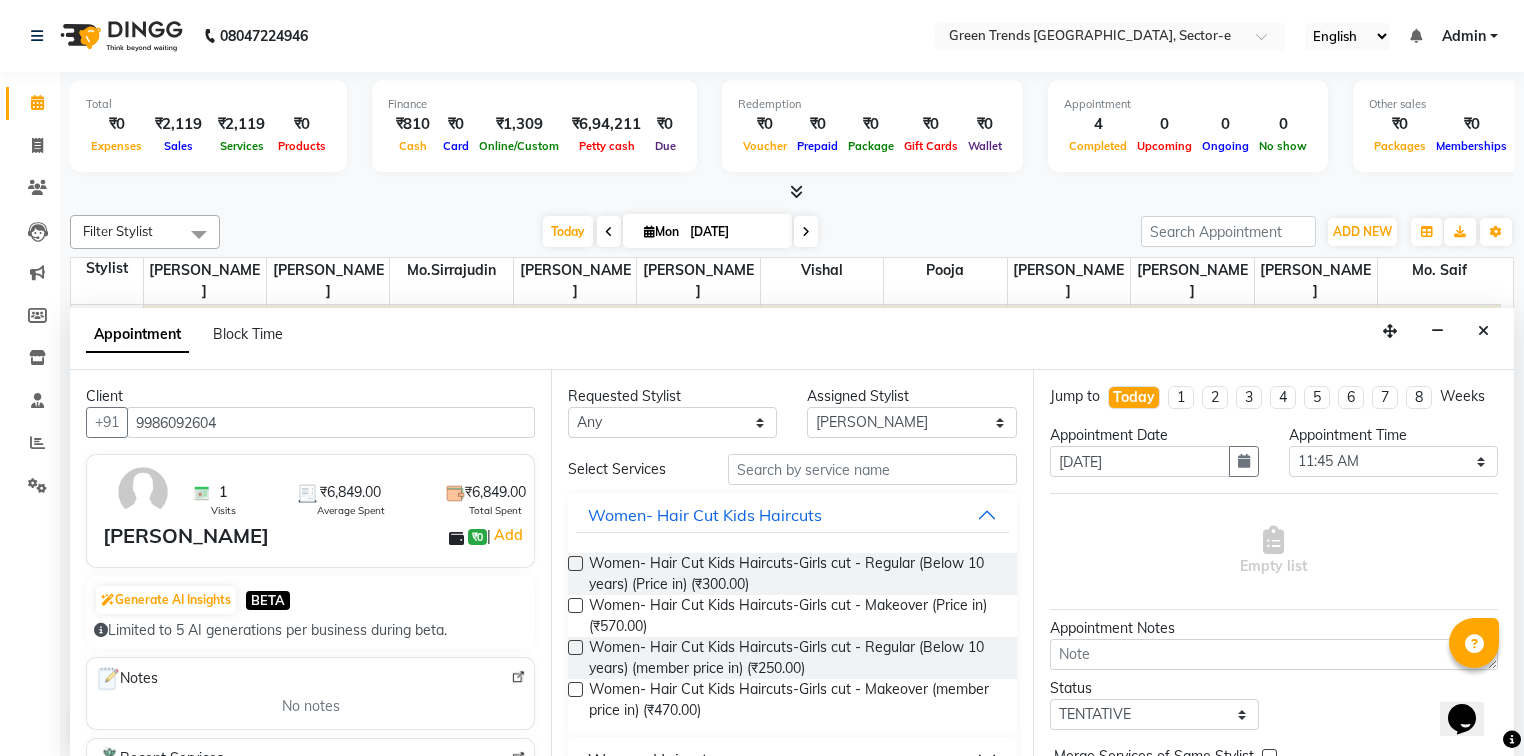 type on "9986092604" 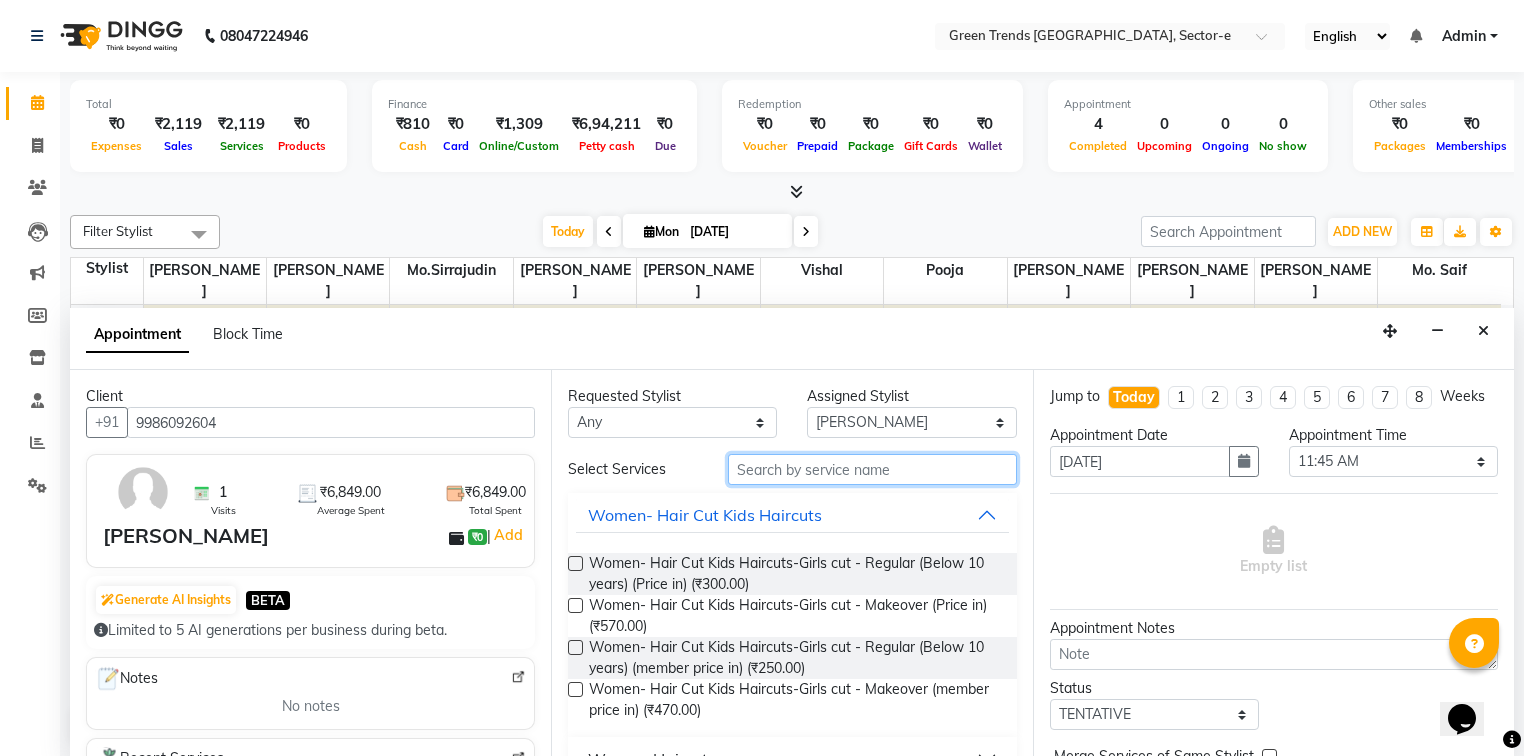 click at bounding box center [872, 469] 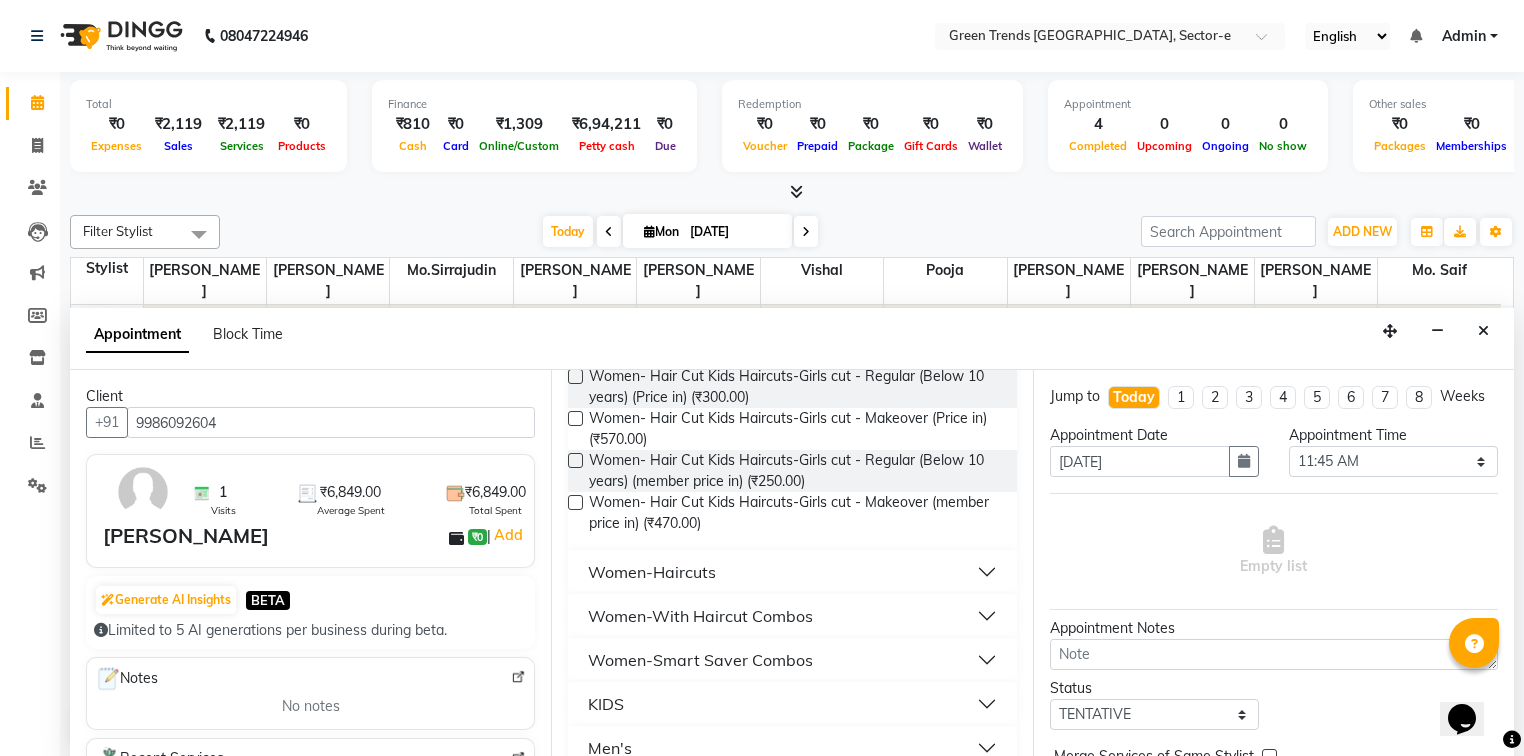 scroll, scrollTop: 203, scrollLeft: 0, axis: vertical 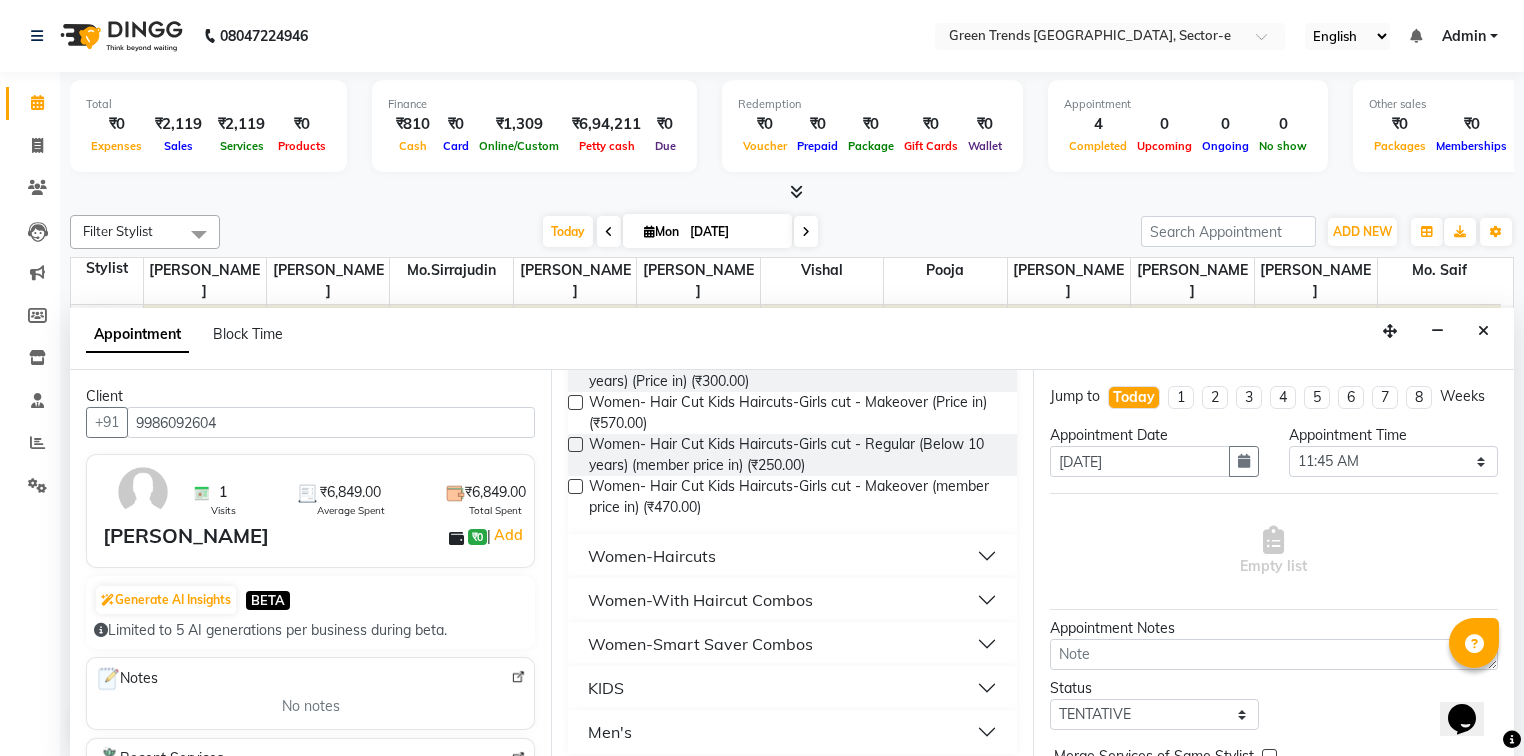 type on "cut" 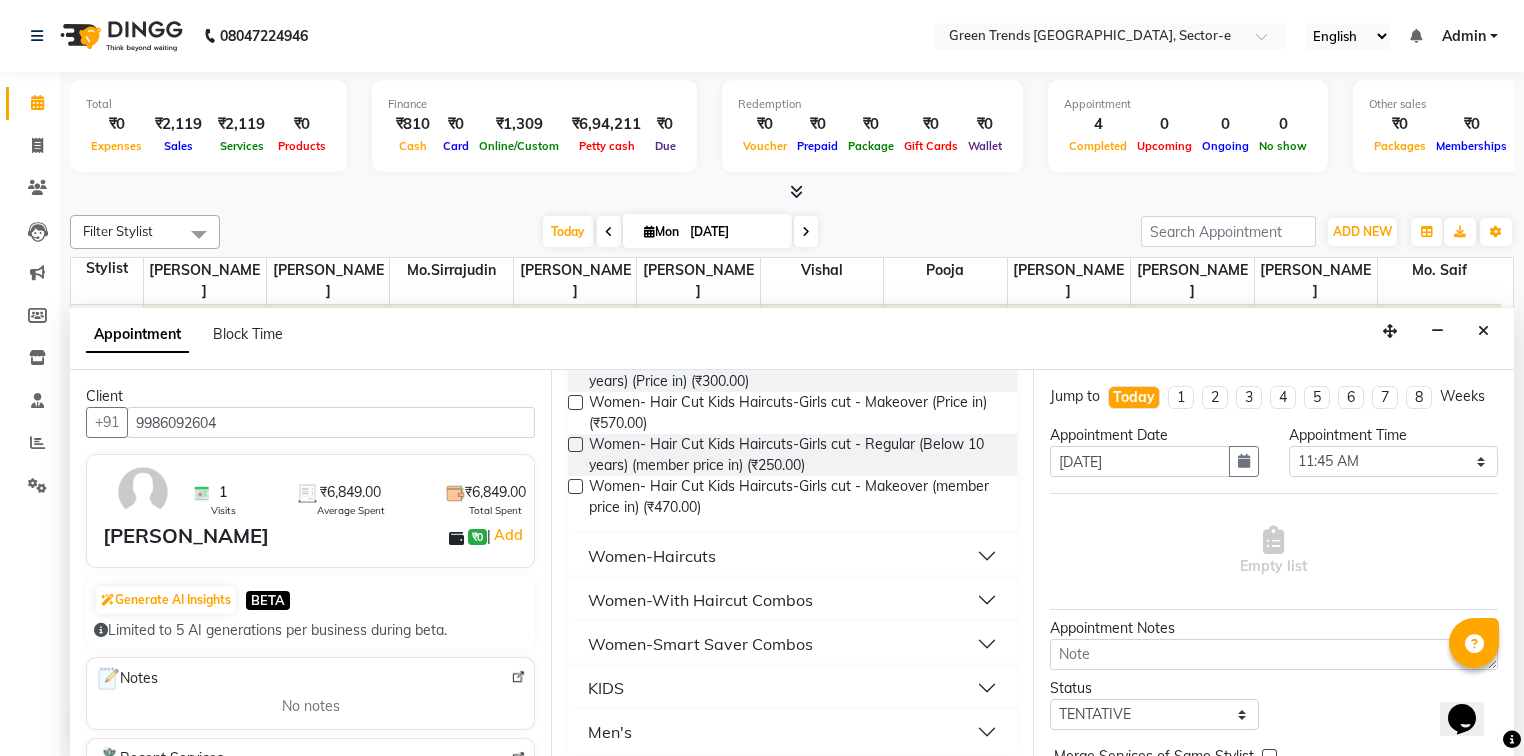 click on "Men's" at bounding box center (792, 732) 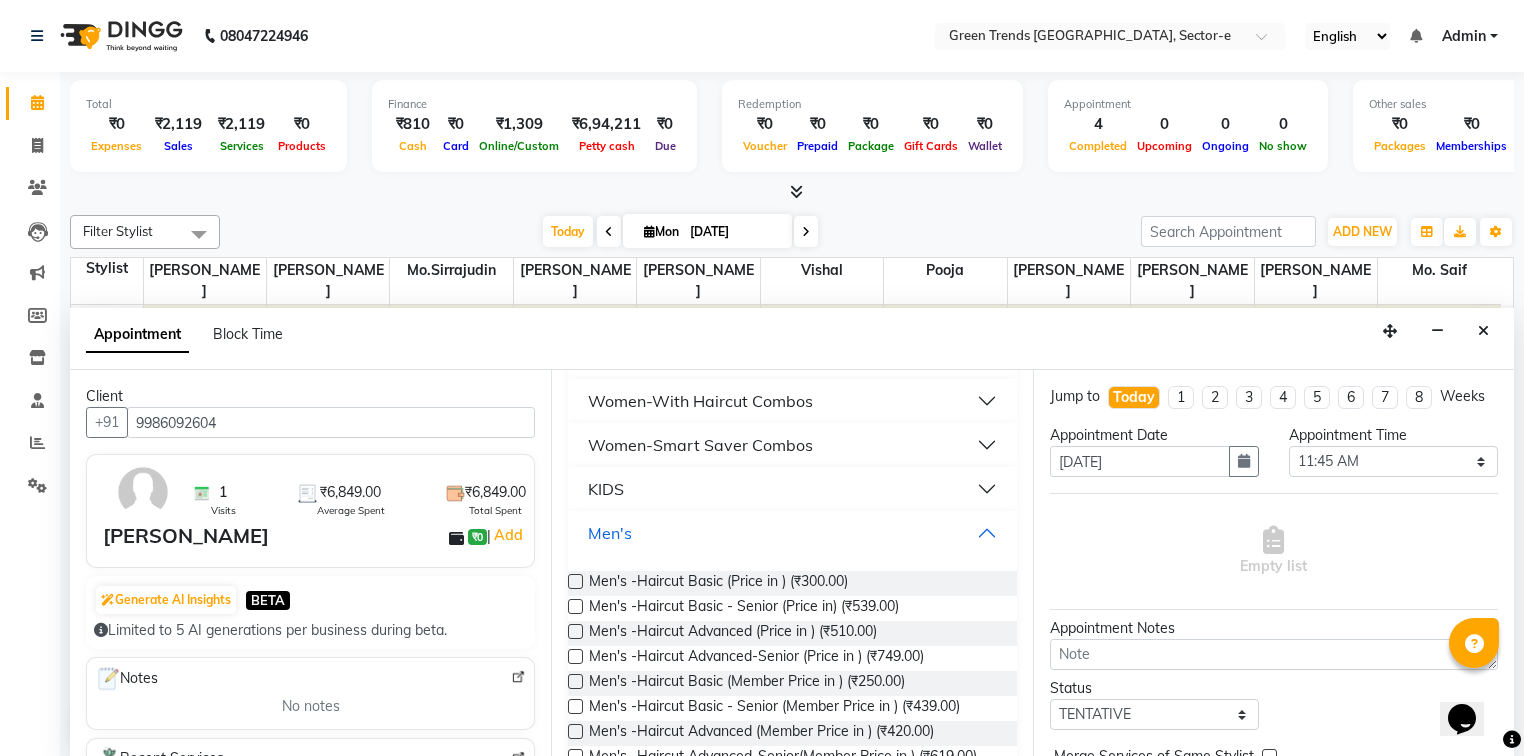 scroll, scrollTop: 415, scrollLeft: 0, axis: vertical 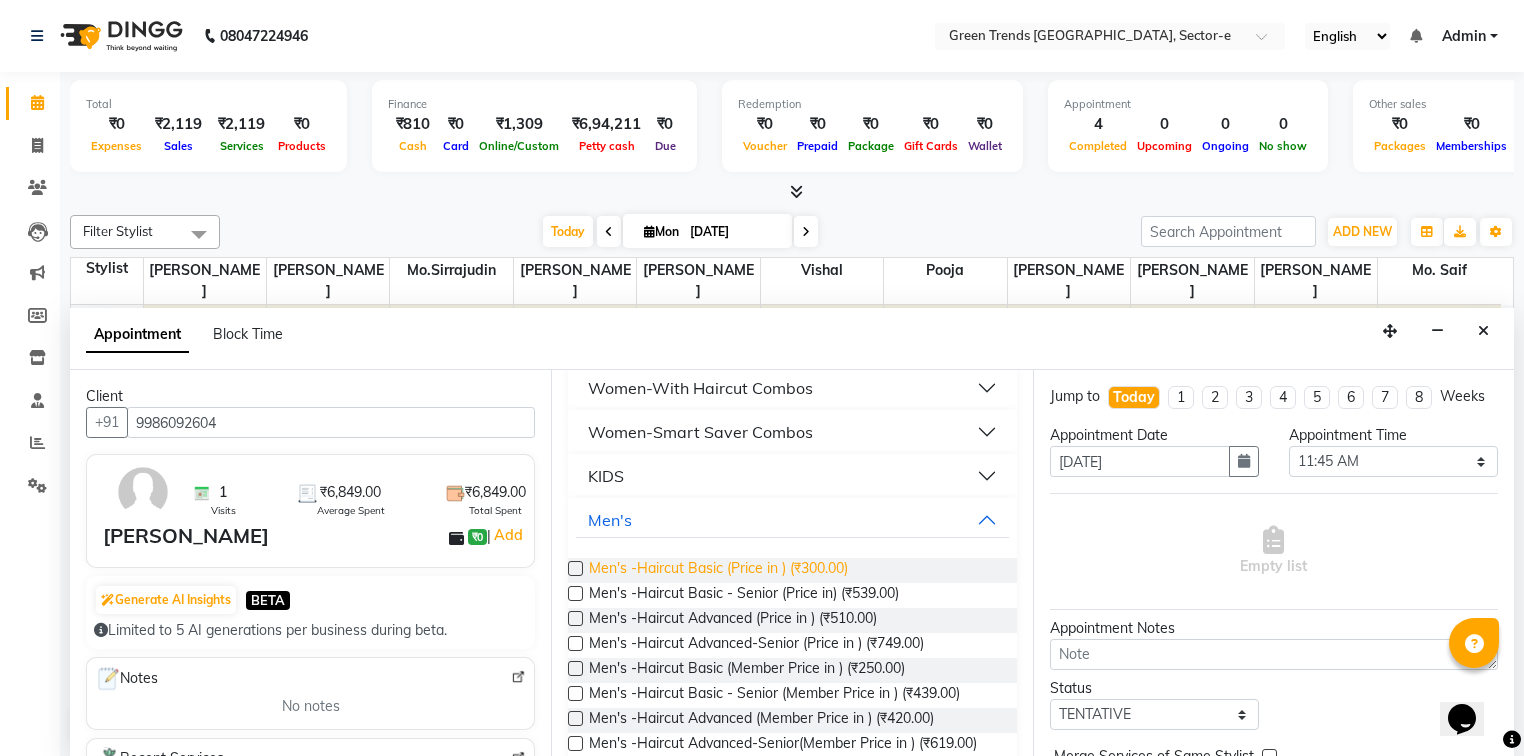 click on "Men's -Haircut Basic (Price in ) (₹300.00)" at bounding box center [718, 570] 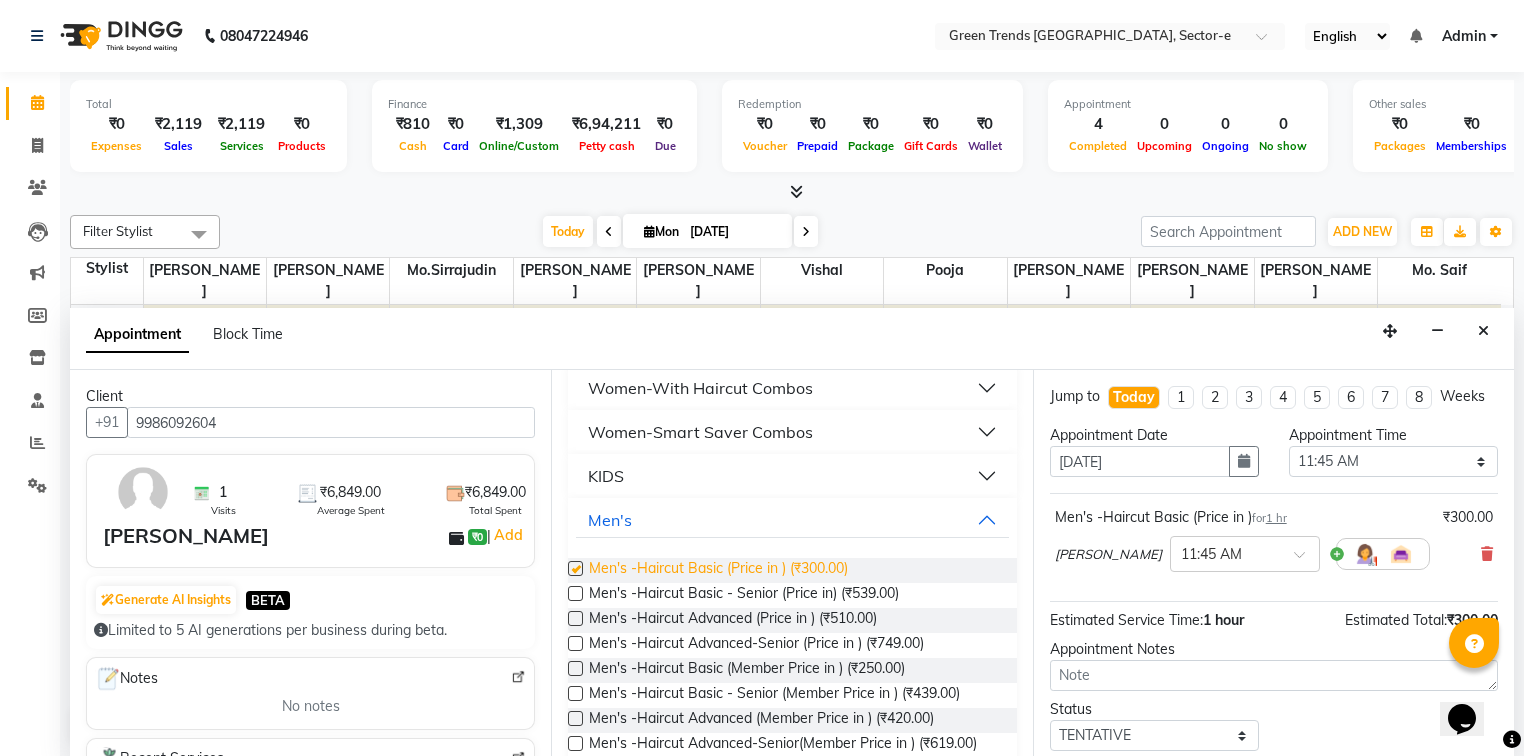 checkbox on "false" 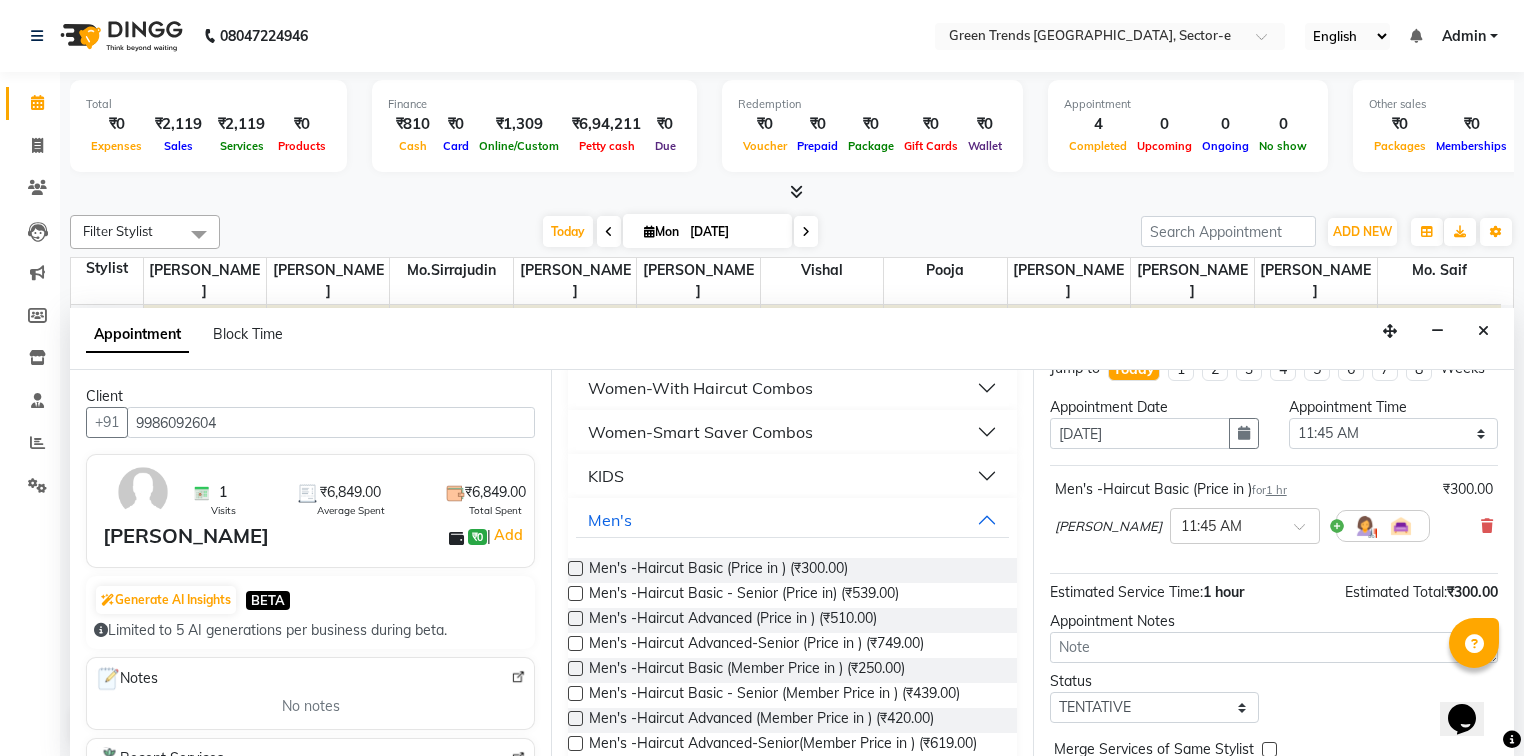 scroll, scrollTop: 118, scrollLeft: 0, axis: vertical 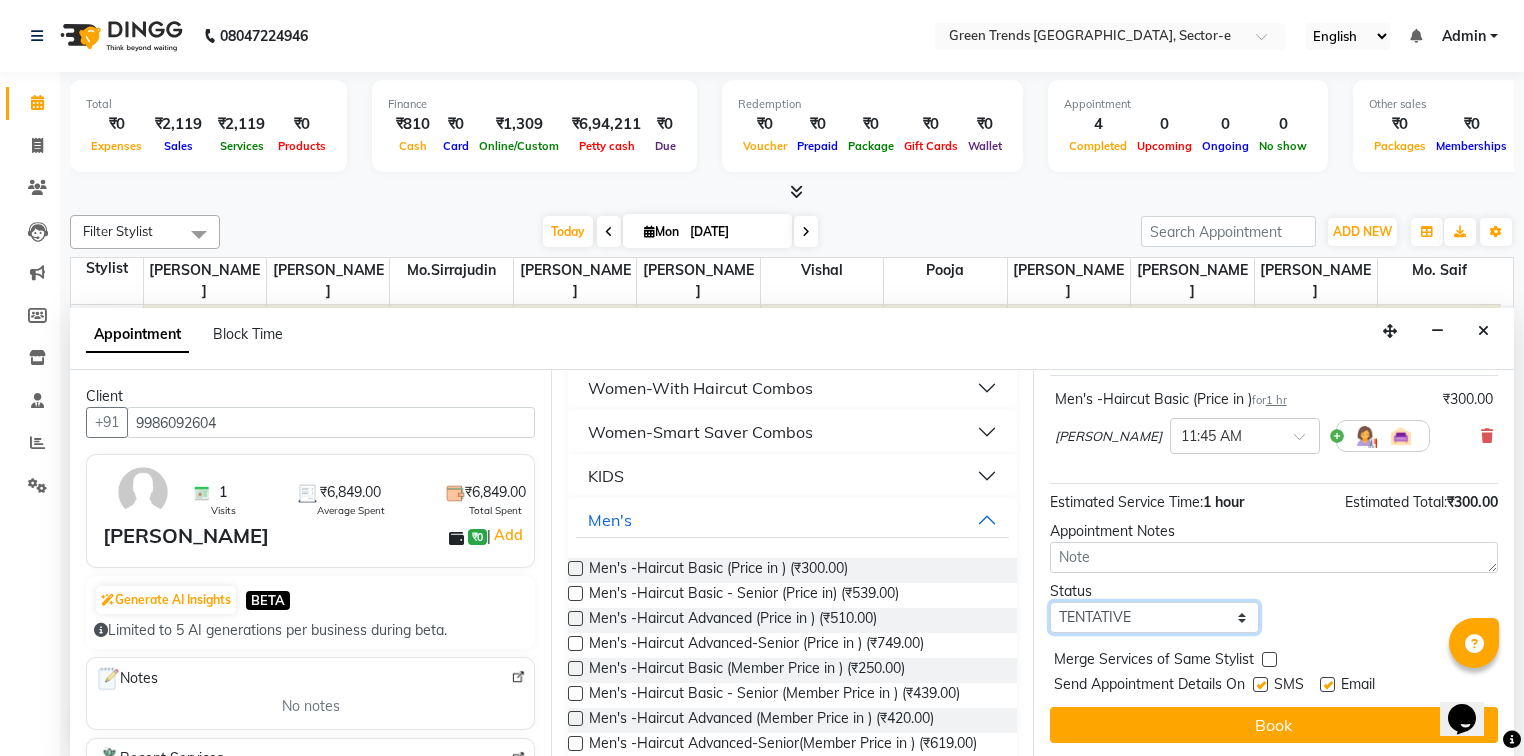 drag, startPoint x: 1236, startPoint y: 620, endPoint x: 1156, endPoint y: 608, distance: 80.895 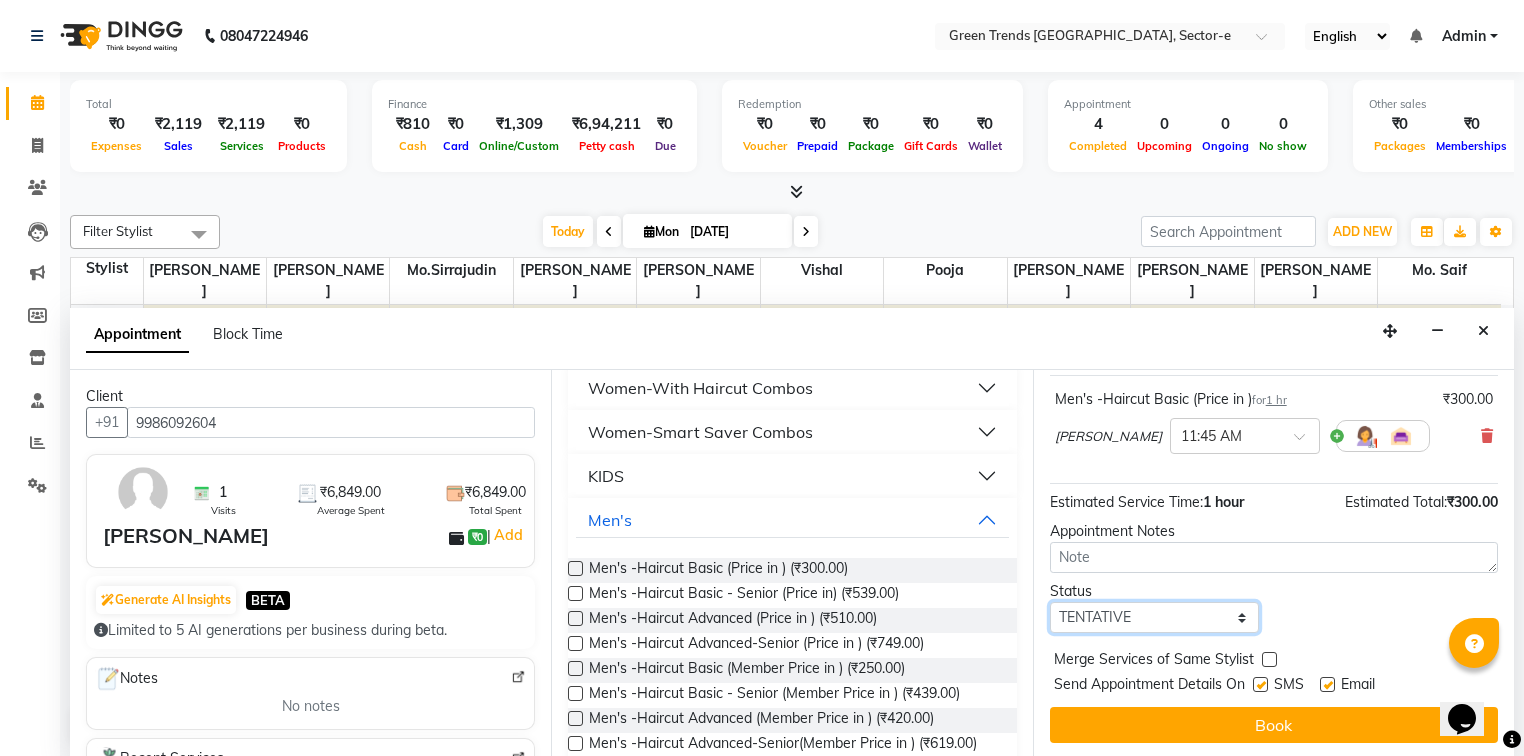 select on "confirm booking" 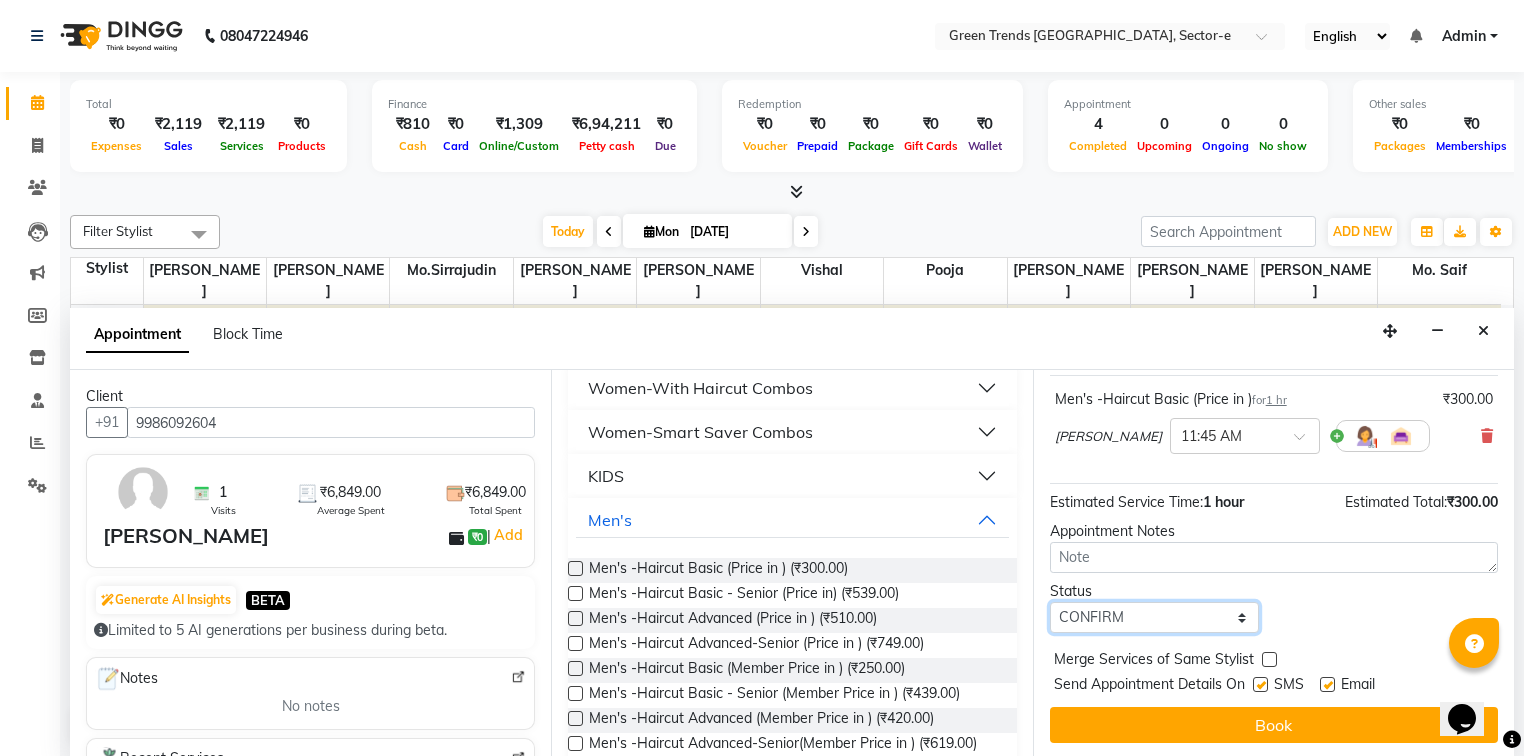 click on "Select TENTATIVE CONFIRM CHECK-IN UPCOMING" at bounding box center (1154, 617) 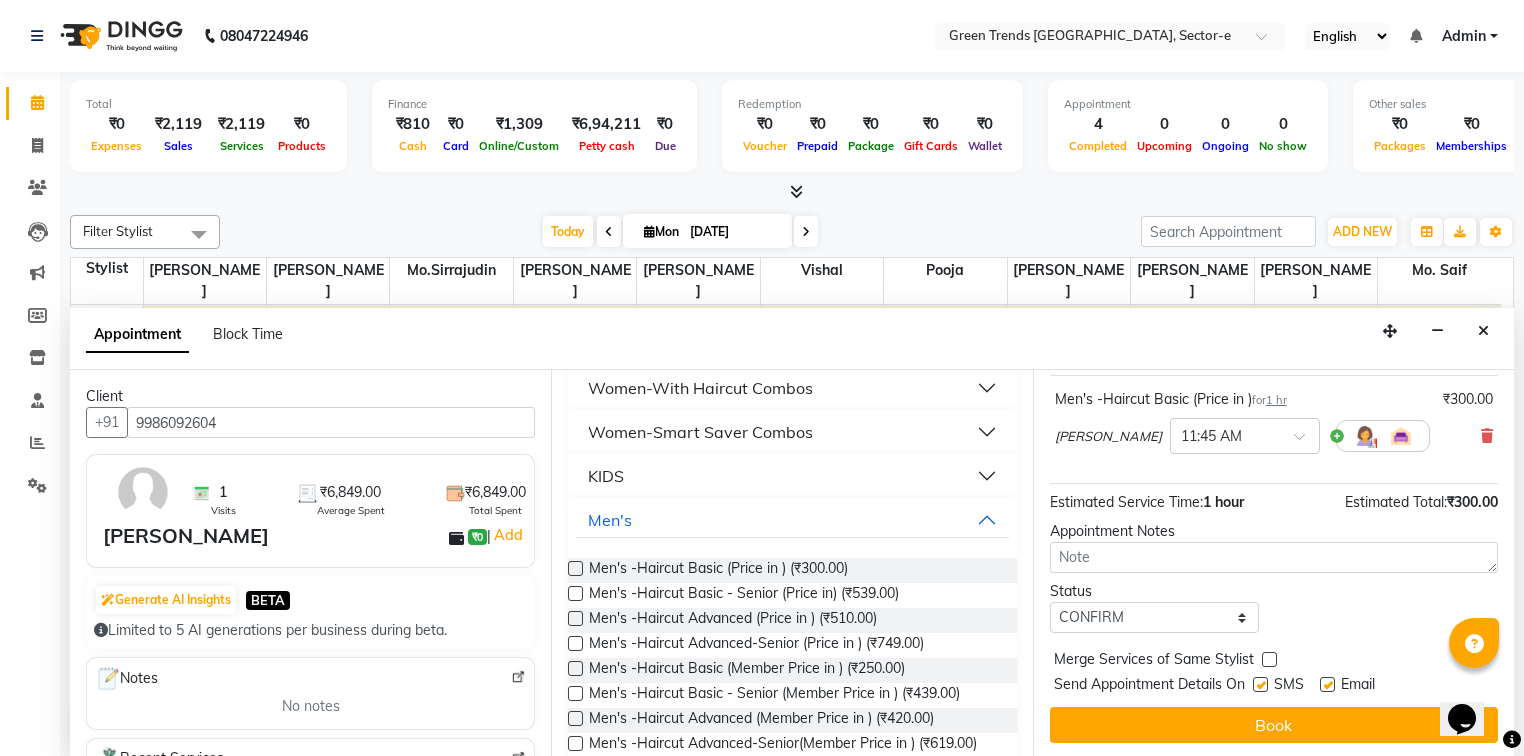 click at bounding box center (1260, 684) 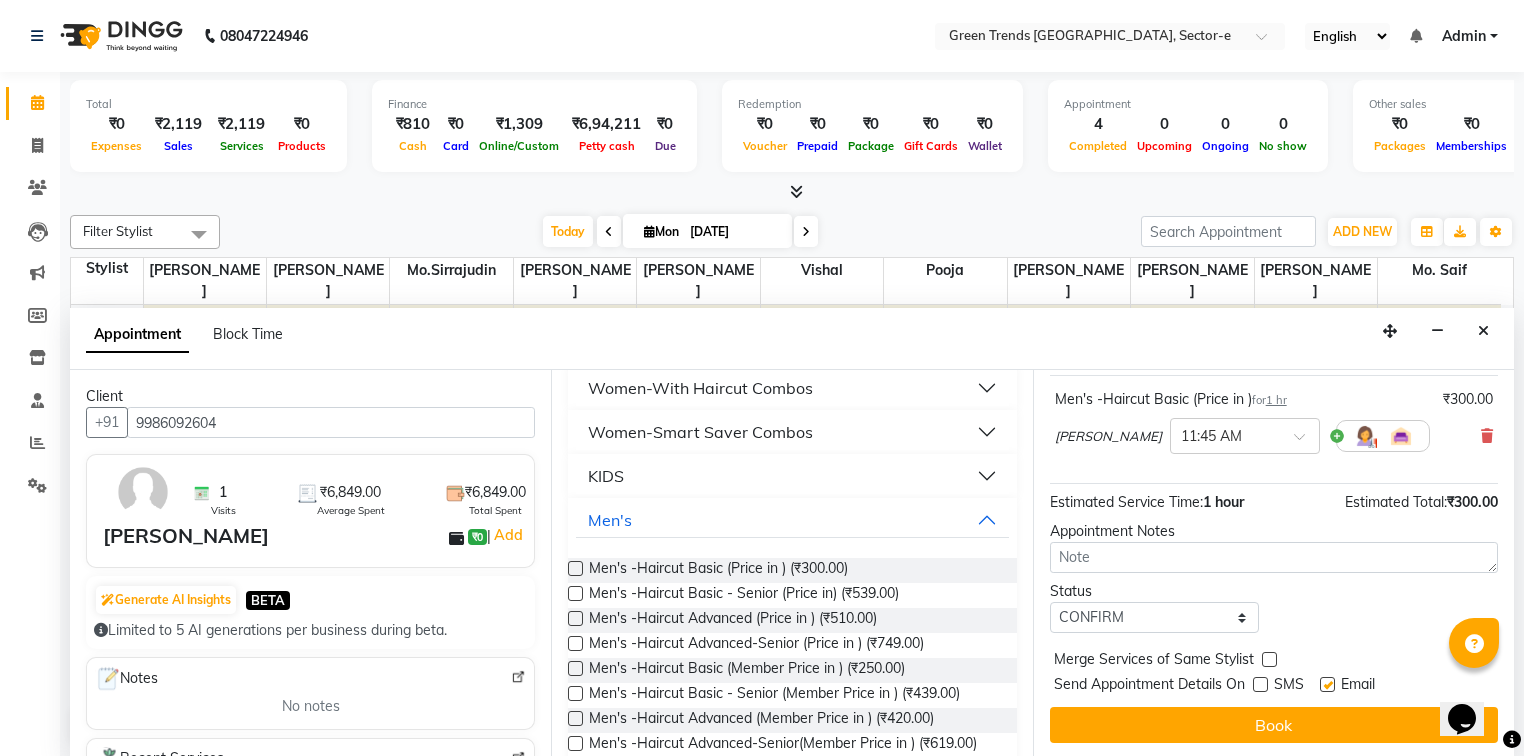 click at bounding box center (1327, 684) 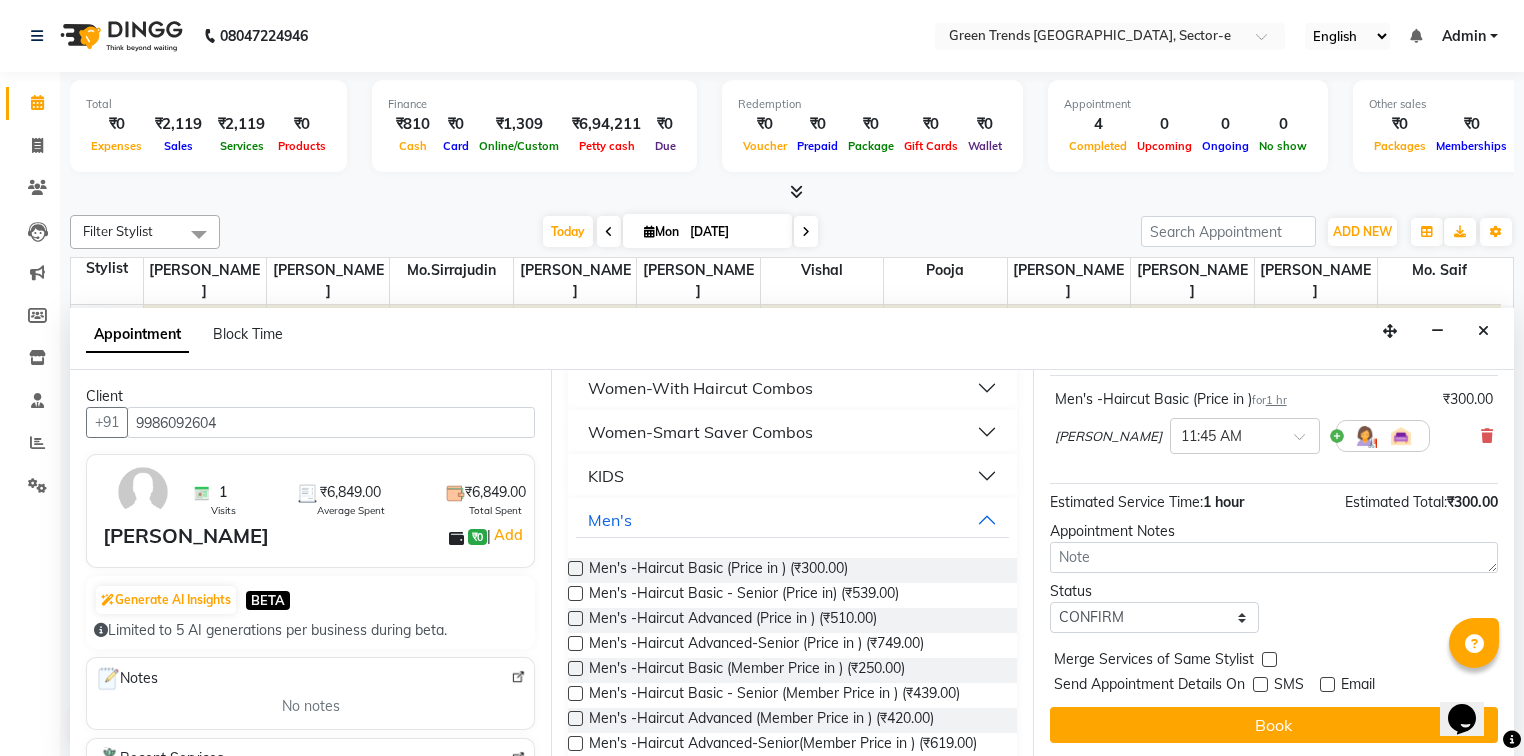click on "Book" at bounding box center [1274, 725] 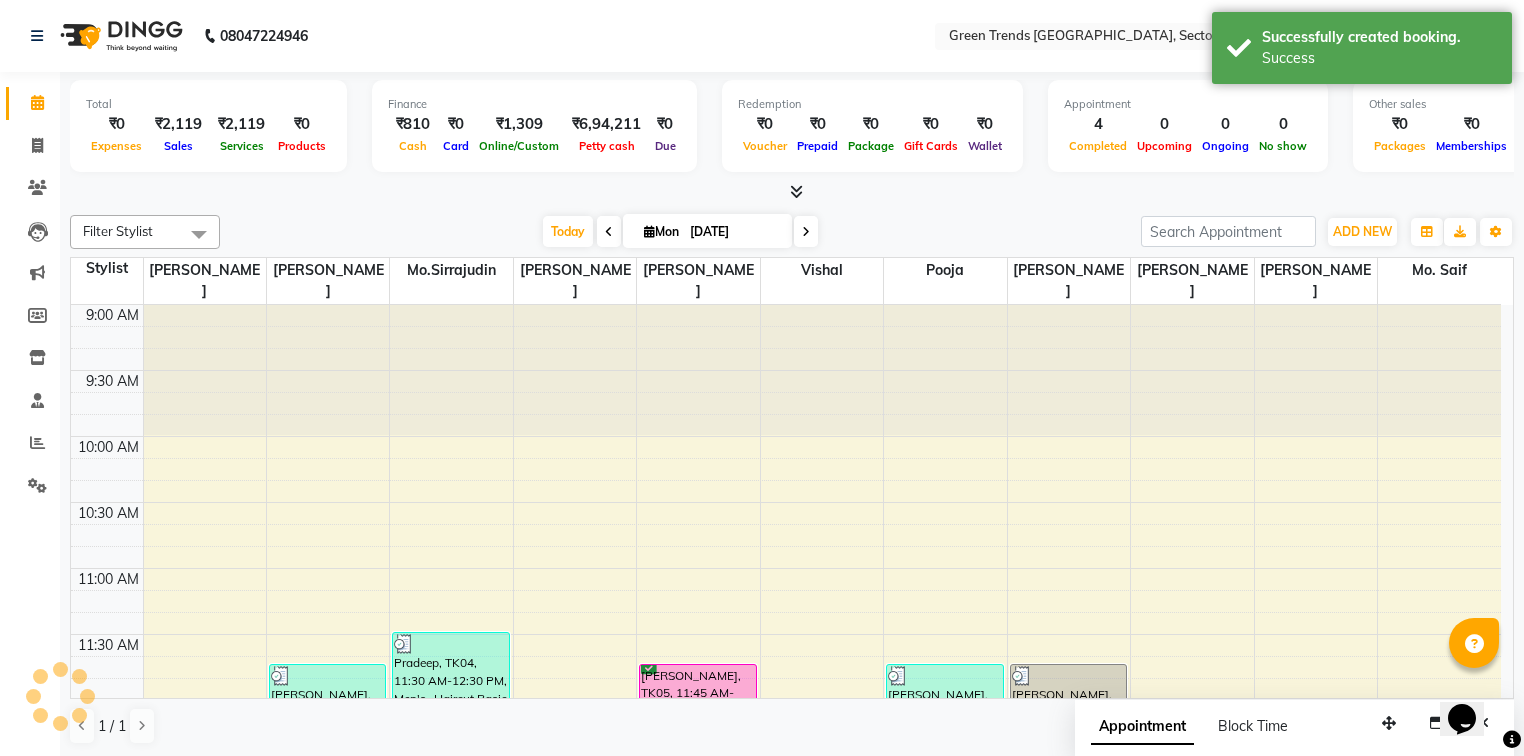 scroll, scrollTop: 0, scrollLeft: 0, axis: both 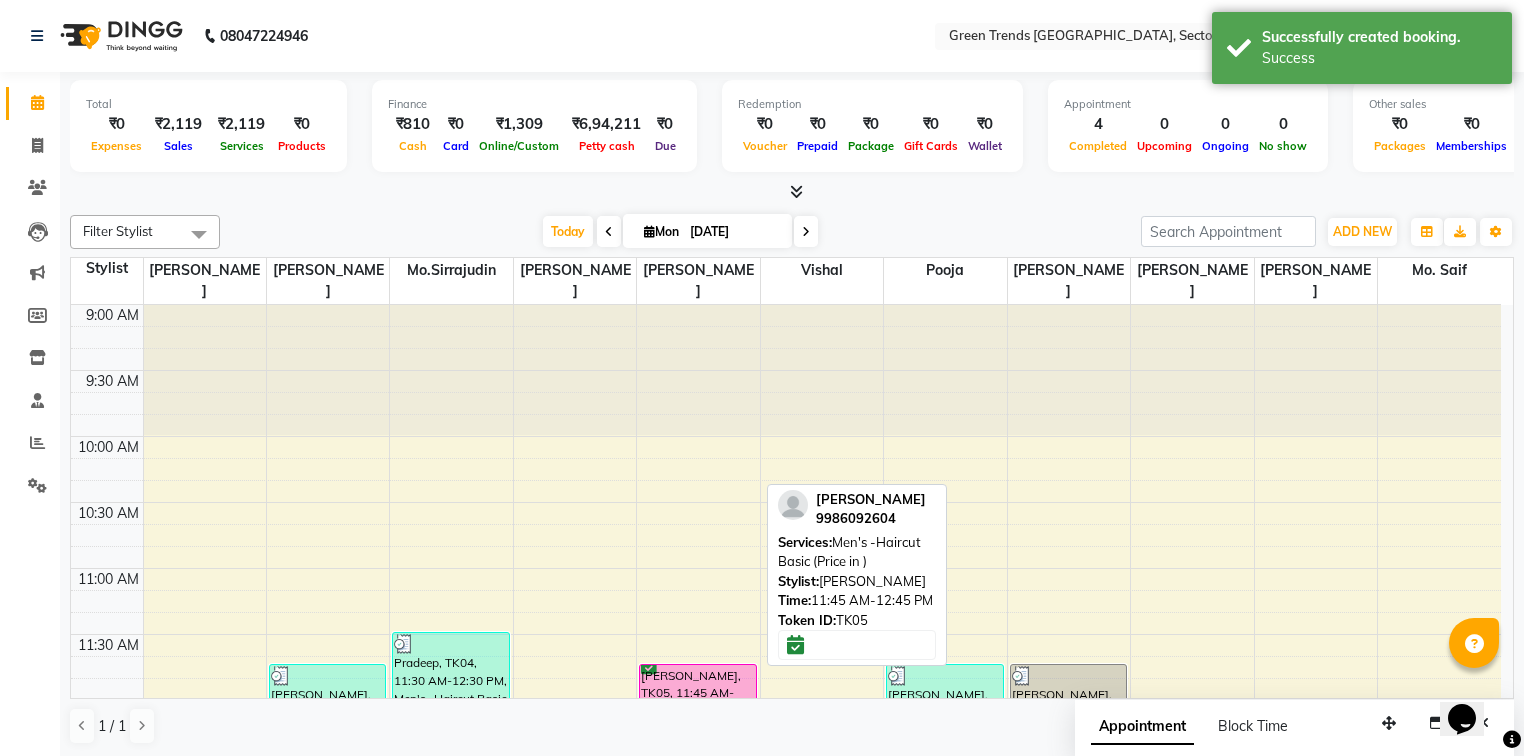 click on "[PERSON_NAME], TK05, 11:45 AM-12:45 PM, Men's -Haircut Basic (Price in )" at bounding box center [697, 729] 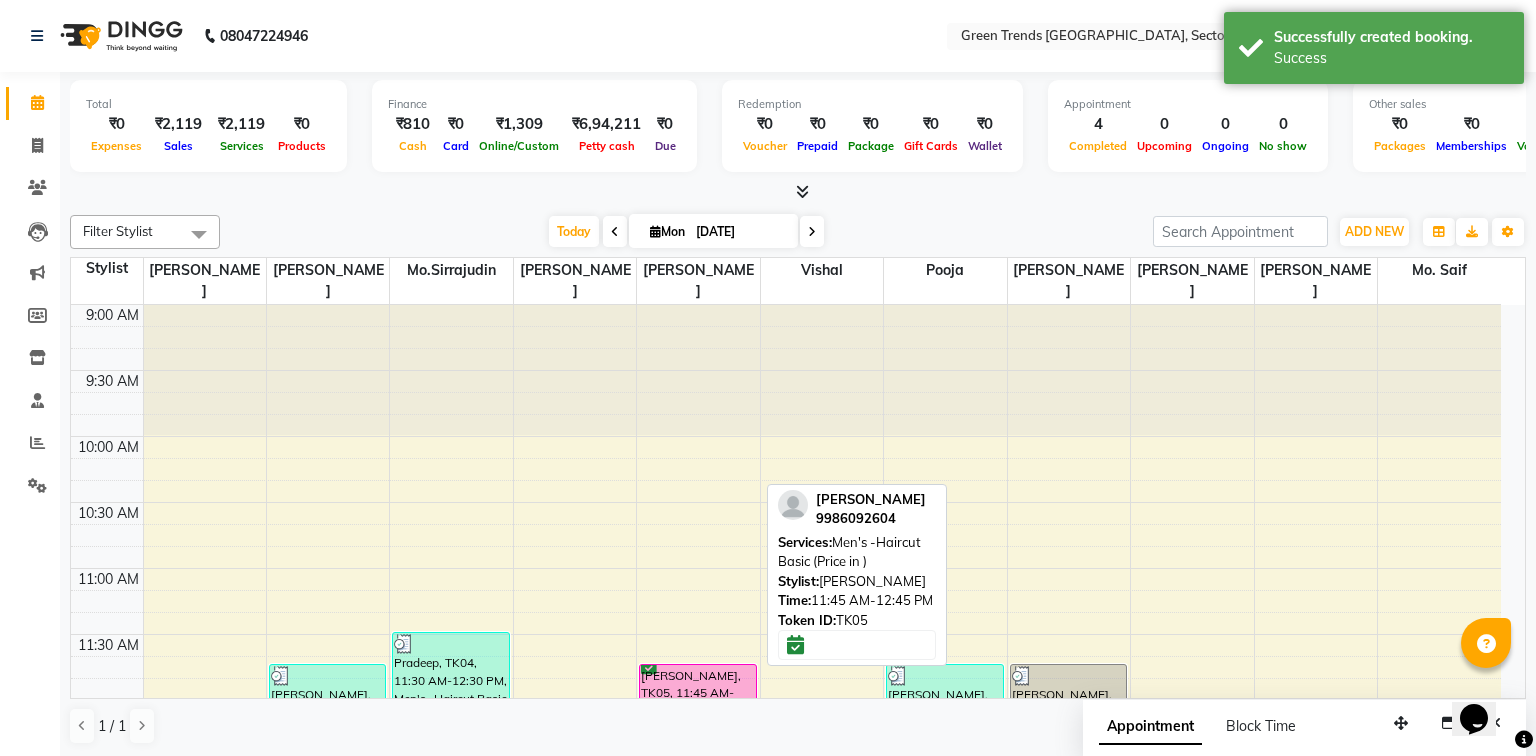 select on "6" 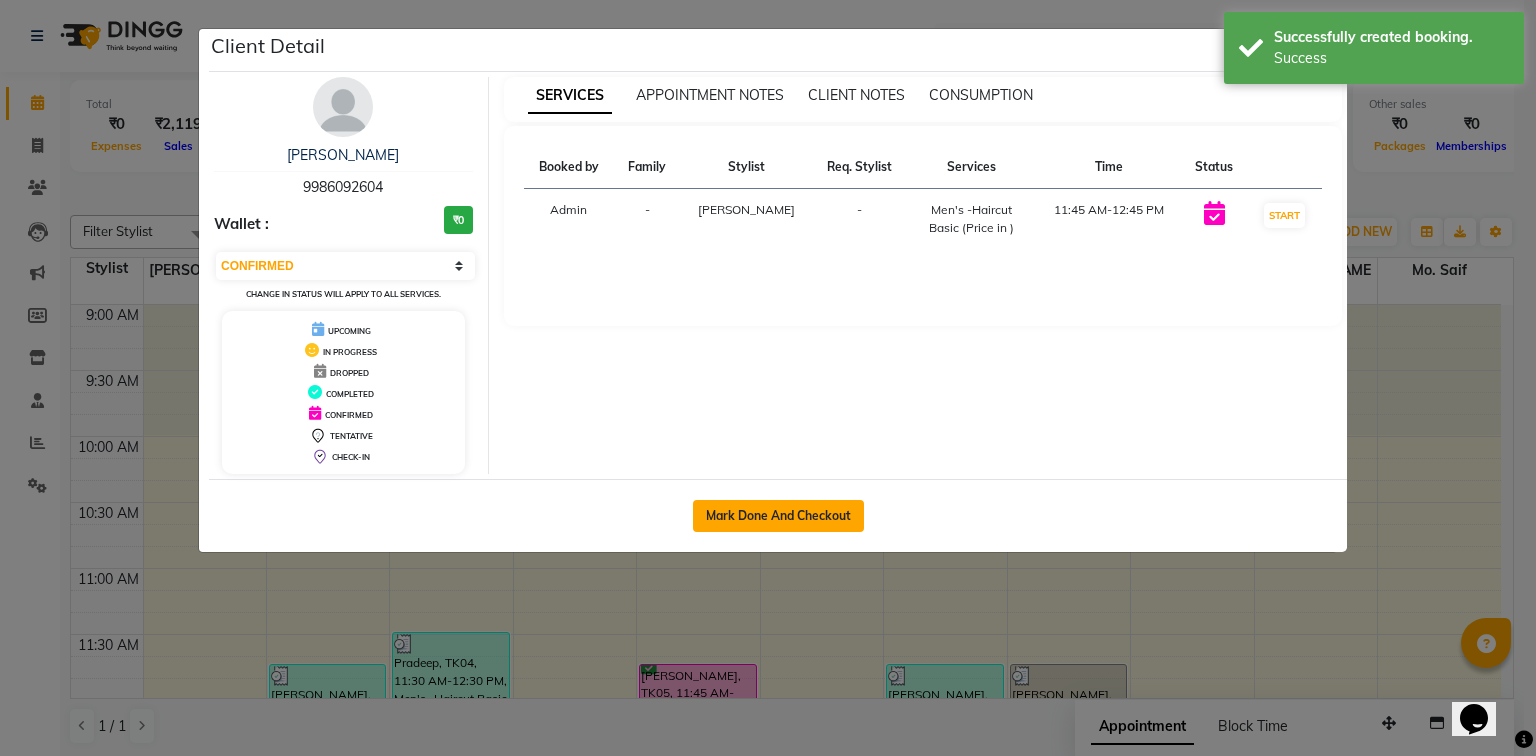 click on "Mark Done And Checkout" 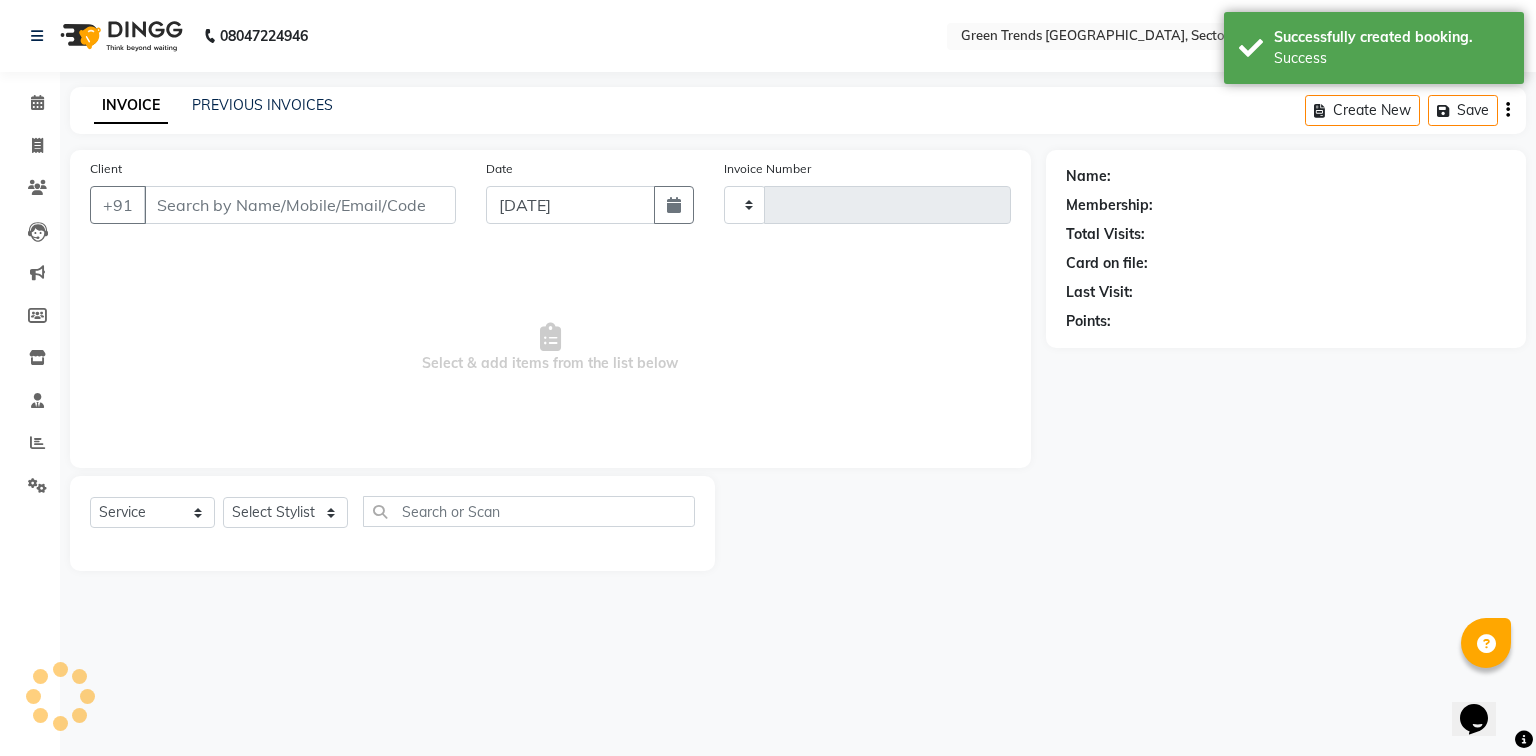 type on "0686" 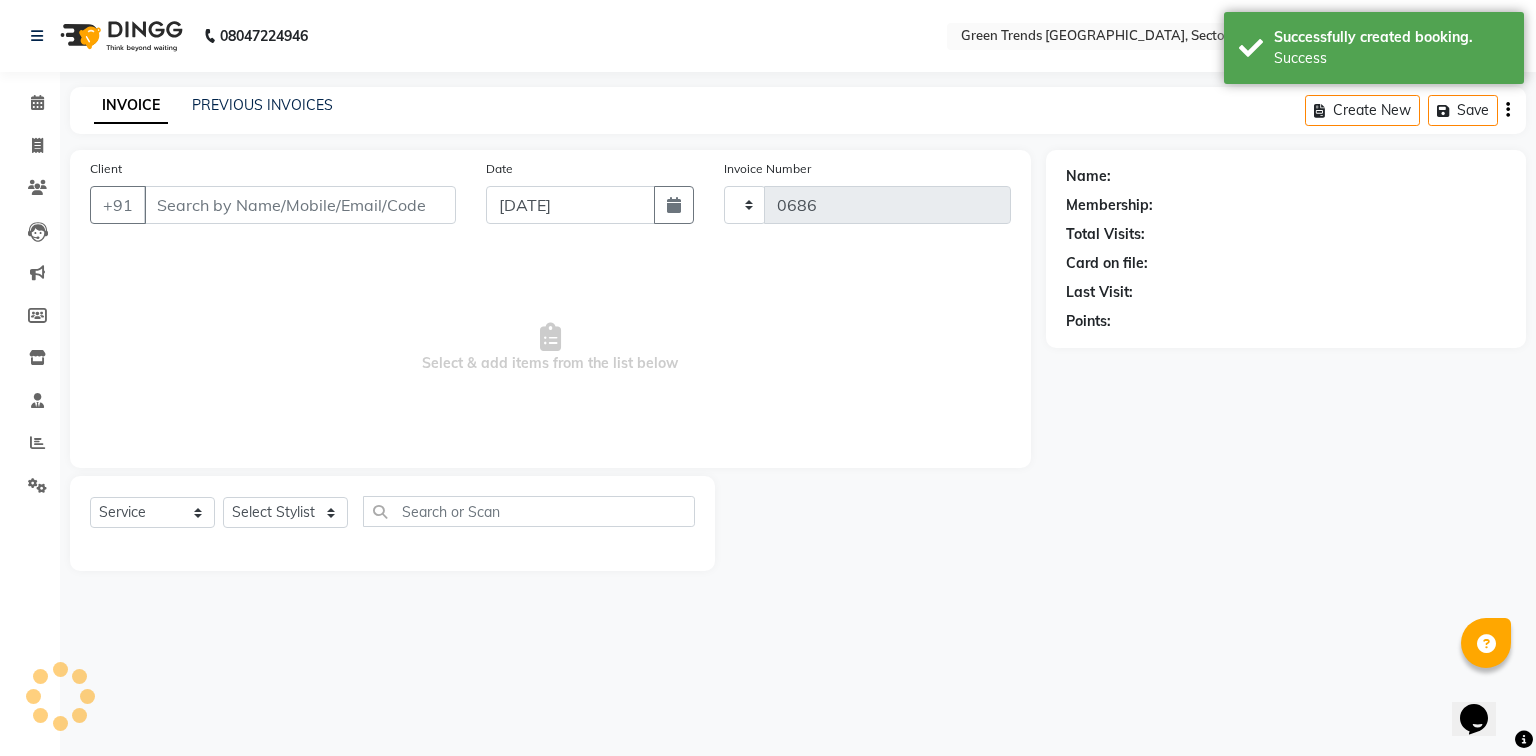 select on "7023" 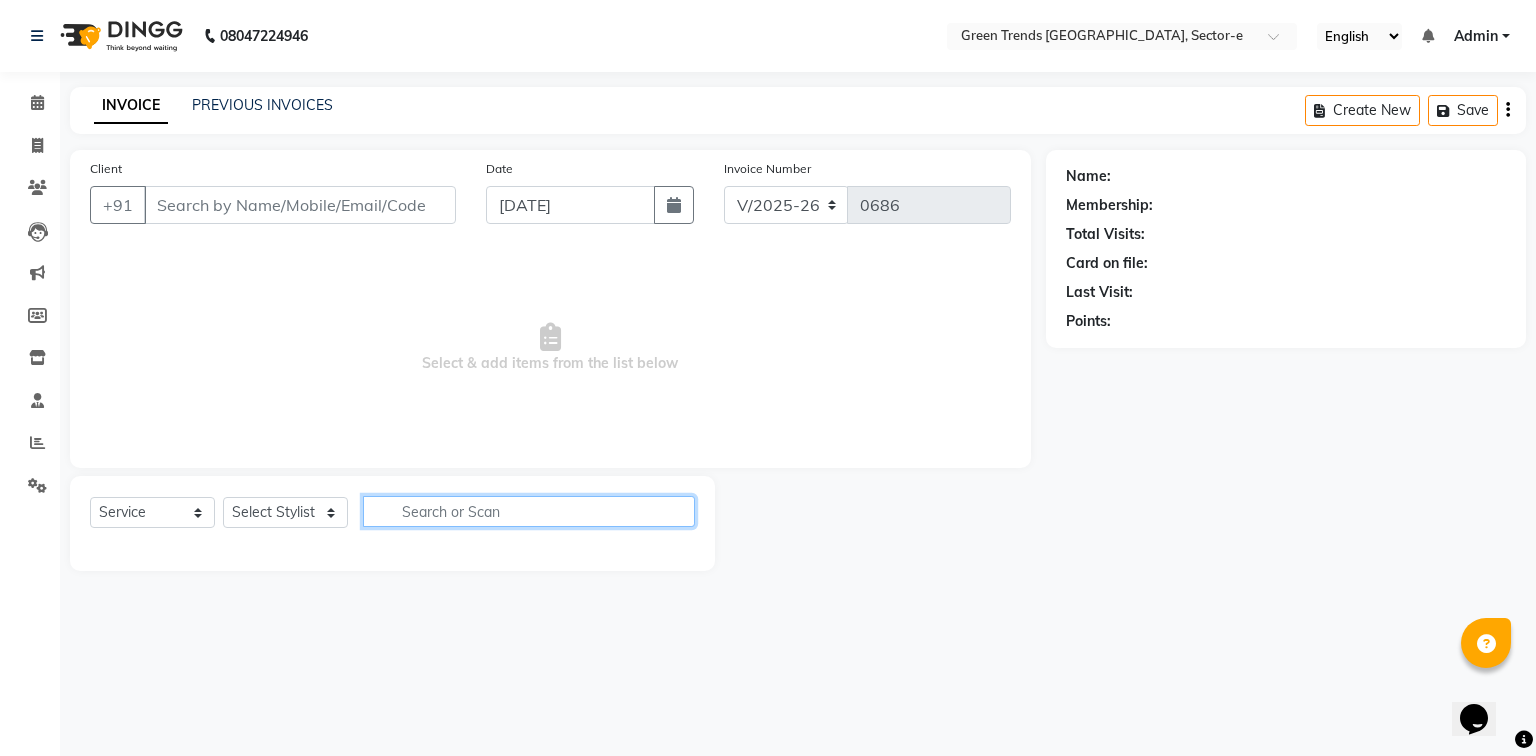 click 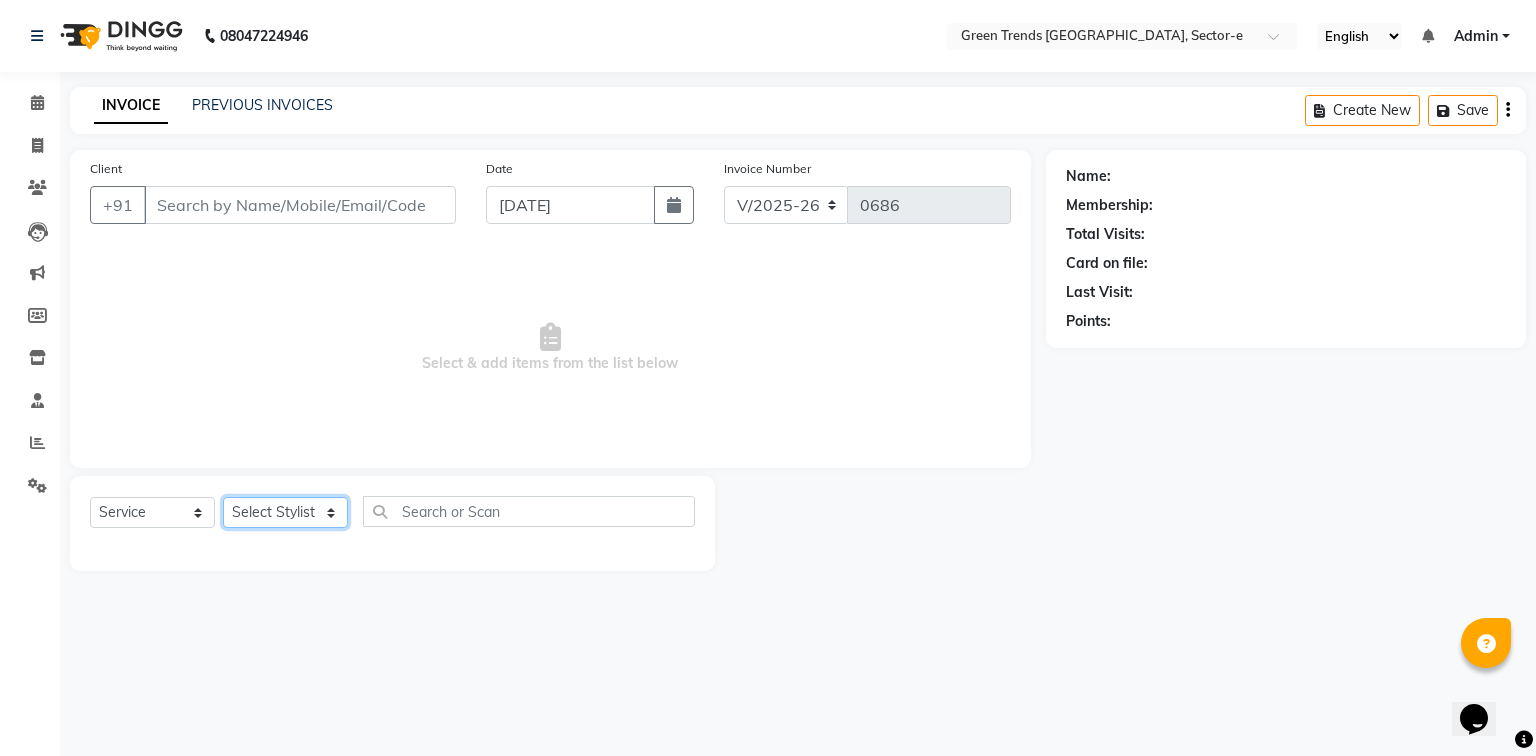 click on "Select Stylist [PERSON_NAME] [PERSON_NAME] Mo. [PERSON_NAME].[PERSON_NAME] [PERSON_NAME] Pooja [PERSON_NAME] [PERSON_NAME] [PERSON_NAME] Vishal" 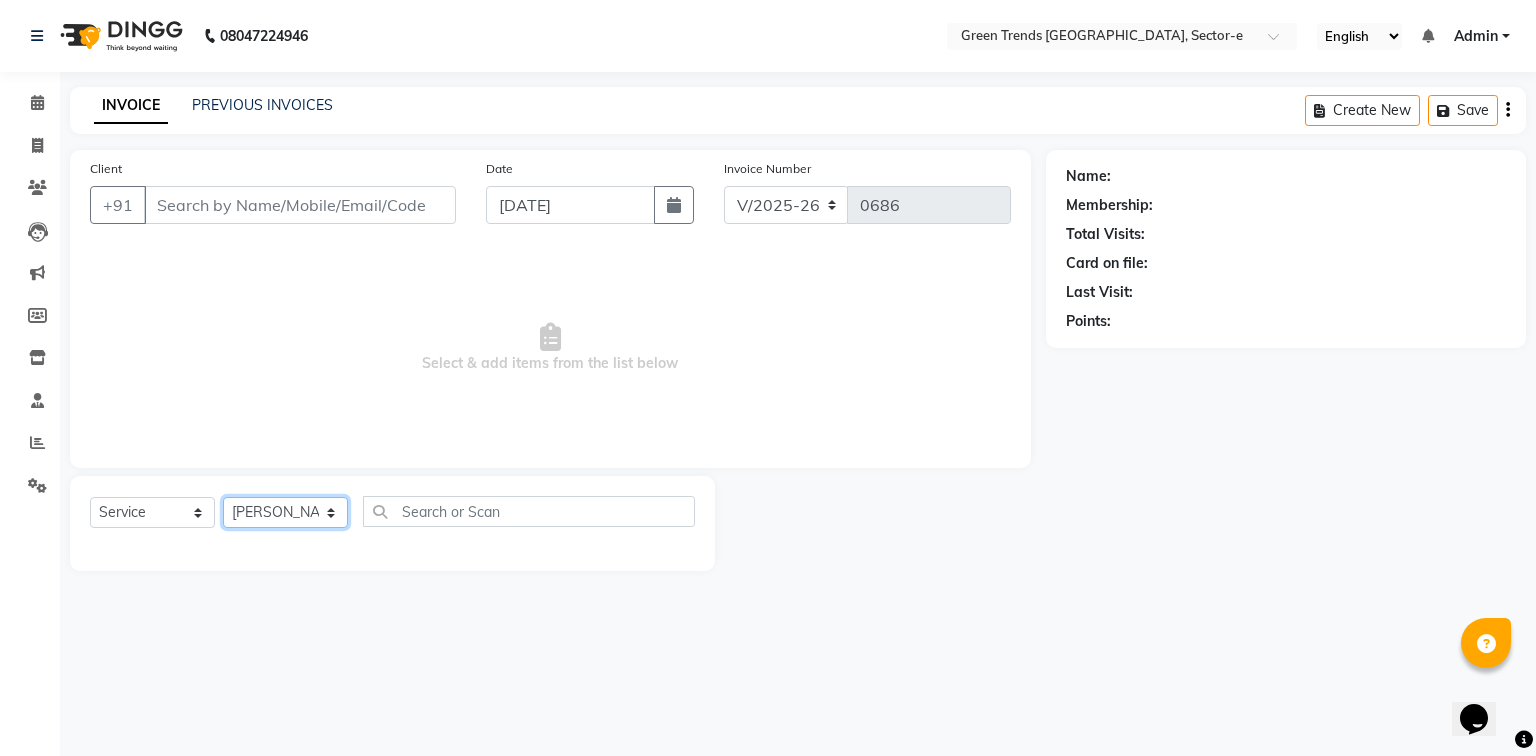 click on "Select Stylist [PERSON_NAME] [PERSON_NAME] Mo. [PERSON_NAME].[PERSON_NAME] [PERSON_NAME] Pooja [PERSON_NAME] [PERSON_NAME] [PERSON_NAME] Vishal" 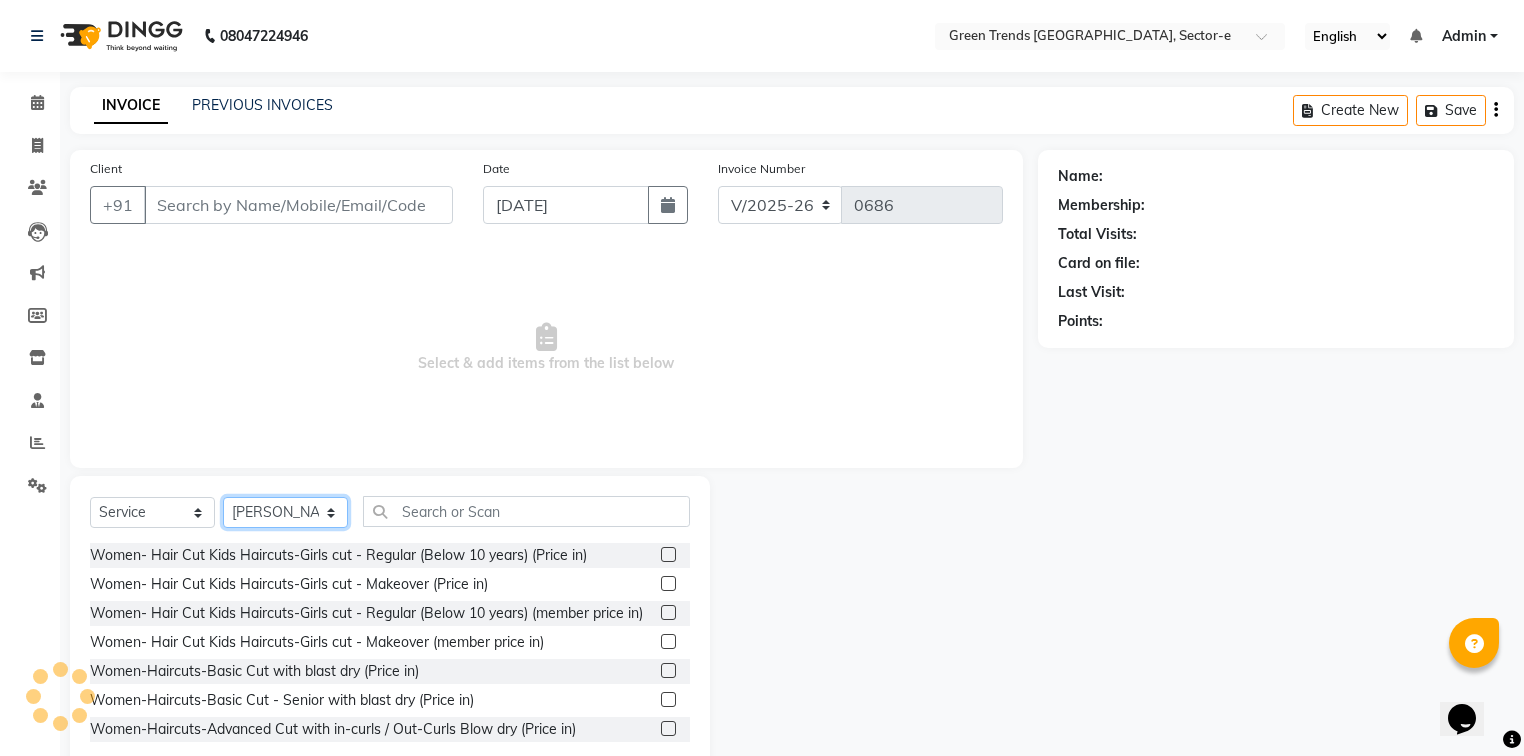 click on "Select Stylist [PERSON_NAME] [PERSON_NAME] Mo. [PERSON_NAME].[PERSON_NAME] [PERSON_NAME] Pooja [PERSON_NAME] [PERSON_NAME] [PERSON_NAME] Vishal" 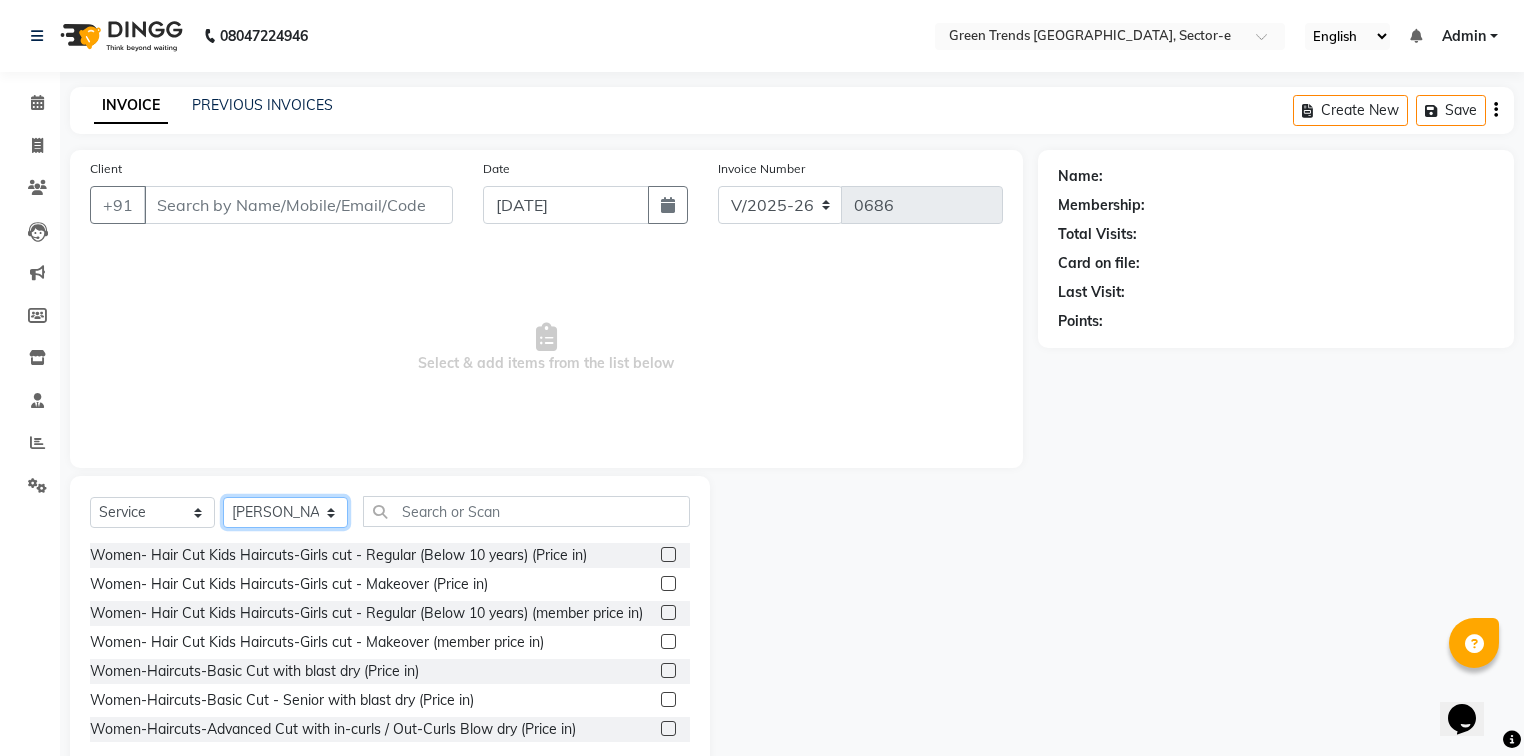 select on "58752" 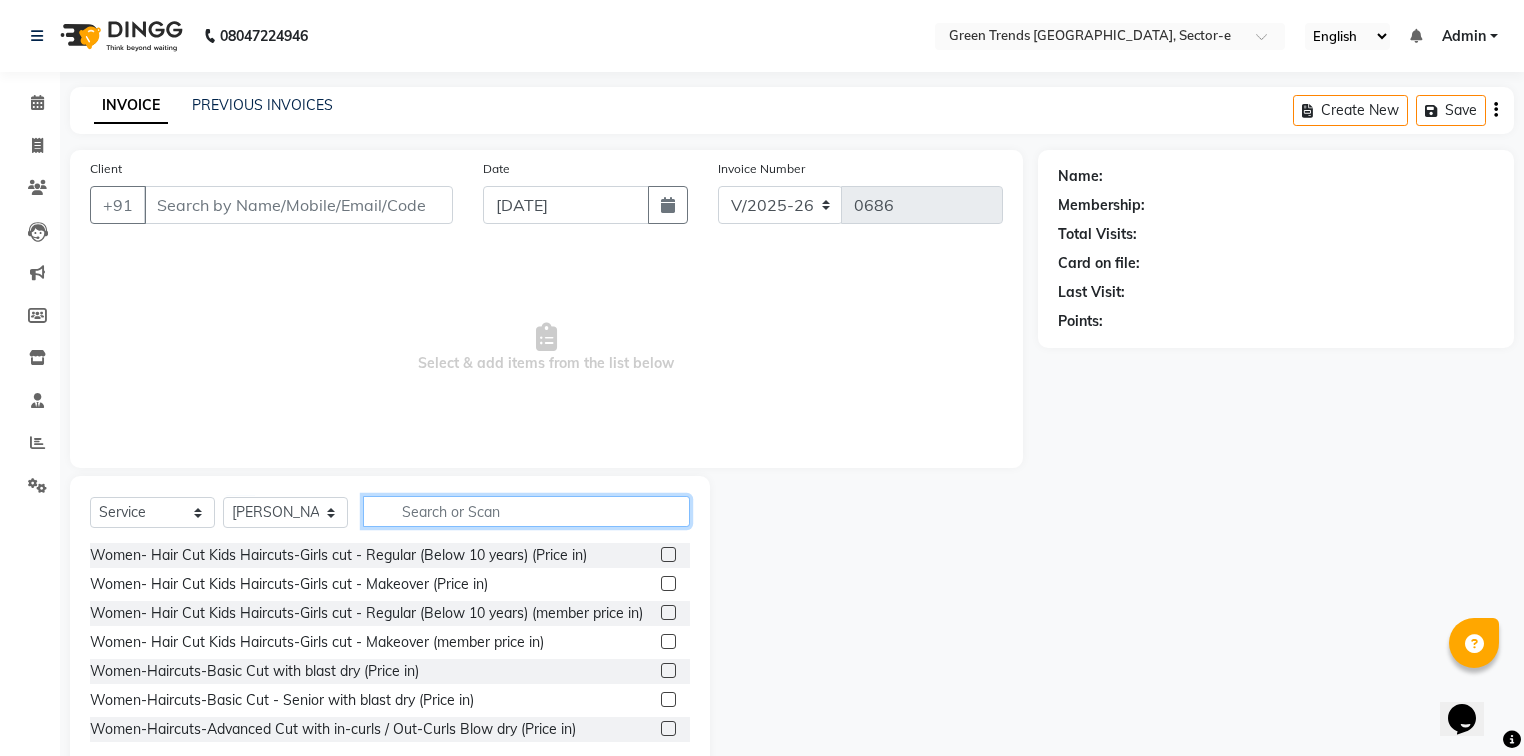 click 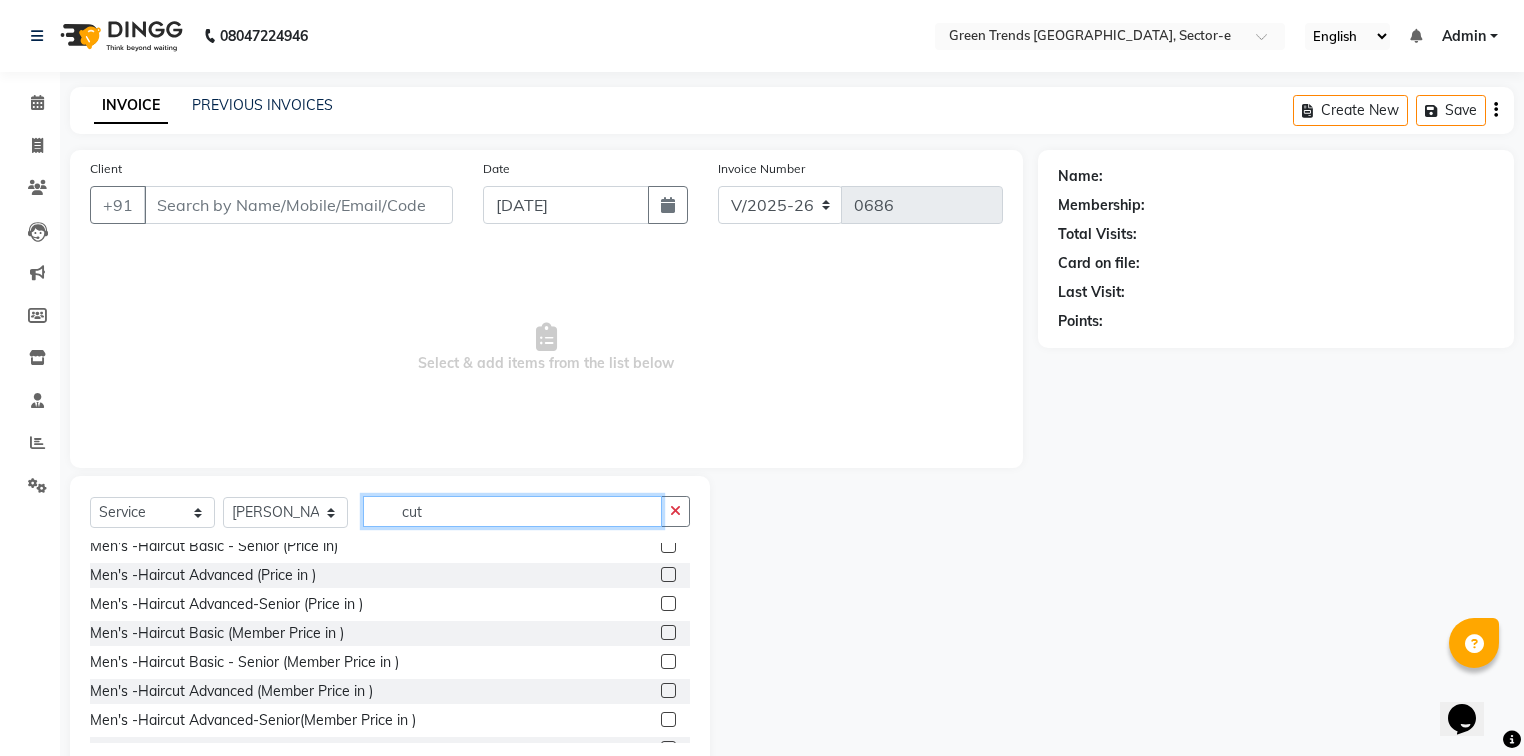 scroll, scrollTop: 1249, scrollLeft: 0, axis: vertical 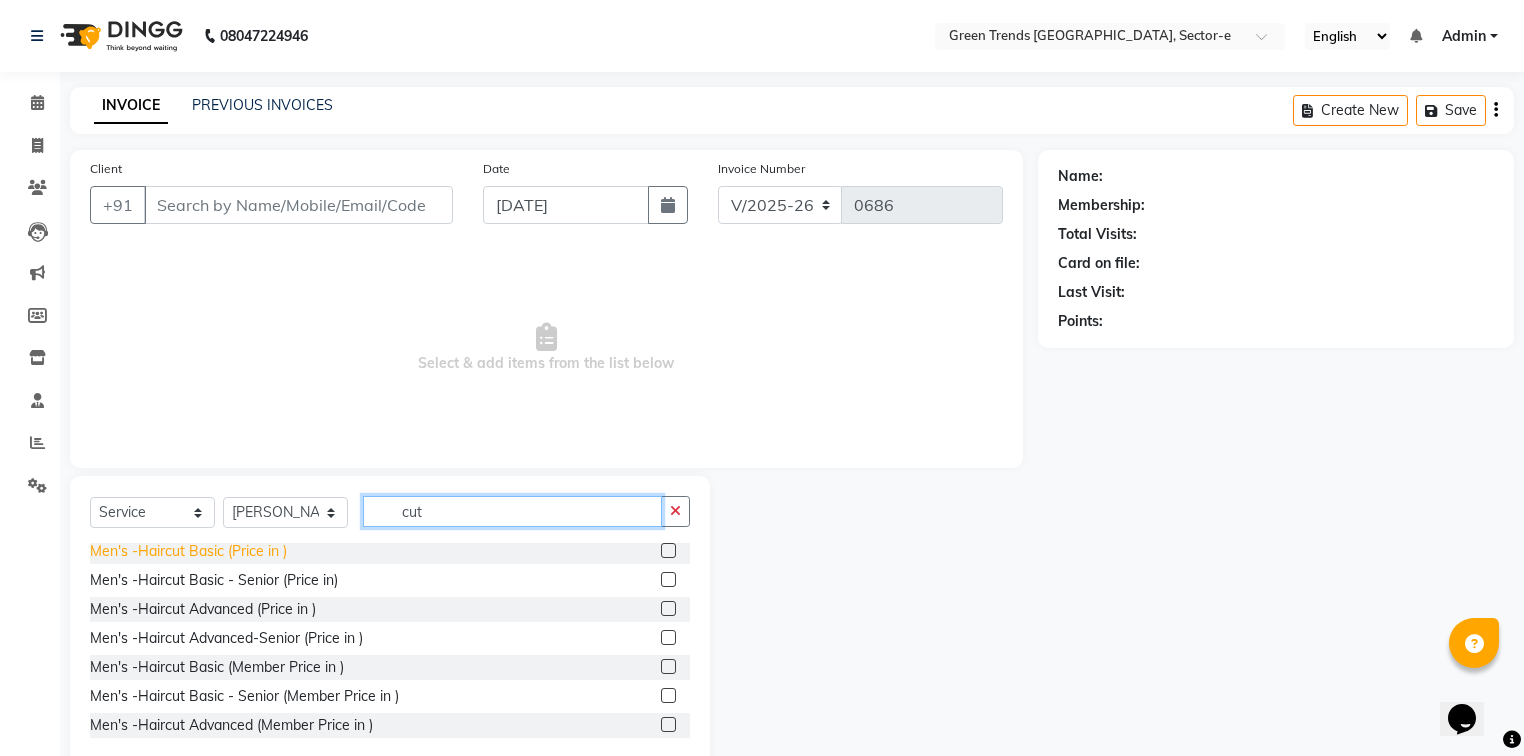 type on "cut" 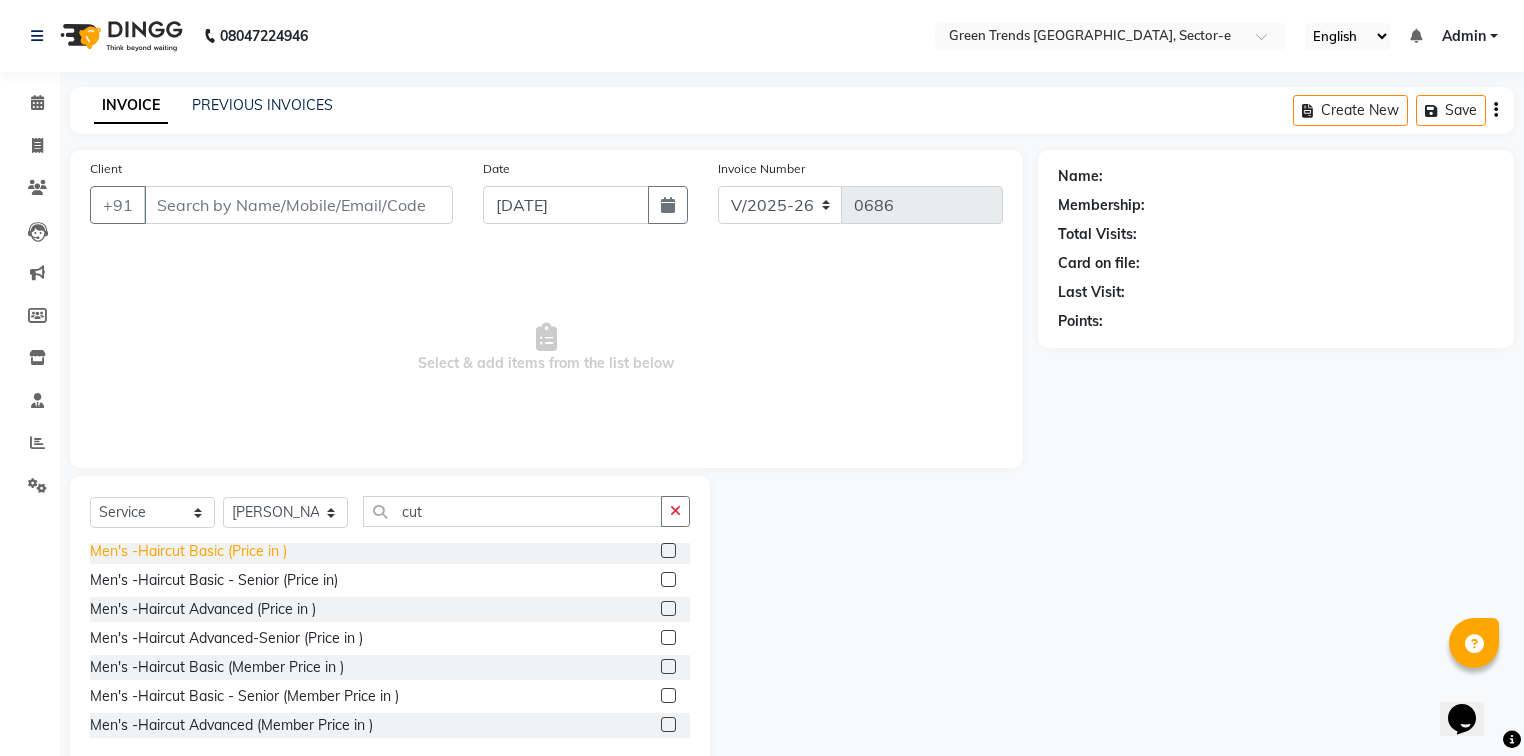 click on "Men's -Haircut Basic (Price in )" 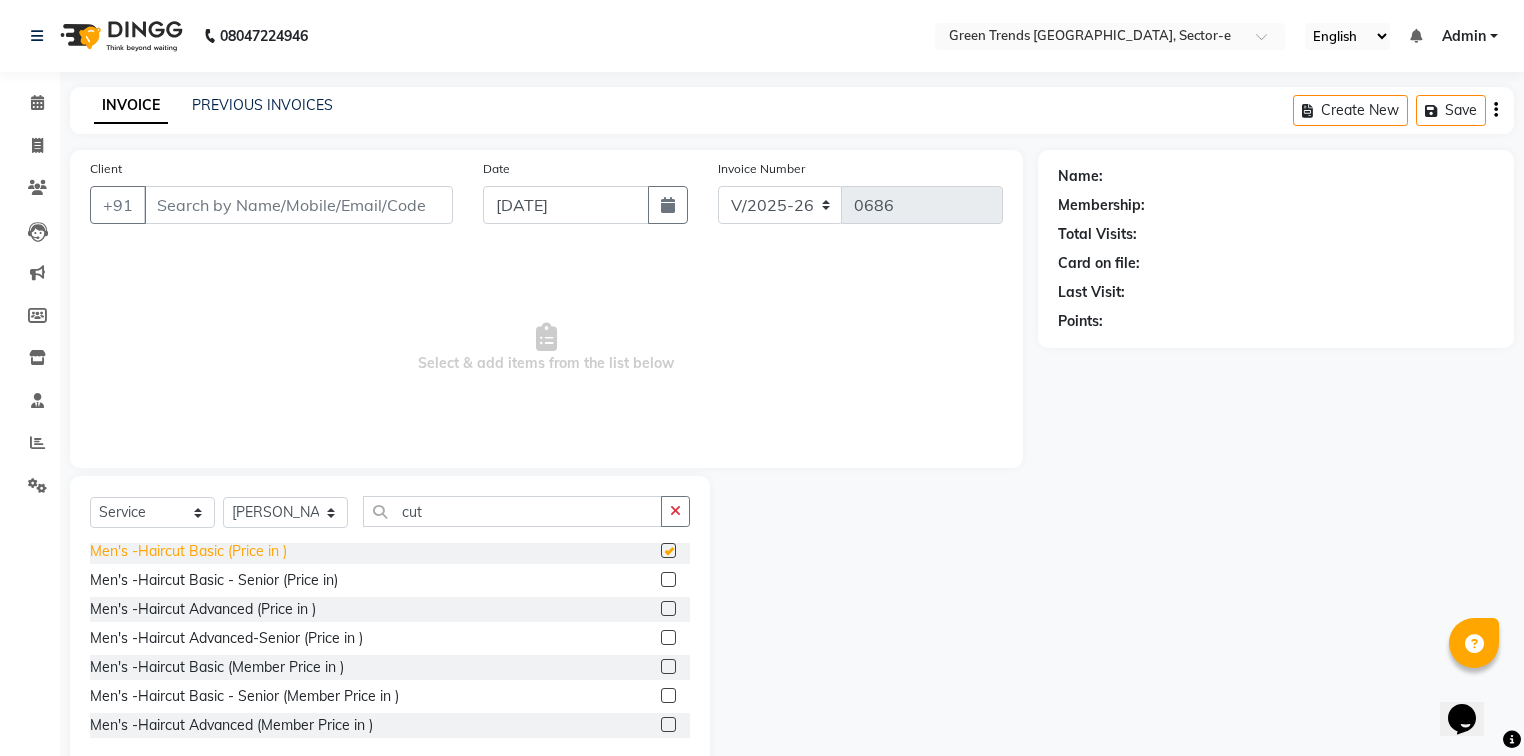 checkbox on "false" 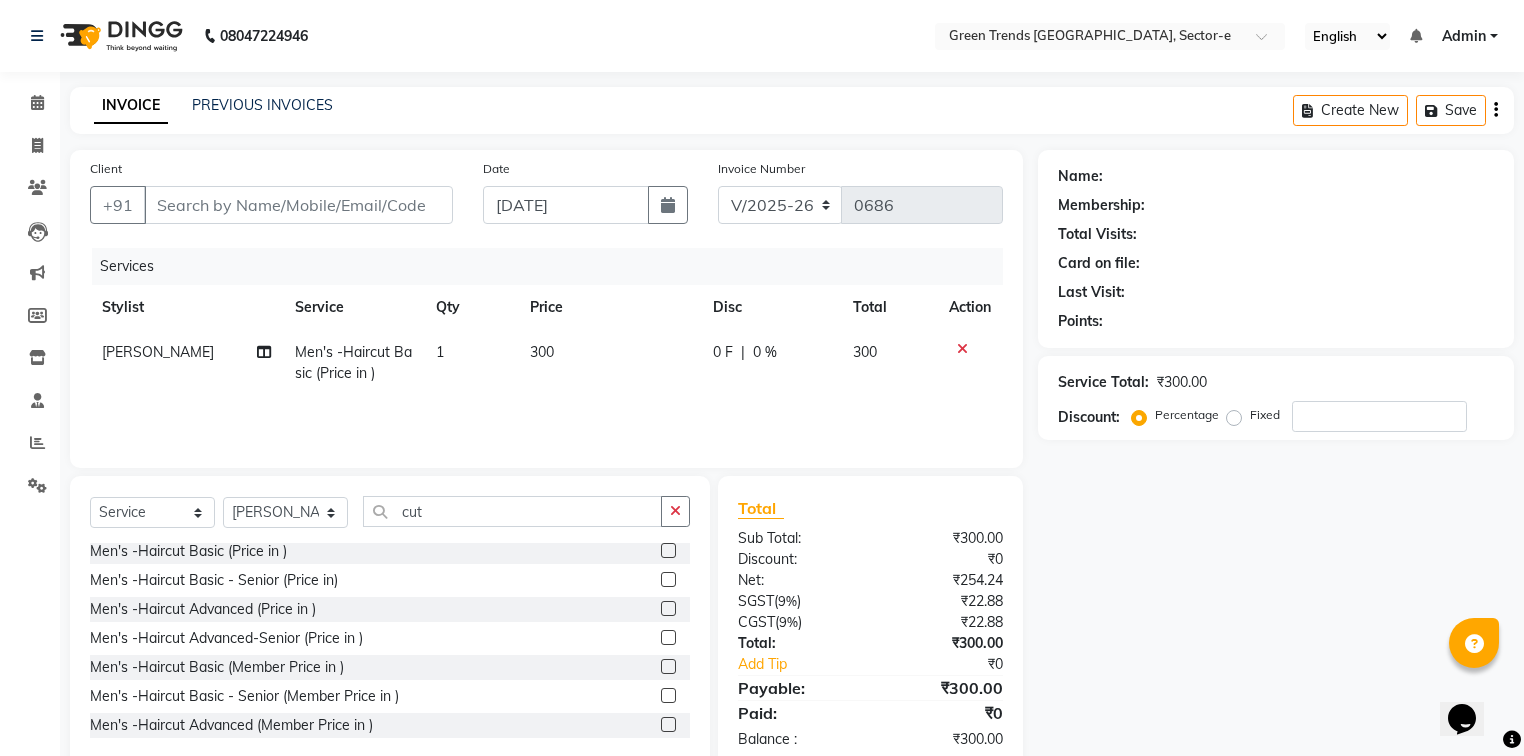 scroll, scrollTop: 45, scrollLeft: 0, axis: vertical 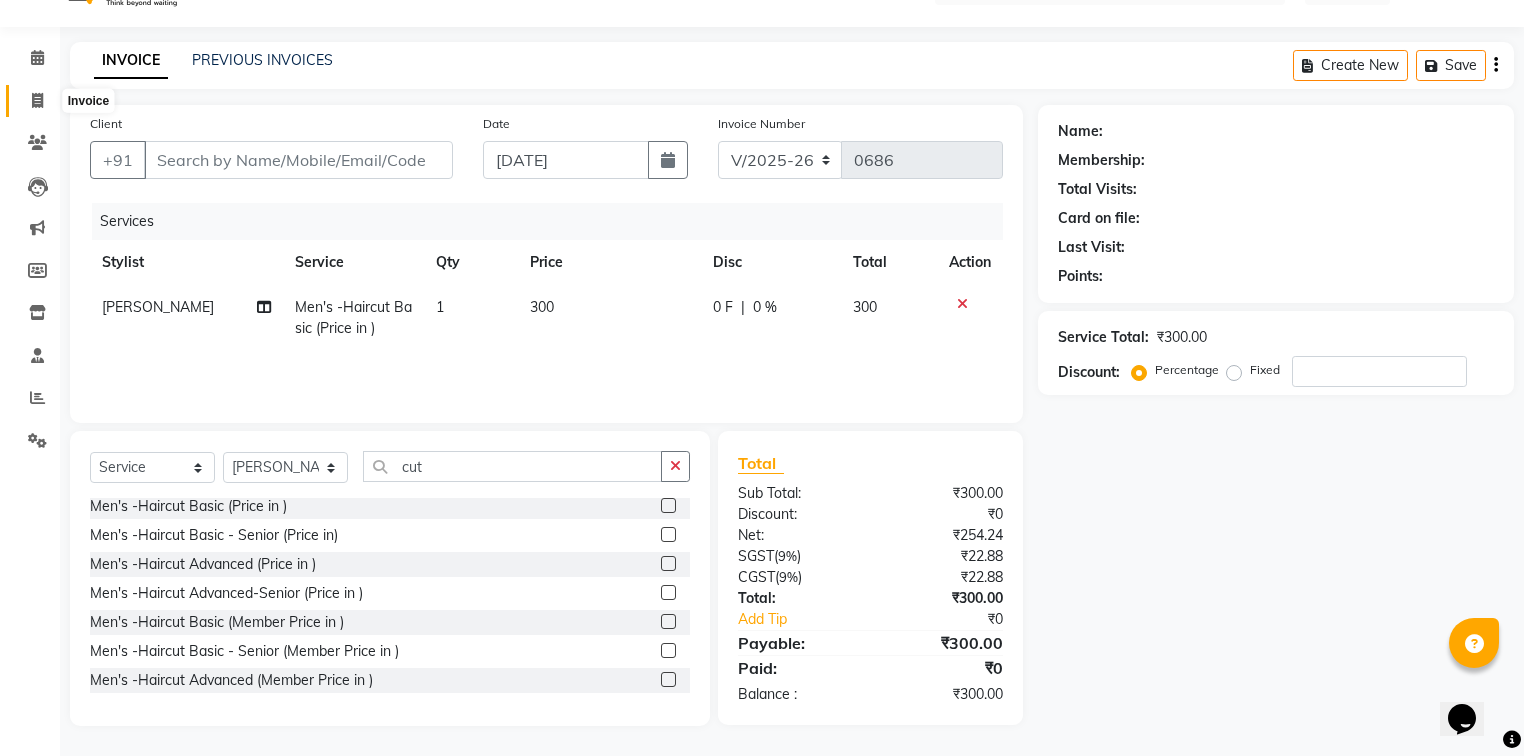click 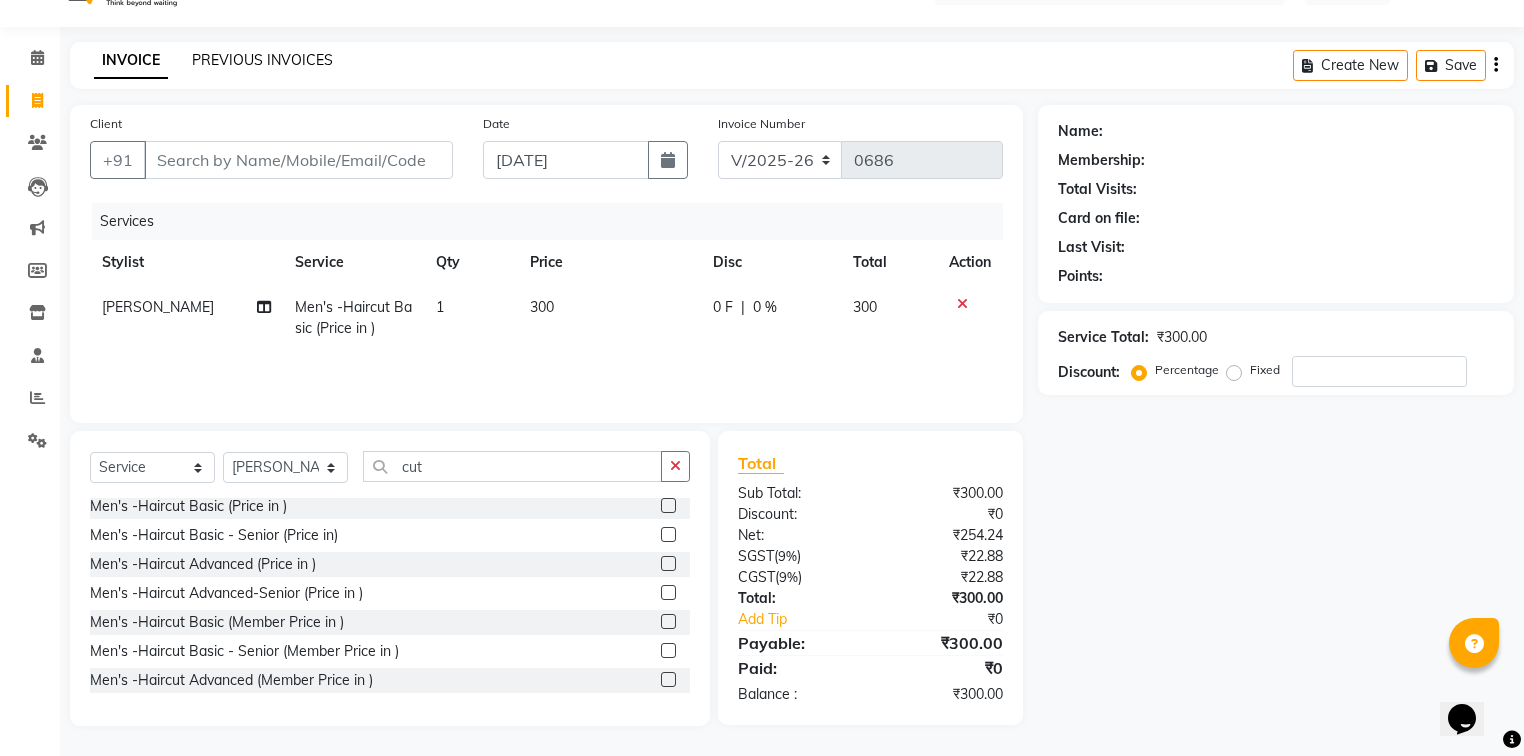 click on "PREVIOUS INVOICES" 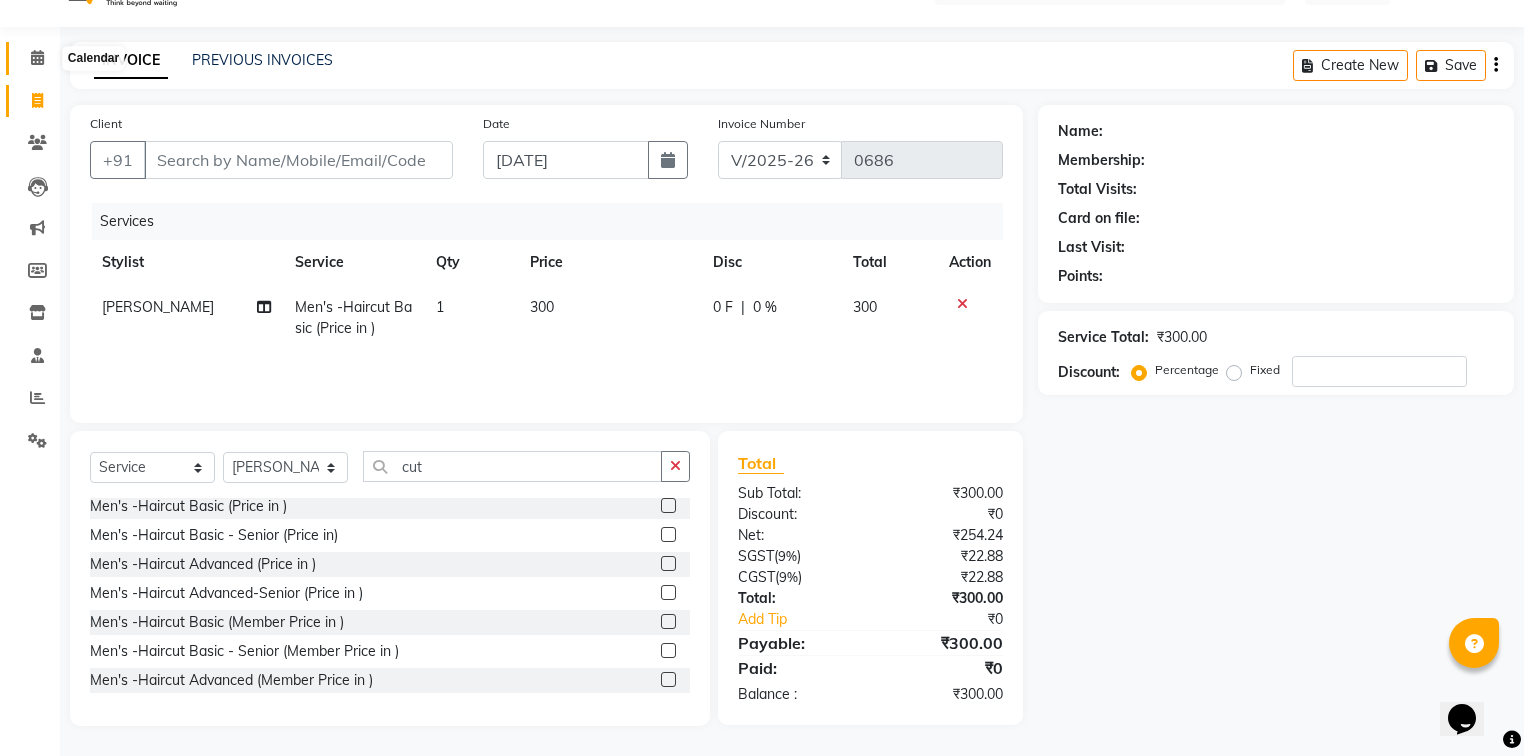 click on "Calendar" 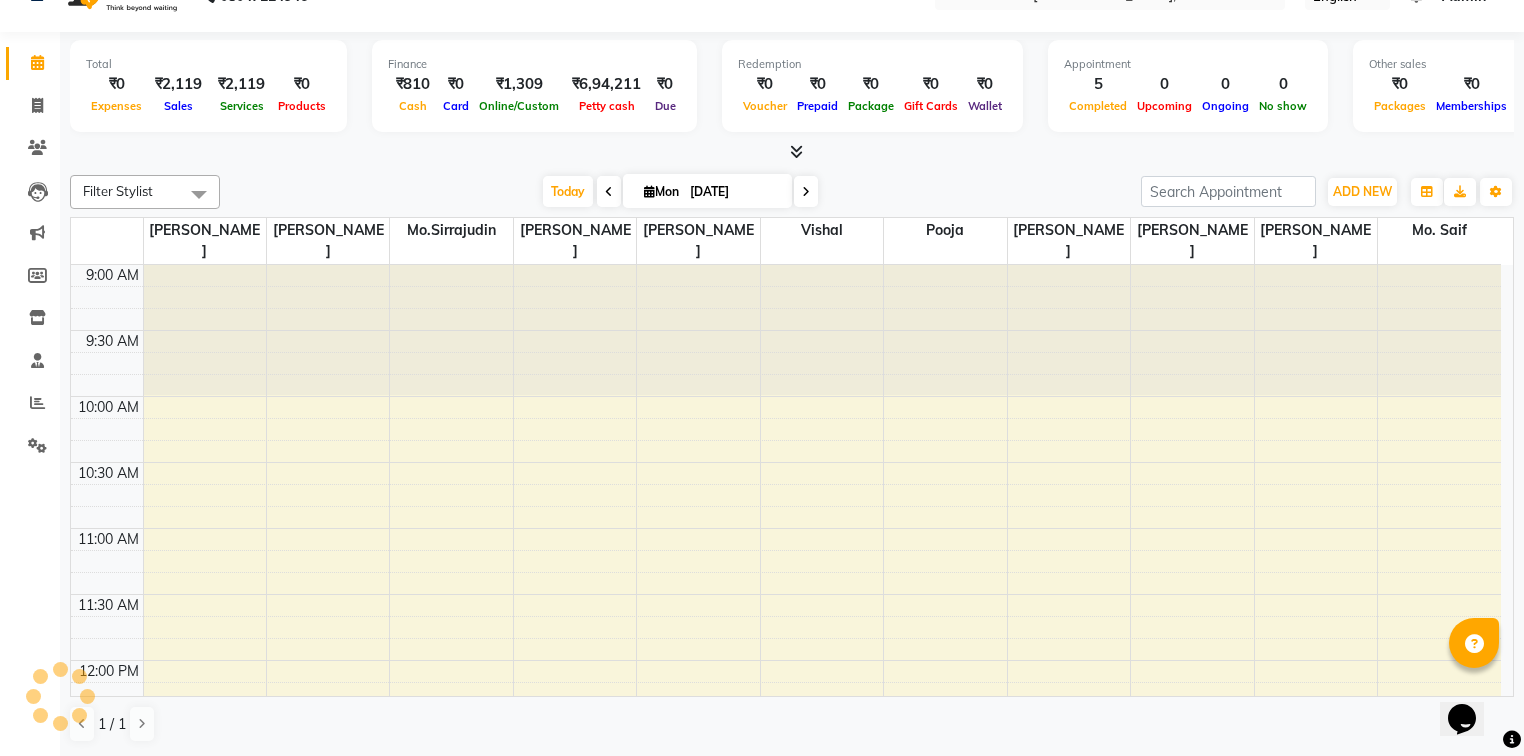 scroll, scrollTop: 0, scrollLeft: 0, axis: both 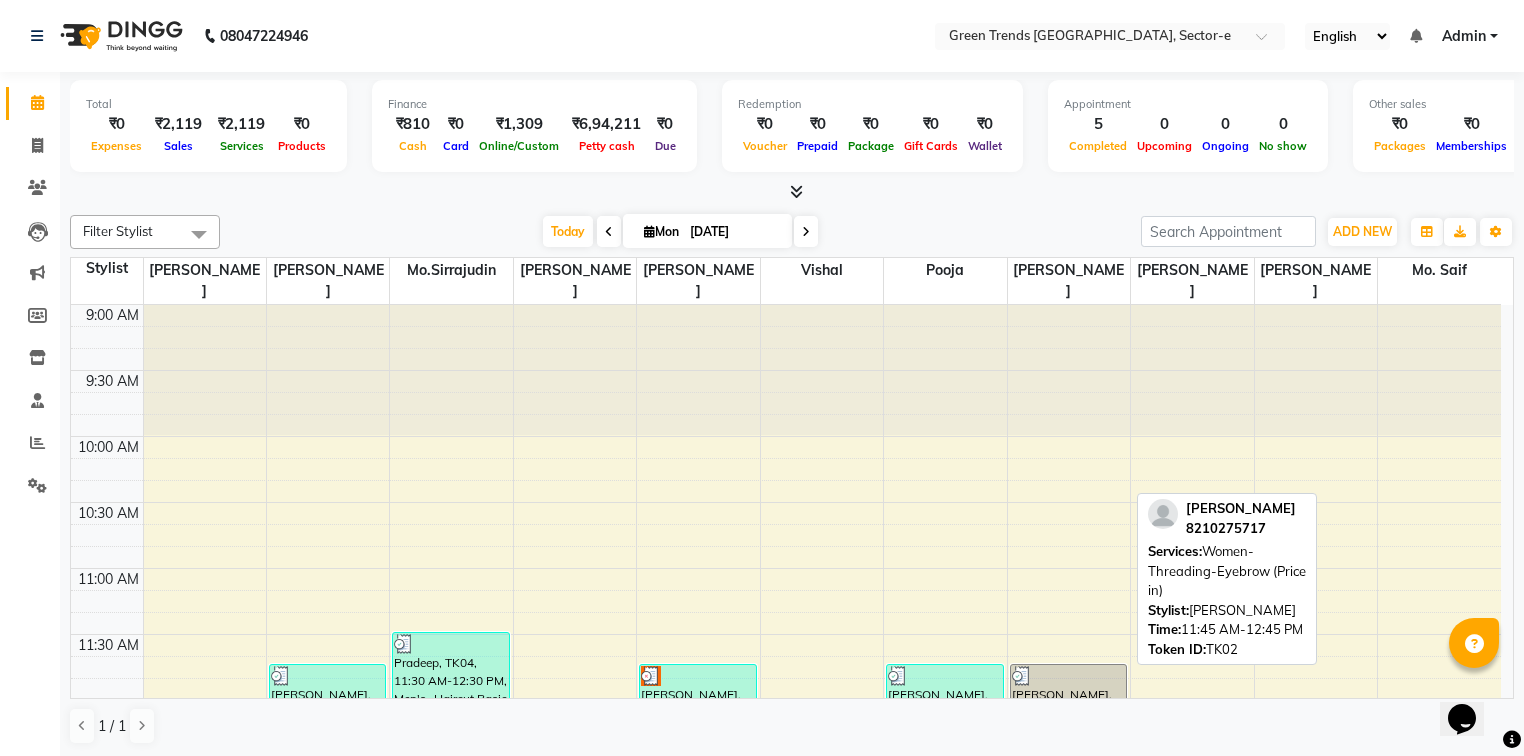 click at bounding box center (1068, 676) 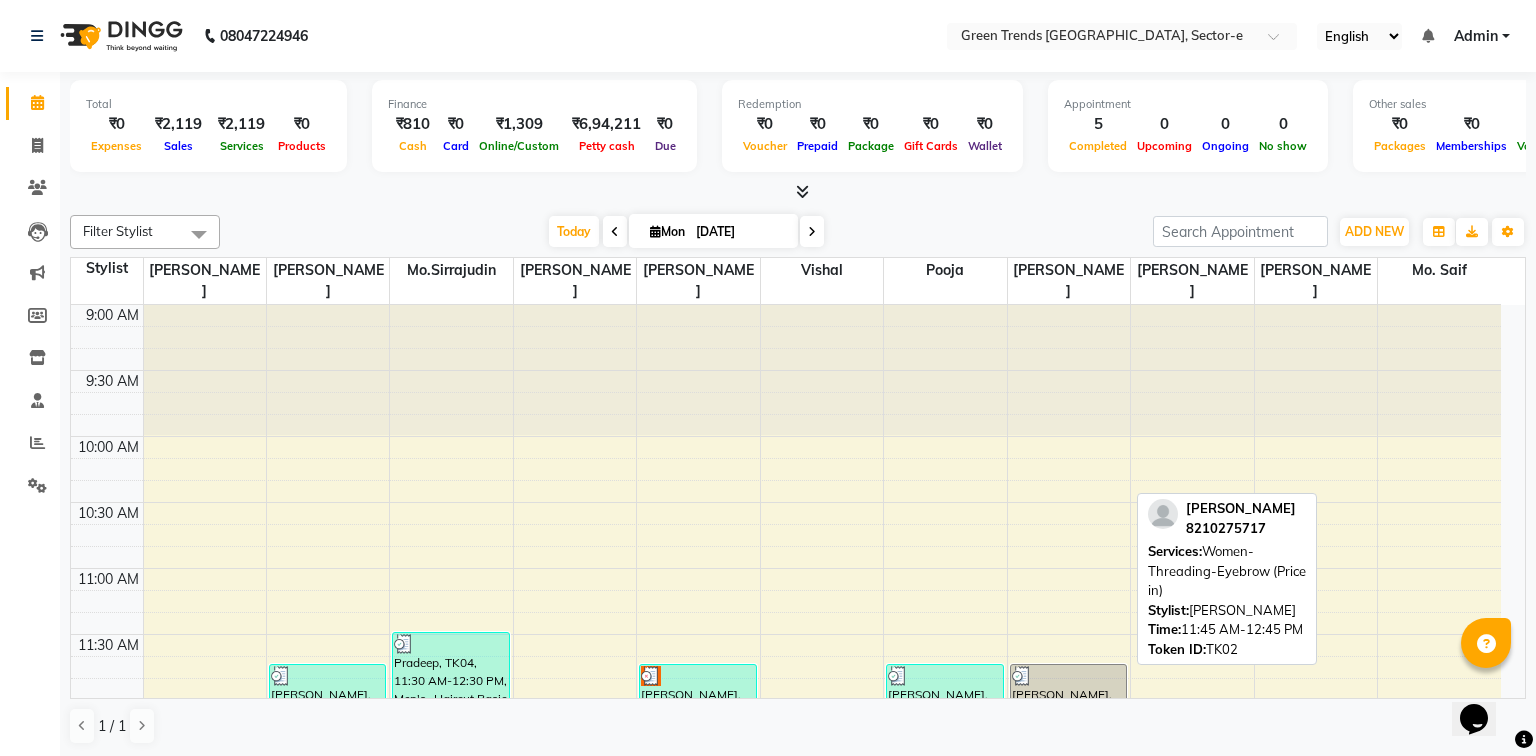 select on "3" 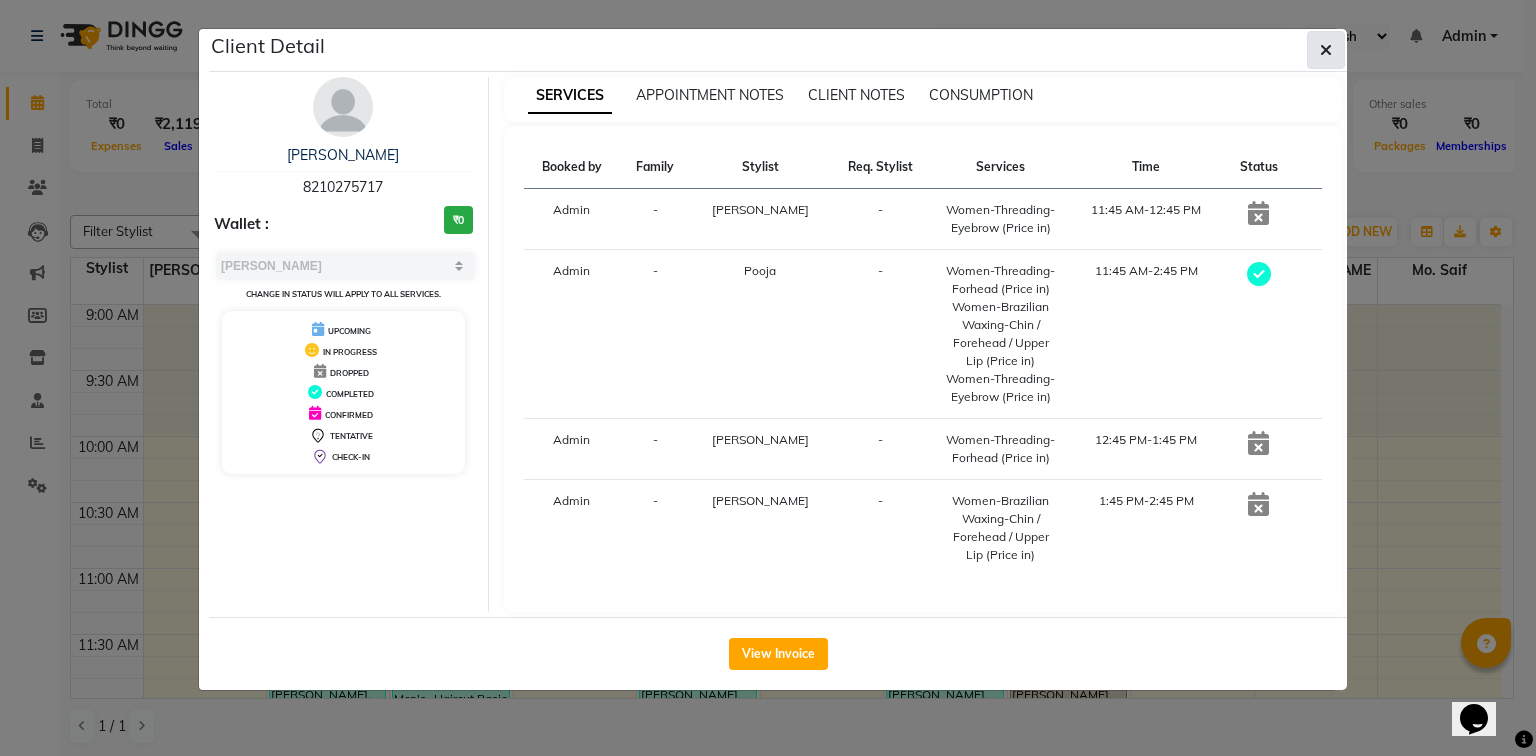 click 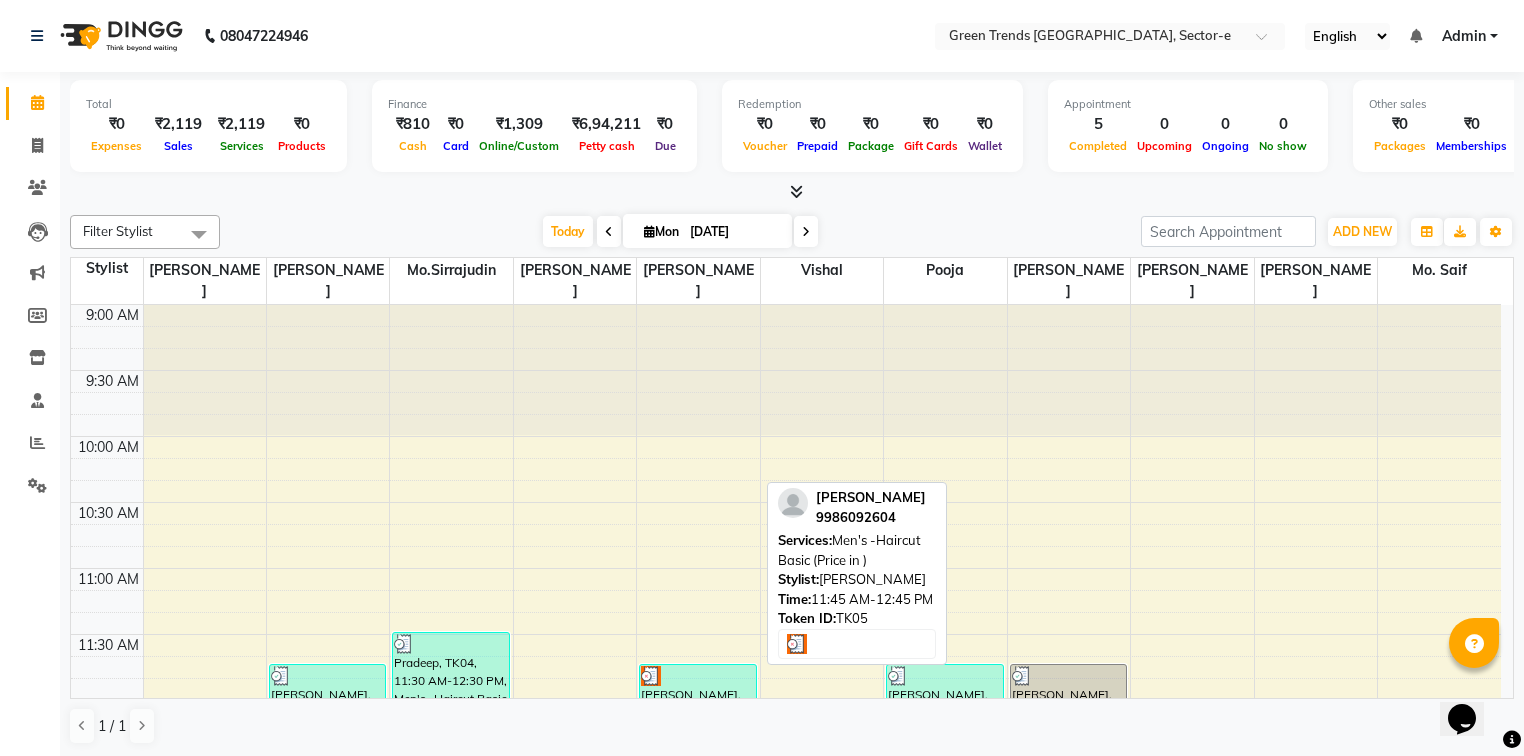 click on "[PERSON_NAME], TK05, 11:45 AM-12:45 PM, Men's -Haircut Basic (Price in )" at bounding box center (697, 729) 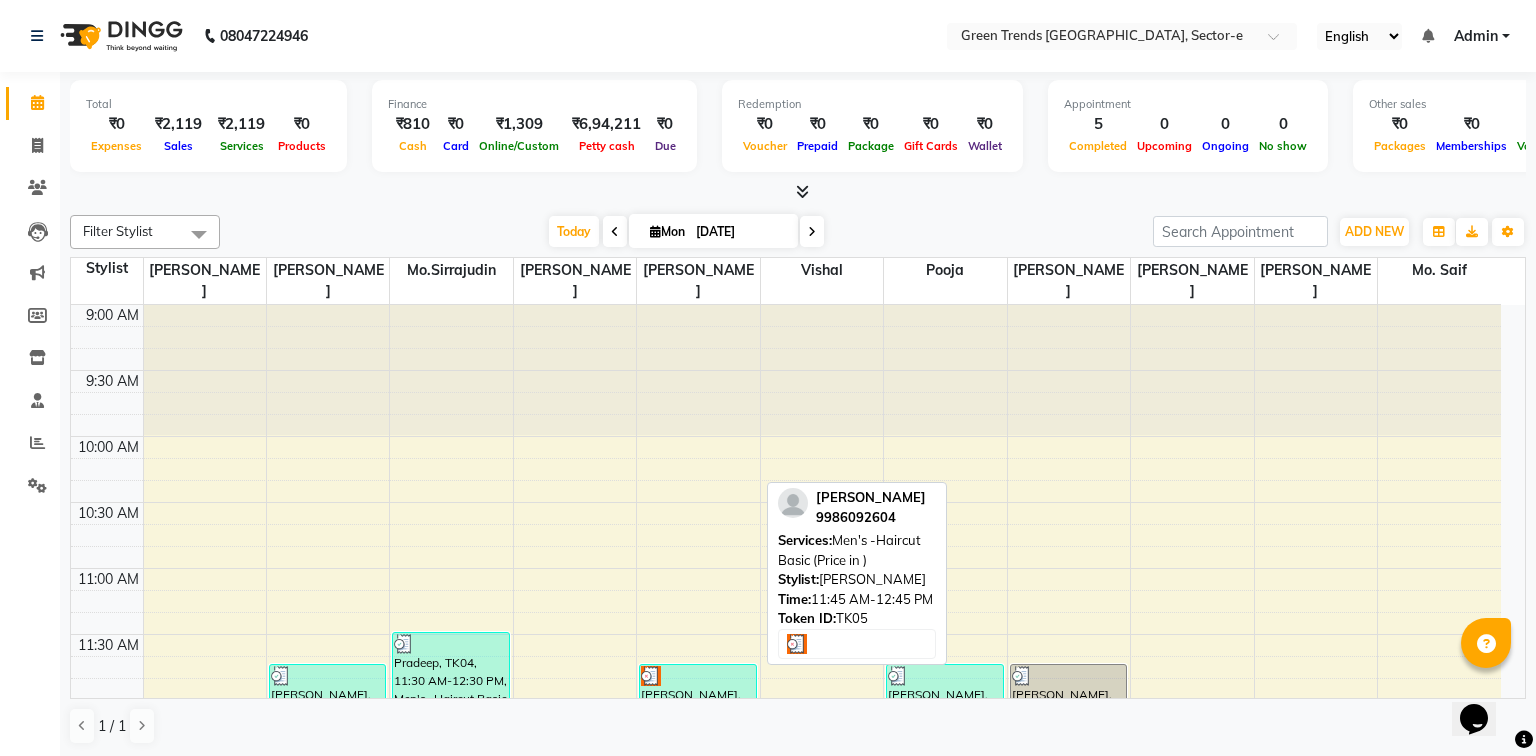 select on "3" 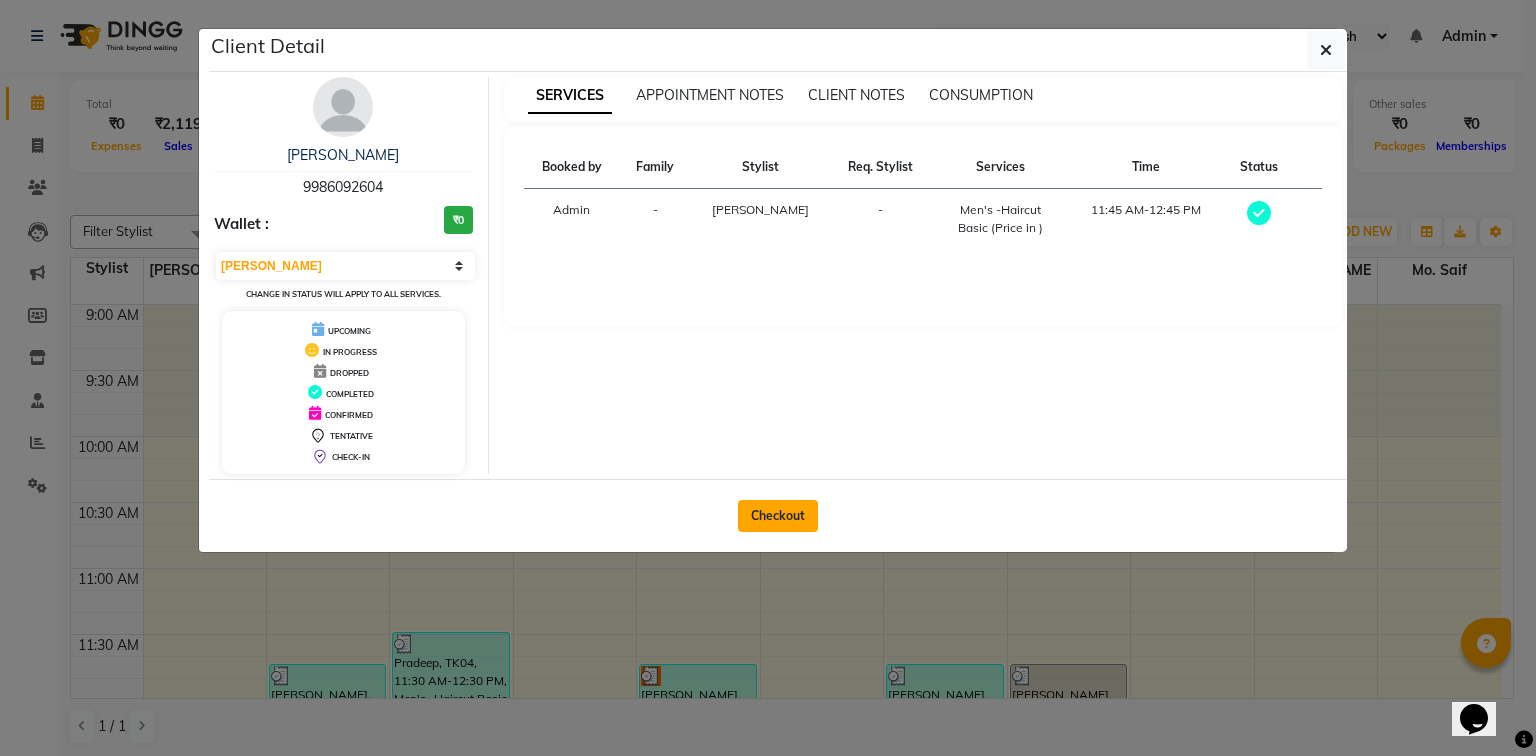 click on "Checkout" 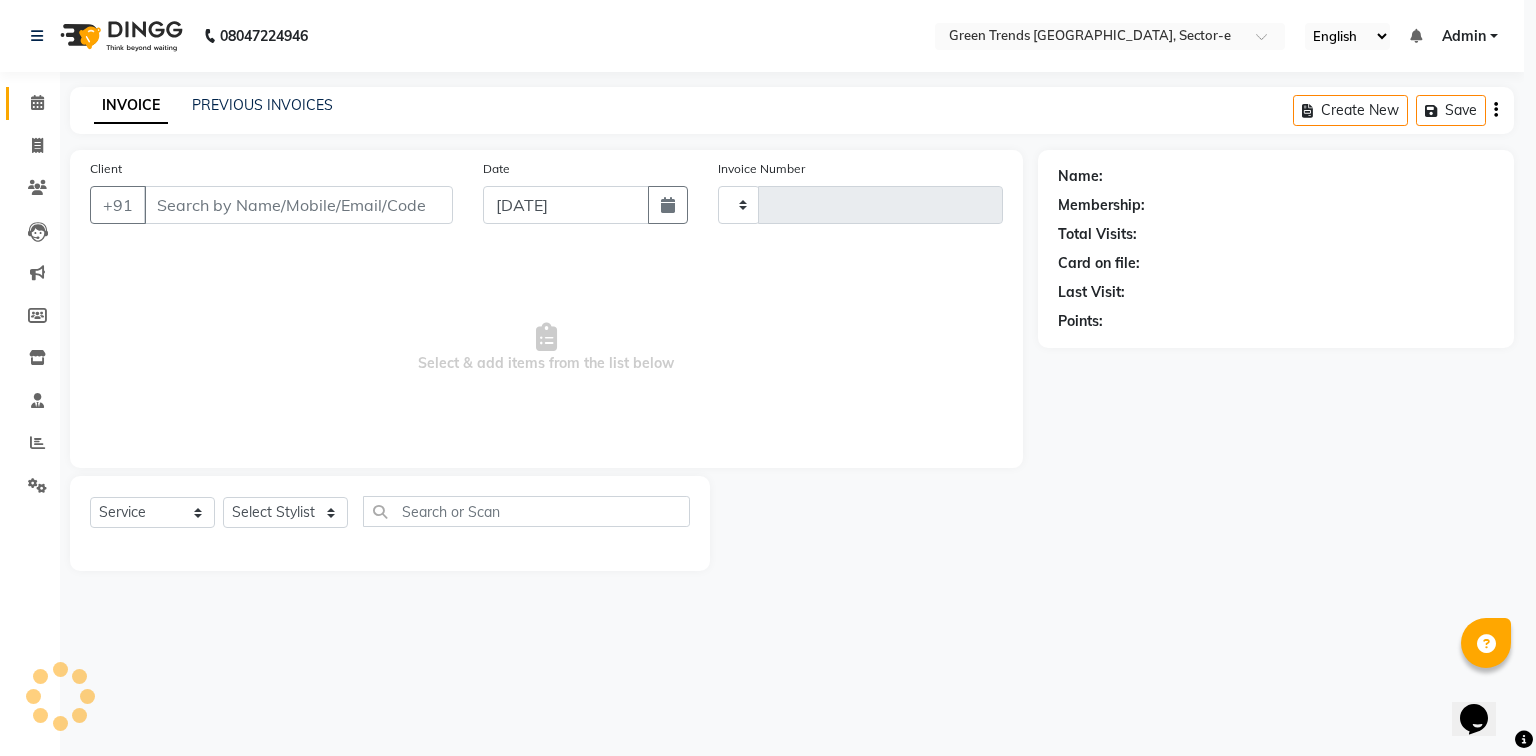 type on "0686" 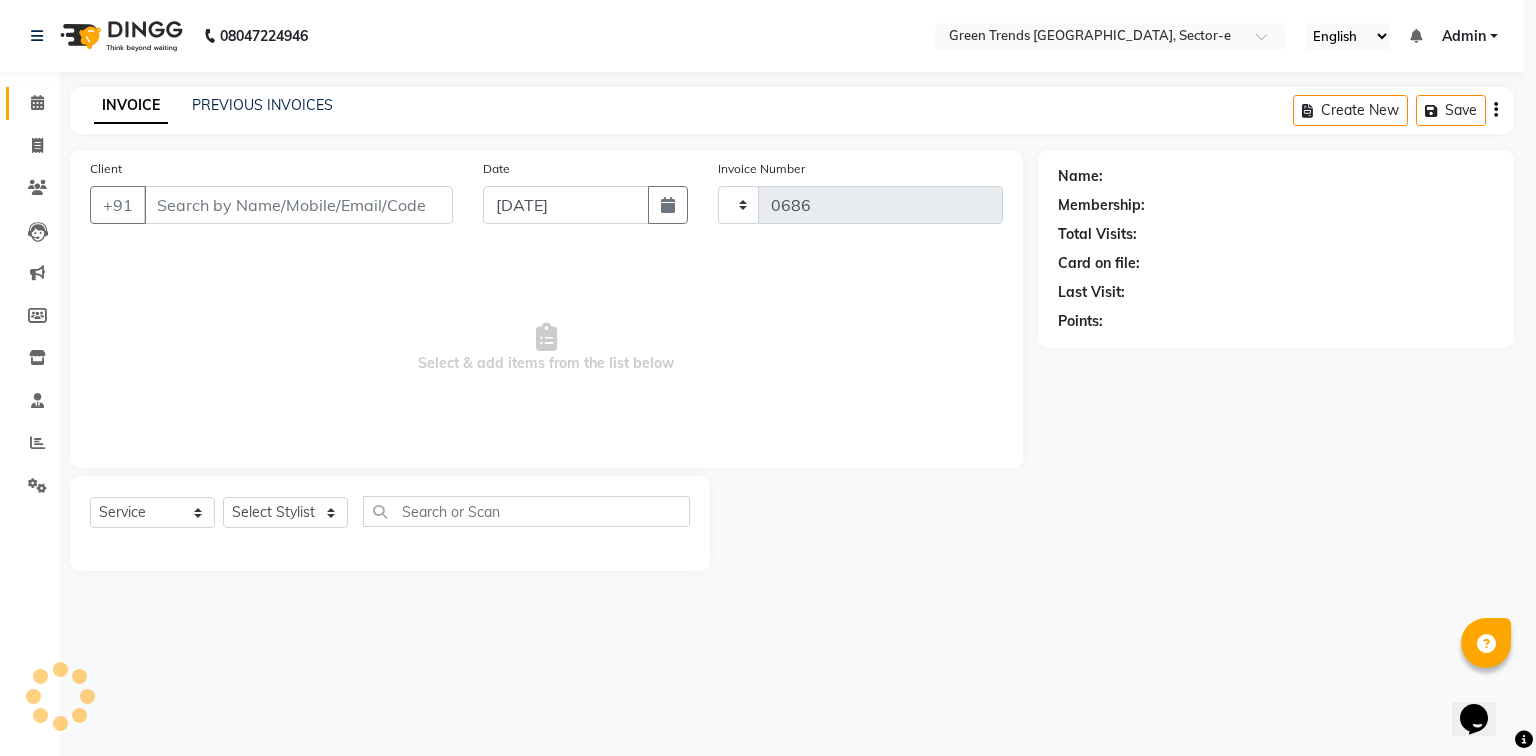 select on "7023" 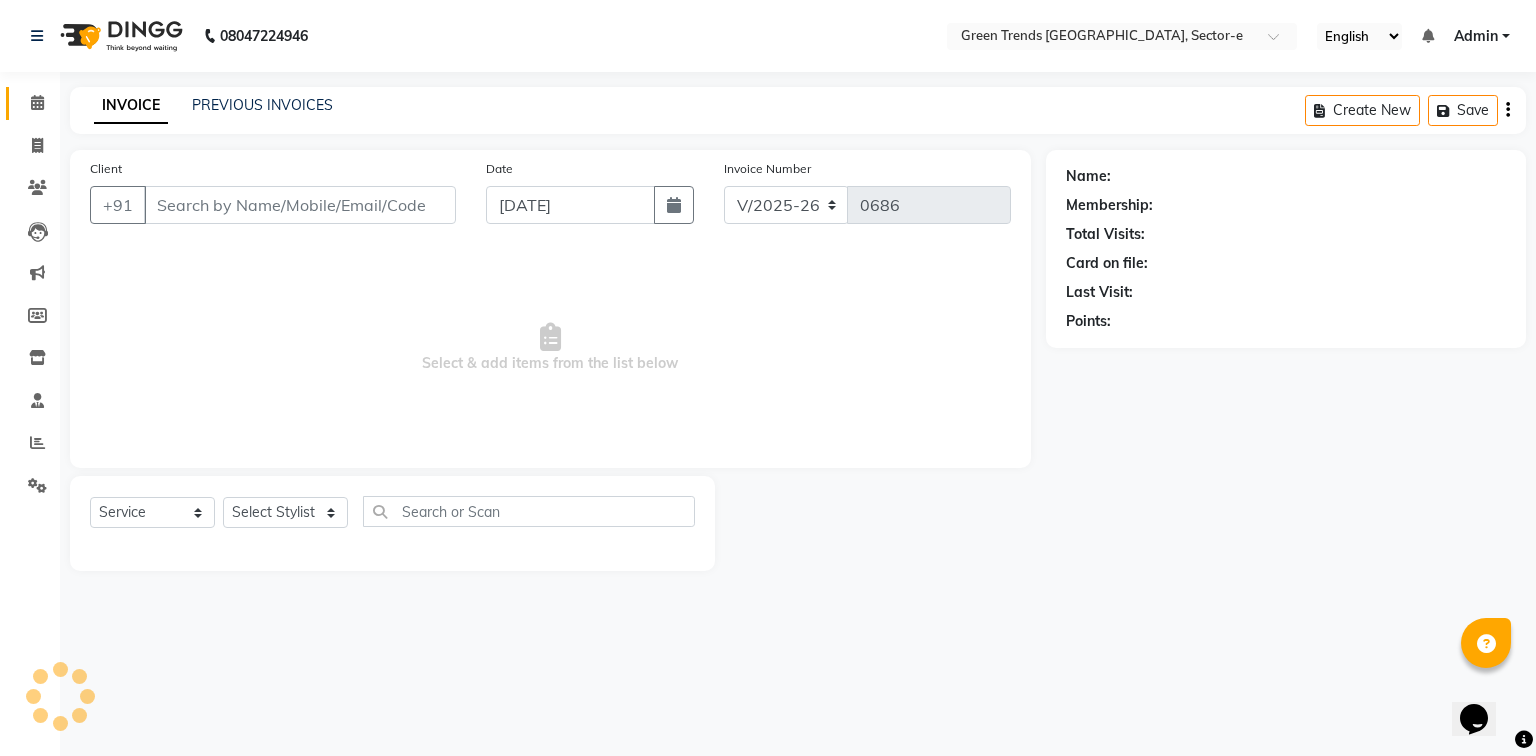 type on "9986092604" 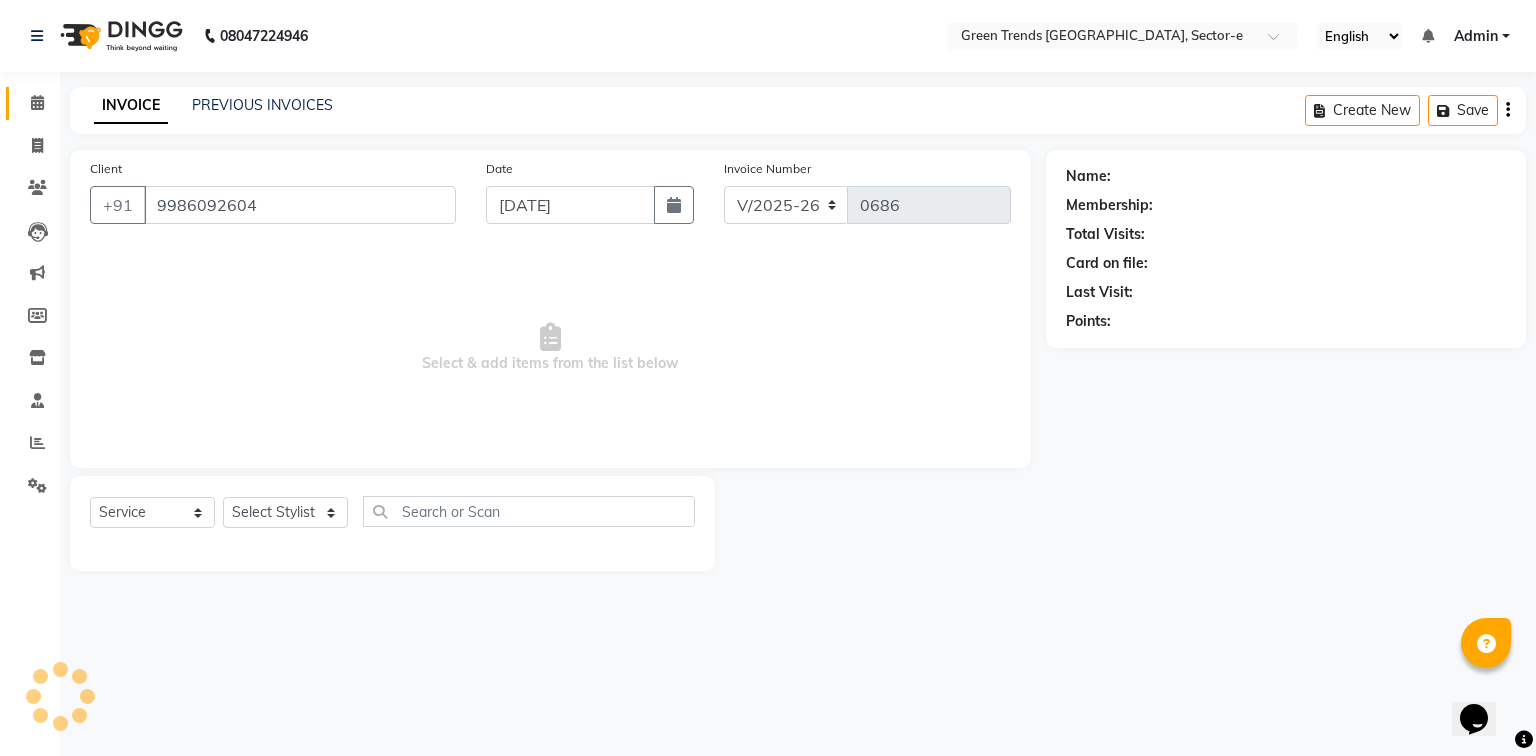 select on "58752" 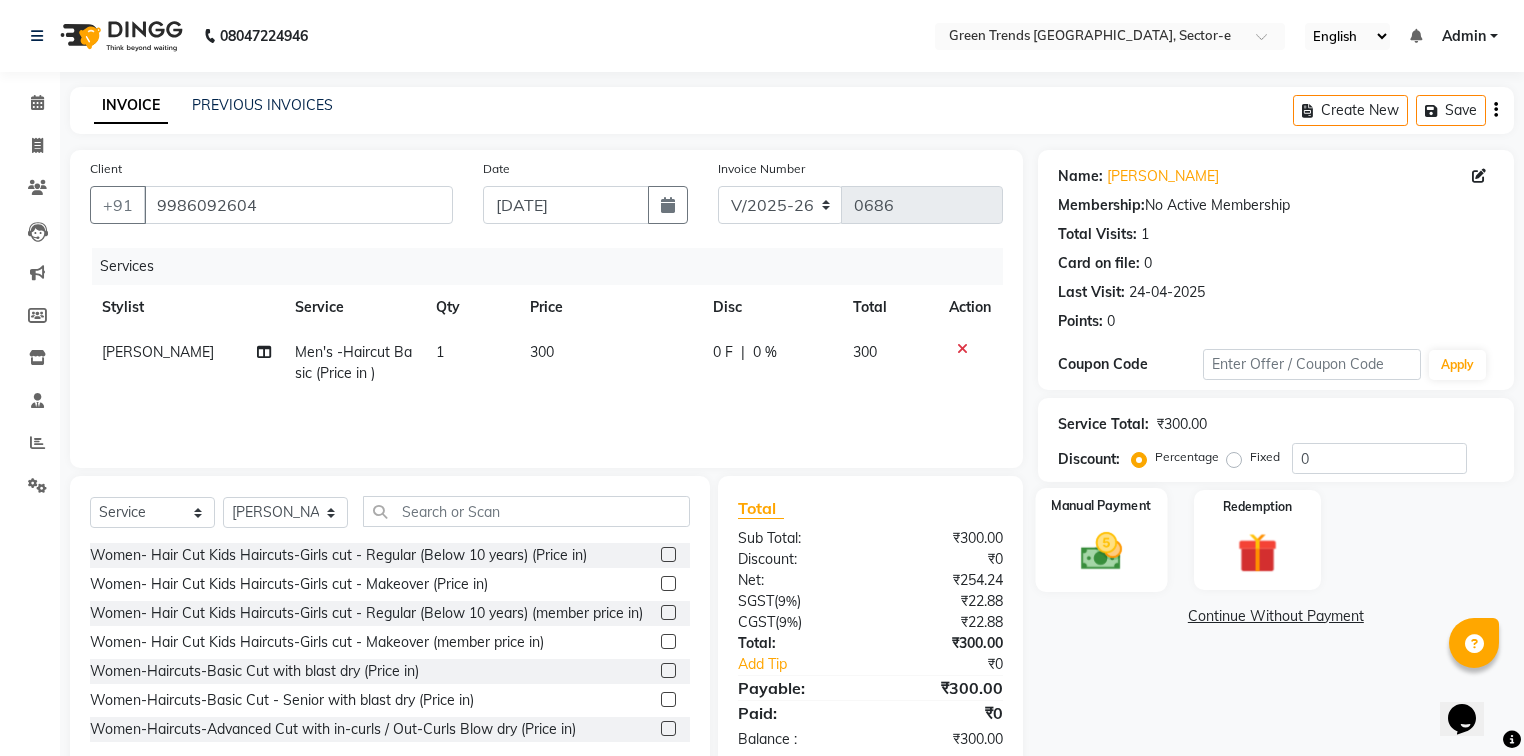 click 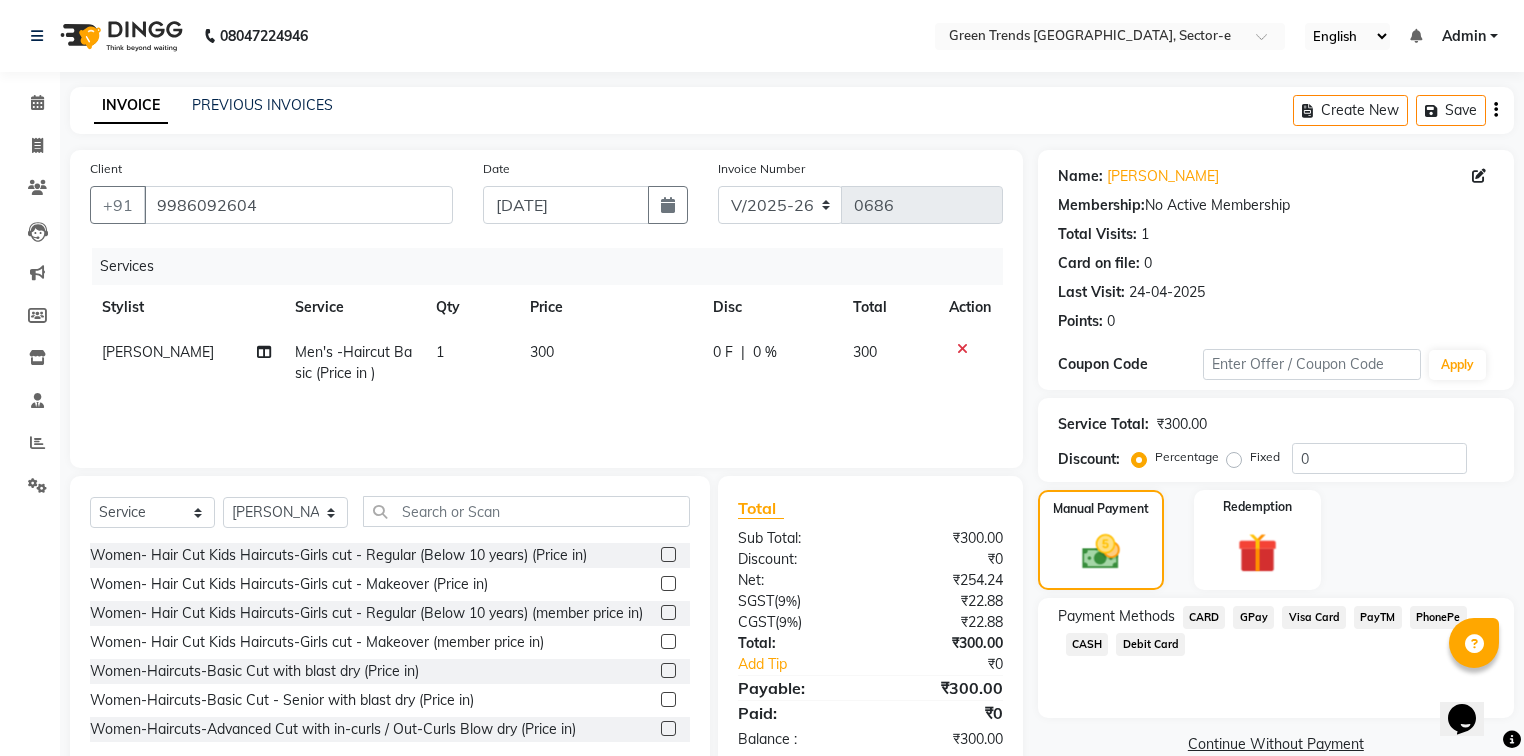 click on "GPay" 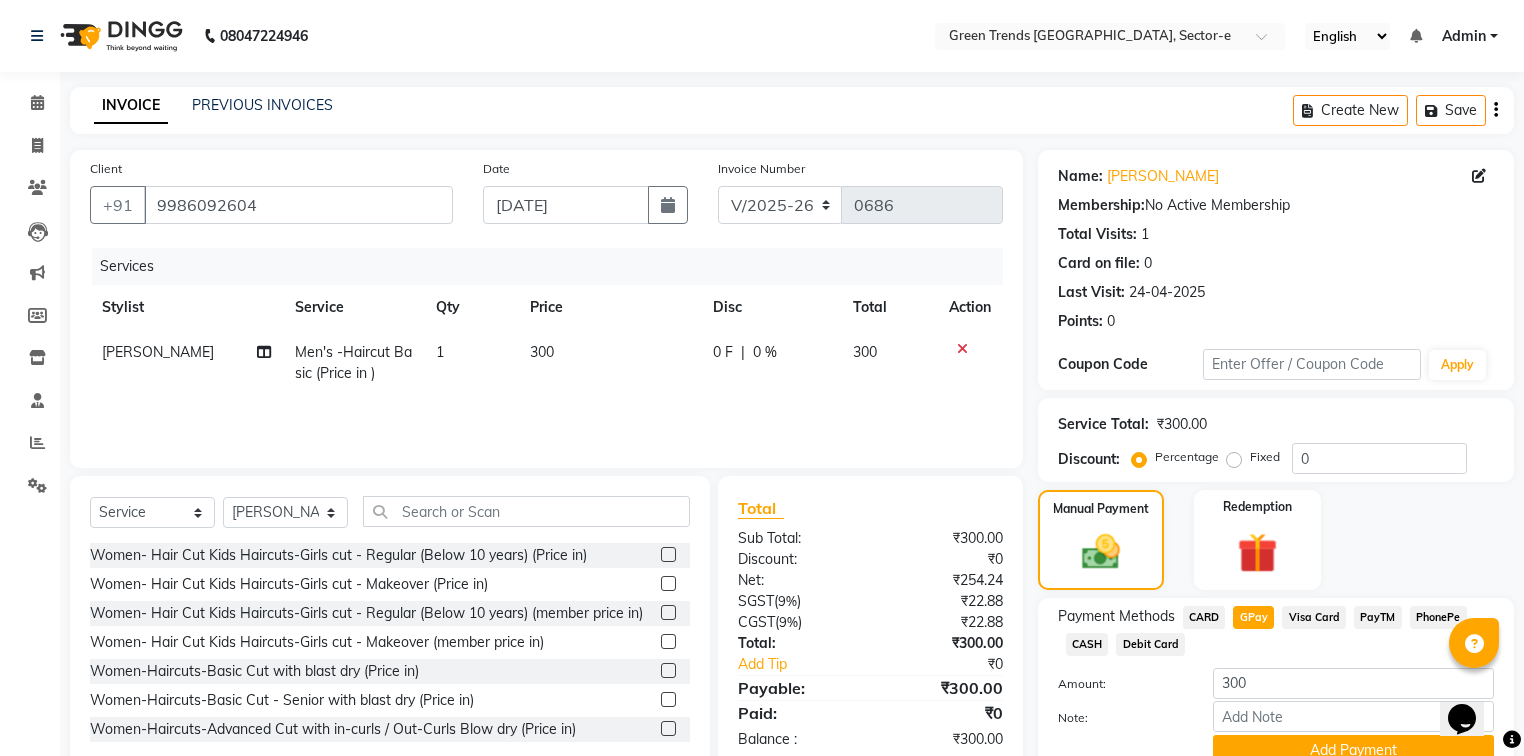 scroll, scrollTop: 91, scrollLeft: 0, axis: vertical 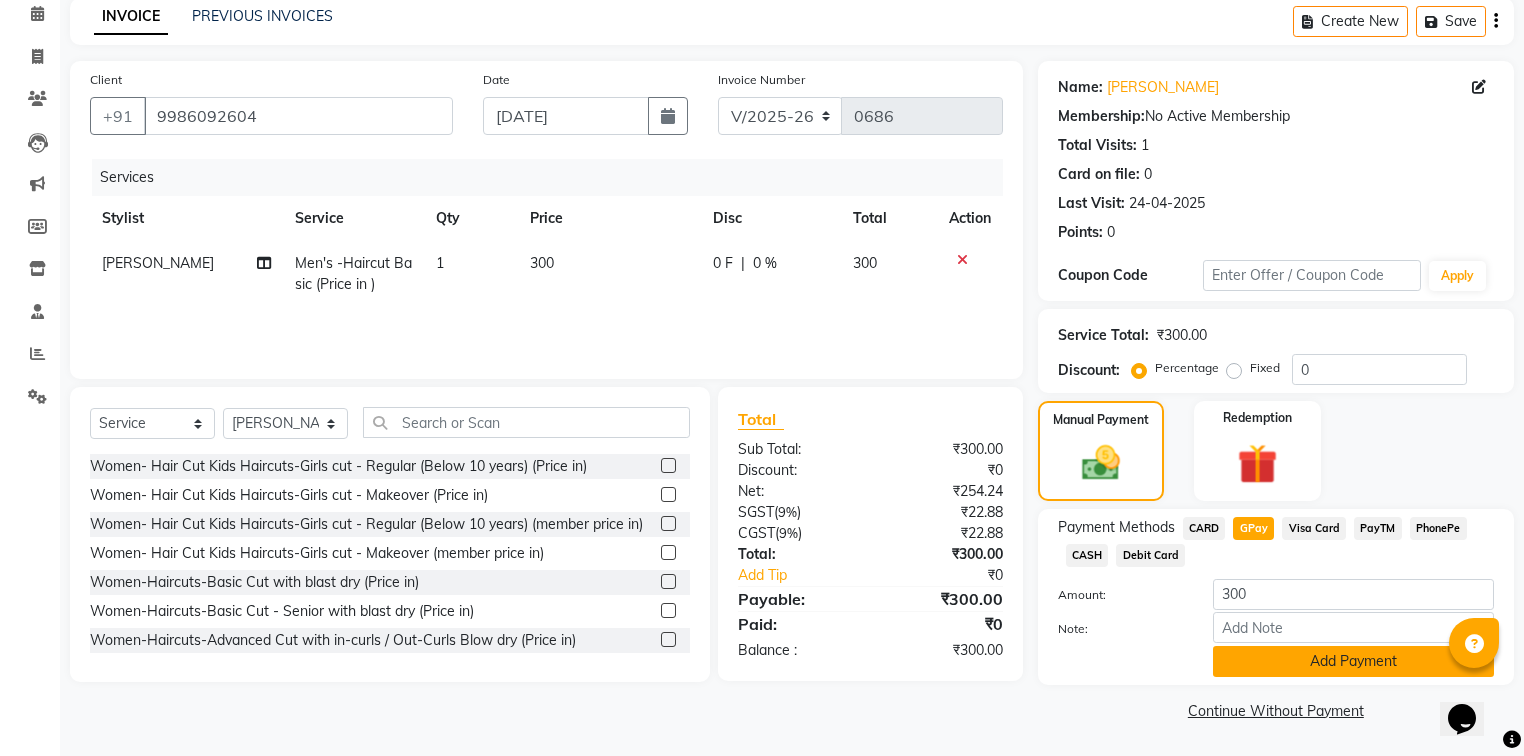 click on "Add Payment" 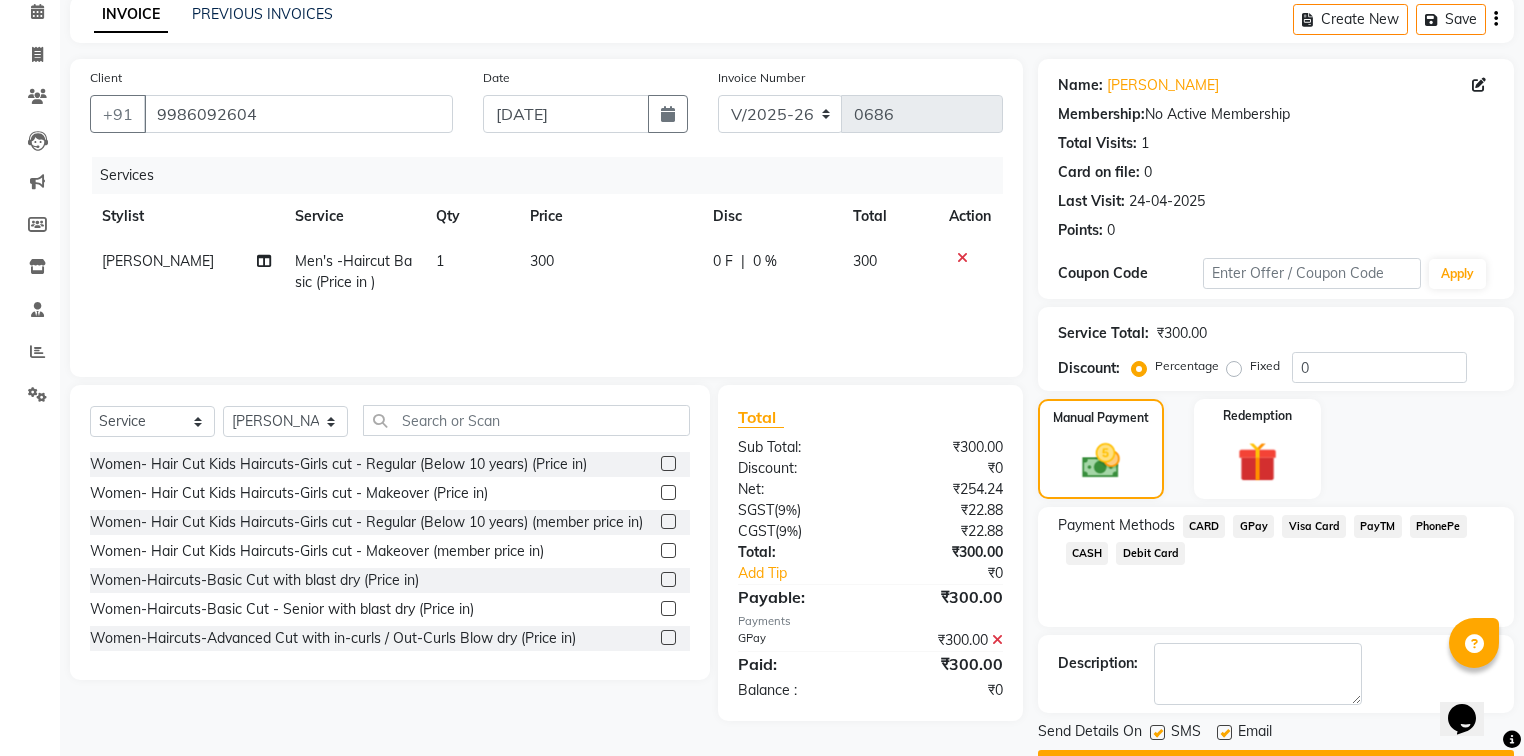 click 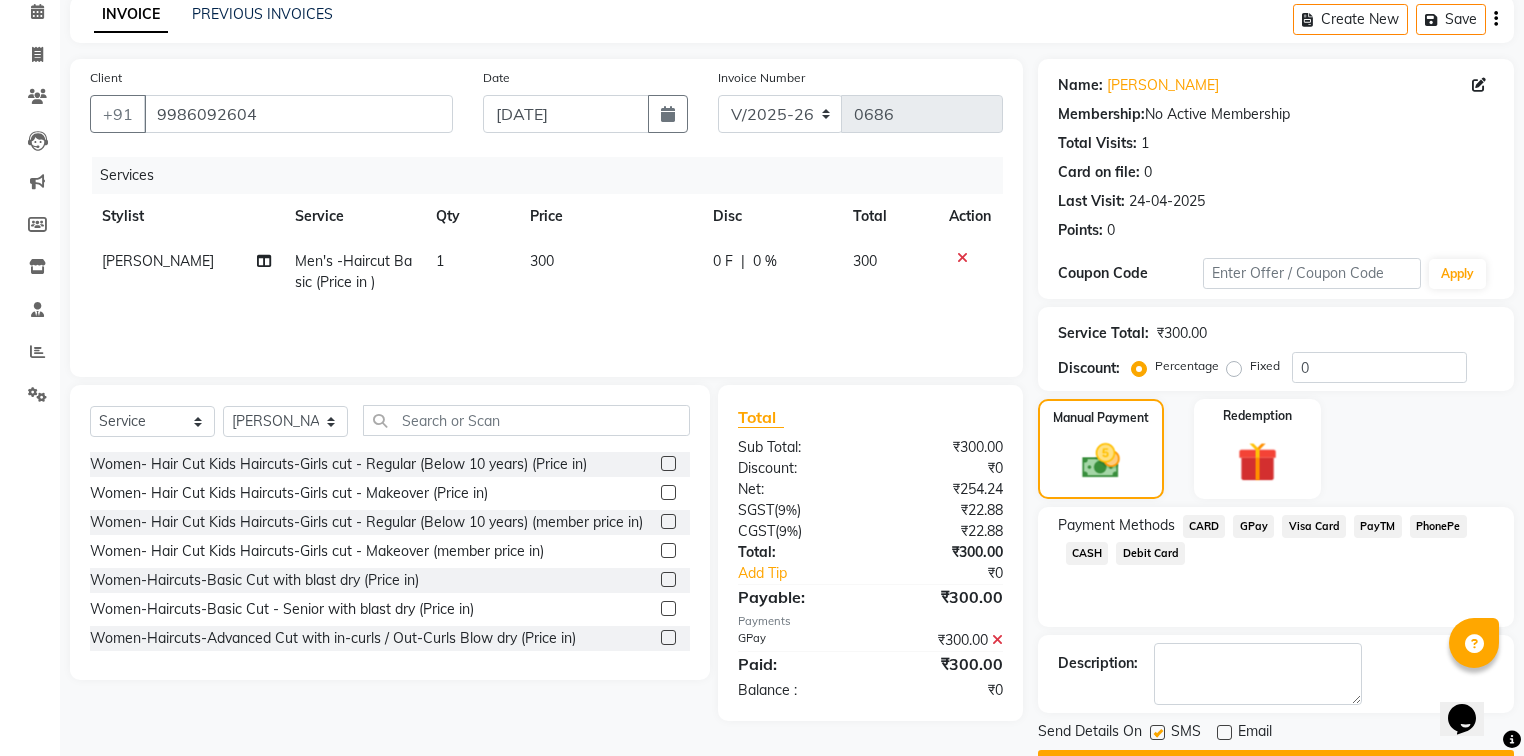 click 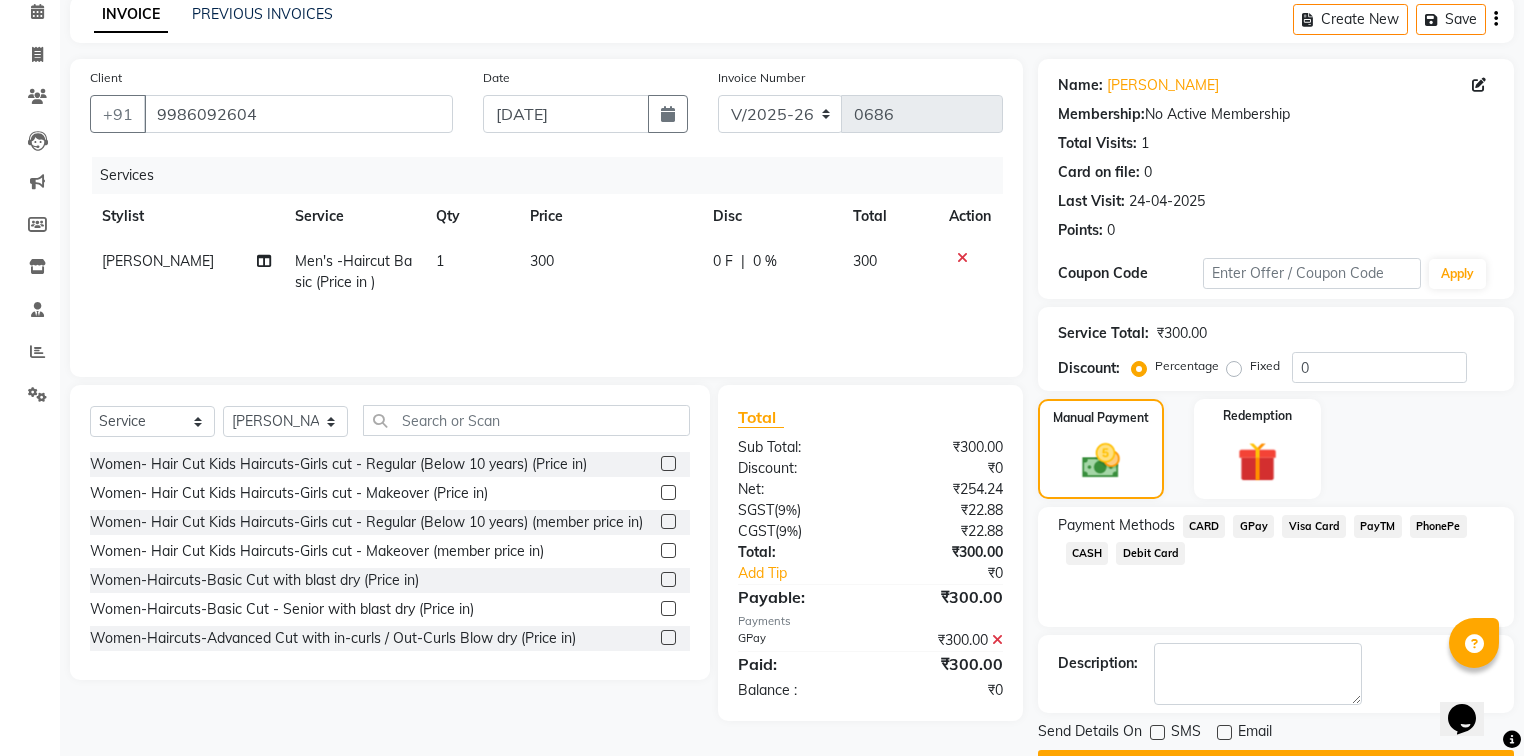click on "Send Details On SMS Email  Checkout" 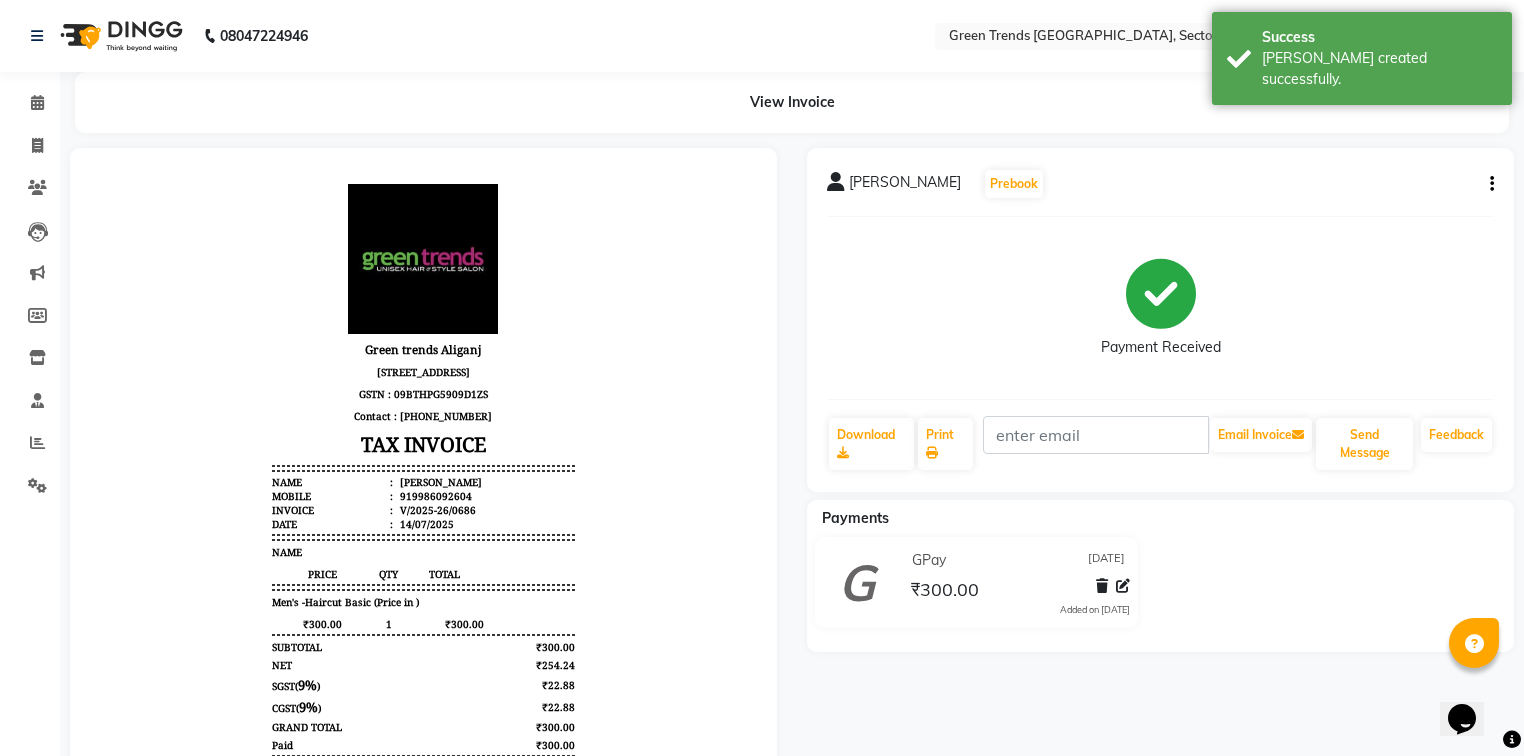 scroll, scrollTop: 0, scrollLeft: 0, axis: both 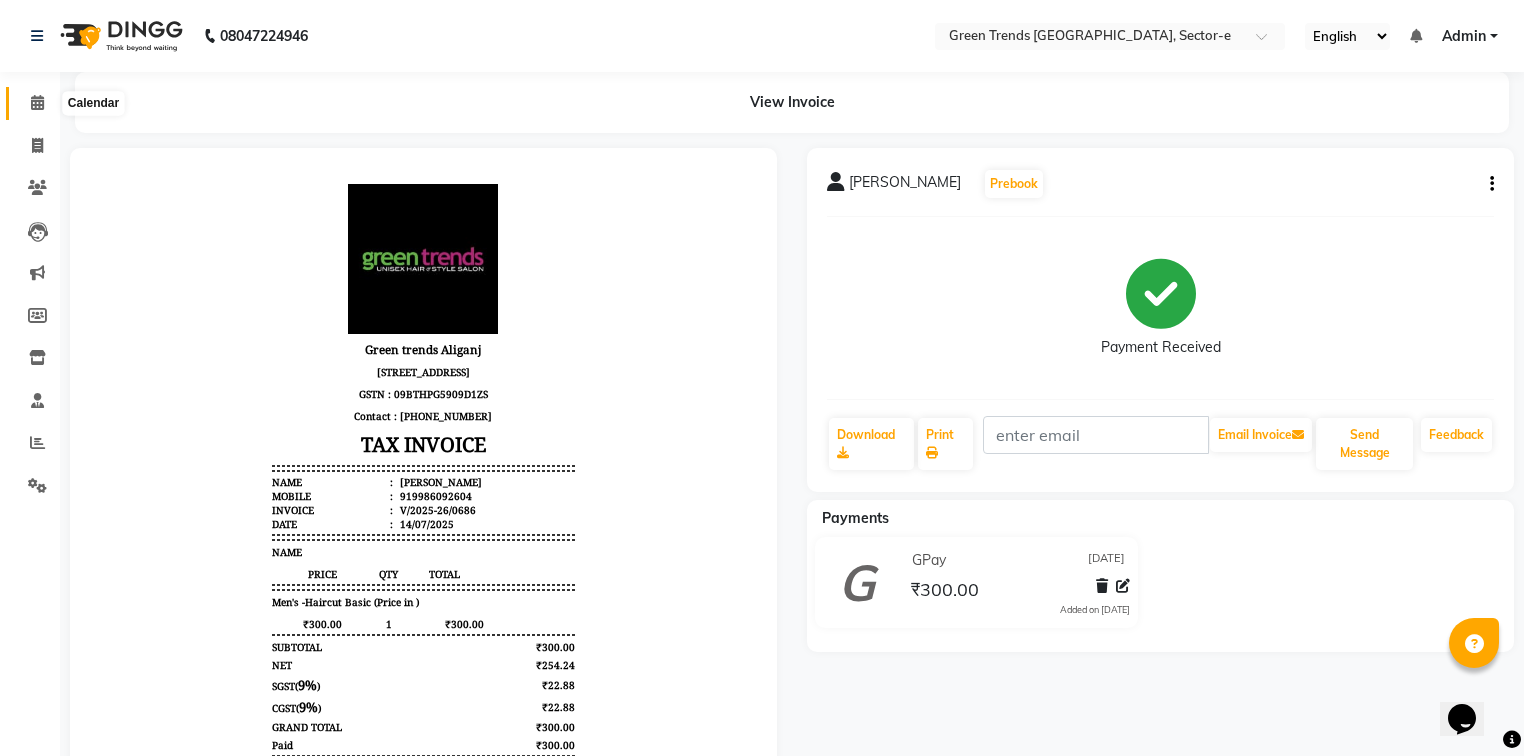 click 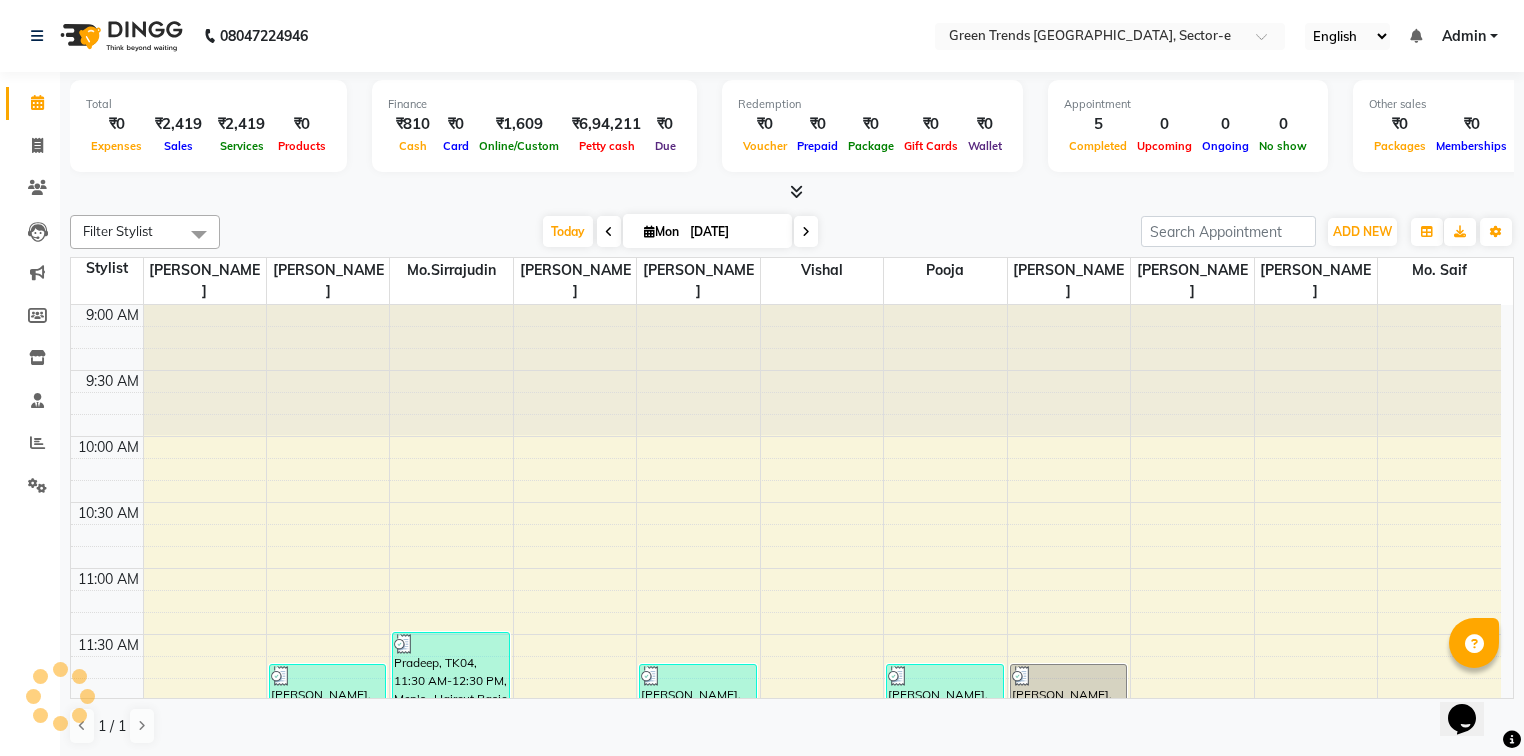 scroll, scrollTop: 0, scrollLeft: 0, axis: both 